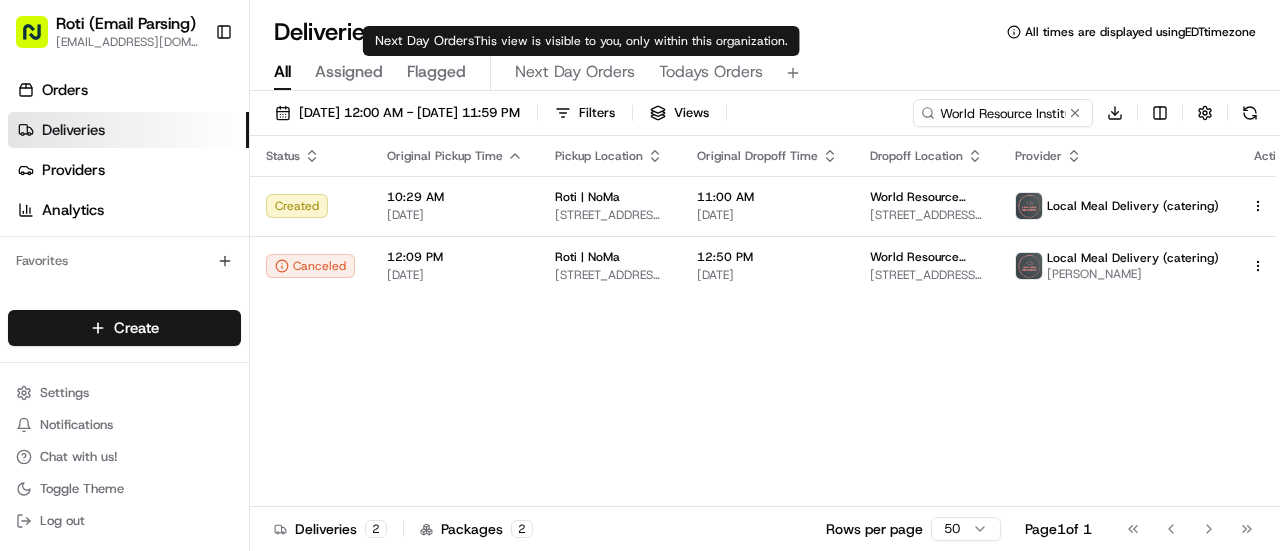 scroll, scrollTop: 0, scrollLeft: 0, axis: both 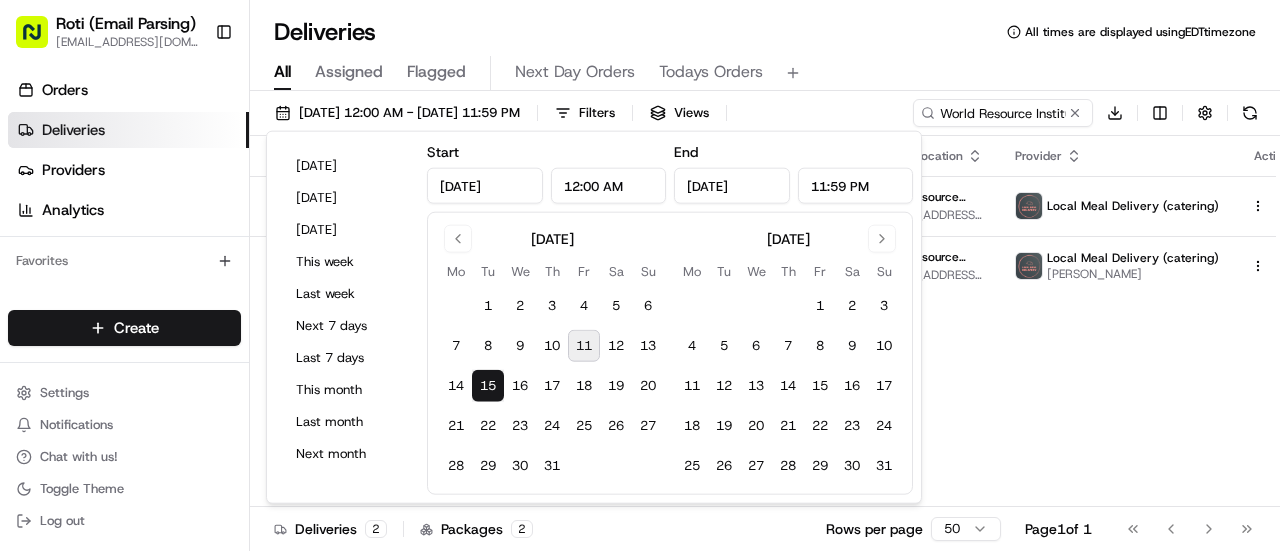 click on "11" at bounding box center [584, 346] 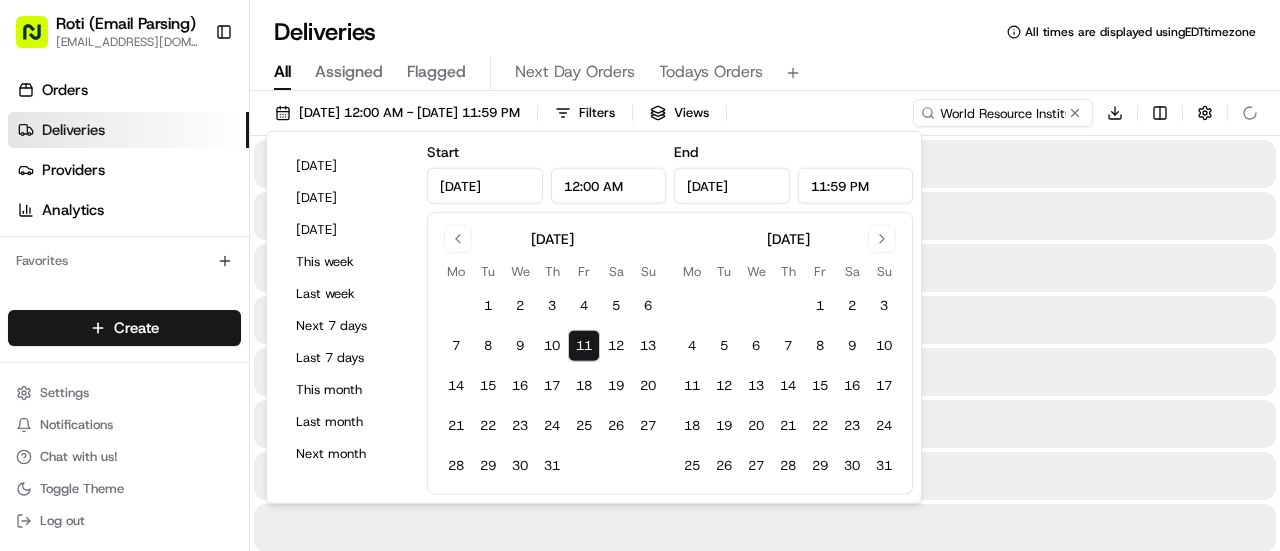 click on "11" at bounding box center (584, 346) 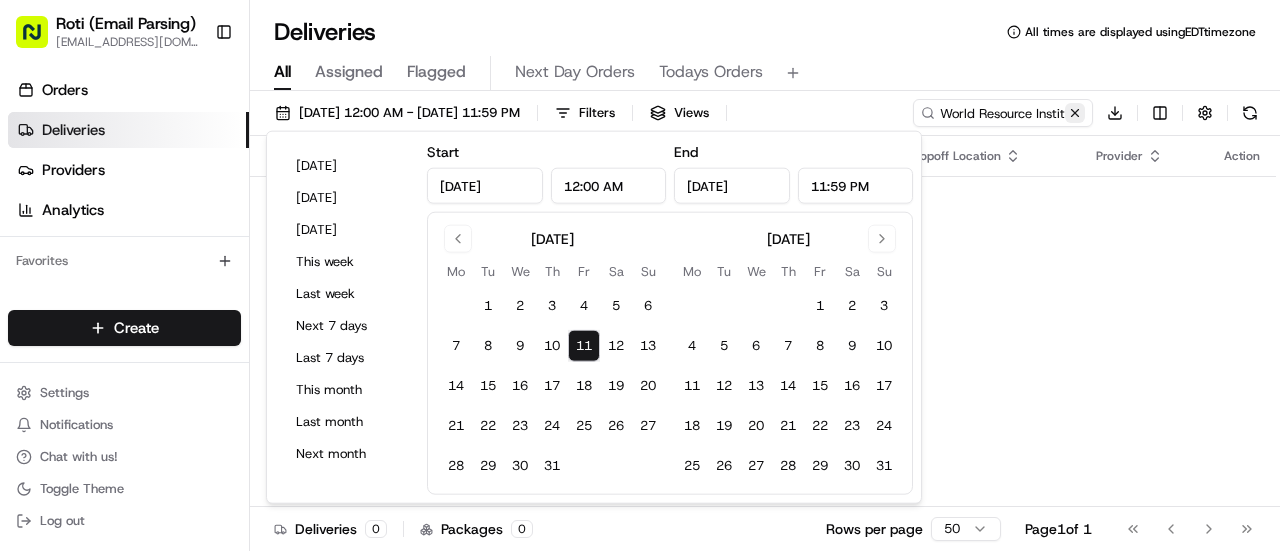 click at bounding box center (1075, 113) 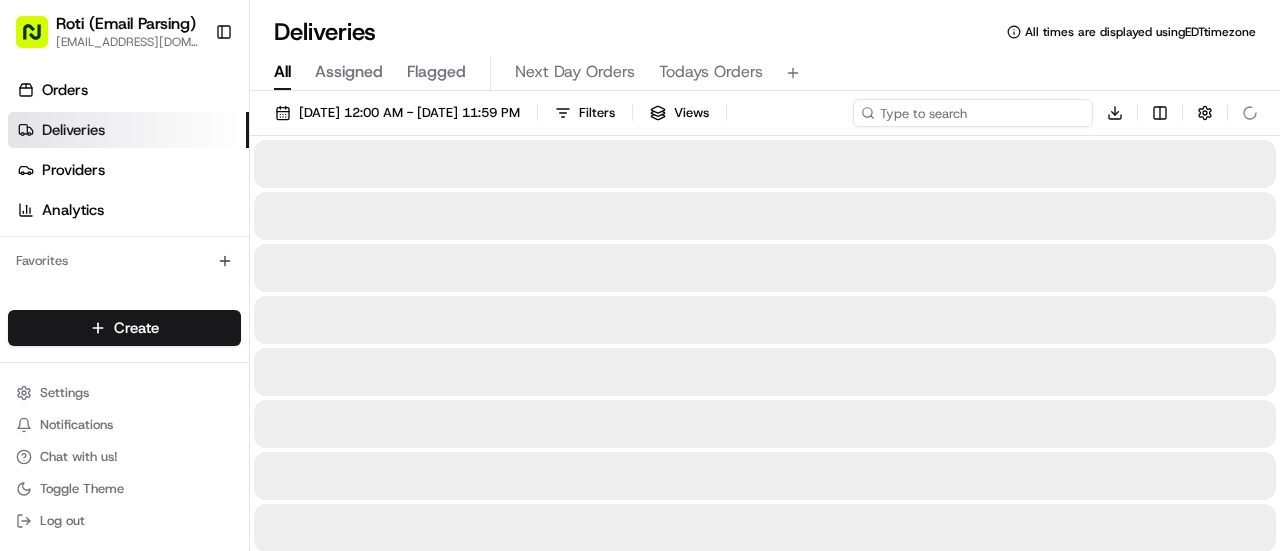 click at bounding box center (973, 113) 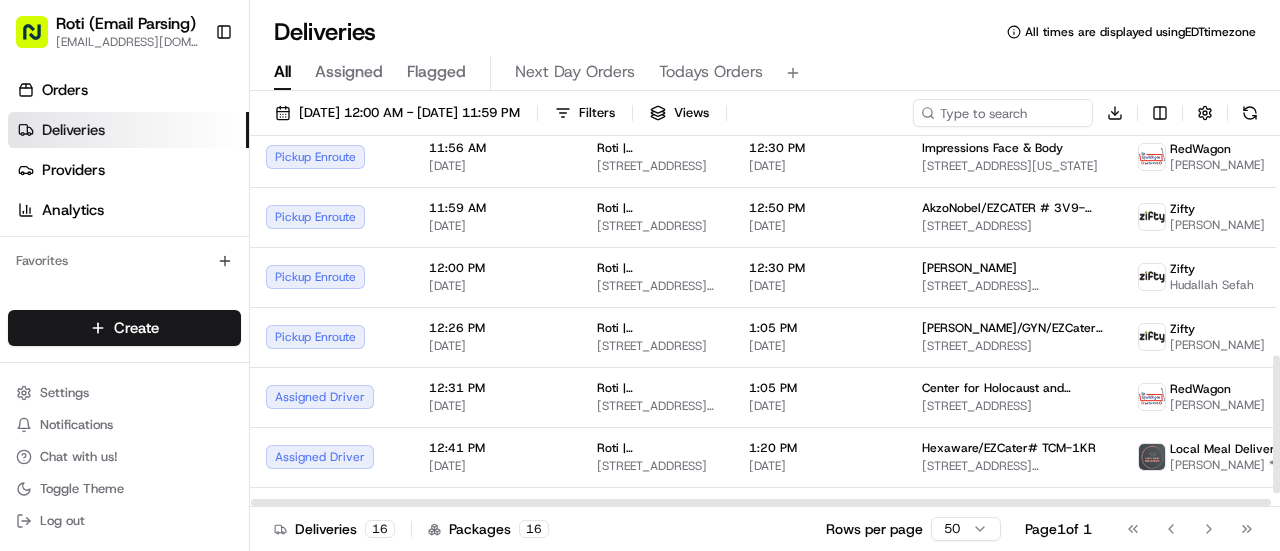 scroll, scrollTop: 594, scrollLeft: 0, axis: vertical 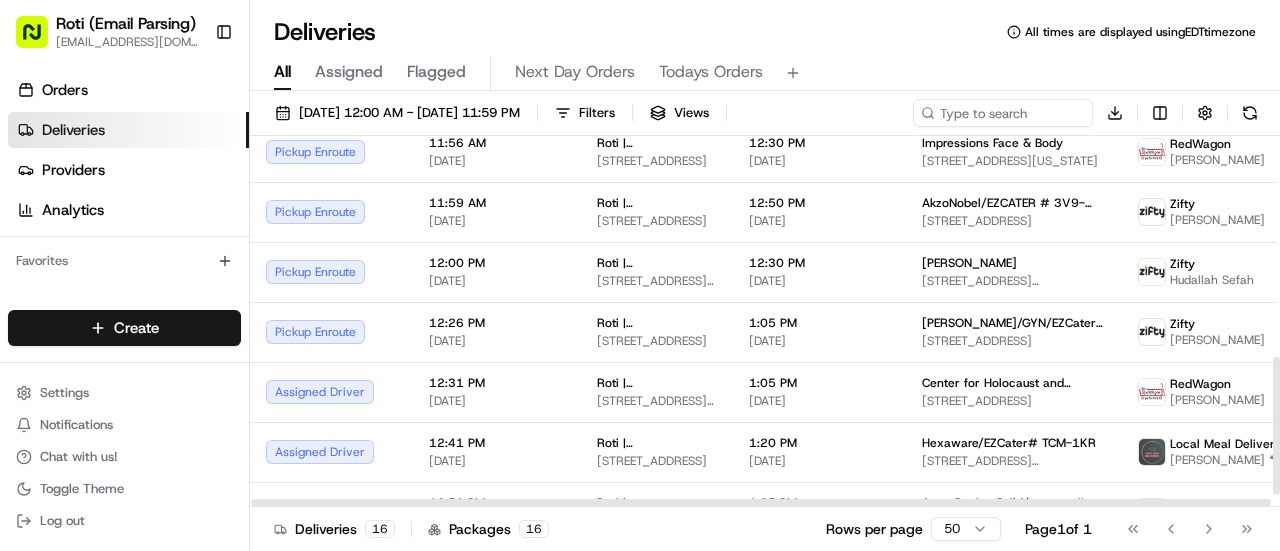 drag, startPoint x: 1278, startPoint y: 241, endPoint x: 1279, endPoint y: 461, distance: 220.00227 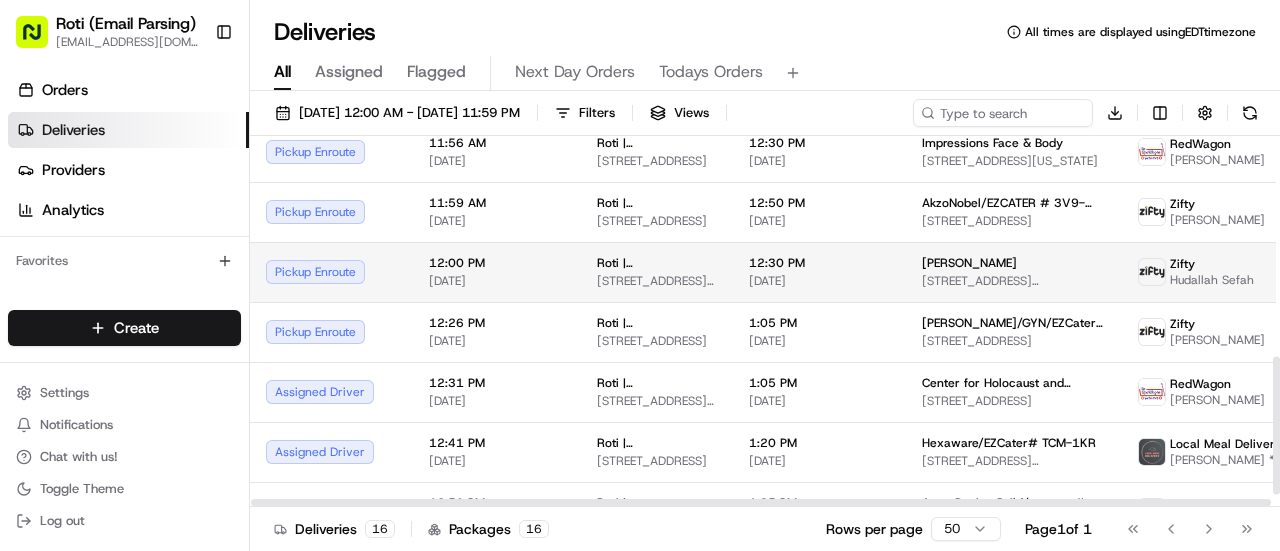 click on "200 W Jackson Blvd 26th floor, Chicago, IL 60606, USA" at bounding box center (1014, 281) 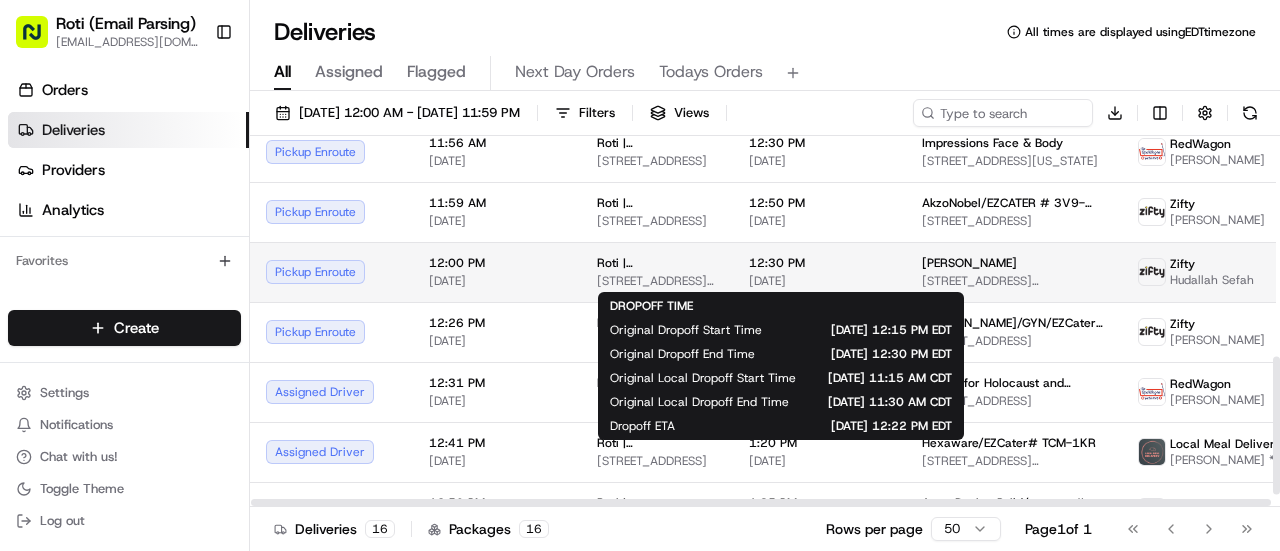 click on "12:30 PM" at bounding box center [819, 263] 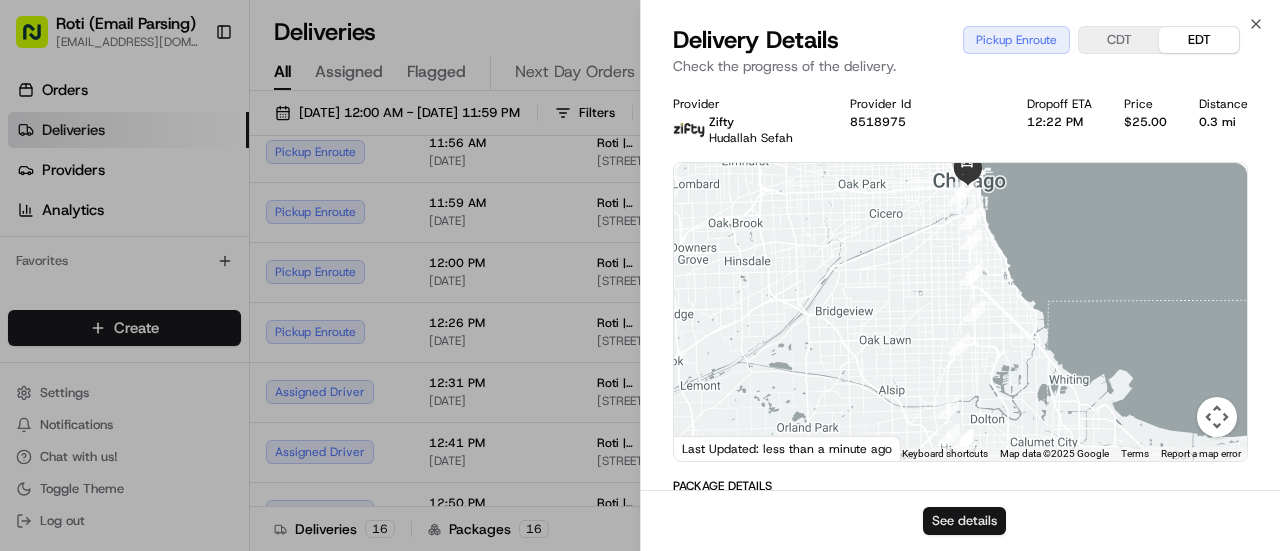 click on "See details" at bounding box center [964, 521] 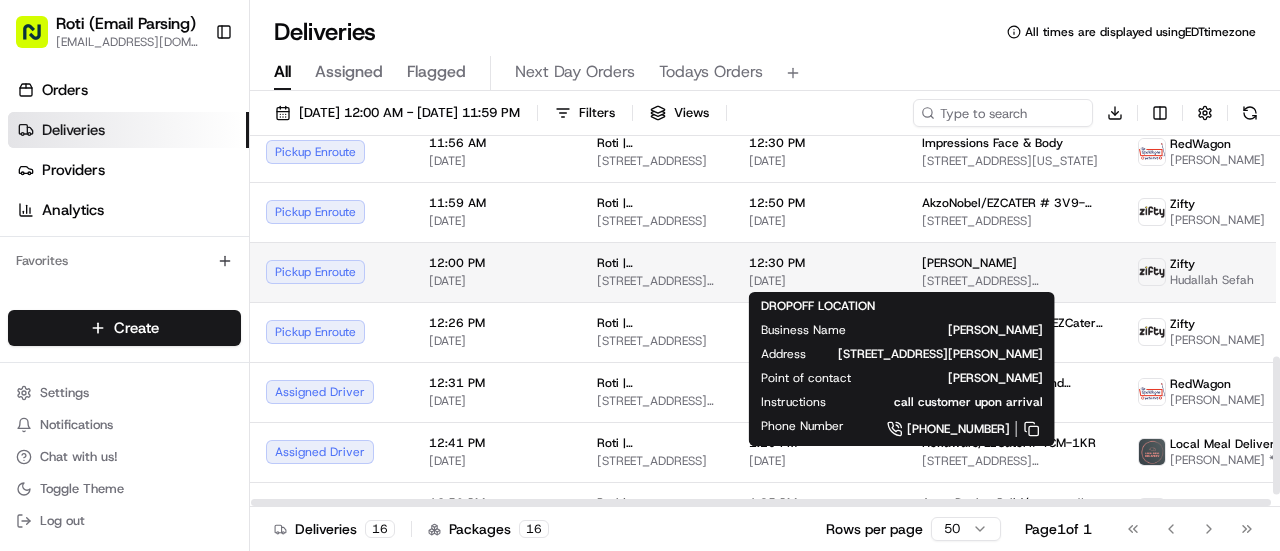 click on "200 W Jackson Blvd 26th floor, Chicago, IL 60606, USA" at bounding box center (1014, 281) 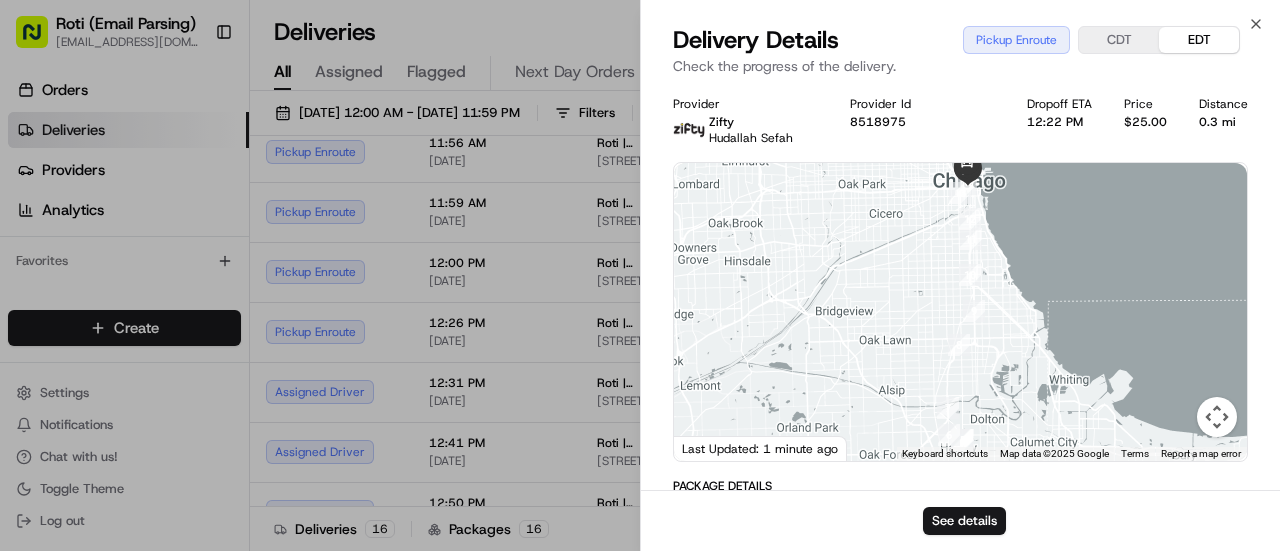 click on "Provider Zifty Hudallah Sefah Provider Id 8518975 Dropoff ETA 12:22 PM Price $25.00 Distance 0.3 mi ← Move left → Move right ↑ Move up ↓ Move down + Zoom in - Zoom out Home Jump left by 75% End Jump right by 75% Page Up Jump up by 75% Page Down Jump down by 75% 1 2 3 4 5 6 7 8 9 10 11 12 13 14 Keyboard shortcuts Map Data Map data ©2025 Google Map data ©2025 Google 5 km  Click to toggle between metric and imperial units Terms Report a map error Last Updated: 1 minute ago Package Details $ 309.59 Location Details Roti | Adams 310 W Adams St, Chicago, IL 60606, US 12:00 PM 07/11/2025 NIELSEN Nicole Carlson 200 W Jackson Blvd 26th floor, Chicago, IL 60606, USA 12:30 PM 07/11/2025 Delivery Activity Add Event Created (Sent To Provider) Zifty 07/10/2025 9:46 AM EDT Assigned Driver Zifty 07/10/2025 10:47 AM EDT Driver Updated Hudallah Sefah Zifty 07/10/2025 10:47 AM EDT Pickup Enroute Zifty 07/11/2025 10:34 AM EDT" at bounding box center [960, 539] 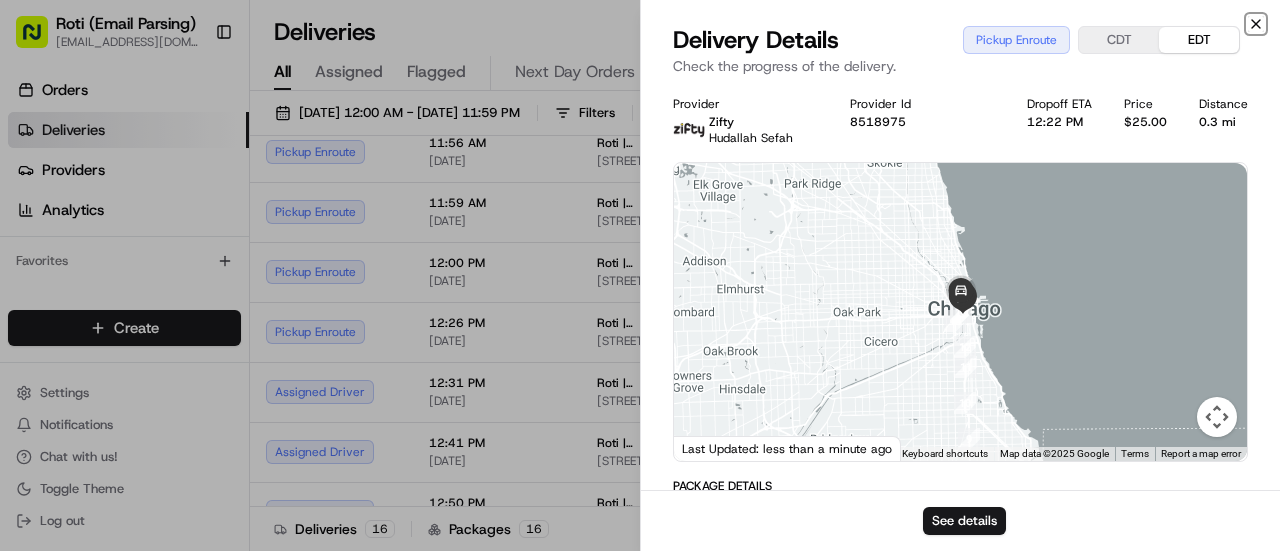click 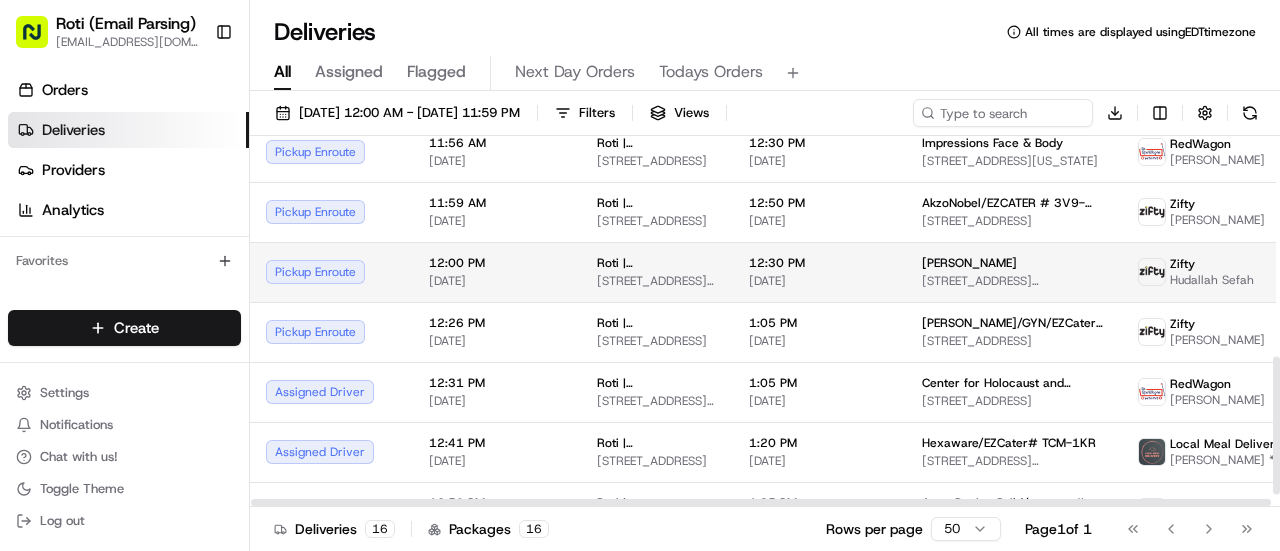 click on "200 W Jackson Blvd 26th floor, Chicago, IL 60606, USA" at bounding box center [1014, 281] 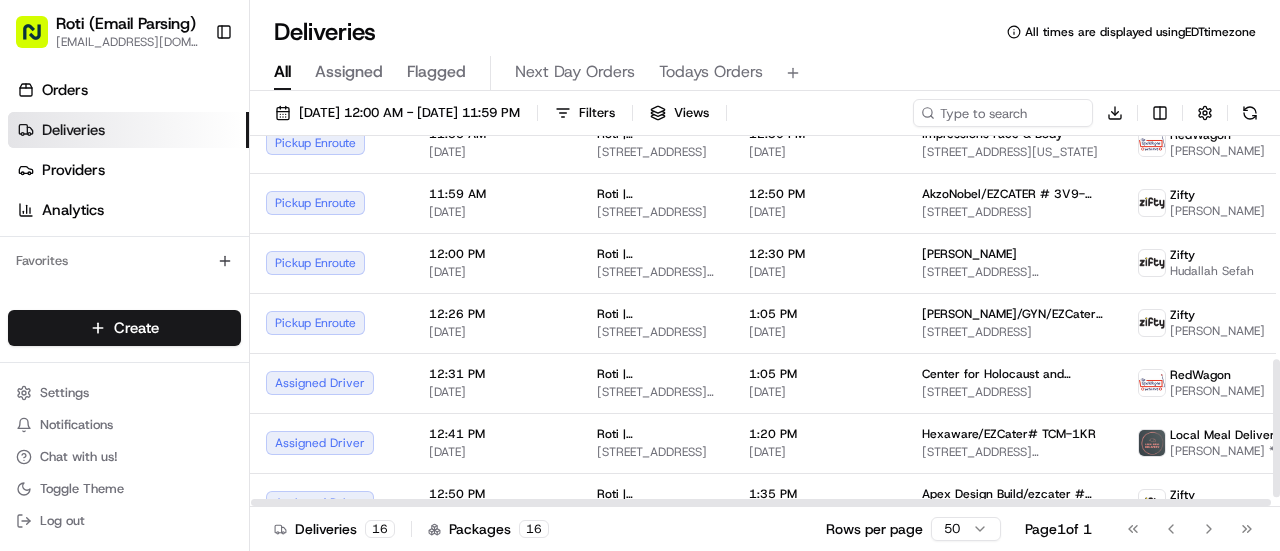 scroll, scrollTop: 602, scrollLeft: 0, axis: vertical 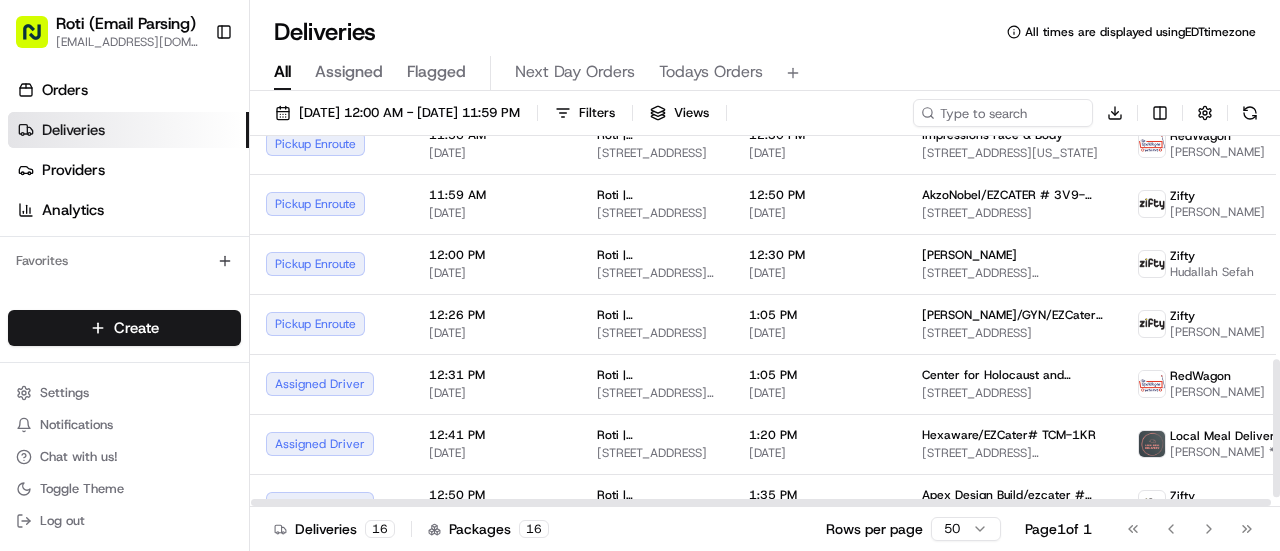 click at bounding box center [1276, 428] 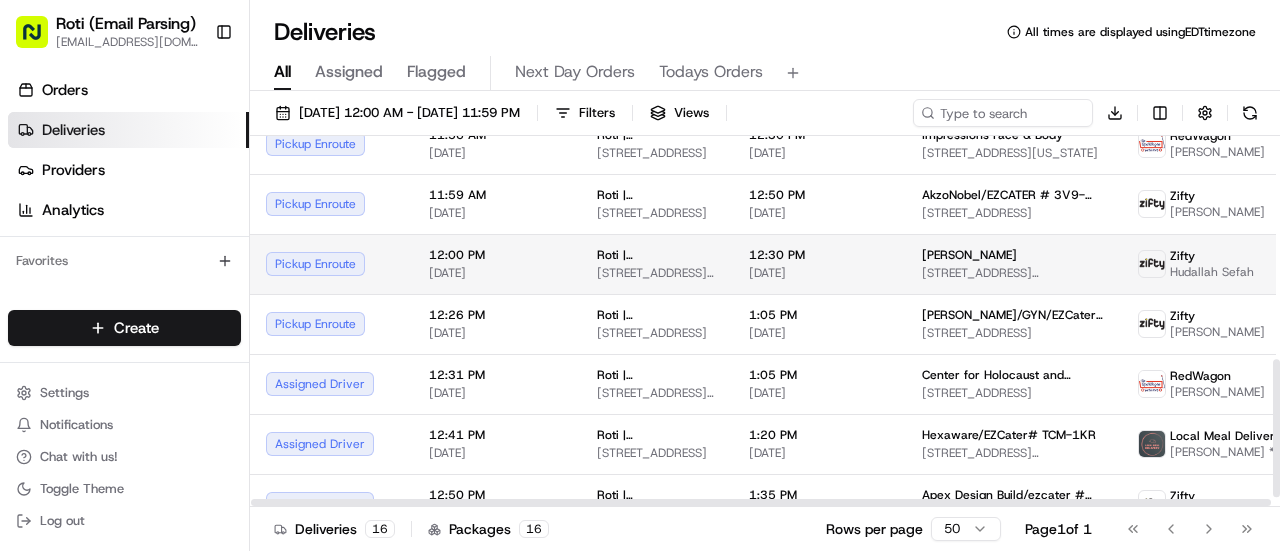 click on "NIELSEN 200 W Jackson Blvd 26th floor, Chicago, IL 60606, USA" at bounding box center [1014, 264] 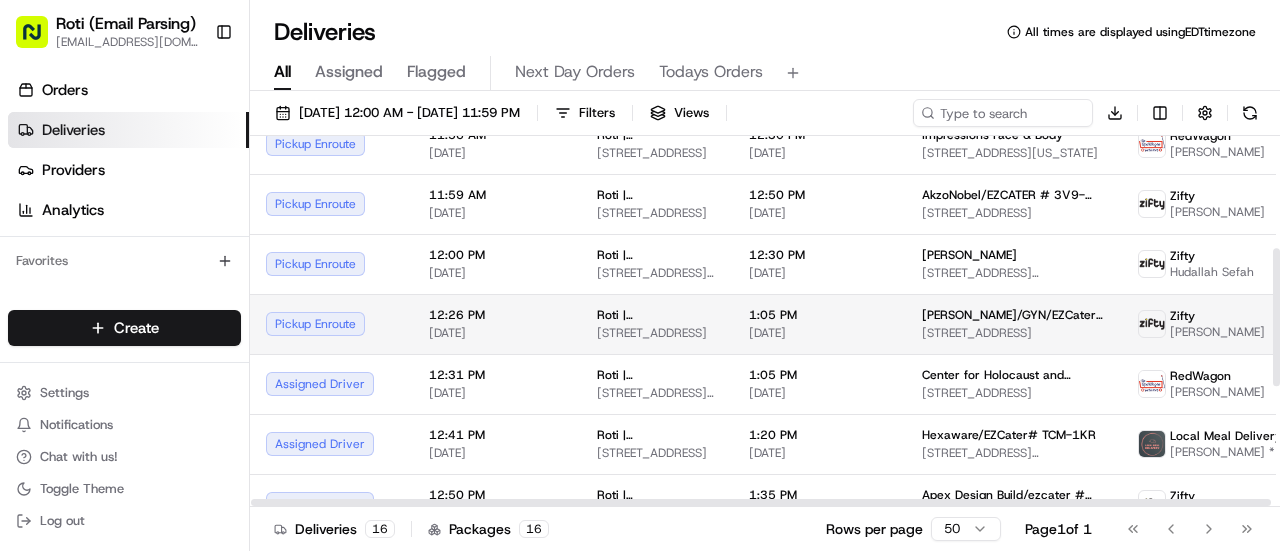 click at bounding box center (1276, 321) 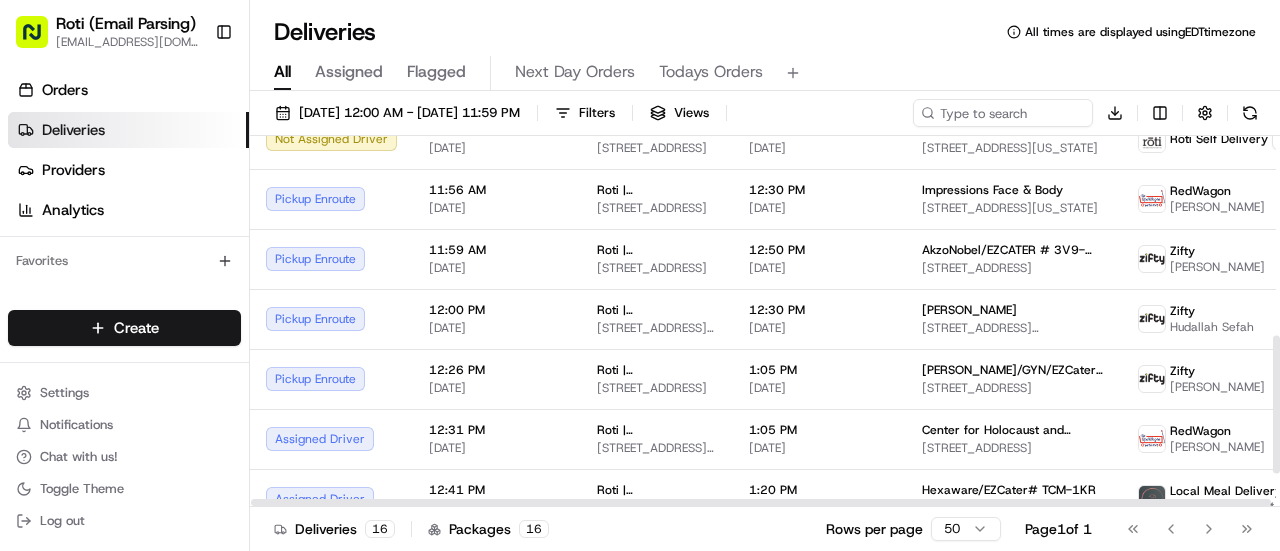 scroll, scrollTop: 548, scrollLeft: 0, axis: vertical 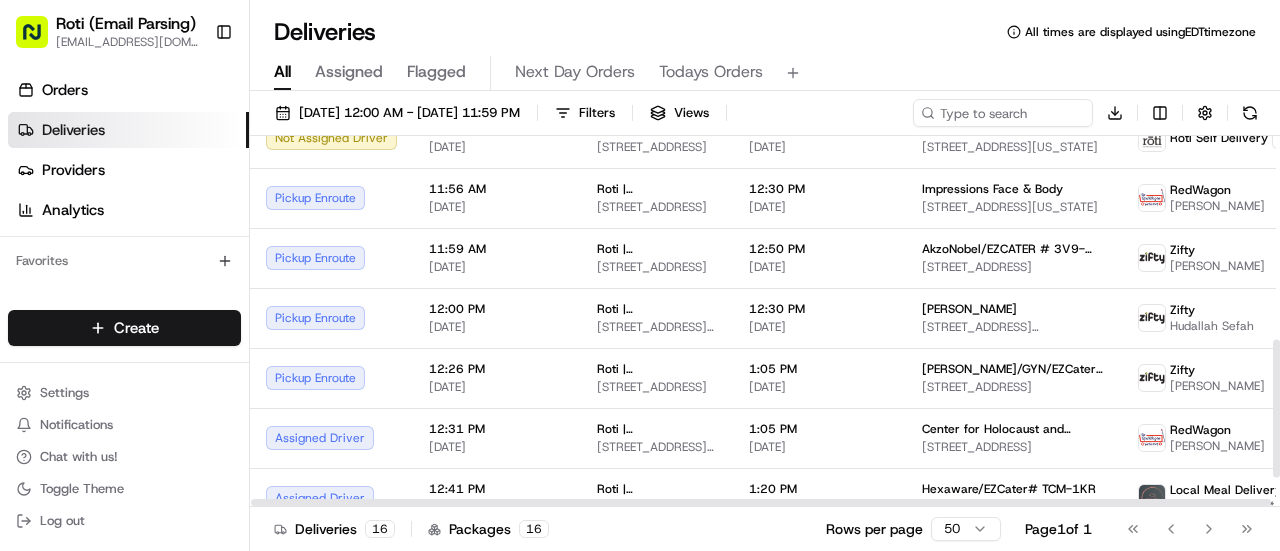 drag, startPoint x: 1279, startPoint y: 276, endPoint x: 1270, endPoint y: 367, distance: 91.44397 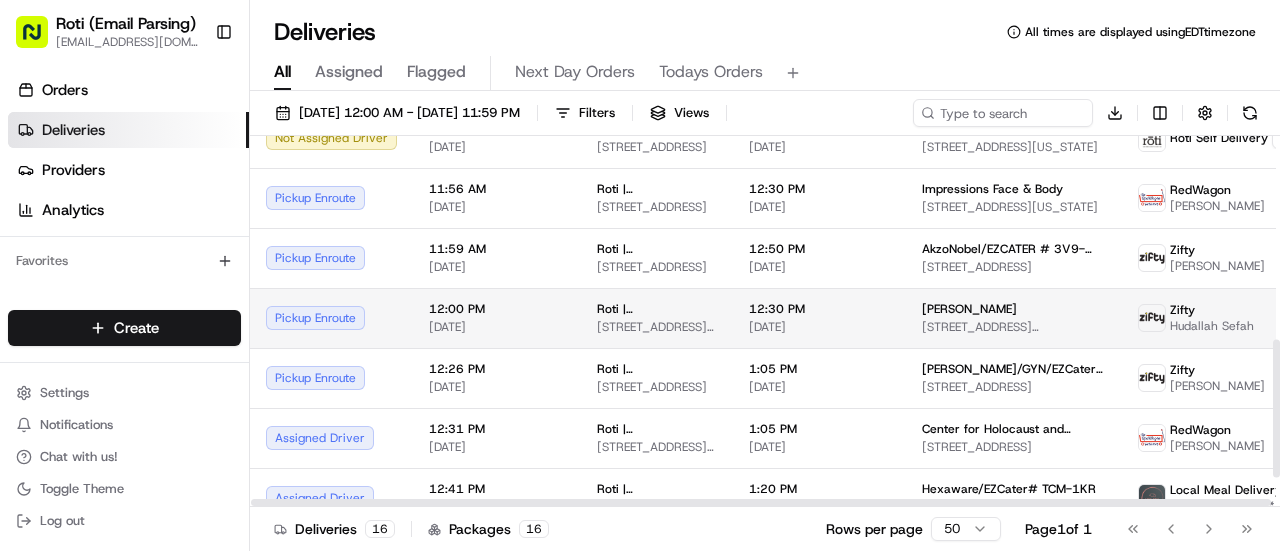 click on "12:30 PM" at bounding box center (819, 309) 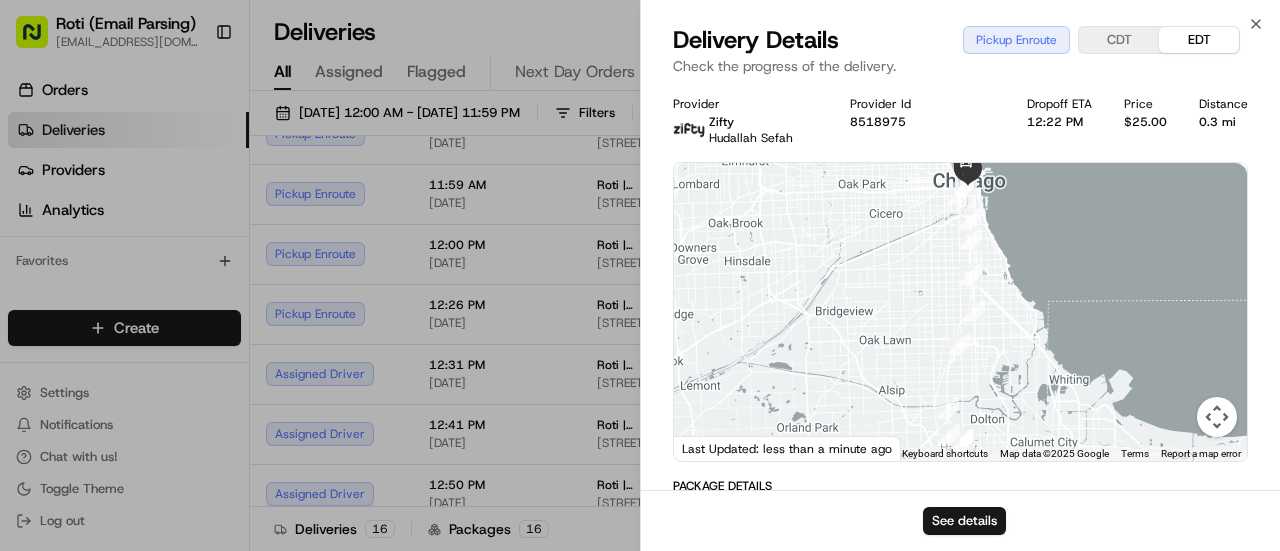 scroll, scrollTop: 628, scrollLeft: 0, axis: vertical 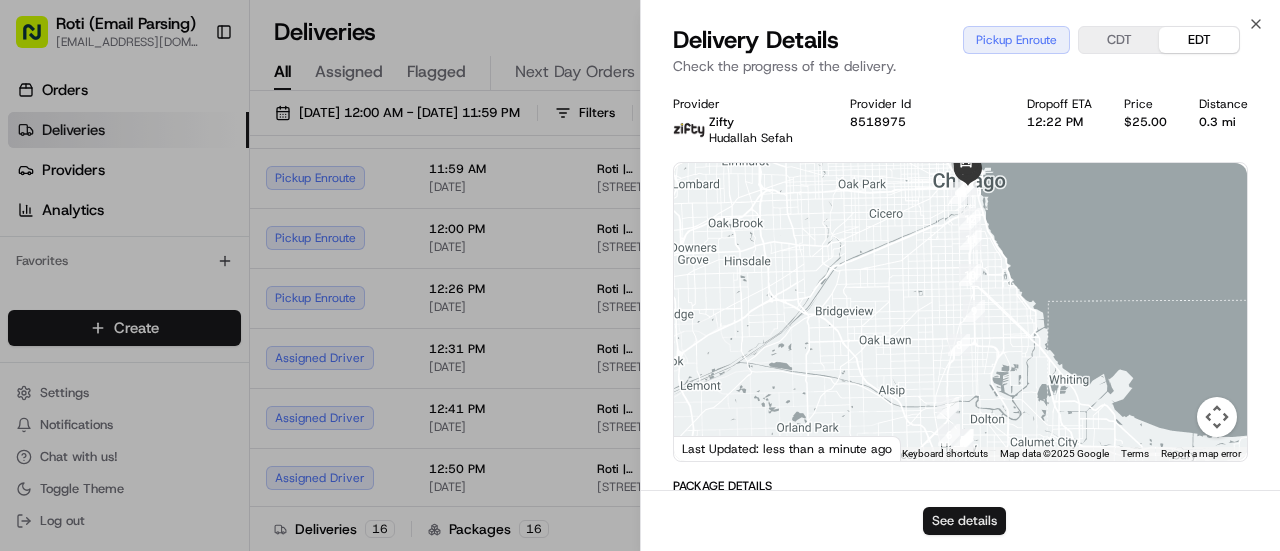 click on "See details" at bounding box center (964, 521) 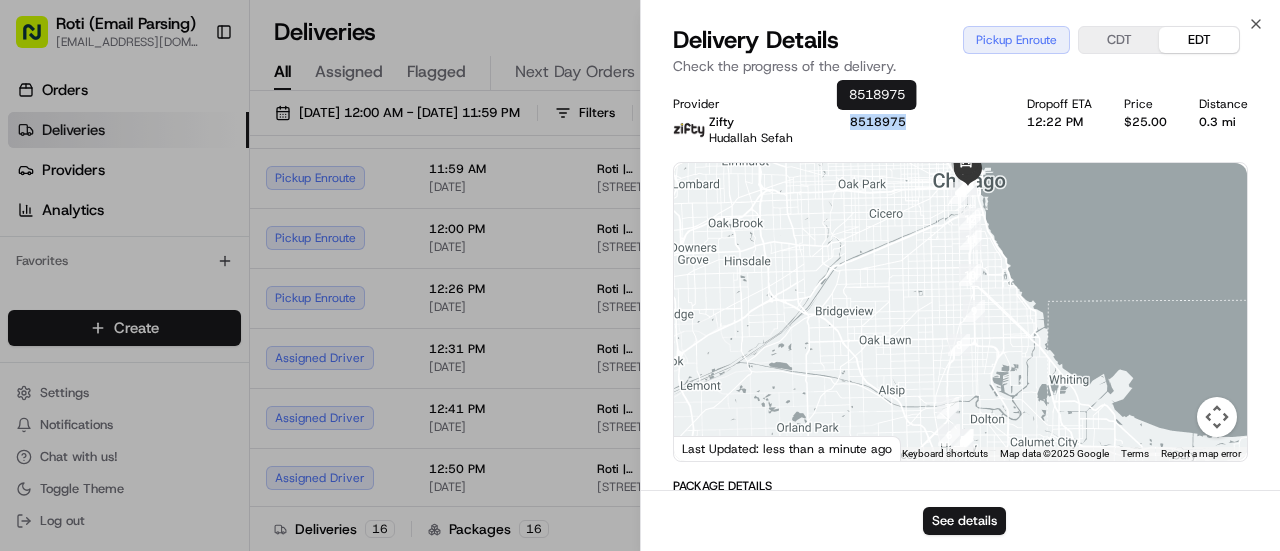 drag, startPoint x: 922, startPoint y: 121, endPoint x: 851, endPoint y: 129, distance: 71.44928 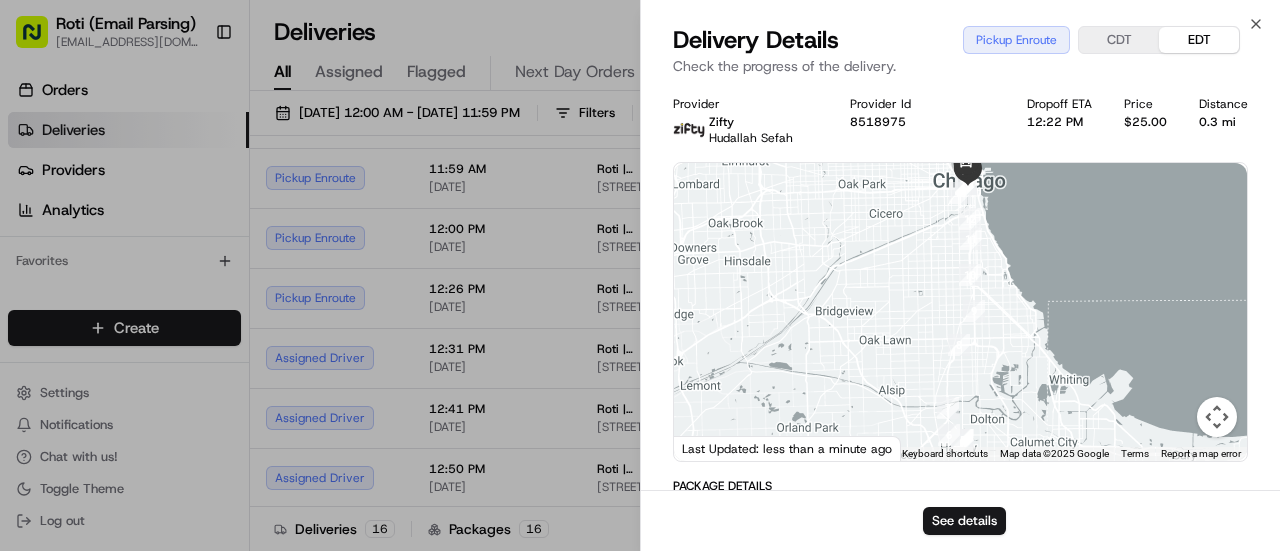 click on "Provider Zifty Hudallah Sefah Provider Id 8518975 Dropoff ETA 12:22 PM Price $25.00 Distance 0.3 mi ← Move left → Move right ↑ Move up ↓ Move down + Zoom in - Zoom out Home Jump left by 75% End Jump right by 75% Page Up Jump up by 75% Page Down Jump down by 75% 1 2 3 4 5 6 7 8 9 10 11 12 13 14 15 16 Keyboard shortcuts Map Data Map data ©2025 Google Map data ©2025 Google 5 km  Click to toggle between metric and imperial units Terms Report a map error Last Updated: less than a minute ago Package Details $ 309.59 Location Details Roti | Adams 310 W Adams St, Chicago, IL 60606, US 12:00 PM 07/11/2025 NIELSEN Nicole Carlson 200 W Jackson Blvd 26th floor, Chicago, IL 60606, USA 12:30 PM 07/11/2025 Delivery Activity Add Event Created (Sent To Provider) Zifty 07/10/2025 9:46 AM EDT Assigned Driver Zifty 07/10/2025 10:47 AM EDT Driver Updated Hudallah Sefah Zifty 07/10/2025 10:47 AM EDT Pickup Enroute Zifty 07/11/2025 10:34 AM EDT" at bounding box center (960, 539) 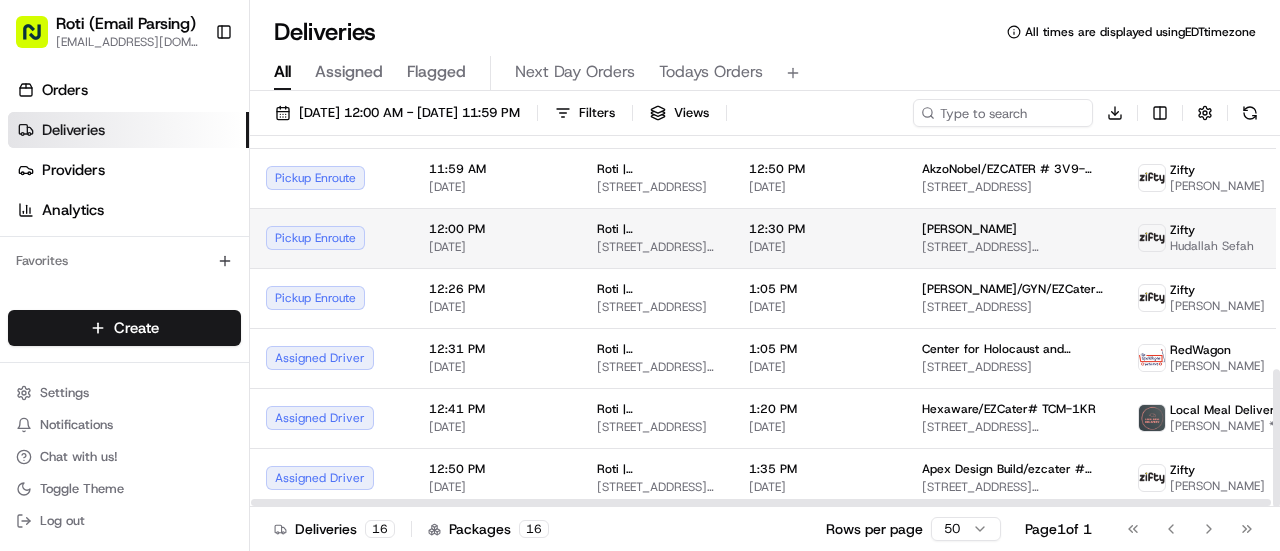 click on "12:30 PM 07/11/2025" at bounding box center [819, 238] 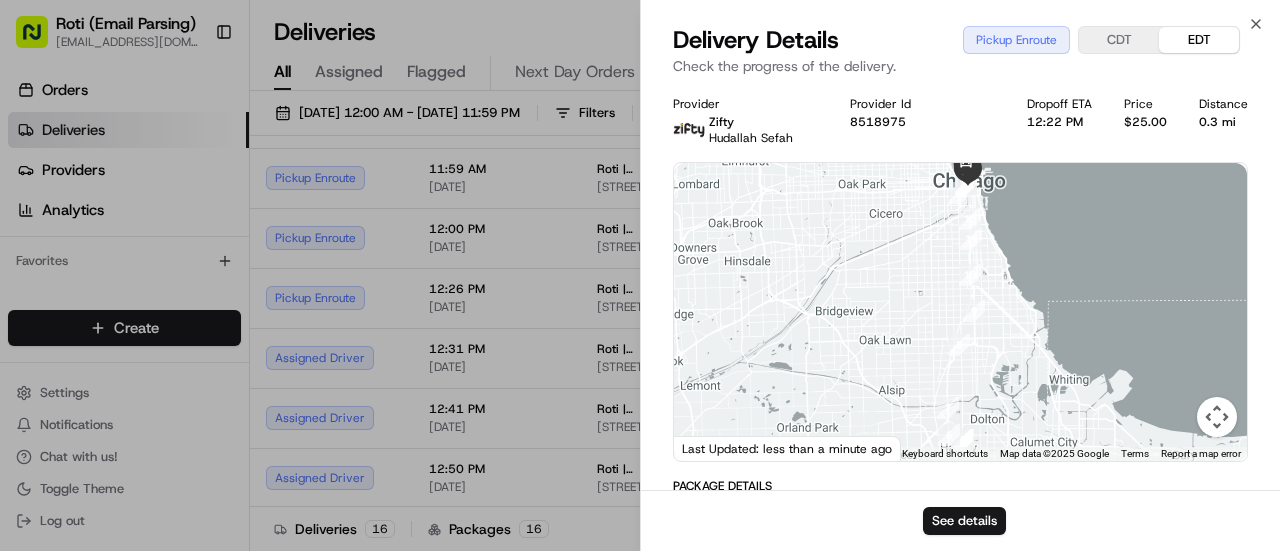 click on "Provider Zifty Hudallah Sefah Provider Id 8518975 Dropoff ETA 12:22 PM Price $25.00 Distance 0.3 mi ← Move left → Move right ↑ Move up ↓ Move down + Zoom in - Zoom out Home Jump left by 75% End Jump right by 75% Page Up Jump up by 75% Page Down Jump down by 75% 1 2 3 4 5 6 7 8 9 10 11 12 14 15 16 13 Keyboard shortcuts Map Data Map data ©2025 Google Map data ©2025 Google 5 km  Click to toggle between metric and imperial units Terms Report a map error Last Updated: less than a minute ago Package Details $ 309.59 Location Details Roti | Adams 310 W Adams St, Chicago, IL 60606, US 12:00 PM 07/11/2025 NIELSEN Nicole Carlson 200 W Jackson Blvd 26th floor, Chicago, IL 60606, USA 12:30 PM 07/11/2025 Delivery Activity Add Event Created (Sent To Provider) Zifty 07/10/2025 9:46 AM EDT Assigned Driver Zifty 07/10/2025 10:47 AM EDT Driver Updated Hudallah Sefah Zifty 07/10/2025 10:47 AM EDT Pickup Enroute Zifty 07/11/2025 10:34 AM EDT" at bounding box center [960, 539] 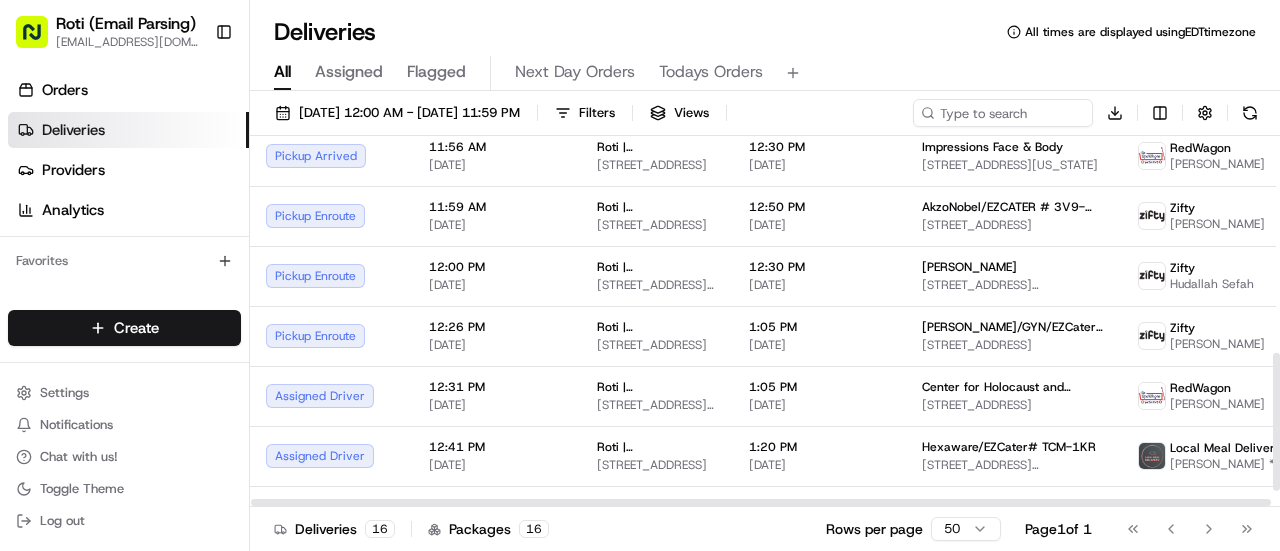 scroll, scrollTop: 628, scrollLeft: 0, axis: vertical 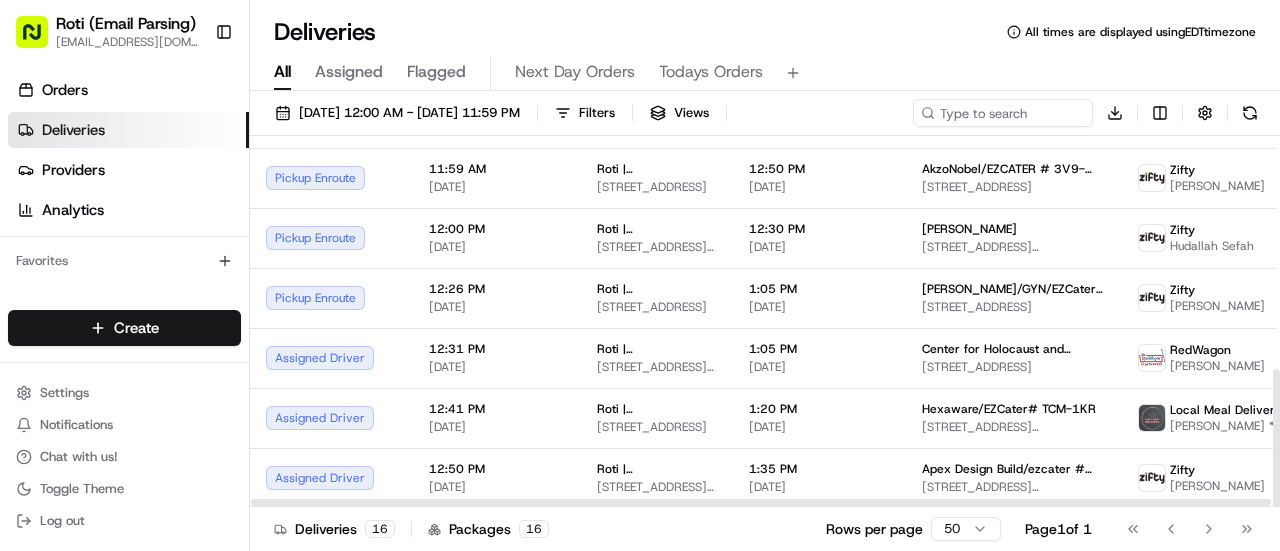 drag, startPoint x: 1279, startPoint y: 405, endPoint x: 1189, endPoint y: 457, distance: 103.94229 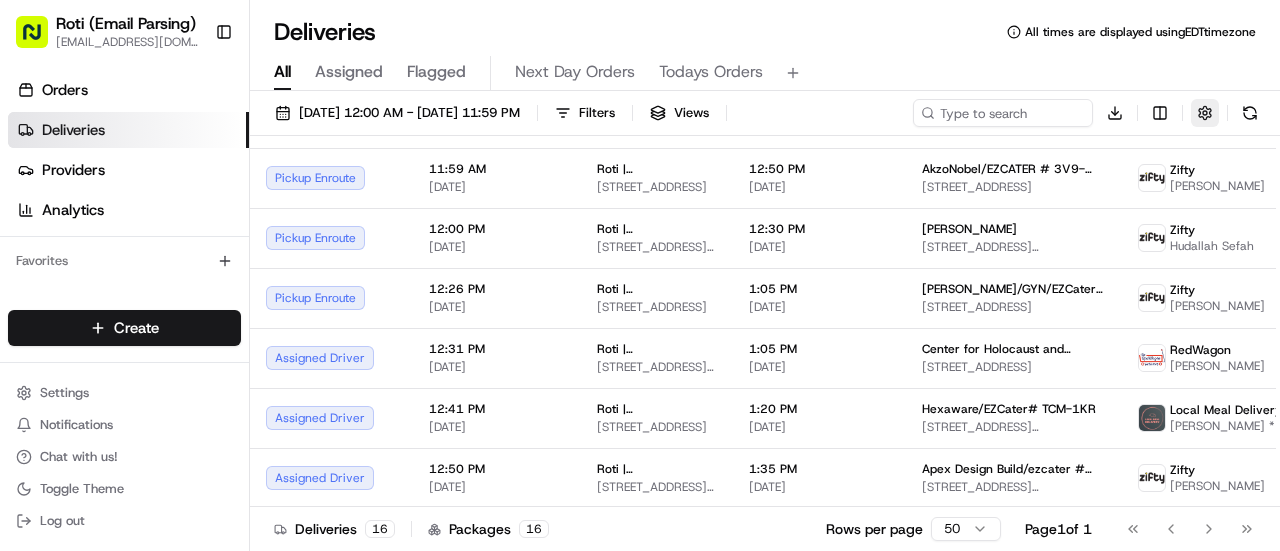 click at bounding box center [1205, 113] 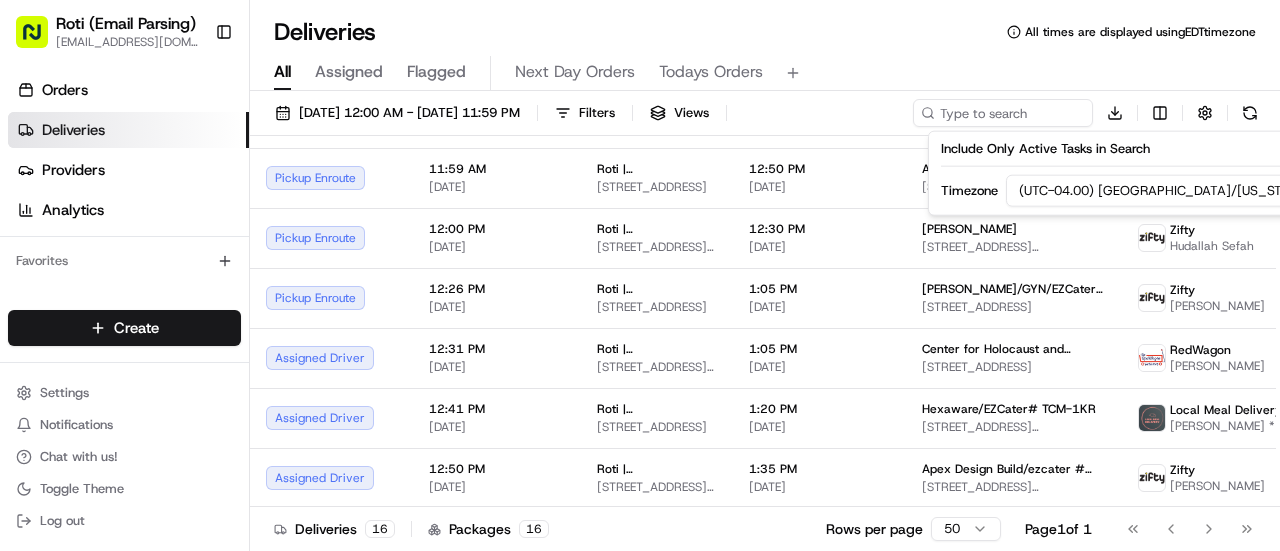 click on "Roti (Email Parsing) sbroadhead@roti.com Toggle Sidebar Orders Deliveries Providers Analytics Favorites Main Menu Members & Organization Organization Users Roles Preferences Customization Tracking Orchestration Automations Dispatch Strategy Locations Pickup Locations Dropoff Locations Billing Billing Refund Requests Integrations Notification Triggers Webhooks API Keys Request Logs Create Settings Notifications Chat with us! Toggle Theme Log out Deliveries All times are displayed using  EDT  timezone All Assigned Flagged Next Day Orders Todays Orders 07/11/2025 12:00 AM - 07/11/2025 11:59 PM Filters Views Download Status Original Pickup Time Pickup Location Original Dropoff Time Dropoff Location Provider Action Canceled 10:29 AM 07/11/2025 Roti | Pennsylvania Ave 1747 Pennsylvania Ave NW, Washington, DC 20006, USA 11:00 AM 07/11/2025 American Chemical Society 1155 16th St NW, Washington, DC 20036, USA Local Meal Delivery (catering) Abel Ademe* Dropoff Complete 10:41 AM 07/11/2025 11:20 AM + 1 +" at bounding box center (640, 275) 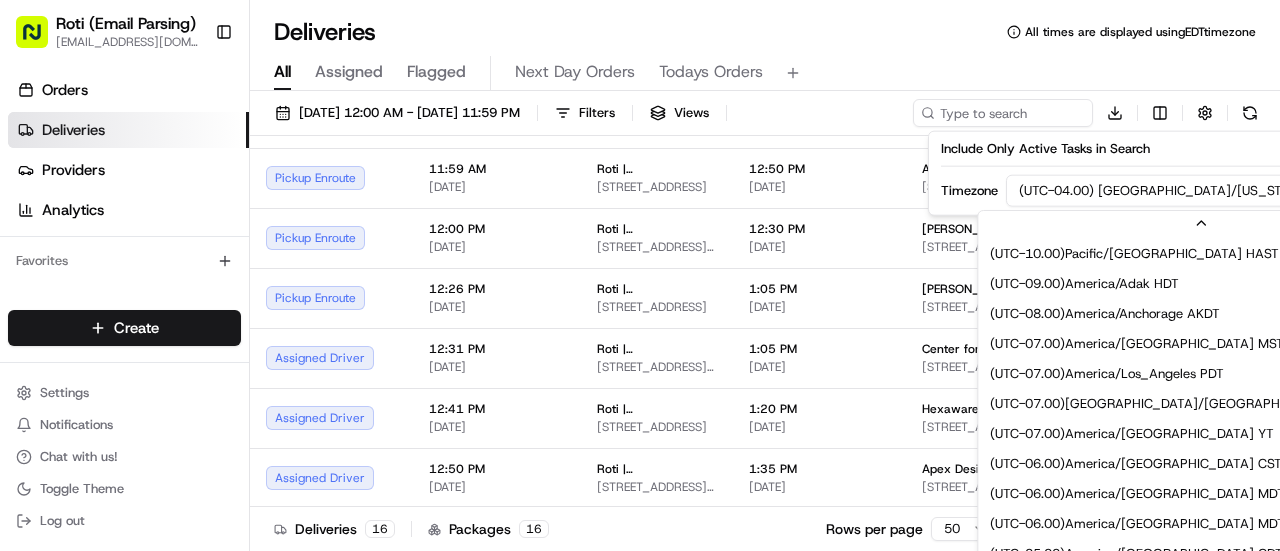 scroll, scrollTop: 119, scrollLeft: 0, axis: vertical 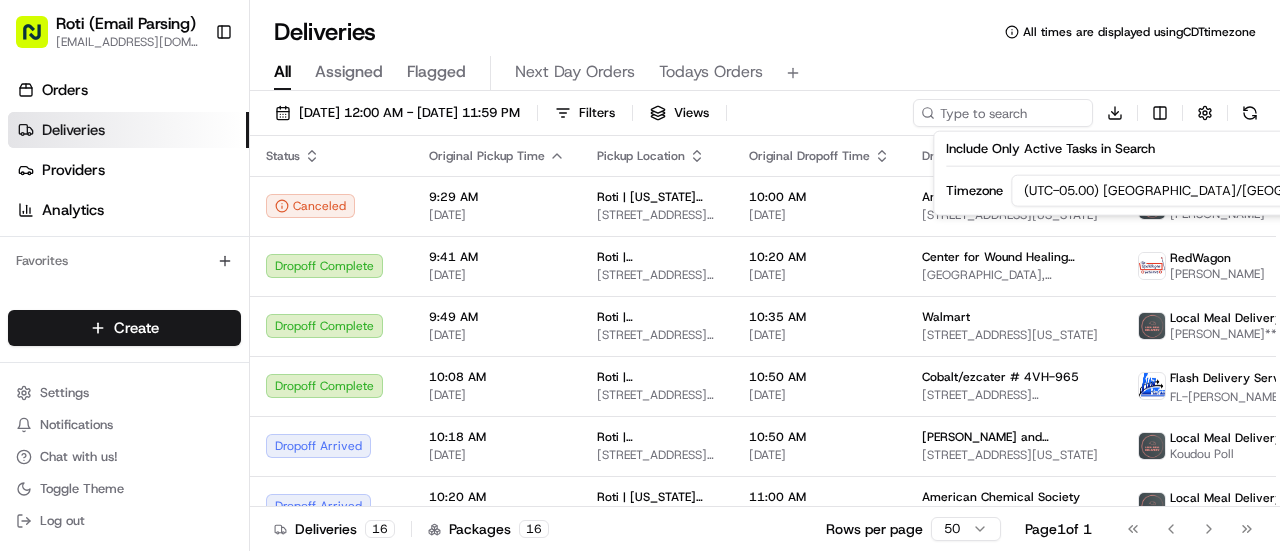click on "All Assigned Flagged Next Day Orders Todays Orders" at bounding box center (765, 73) 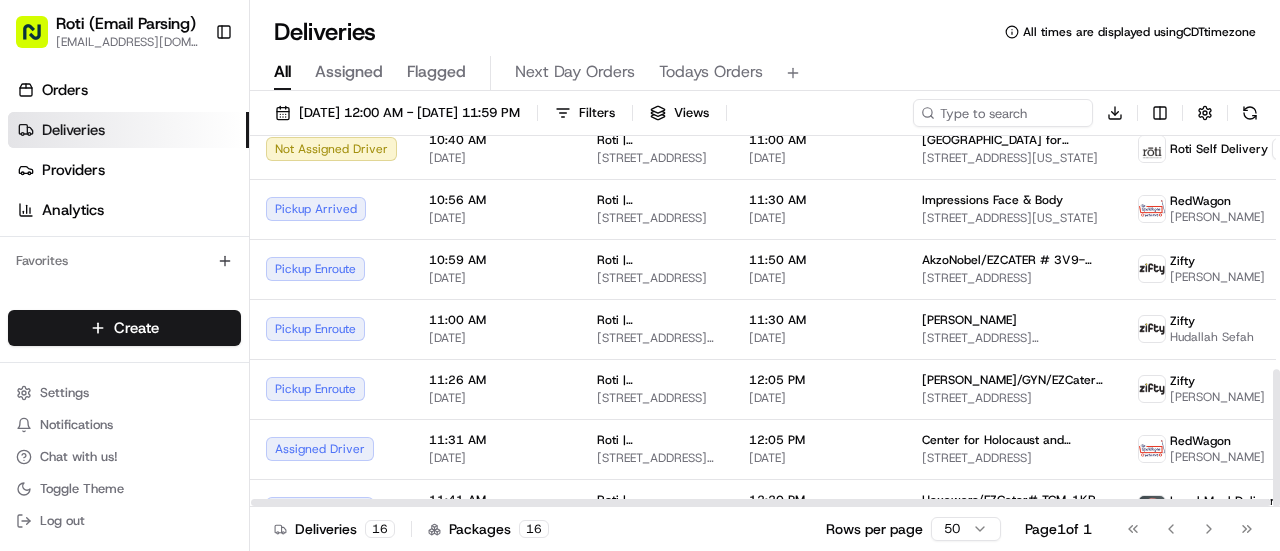scroll, scrollTop: 628, scrollLeft: 0, axis: vertical 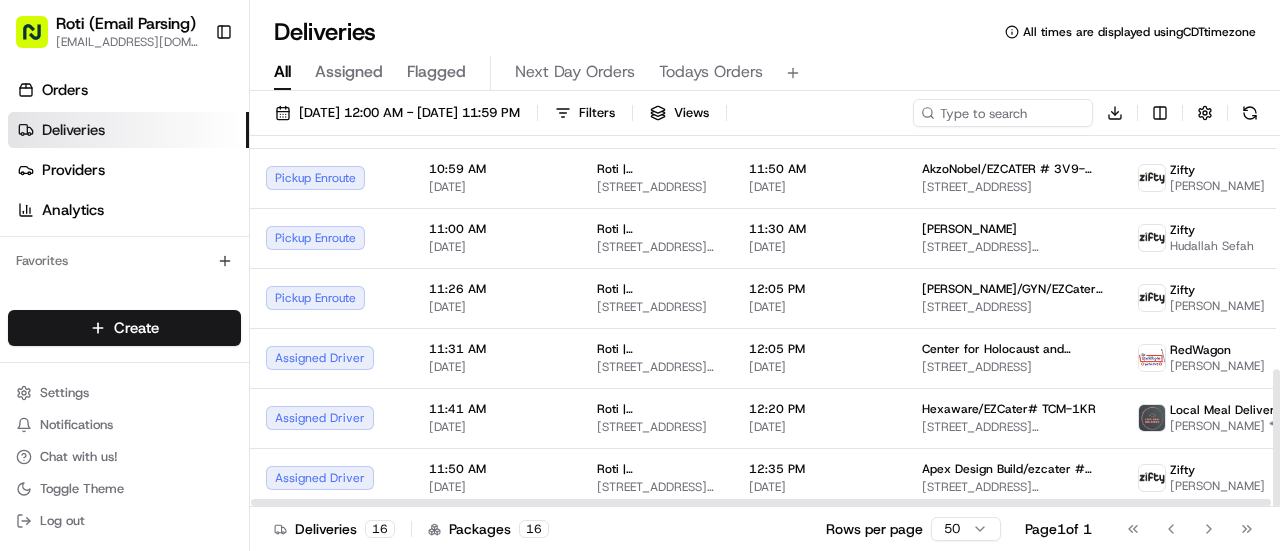 drag, startPoint x: 1279, startPoint y: 231, endPoint x: 1246, endPoint y: 533, distance: 303.79764 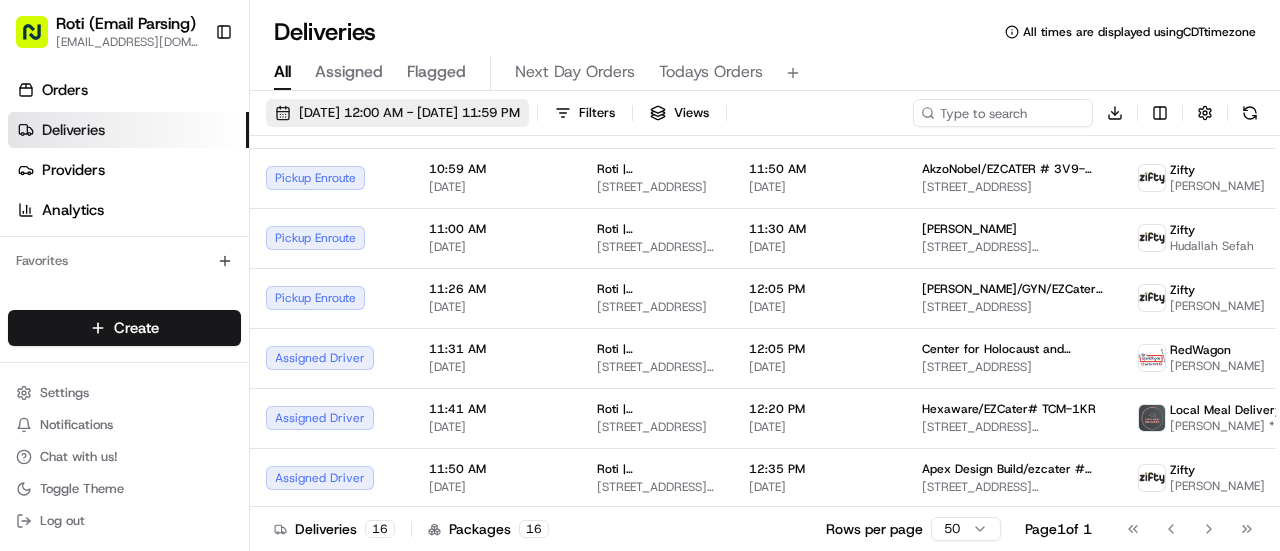 click on "07/11/2025 12:00 AM - 07/11/2025 11:59 PM" at bounding box center [409, 113] 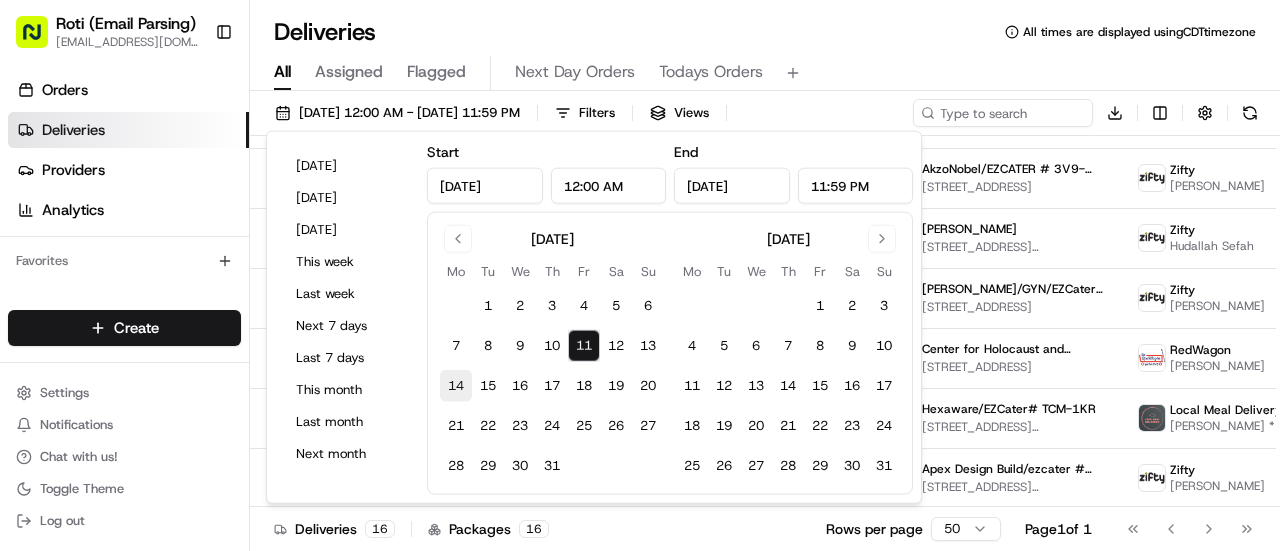 click on "14" at bounding box center (456, 386) 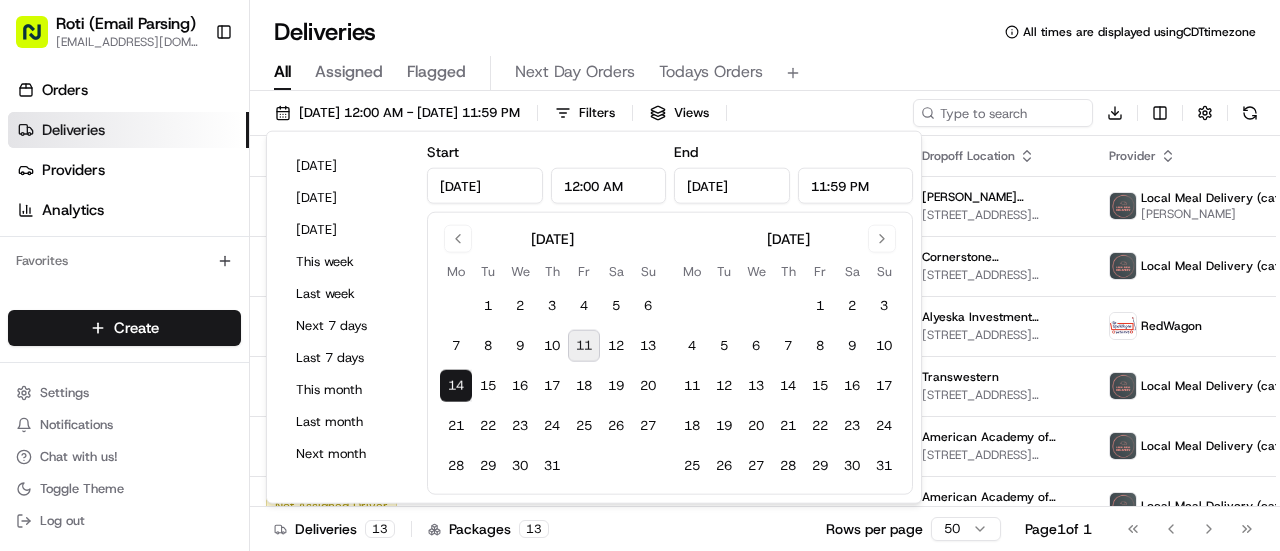 click on "07/14/2025 12:00 AM - 07/14/2025 11:59 PM Filters Views Download" at bounding box center [765, 117] 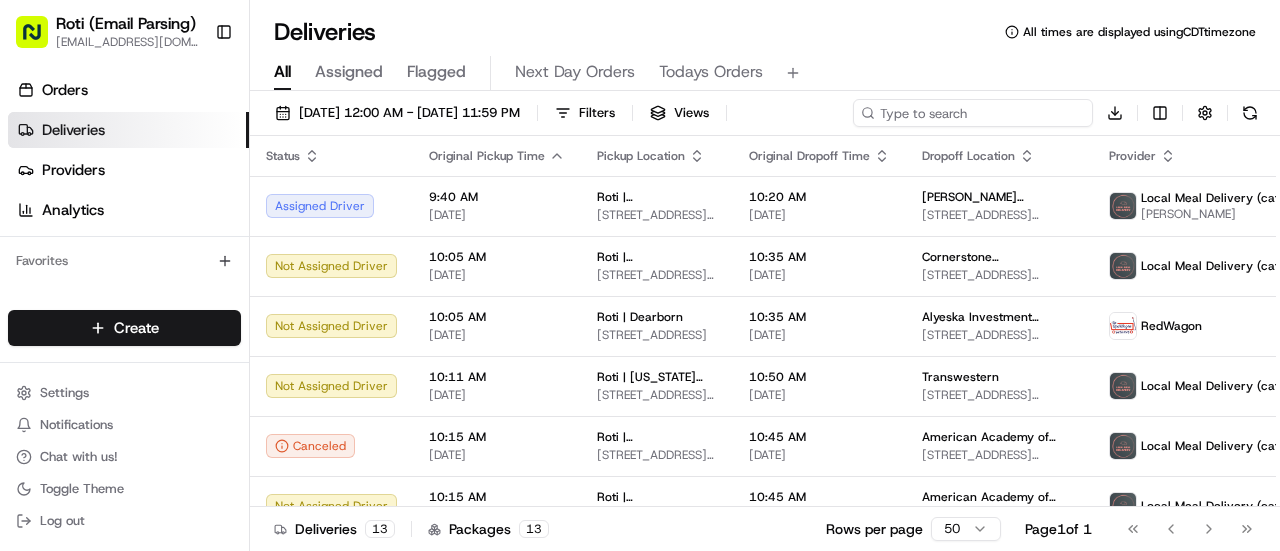 click at bounding box center (973, 113) 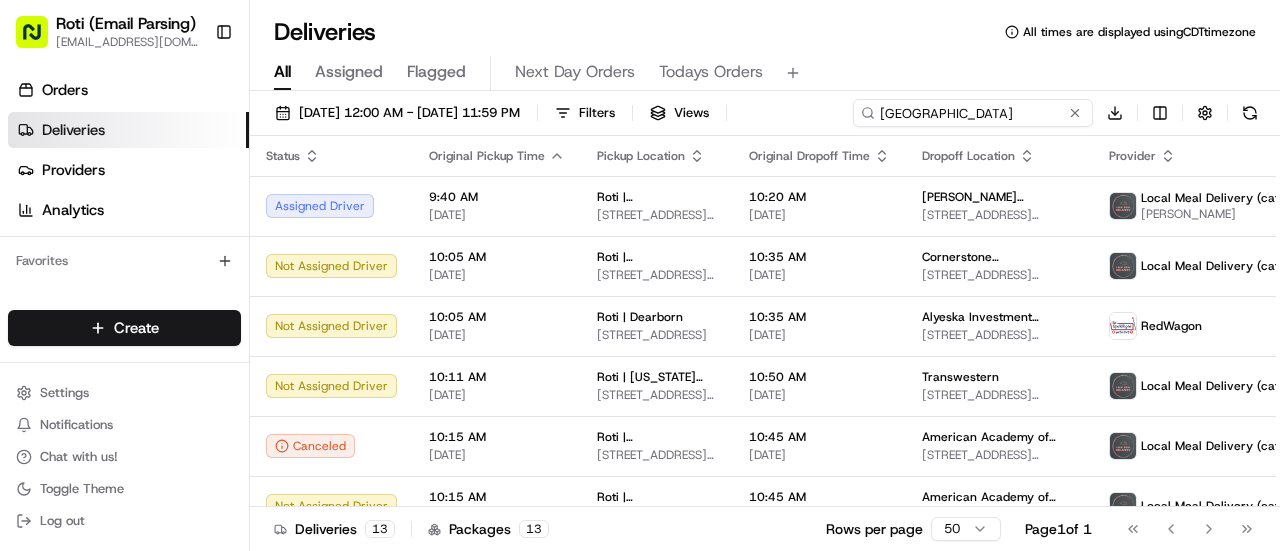 scroll, scrollTop: 0, scrollLeft: 68, axis: horizontal 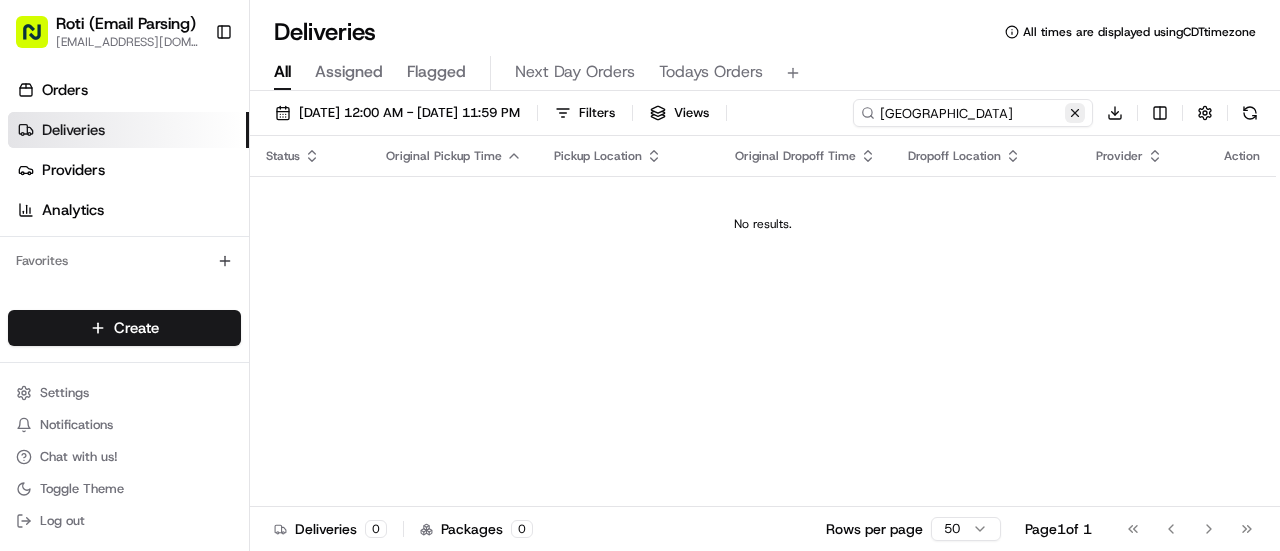 type on "United States Holocaust Memorial Museum" 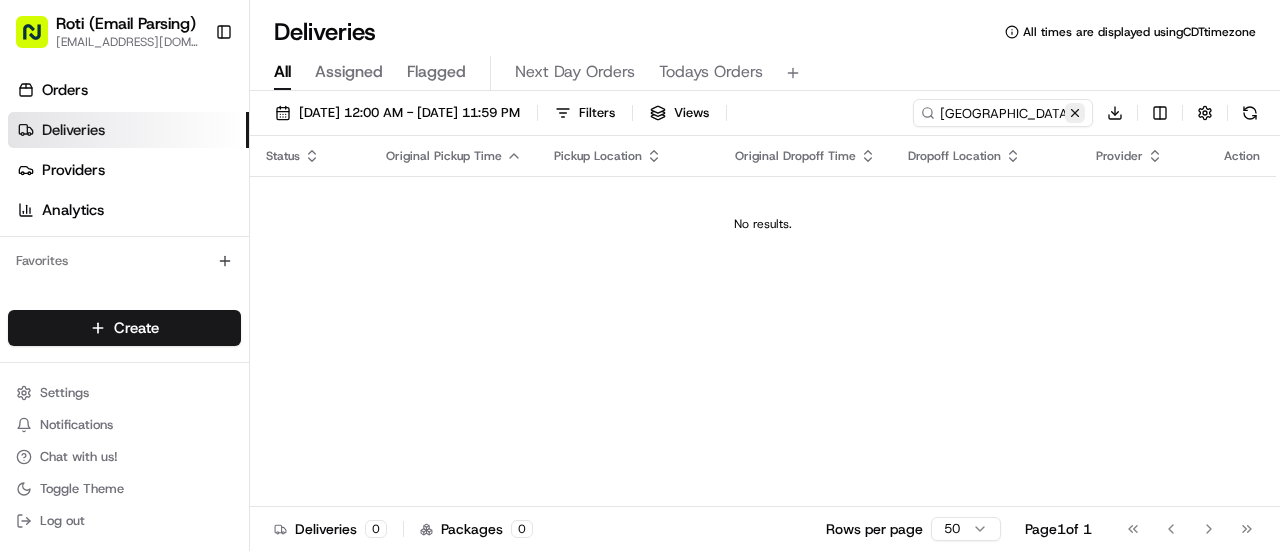 click at bounding box center [1075, 113] 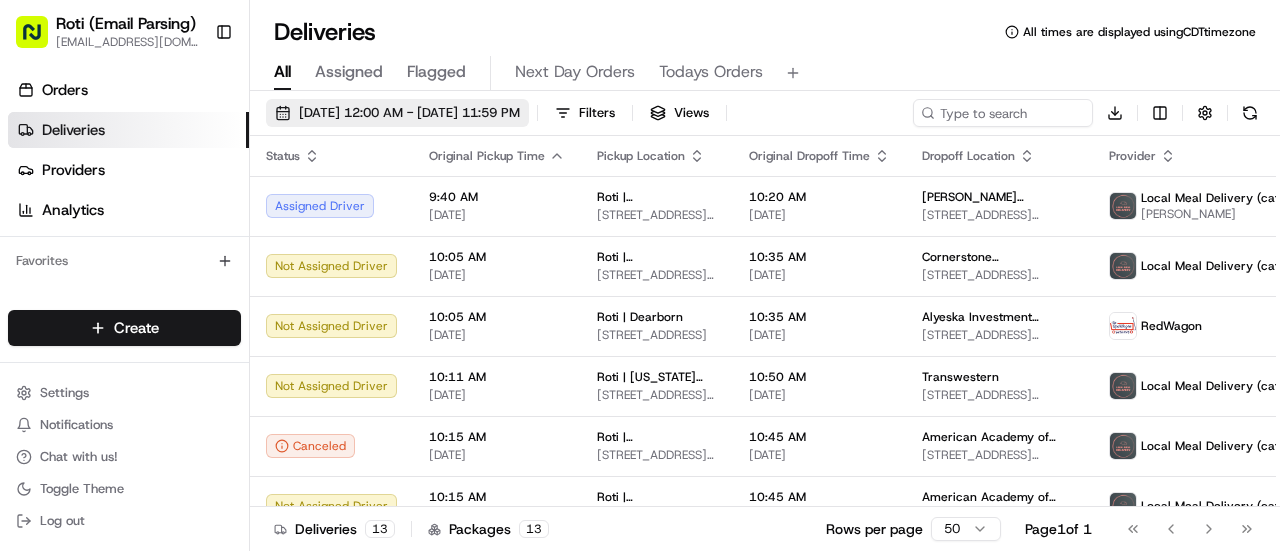 click on "07/14/2025 12:00 AM - 07/14/2025 11:59 PM" at bounding box center (409, 113) 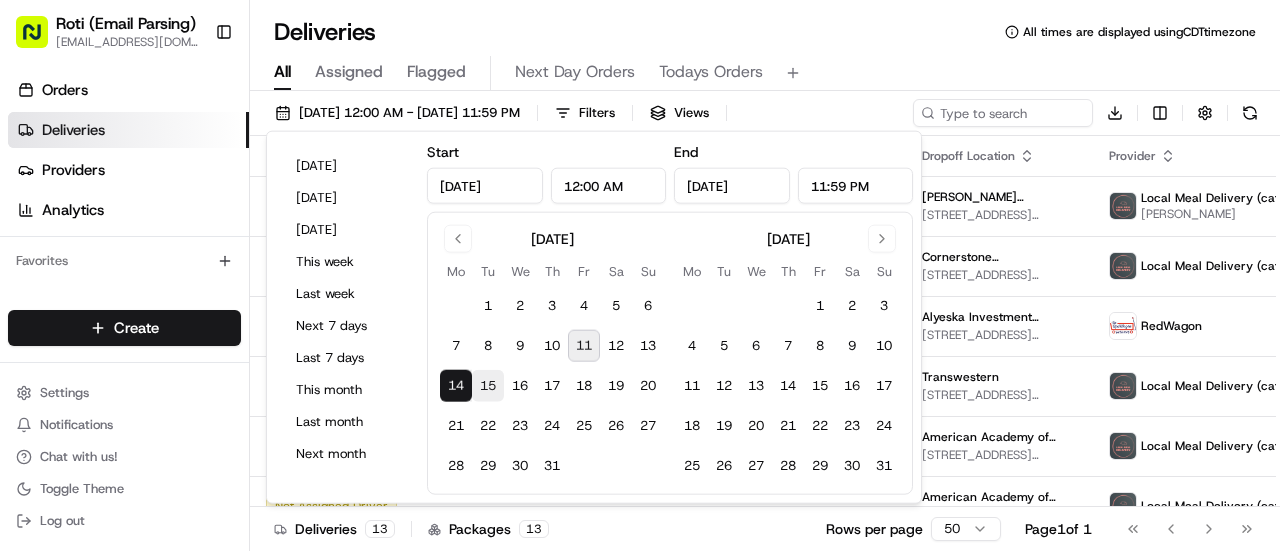 click on "15" at bounding box center (488, 386) 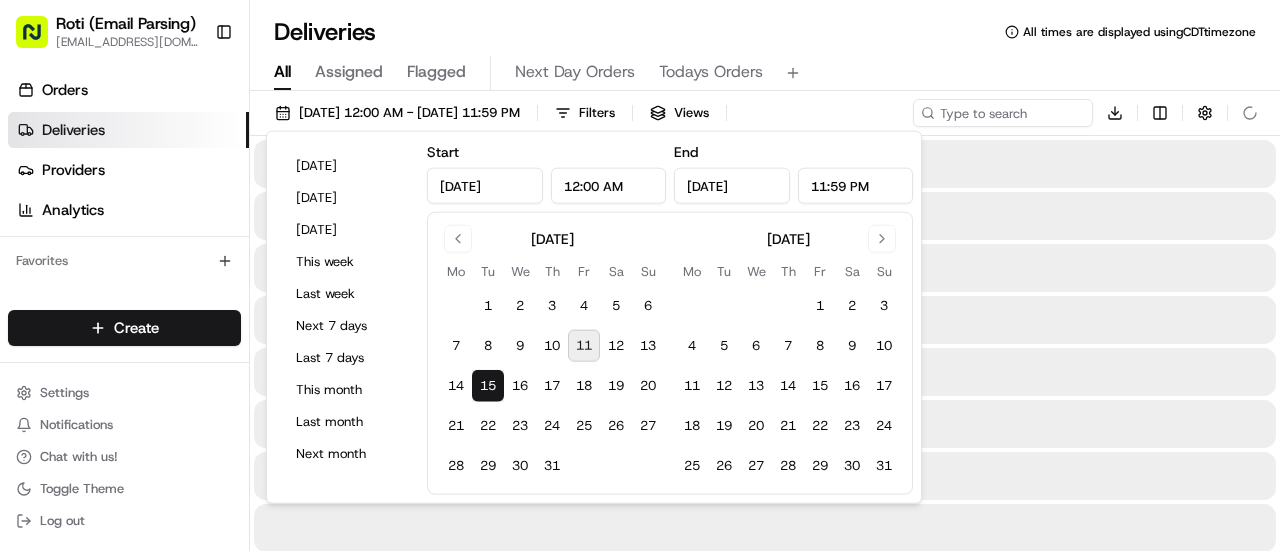 click on "15" at bounding box center [488, 386] 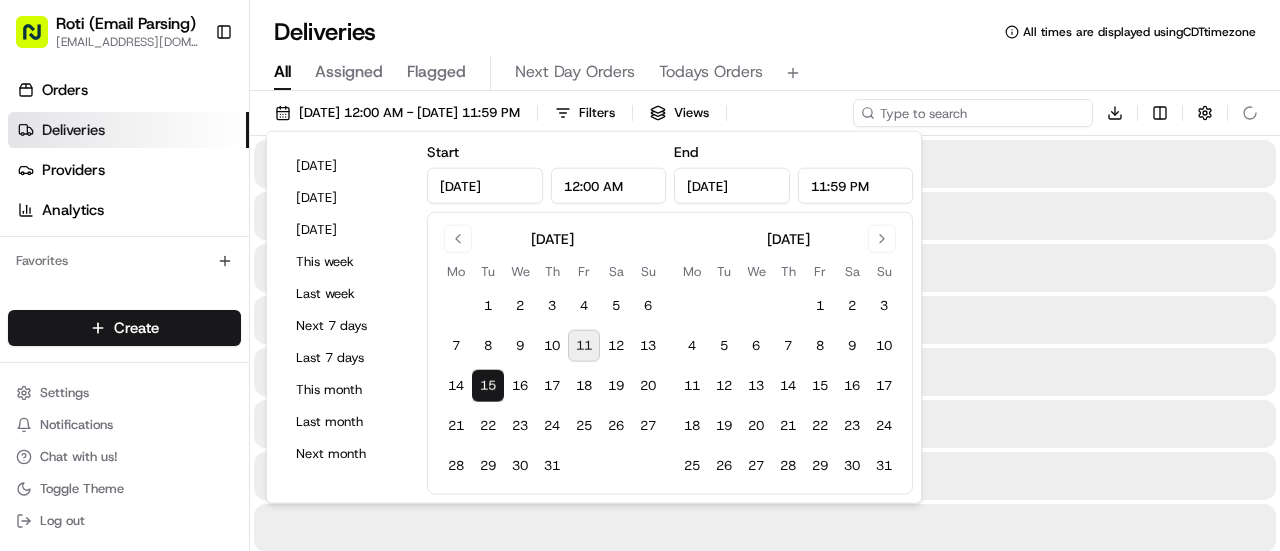 click at bounding box center (973, 113) 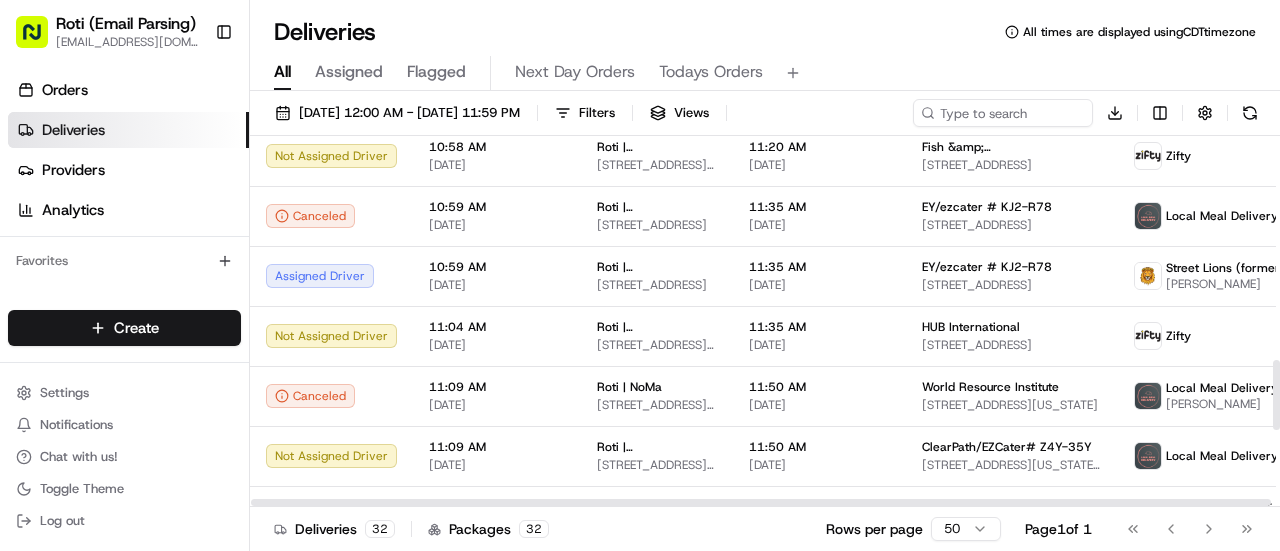scroll, scrollTop: 1183, scrollLeft: 0, axis: vertical 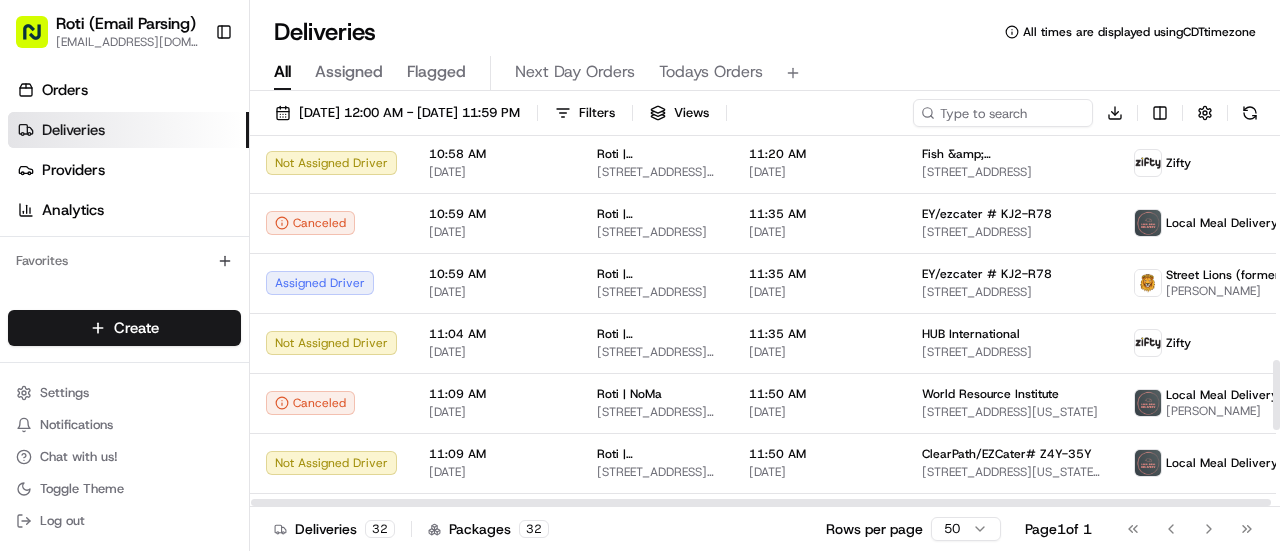 drag, startPoint x: 1279, startPoint y: 158, endPoint x: 1256, endPoint y: 382, distance: 225.1777 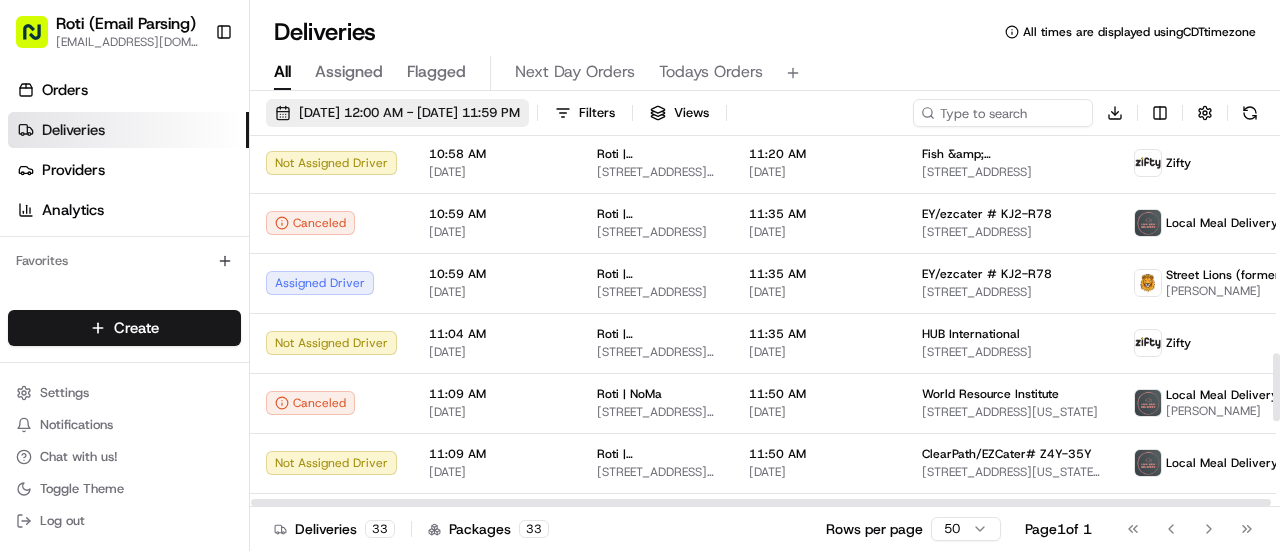 click on "07/15/2025 12:00 AM - 07/15/2025 11:59 PM" at bounding box center [409, 113] 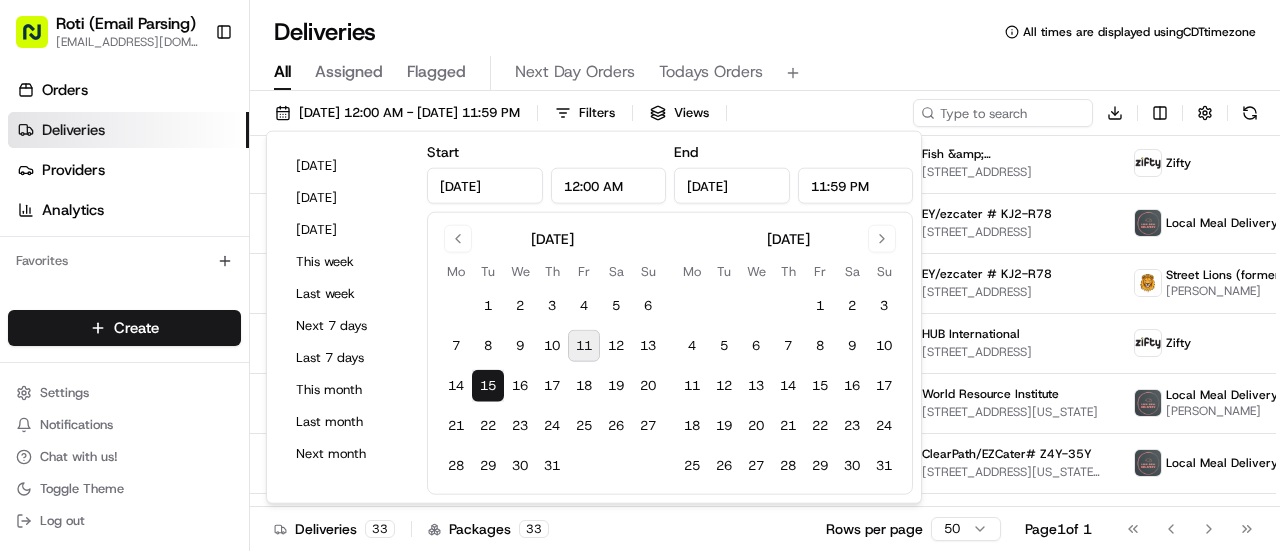 click on "11" at bounding box center [584, 346] 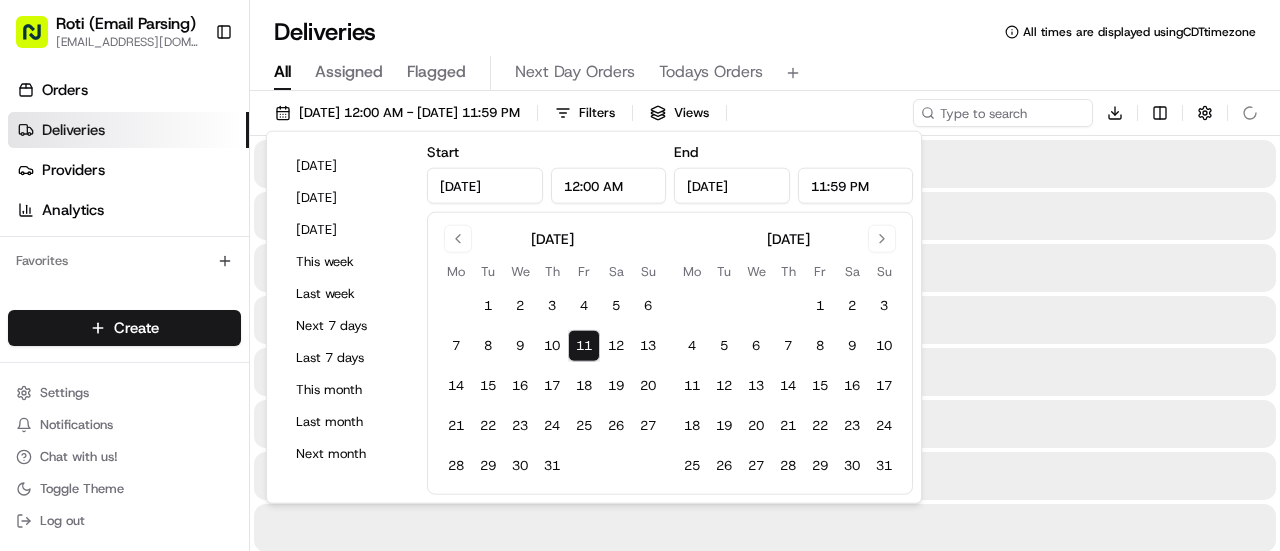 click on "11" at bounding box center [584, 346] 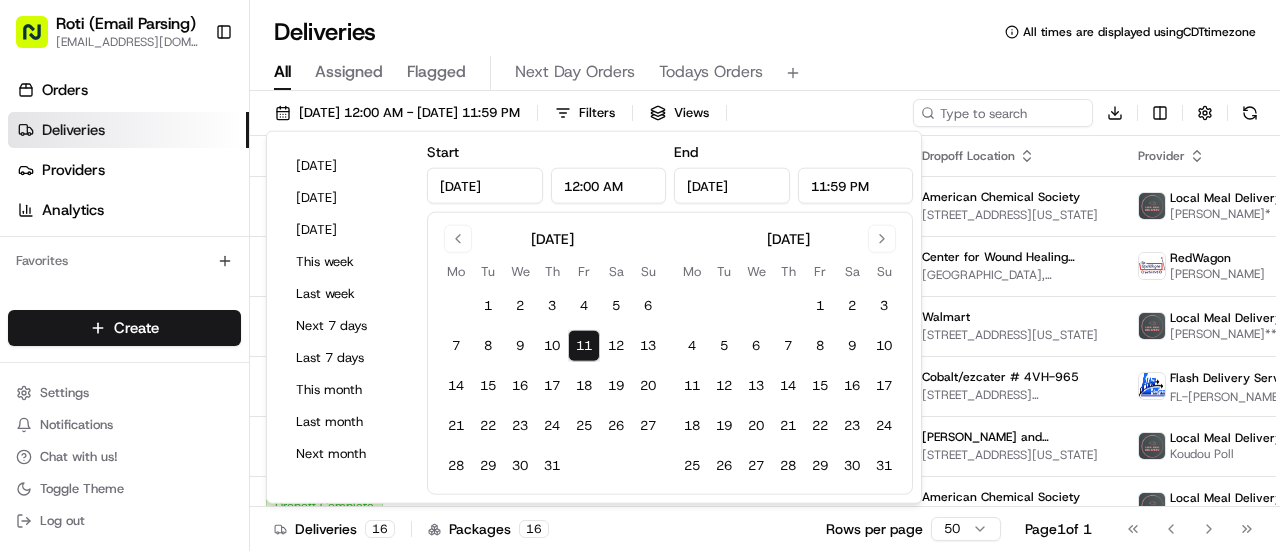 click on "Deliveries All times are displayed using  CDT  timezone" at bounding box center [765, 32] 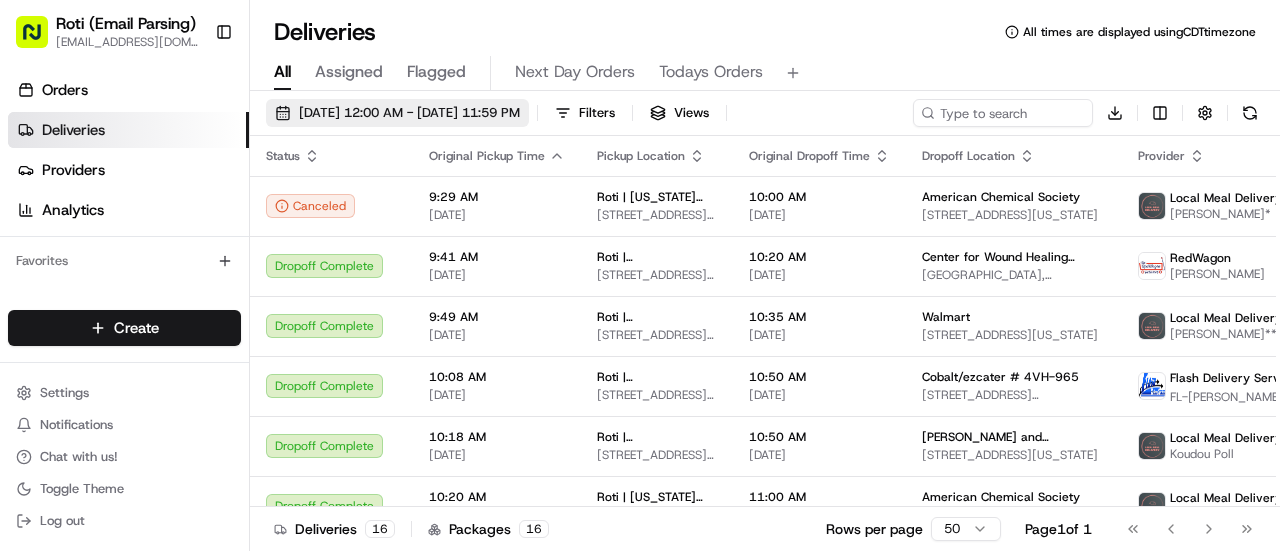 click on "07/11/2025 12:00 AM - 07/11/2025 11:59 PM" at bounding box center (409, 113) 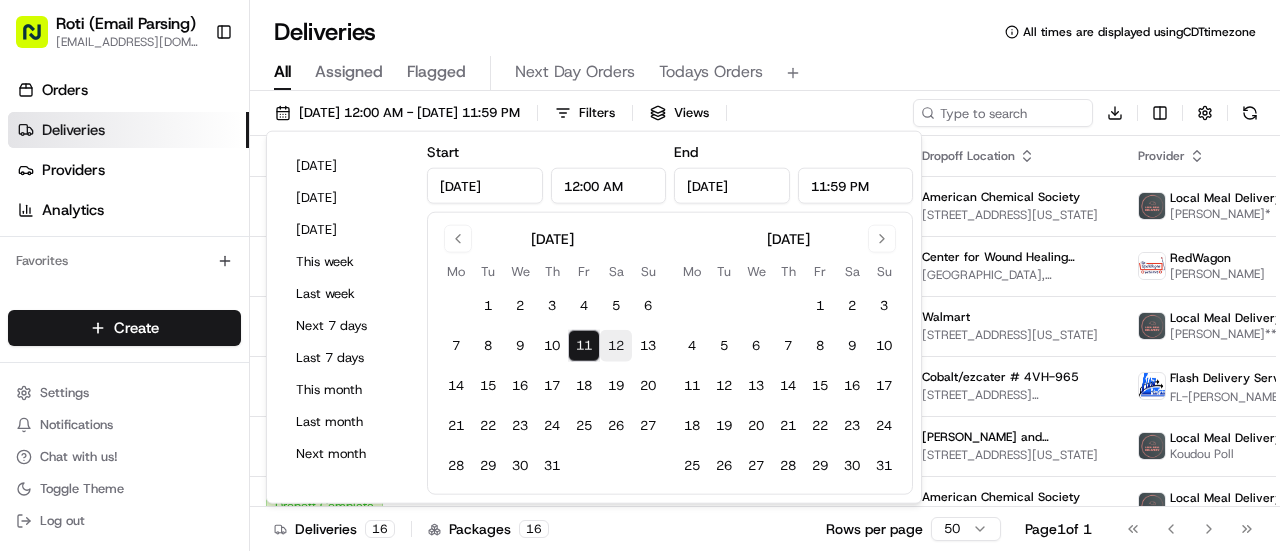 click on "12" at bounding box center [616, 346] 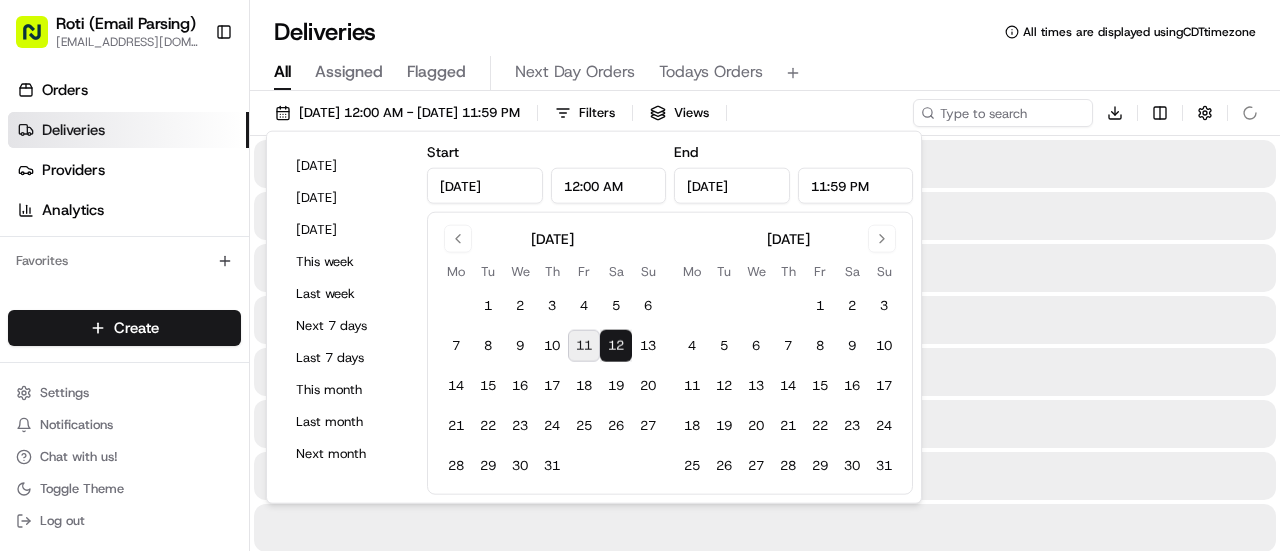 click on "12" at bounding box center (616, 346) 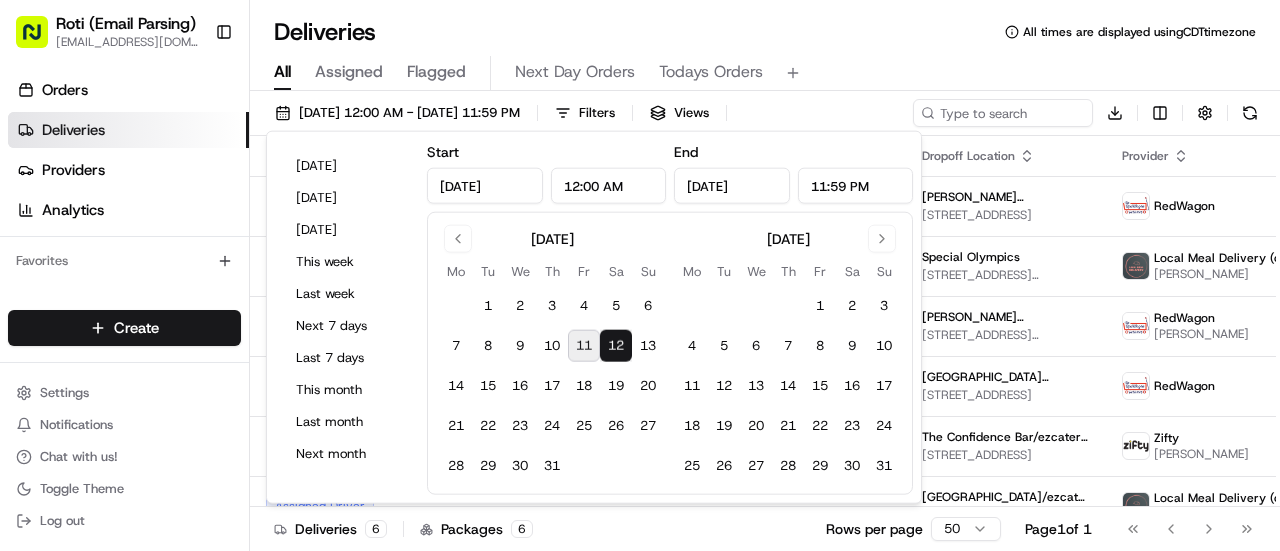 click on "07/12/2025 12:00 AM - 07/12/2025 11:59 PM Filters Views Download Status Original Pickup Time Pickup Location Original Dropoff Time Dropoff Location Provider Action Not Assigned Driver 9:33 AM 07/12/2025 Roti | University of MN 614 Washington Ave SE, Minneapolis, MN 55414, USA 10:20 AM 07/12/2025 Maria Margarita Valley 4240 Royce St NE, Minneapolis, MN 55421, USA RedWagon Assigned Driver 9:43 AM 07/12/2025 Roti | F Street 1311 F St NW, Washington, DC 20004, USA 10:20 AM 07/12/2025 Special Olympics 2600 Virginia Ave NW floor 10, Washington, DC 20037, USA Local Meal Delivery (catering) Victor Blocker Assigned Driver 10:58 AM 07/12/2025 Roti | Lincoln Park 1000 W North Ave, Chicago, IL 60642, USA 11:35 AM 07/12/2025 Morgan St Apartment Complex/ezcater # T7T-48V 209 N Morgan St #204, Chicago, IL 60607, USA RedWagon Hammed Hassan Not Assigned Driver 11:12 AM 07/12/2025 Roti | Hyde Park 1526 E 53rd St, Chicago, IL 60615, USA 11:35 AM 07/12/2025 University of Chicago IMR/ezcater # E8M-P2G RedWagon Assigned Driver 6 6" at bounding box center [765, 323] 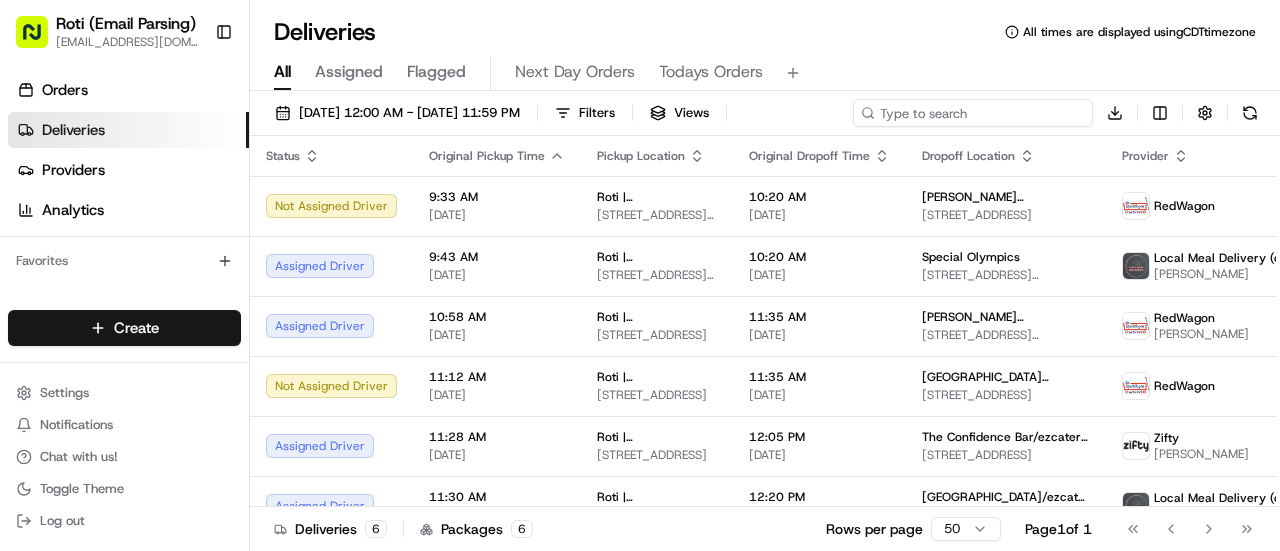 click at bounding box center [973, 113] 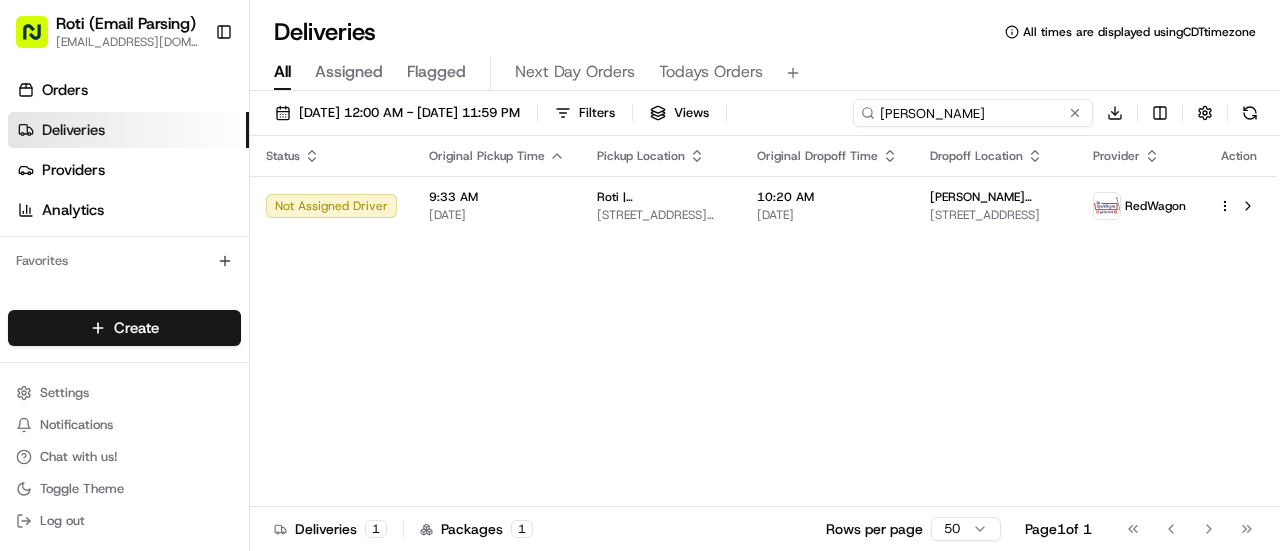 type on "Maria" 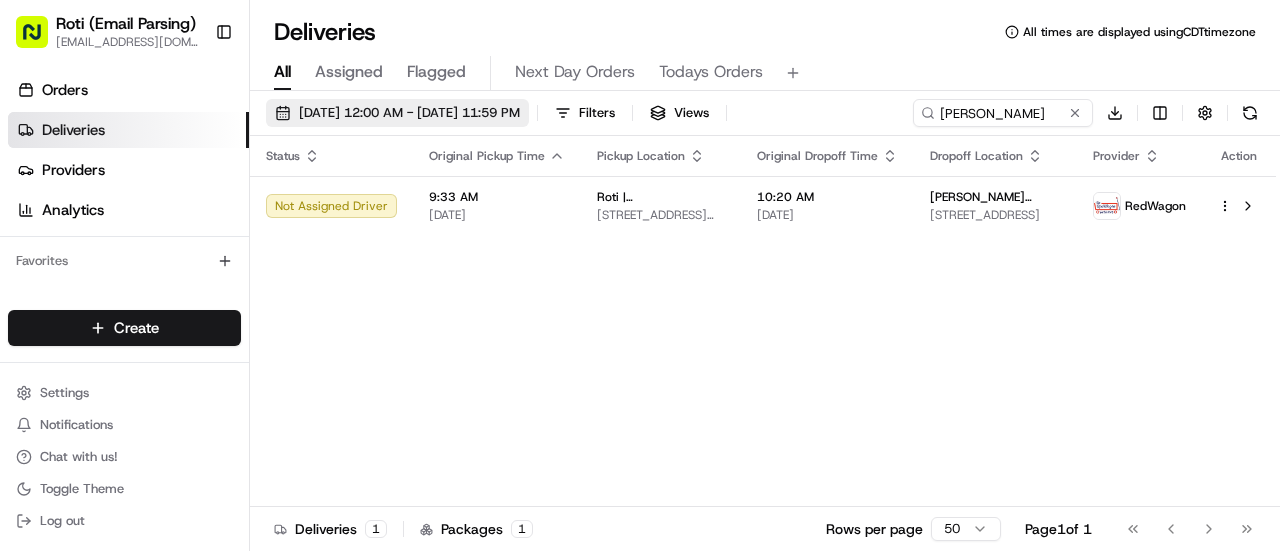 click on "07/12/2025 12:00 AM - 07/12/2025 11:59 PM" at bounding box center [397, 113] 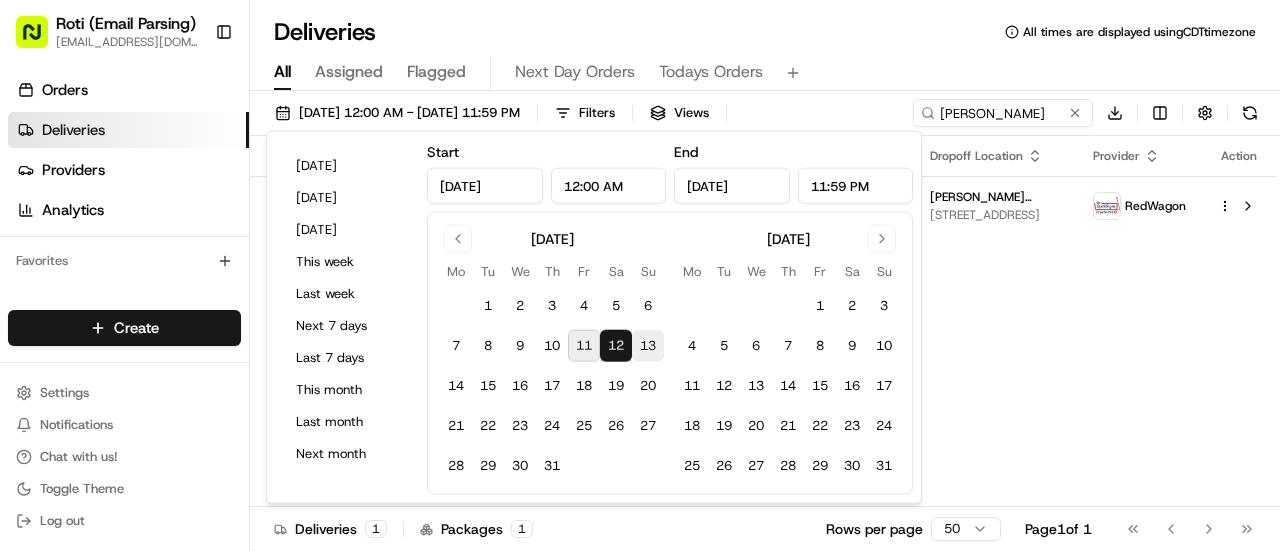 click on "13" at bounding box center [648, 346] 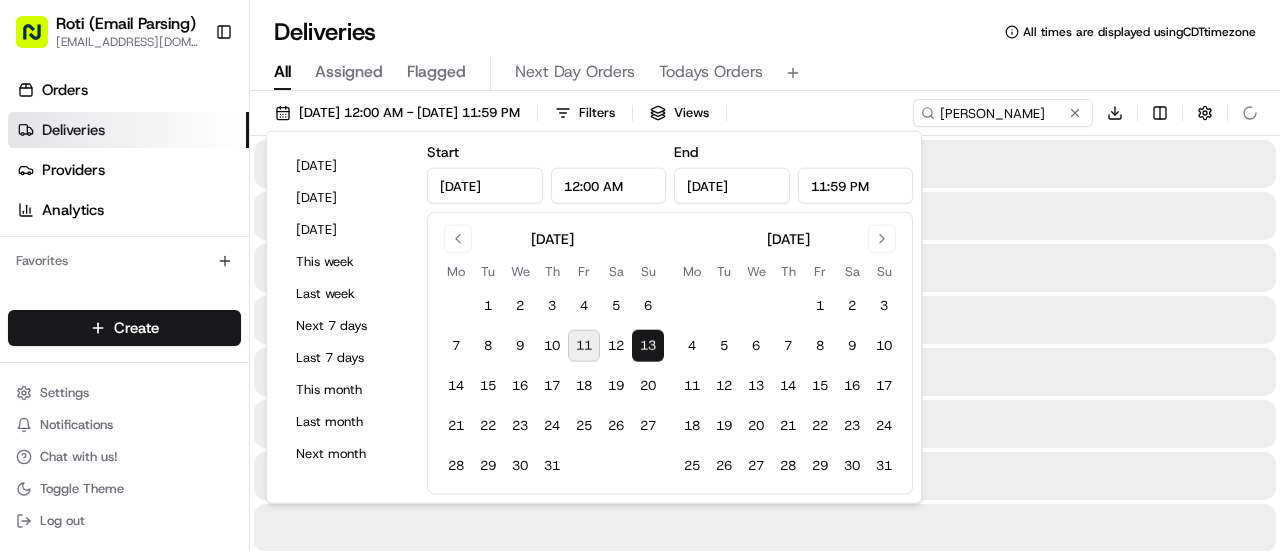 click on "13" at bounding box center [648, 346] 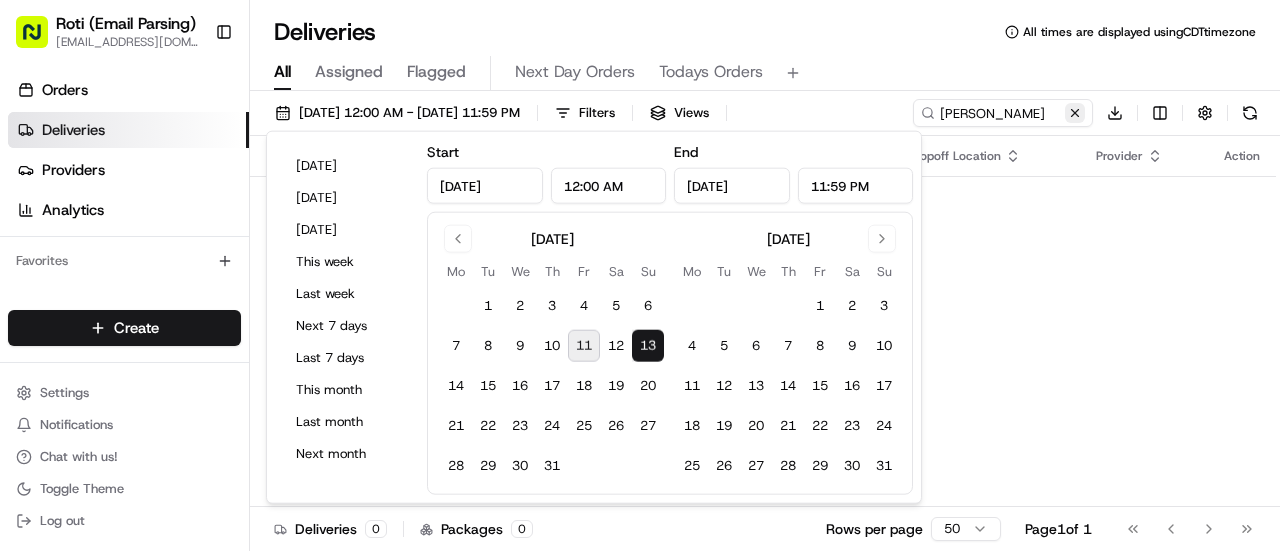 click at bounding box center [1075, 113] 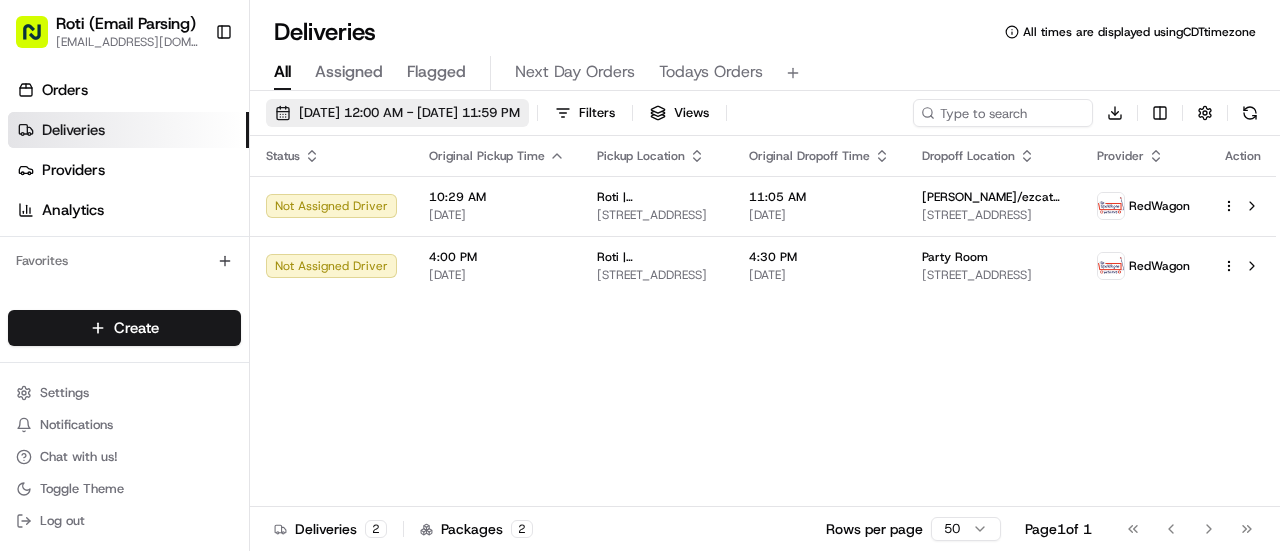 click on "07/13/2025 12:00 AM - 07/13/2025 11:59 PM" at bounding box center [397, 113] 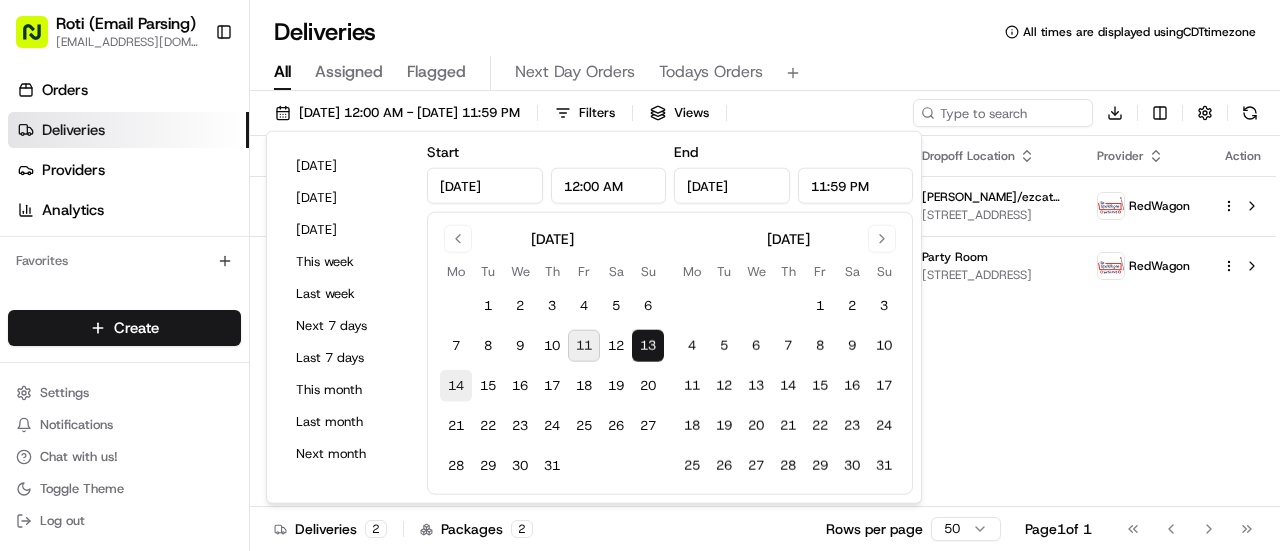 click on "14" at bounding box center (456, 386) 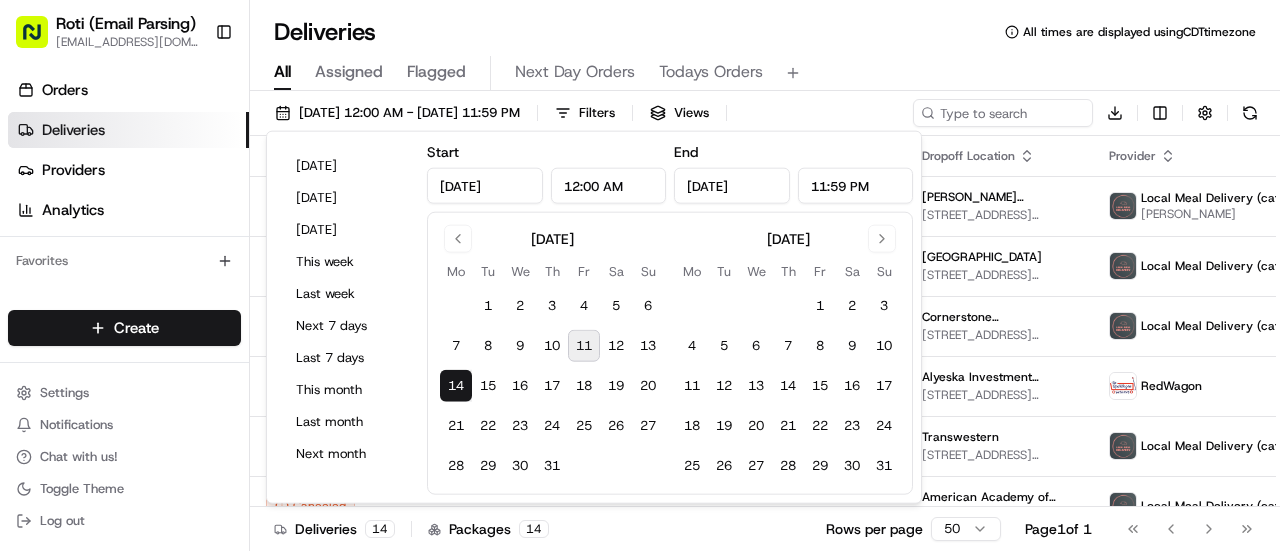 click on "All Assigned Flagged Next Day Orders Todays Orders" at bounding box center (765, 73) 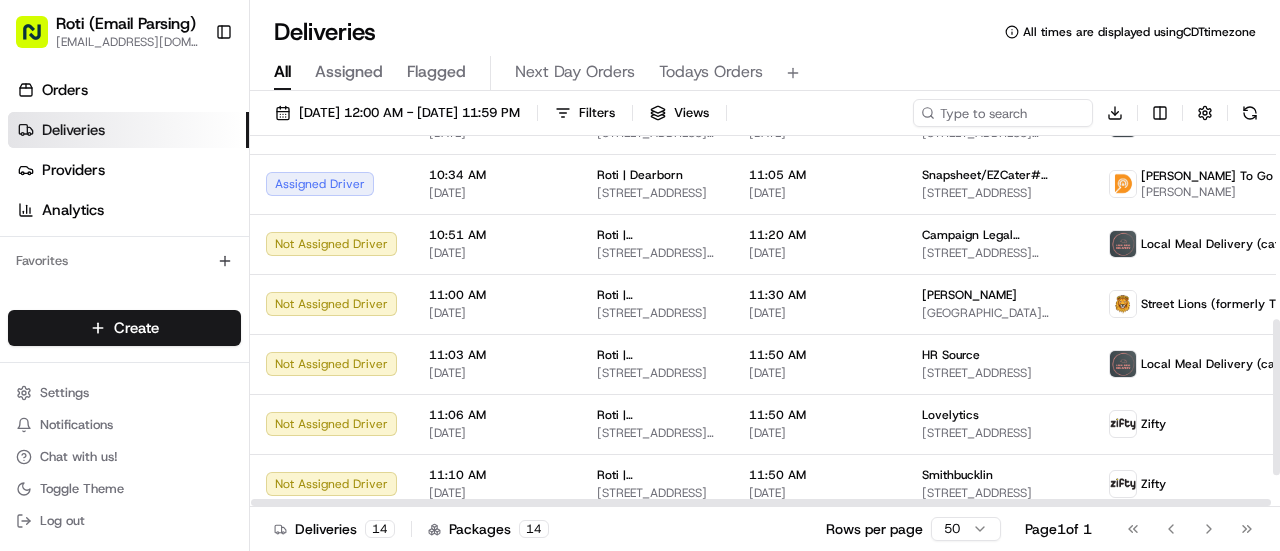 scroll, scrollTop: 508, scrollLeft: 0, axis: vertical 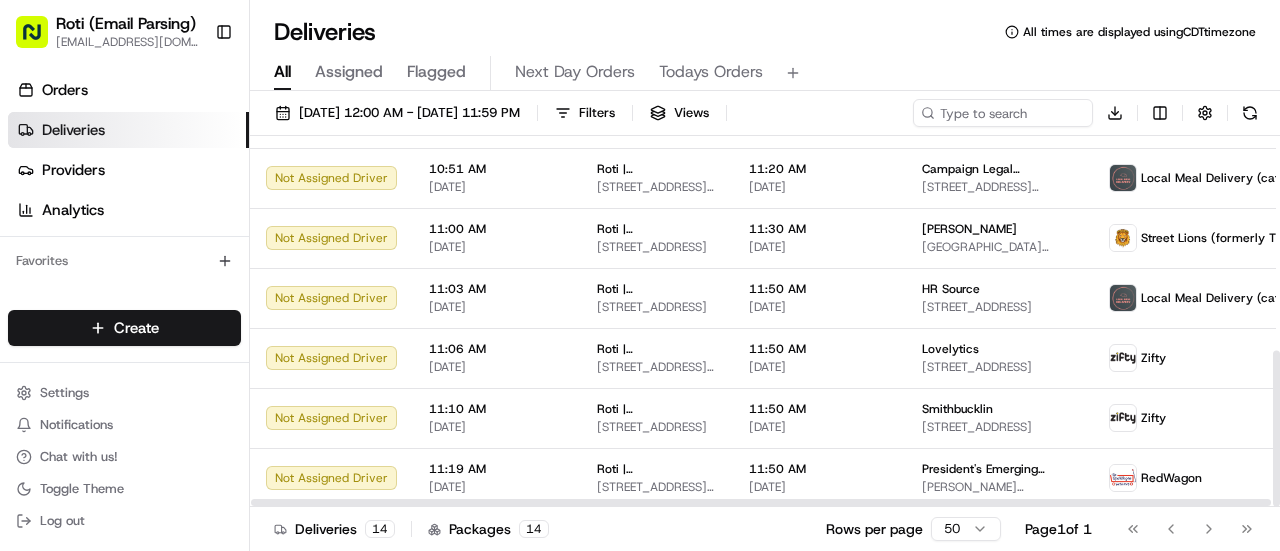 drag, startPoint x: 1279, startPoint y: 175, endPoint x: 1269, endPoint y: 494, distance: 319.1567 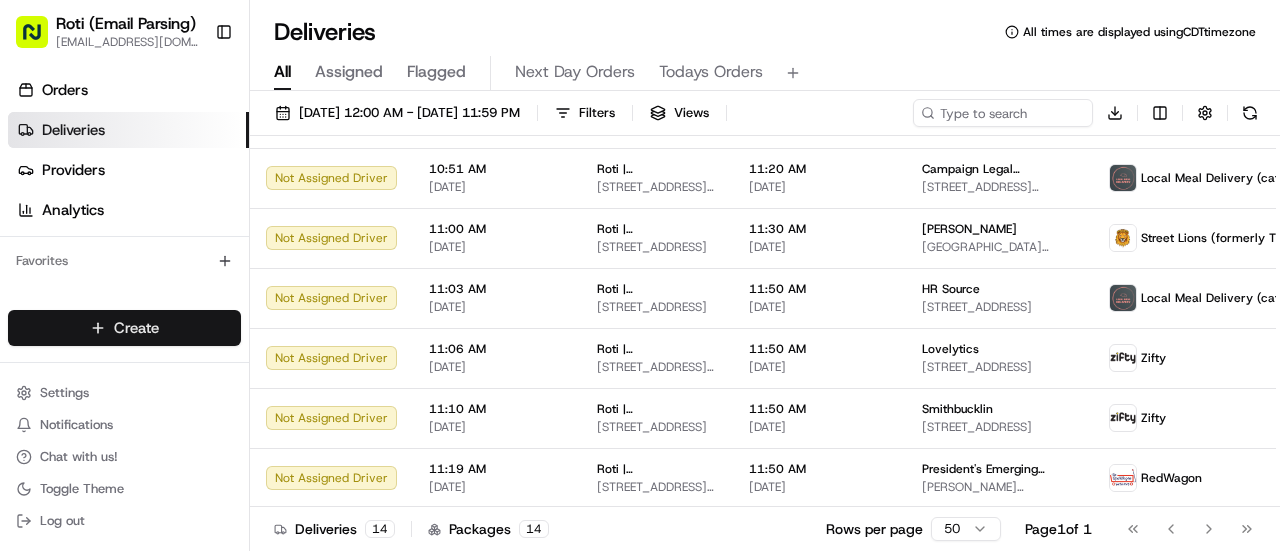 click on "Roti (Email Parsing) sbroadhead@roti.com Toggle Sidebar Orders Deliveries Providers Analytics Favorites Main Menu Members & Organization Organization Users Roles Preferences Customization Tracking Orchestration Automations Dispatch Strategy Locations Pickup Locations Dropoff Locations Billing Billing Refund Requests Integrations Notification Triggers Webhooks API Keys Request Logs Create Settings Notifications Chat with us! Toggle Theme Log out Deliveries All times are displayed using  CDT  timezone All Assigned Flagged Next Day Orders Todays Orders 07/14/2025 12:00 AM - 07/14/2025 11:59 PM Filters Views Download Status Original Pickup Time Pickup Location Original Dropoff Time Dropoff Location Provider Action Assigned Driver 9:40 AM 07/14/2025 Roti | K Street 1629 K St NW, Washington, DC 20006, USA 10:20 AM 07/14/2025 Goodwin Proctor/EZCater# PT3-K05 1900 N St NW, Washington, DC 20036, USA Local Meal Delivery (catering) Victor Blocker Created 9:58 AM 07/14/2025 Roti | F Street 10:30 AM Zifty" at bounding box center (640, 275) 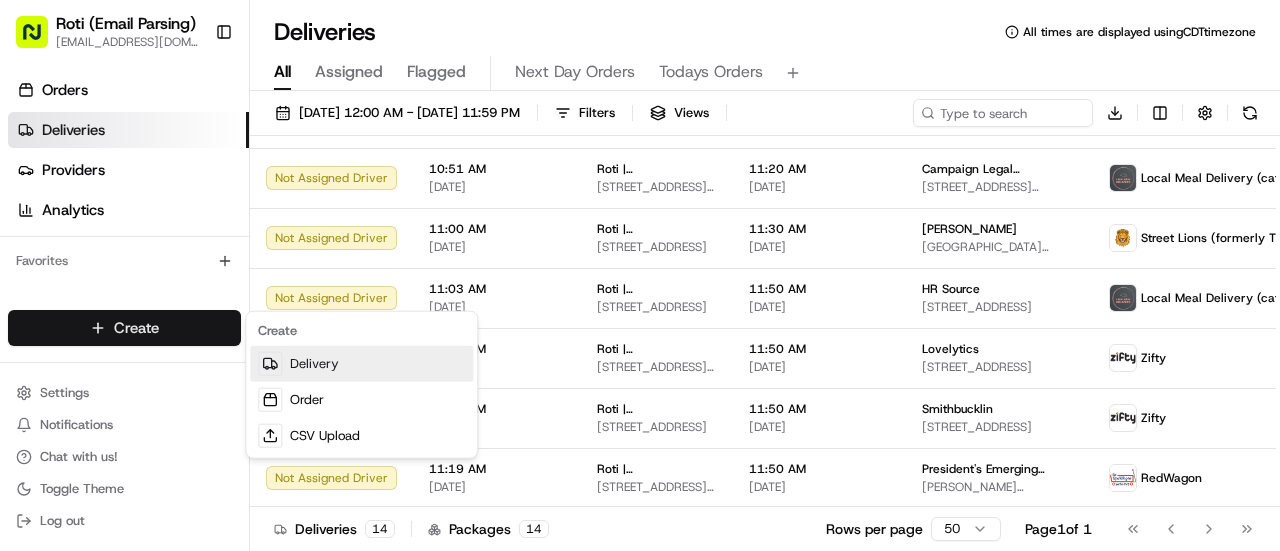 click on "Delivery" at bounding box center [361, 364] 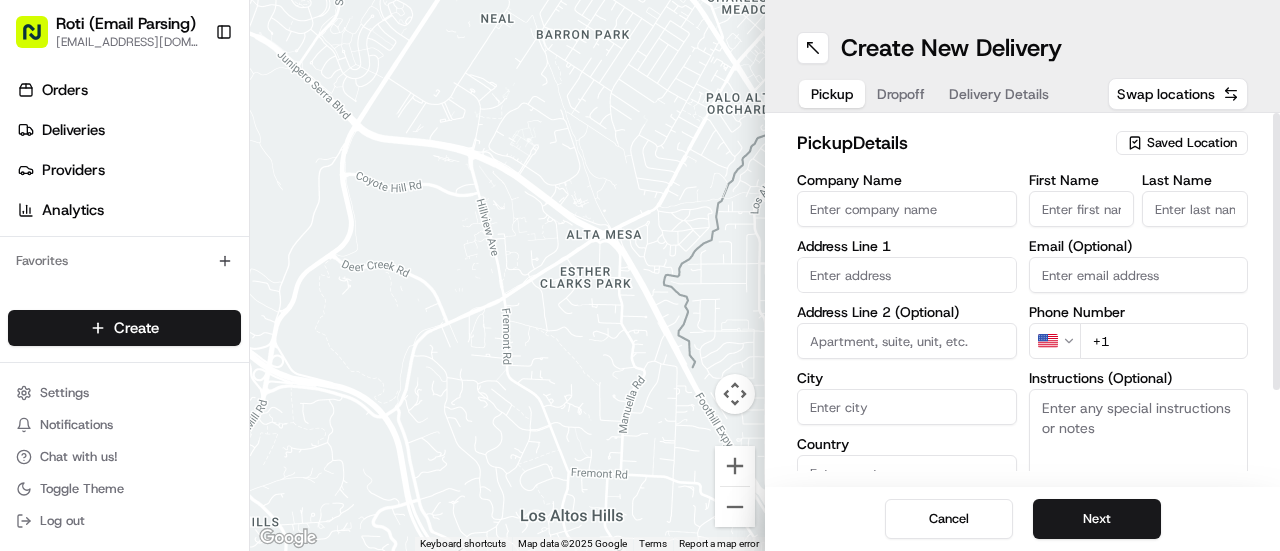 click on "Saved Location" at bounding box center (1182, 143) 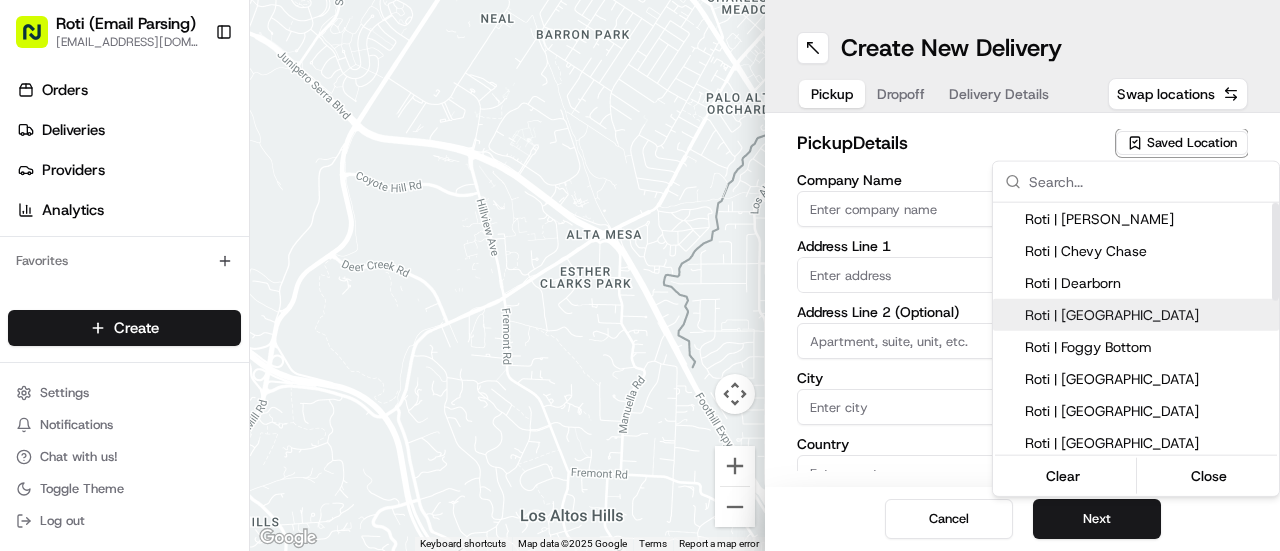 click on "Roti | F Street" at bounding box center [1148, 315] 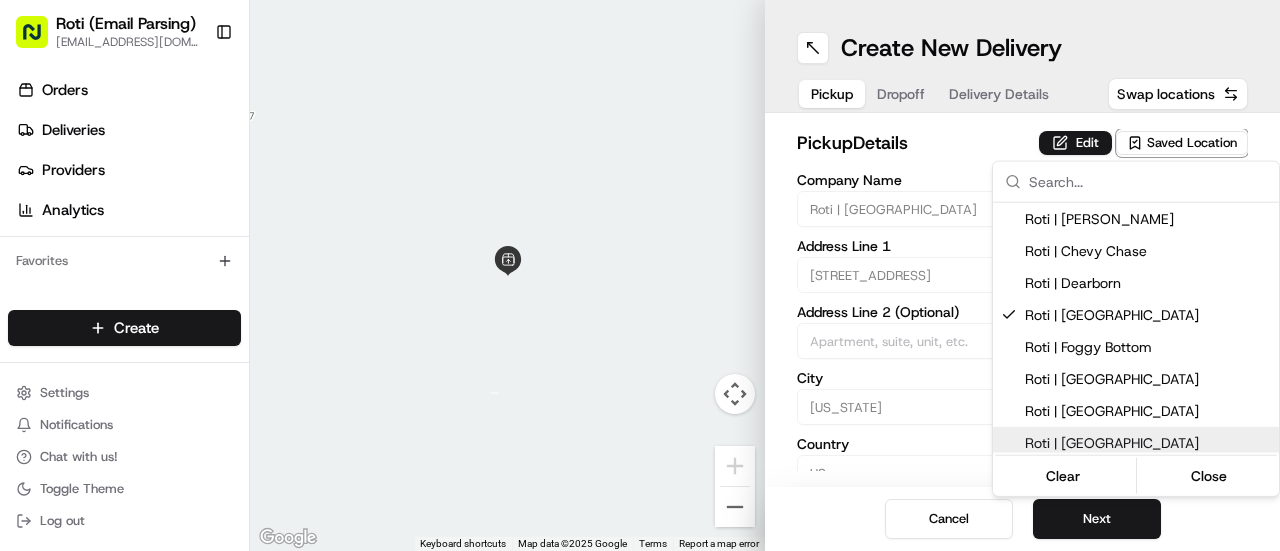 click on "Roti (Email Parsing) sbroadhead@roti.com Toggle Sidebar Orders Deliveries Providers Analytics Favorites Main Menu Members & Organization Organization Users Roles Preferences Customization Tracking Orchestration Automations Dispatch Strategy Locations Pickup Locations Dropoff Locations Billing Billing Refund Requests Integrations Notification Triggers Webhooks API Keys Request Logs Create Settings Notifications Chat with us! Toggle Theme Log out ← Move left → Move right ↑ Move up ↓ Move down + Zoom in - Zoom out Home Jump left by 75% End Jump right by 75% Page Up Jump up by 75% Page Down Jump down by 75% Keyboard shortcuts Map Data Map data ©2025 Google Map data ©2025 Google 2 m  Click to toggle between metric and imperial units Terms Report a map error Create New Delivery Pickup Dropoff Delivery Details Swap locations pickup  Details  Edit Saved Location Company Name Roti | F Street Address Line 1 1311 F St NW Address Line 2 (Optional) City Washington Country US State DC Zip Code US" at bounding box center [640, 275] 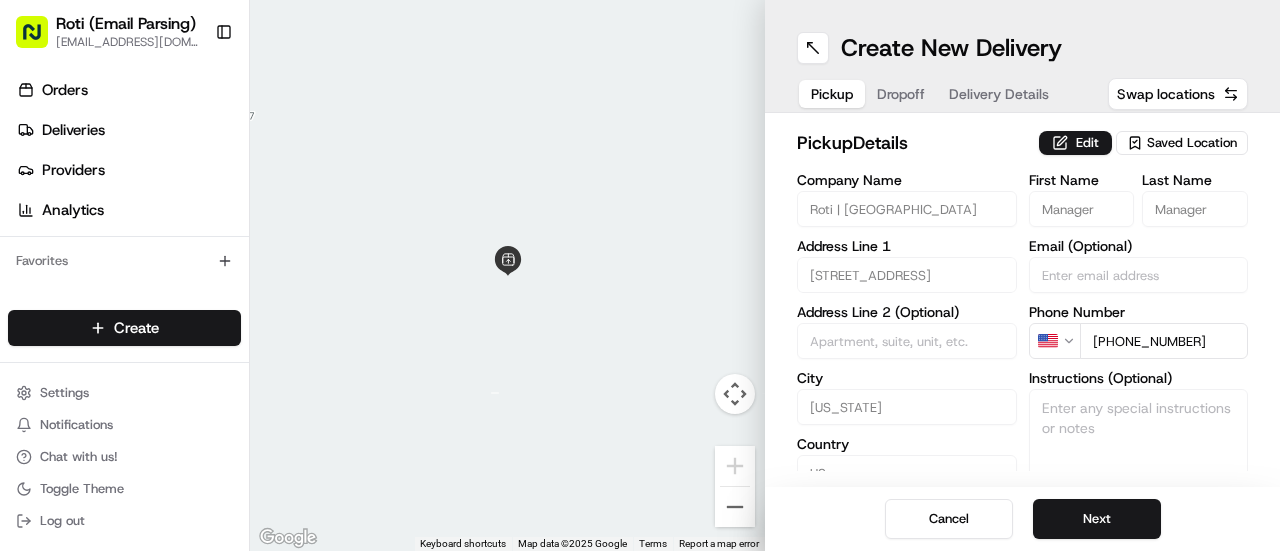 click on "Next" at bounding box center (1097, 519) 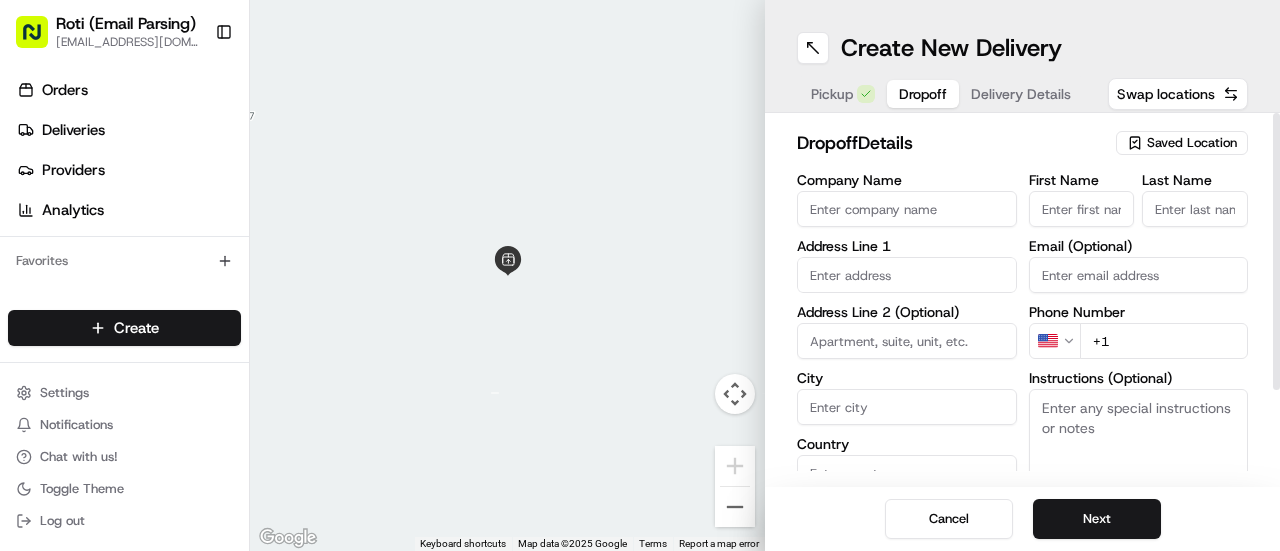 click on "Company Name" at bounding box center (907, 209) 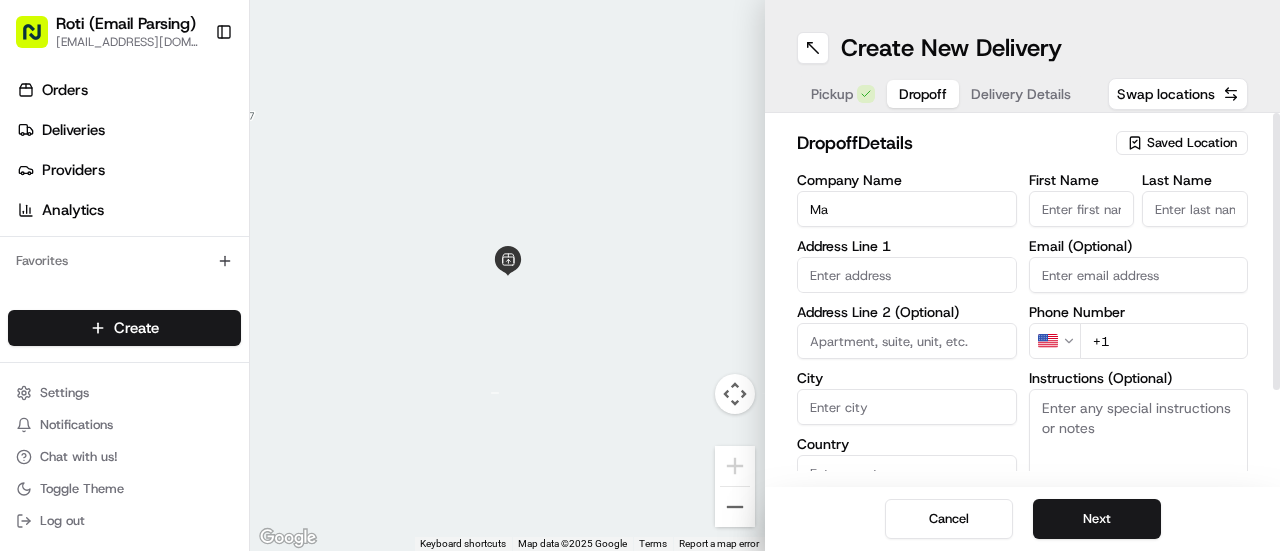 type on "M" 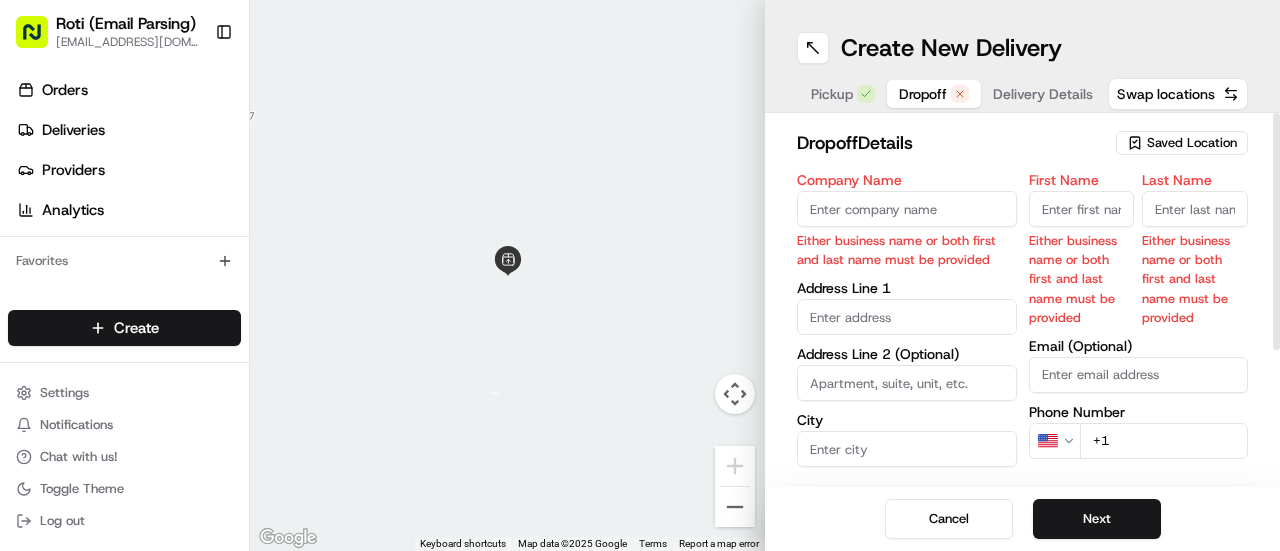 paste on "United States Holocaust Memorial Museum" 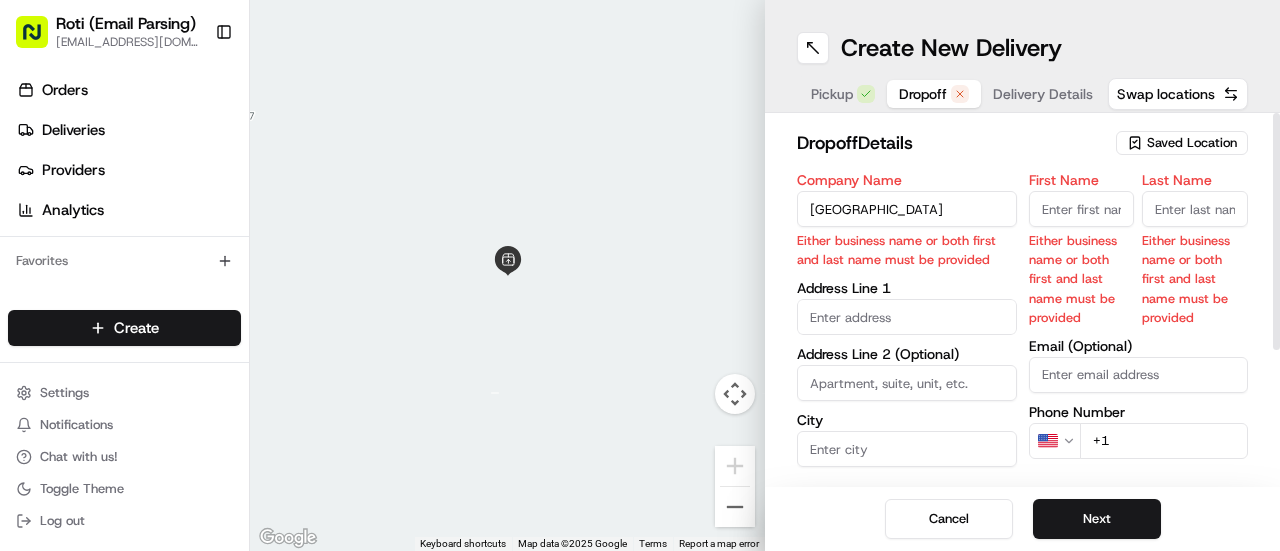 scroll, scrollTop: 0, scrollLeft: 60, axis: horizontal 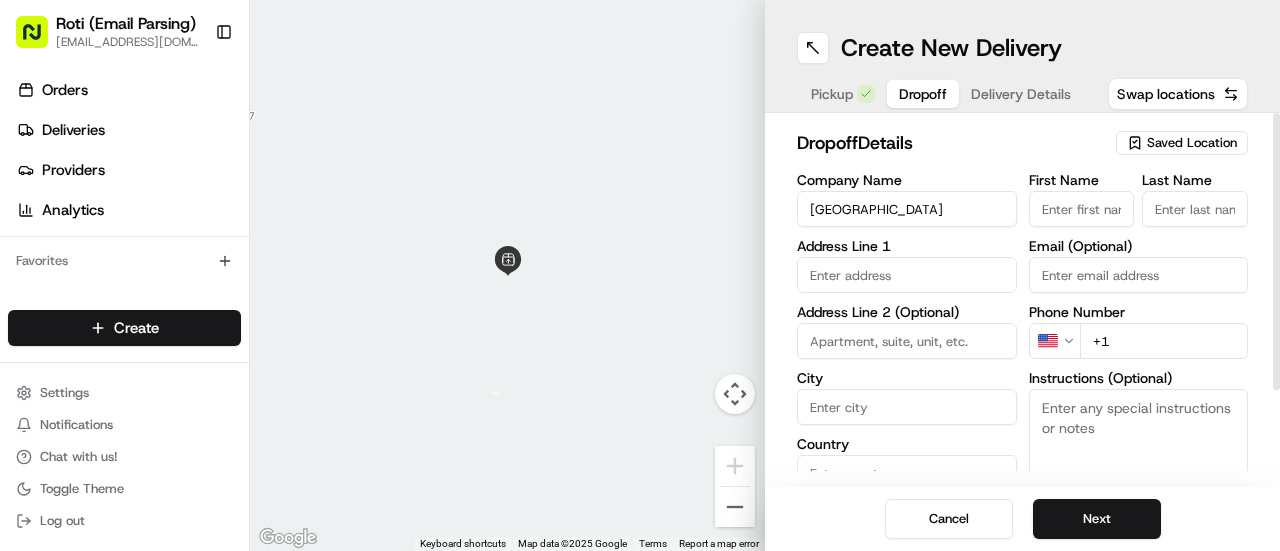 click on "First Name" at bounding box center (1082, 209) 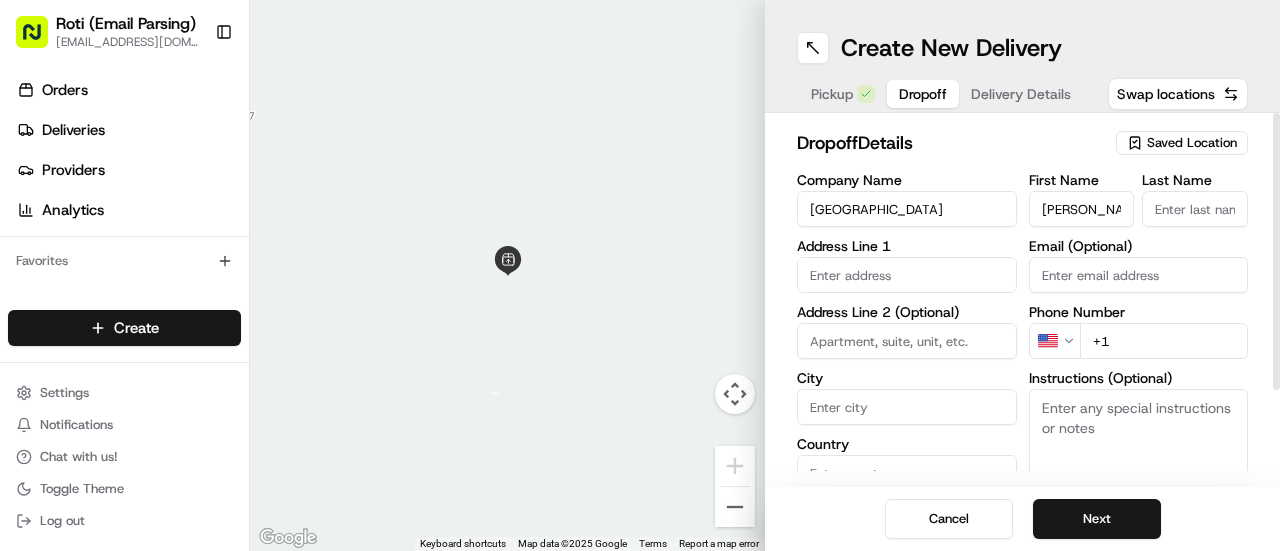 type on "chris" 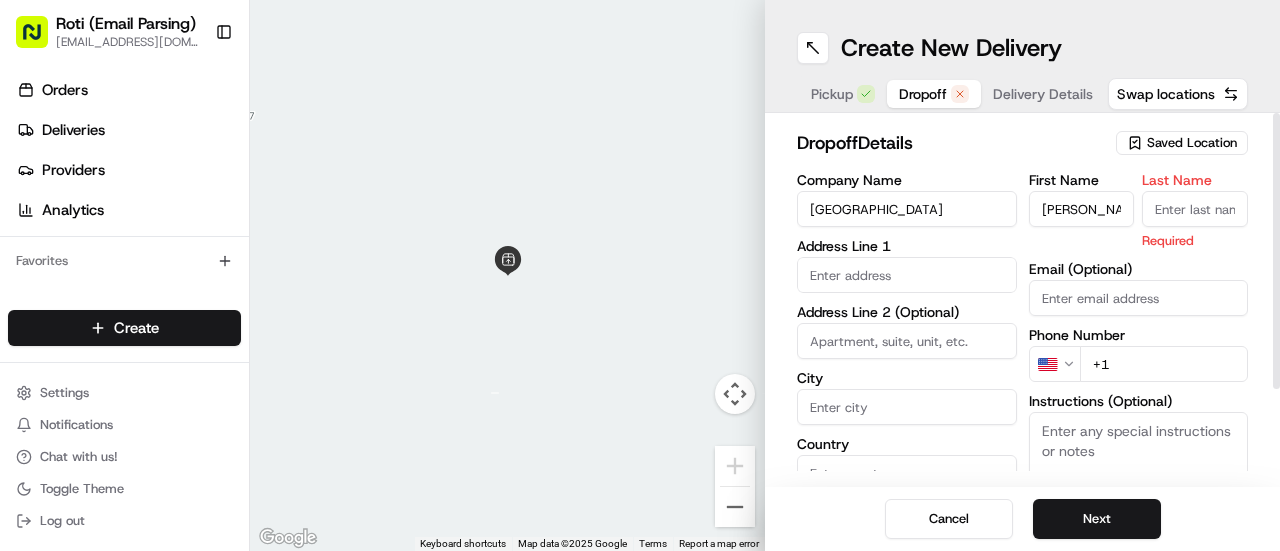 click on "Last Name" at bounding box center [1195, 209] 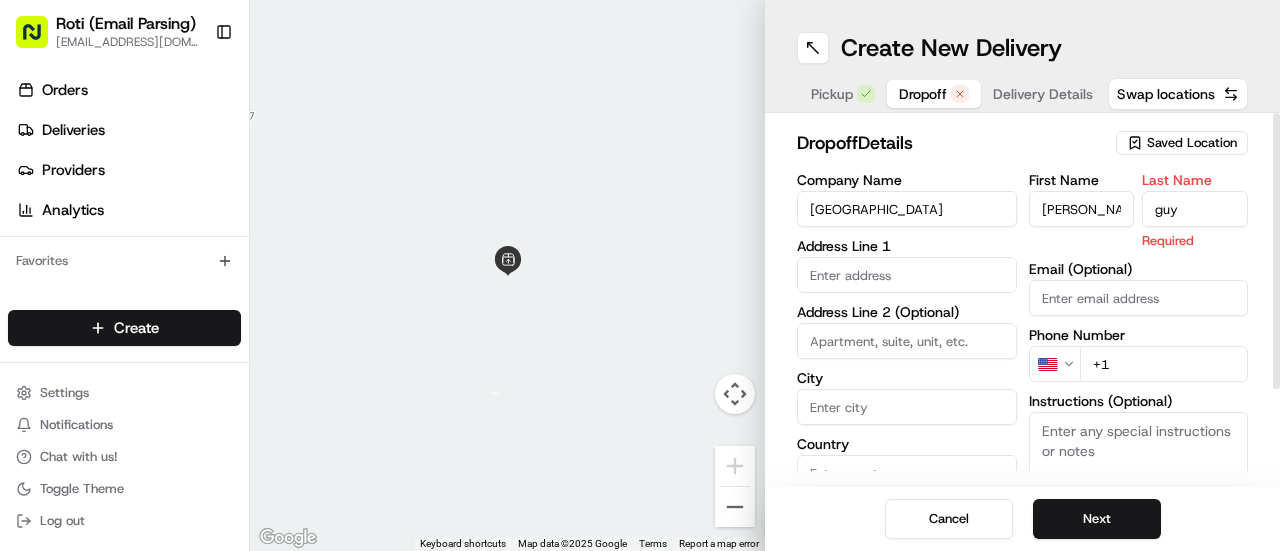 type on "guy" 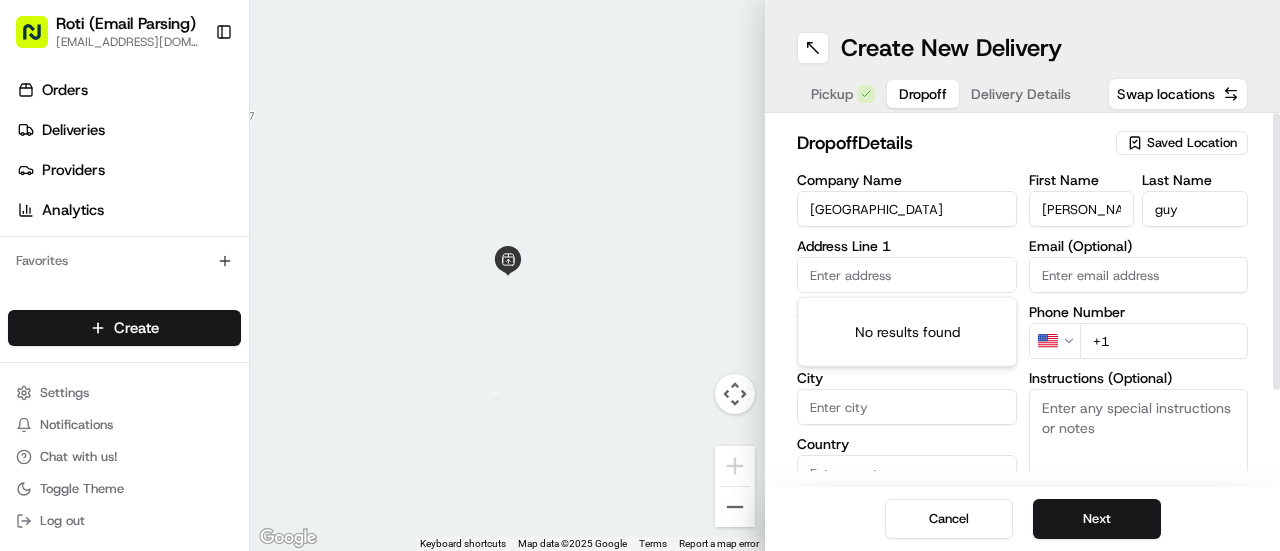 paste on "1201 Maryland Avenue Southwest  Washington, DC 20024" 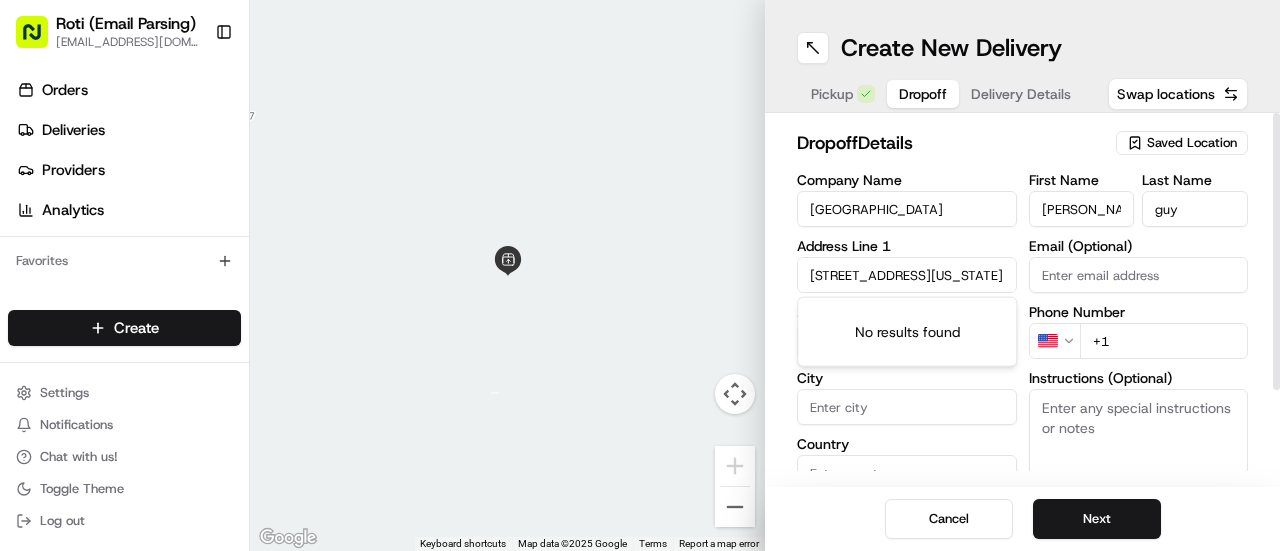 scroll, scrollTop: 0, scrollLeft: 161, axis: horizontal 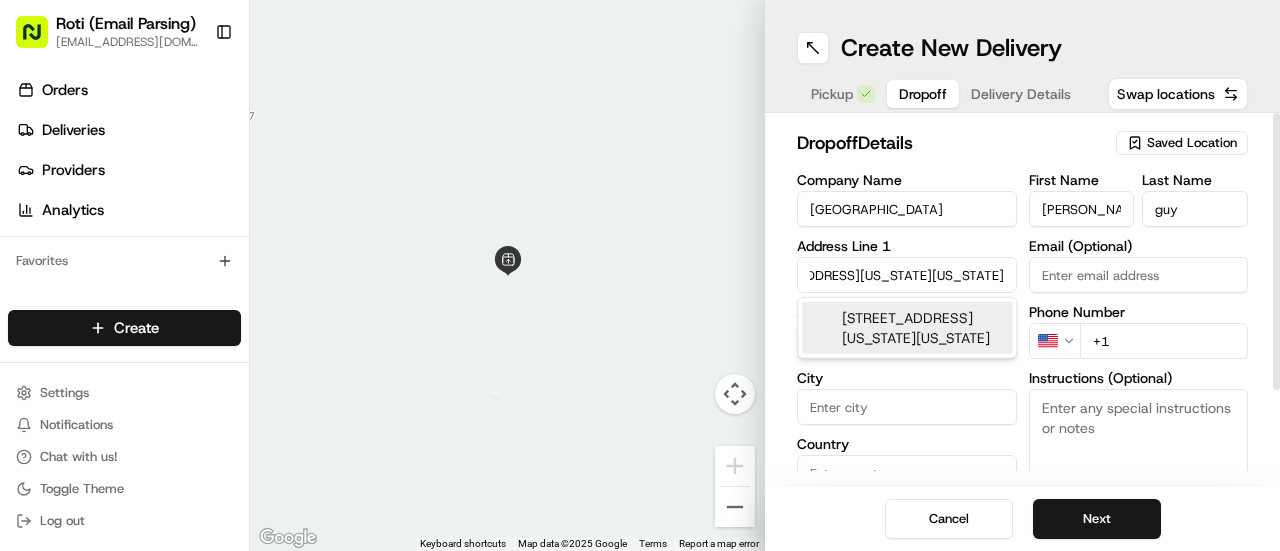 click on "1201 Maryland Avenue Southwest, Washington, DC 20024" at bounding box center (907, 328) 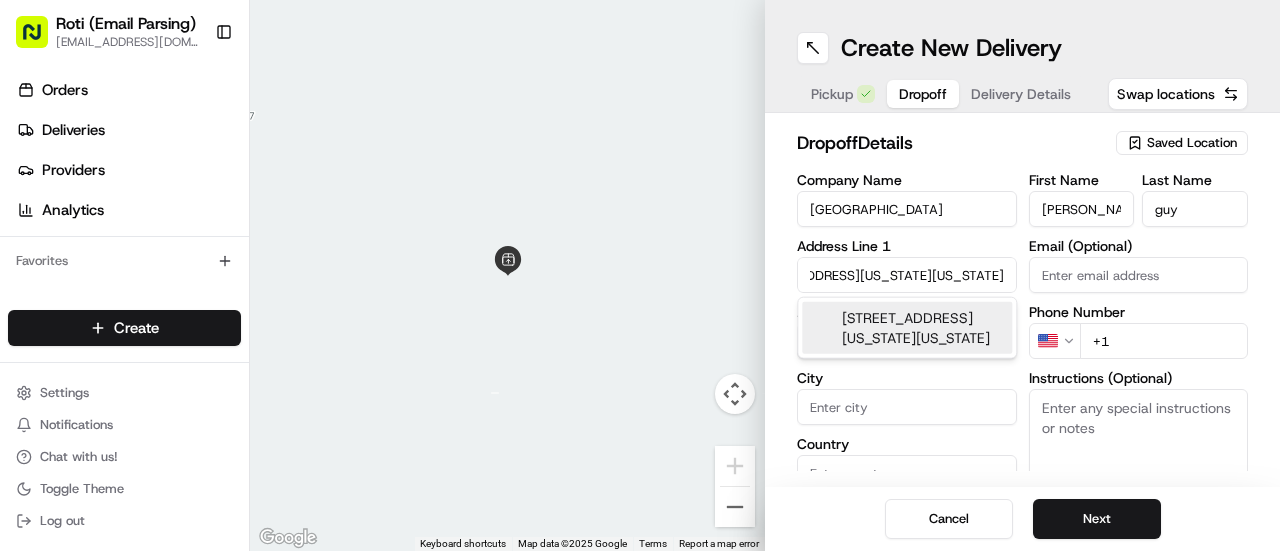 type on "1201 Maryland Ave SW, Washington, DC 20024, USA" 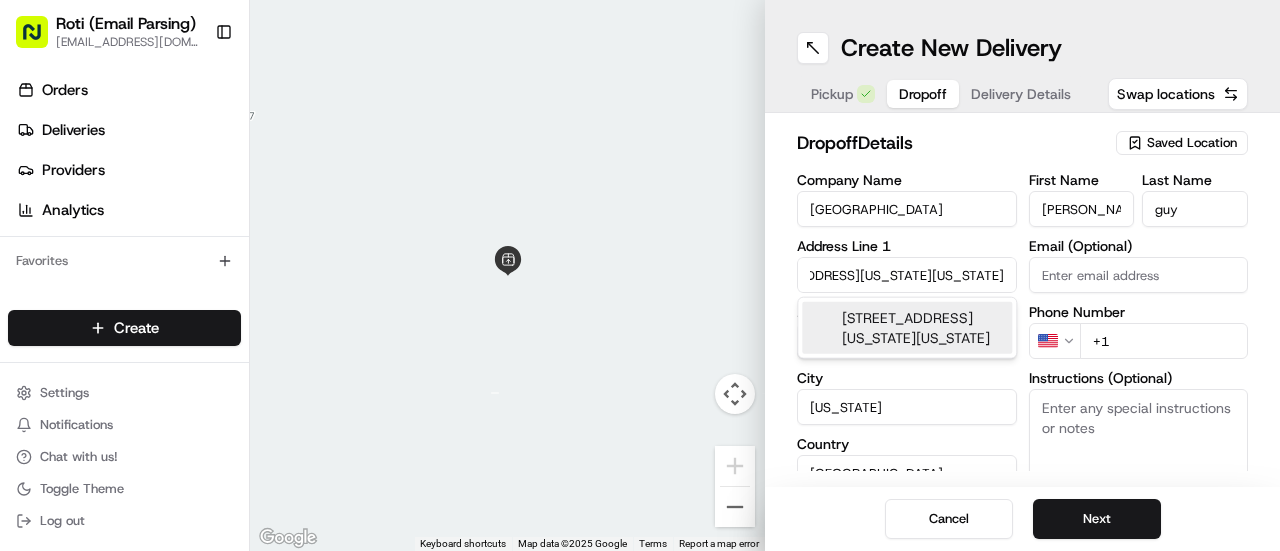 type on "1201 Maryland Avenue Southwest" 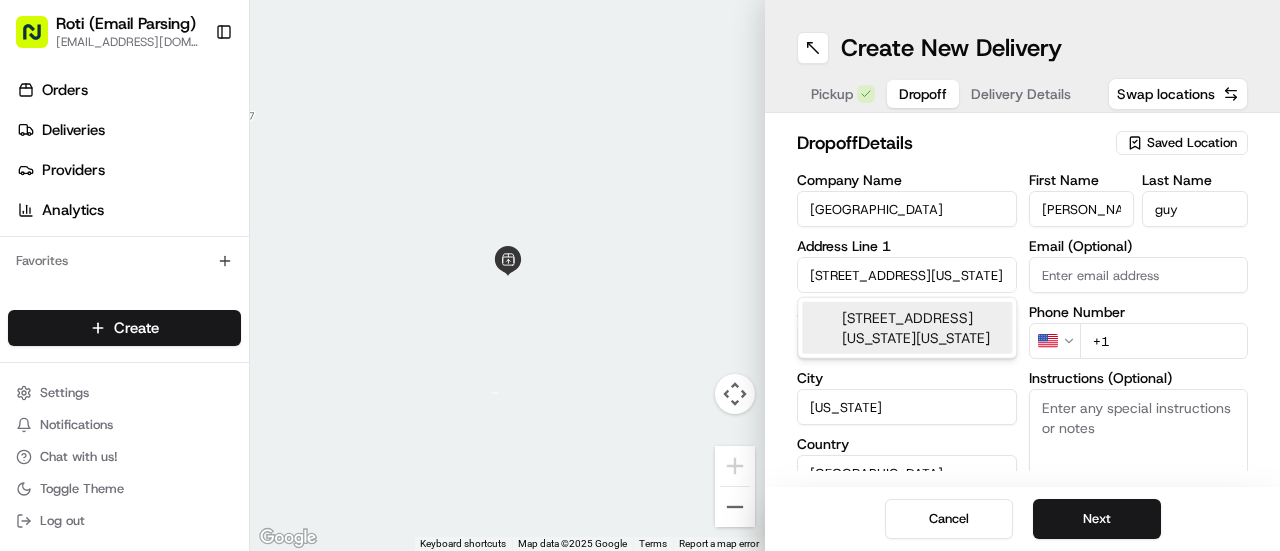 scroll, scrollTop: 0, scrollLeft: 0, axis: both 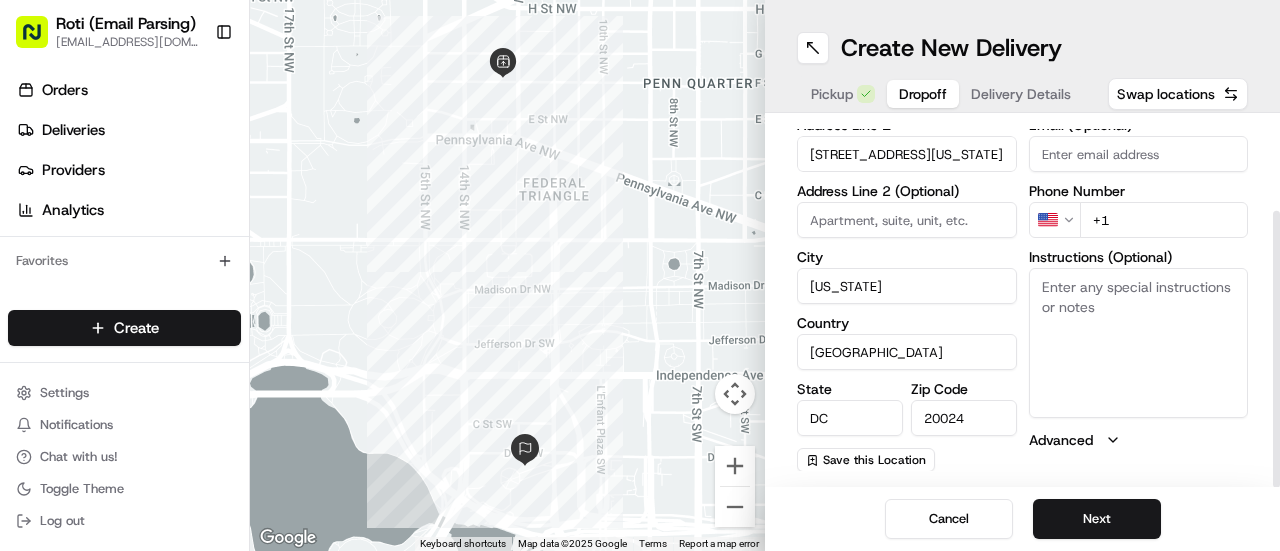 drag, startPoint x: 1279, startPoint y: 231, endPoint x: 1279, endPoint y: 403, distance: 172 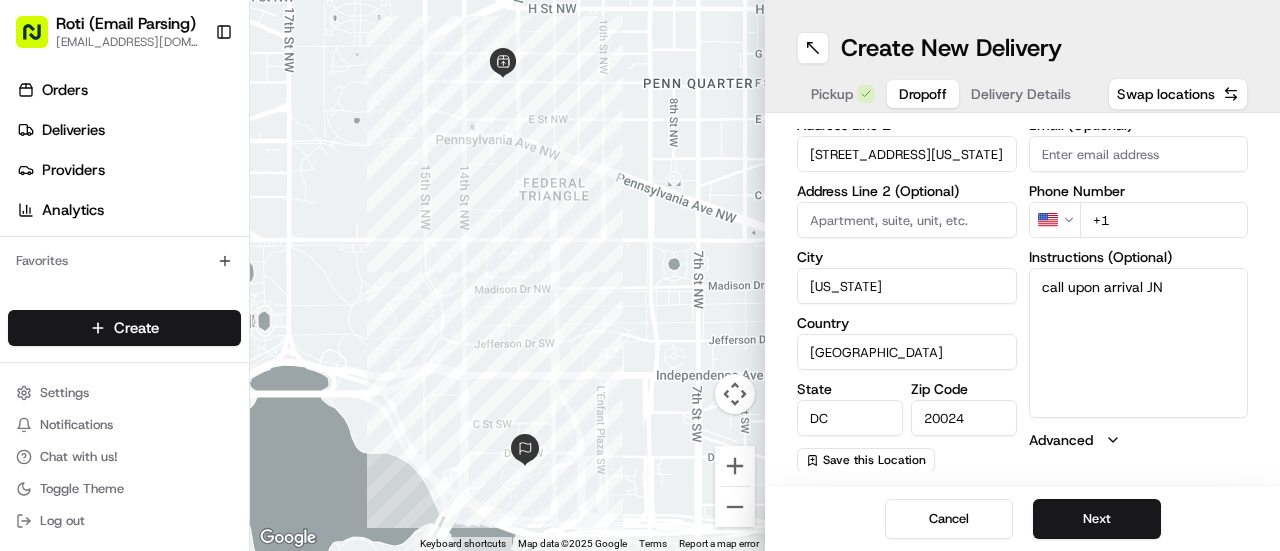 type on "call upon arrival JN" 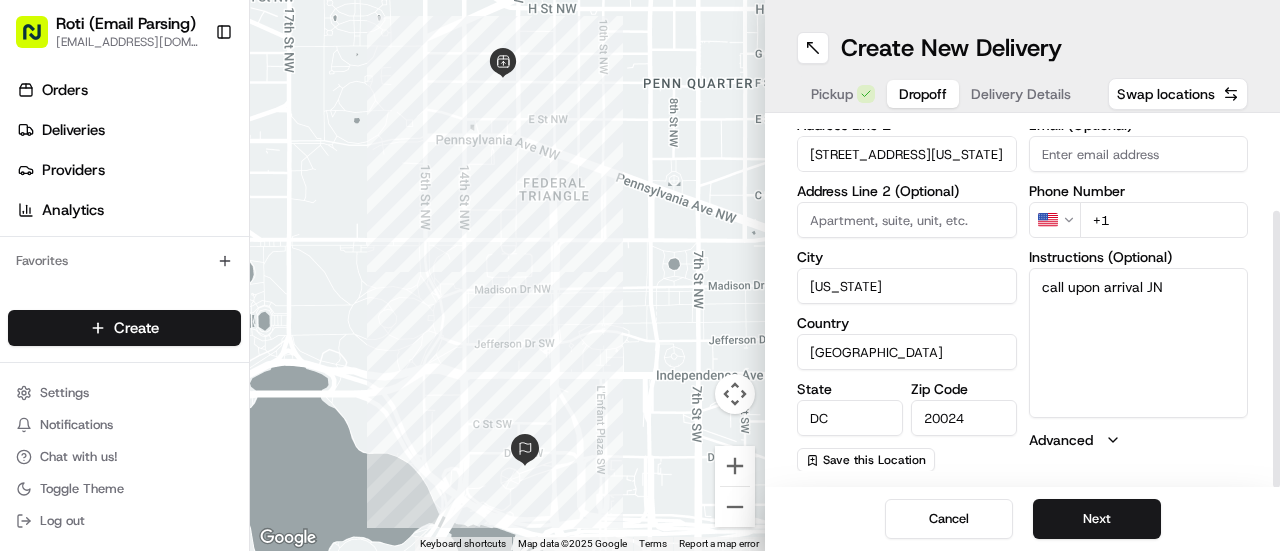 click on "+1" at bounding box center (1164, 220) 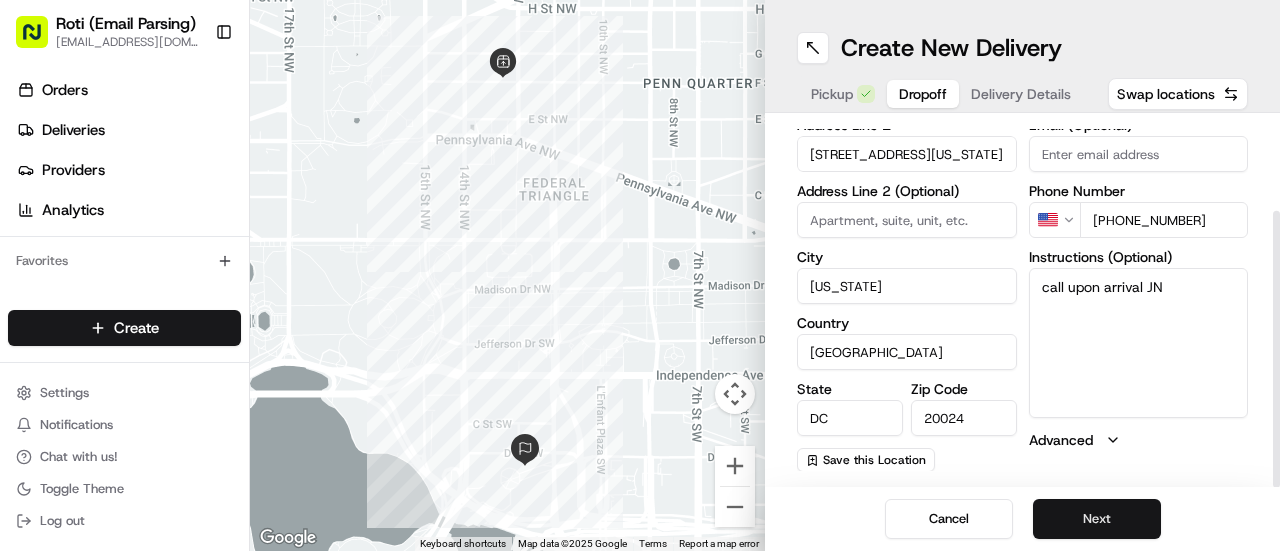 type on "+1 571 643 4984" 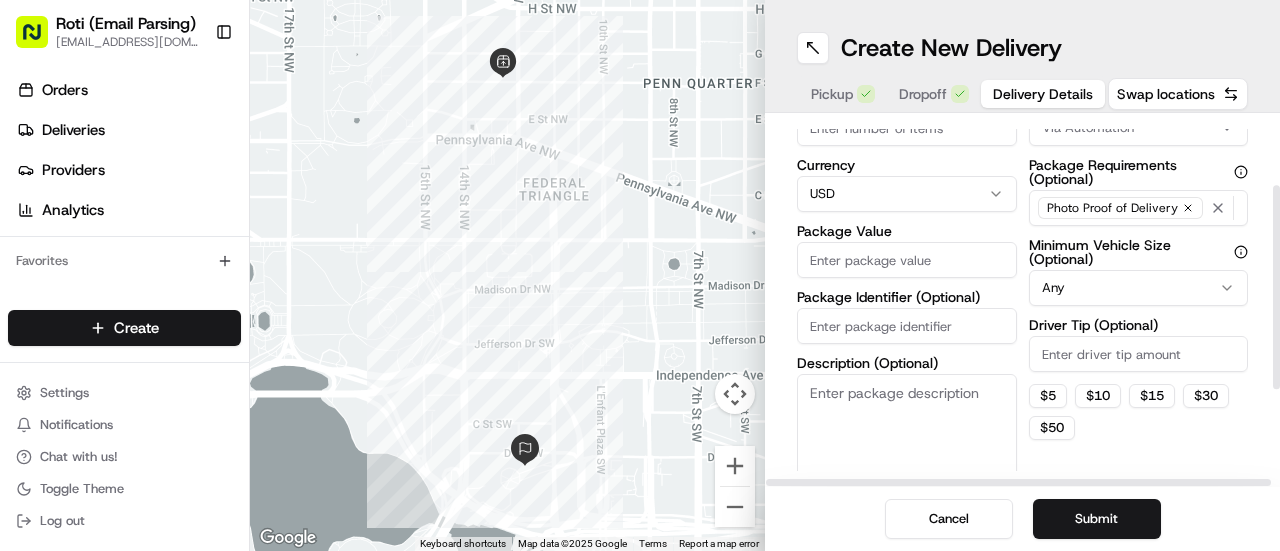 scroll, scrollTop: 0, scrollLeft: 0, axis: both 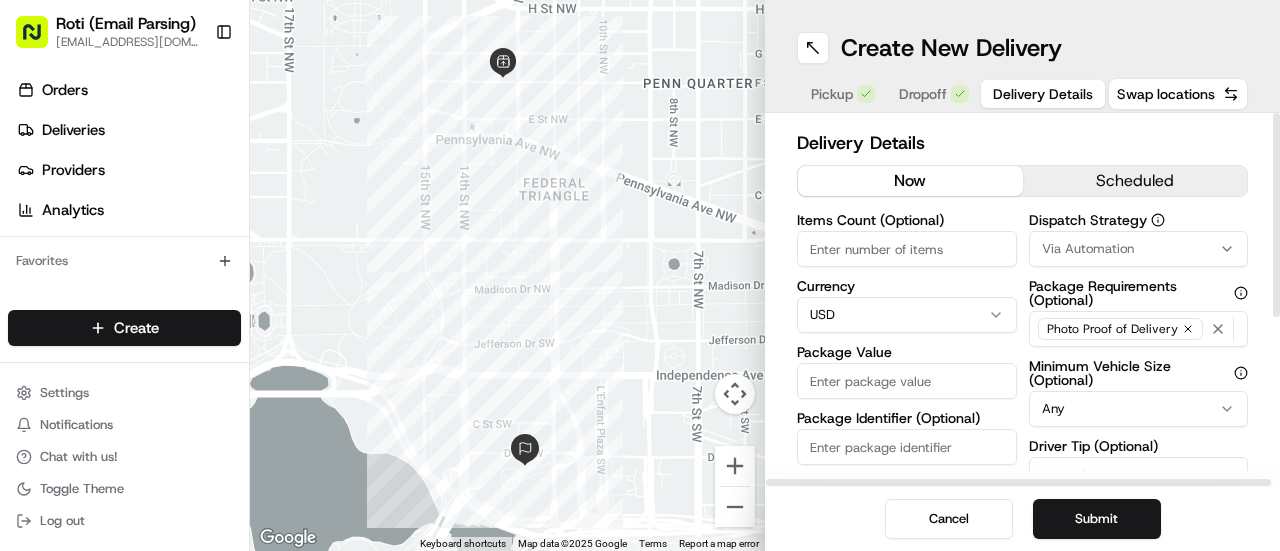 drag, startPoint x: 1279, startPoint y: 346, endPoint x: 1279, endPoint y: 171, distance: 175 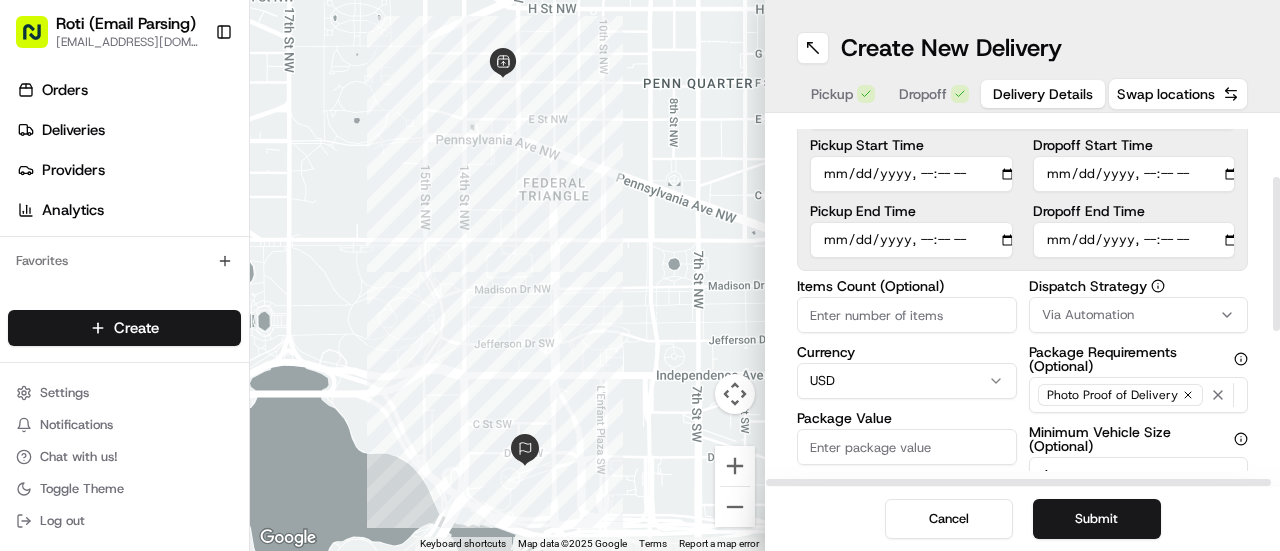 scroll, scrollTop: 148, scrollLeft: 0, axis: vertical 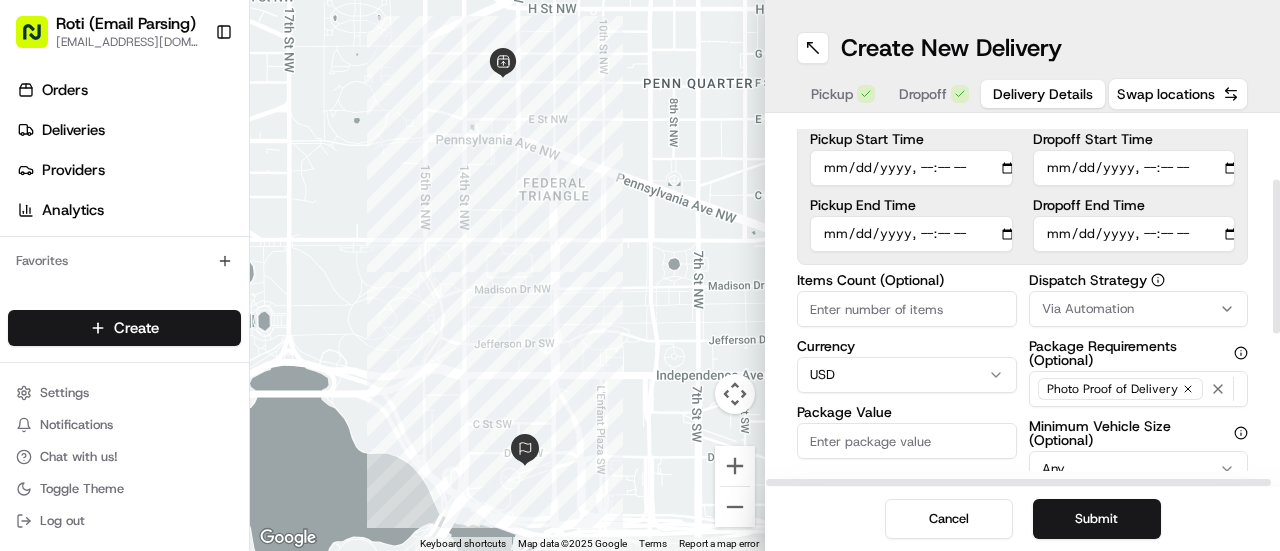 drag, startPoint x: 1279, startPoint y: 139, endPoint x: 1279, endPoint y: 205, distance: 66 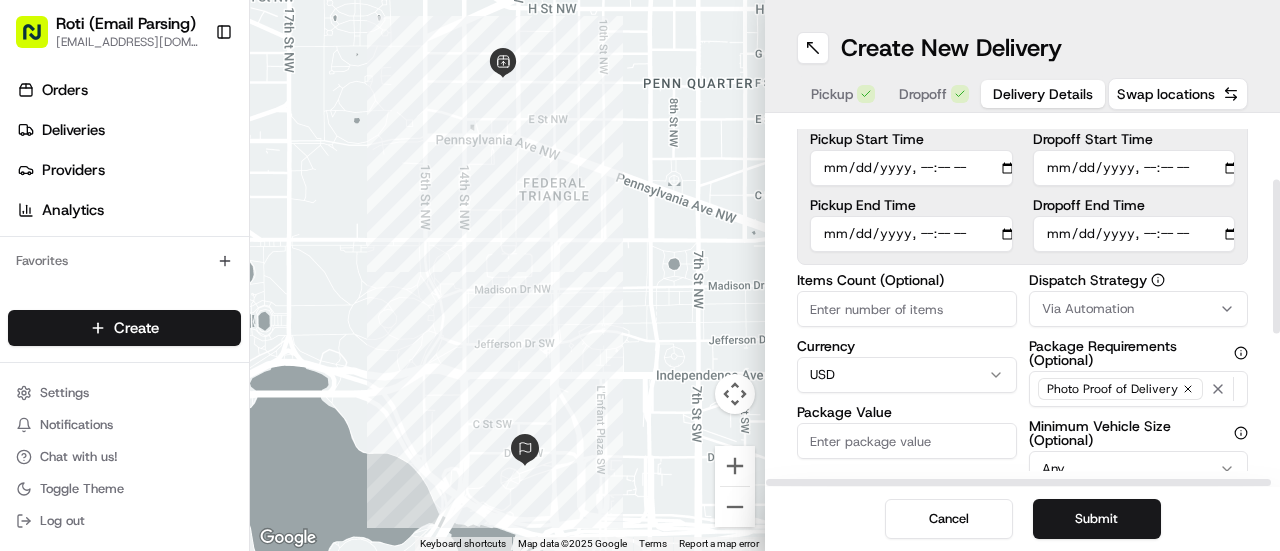 click at bounding box center (1276, 257) 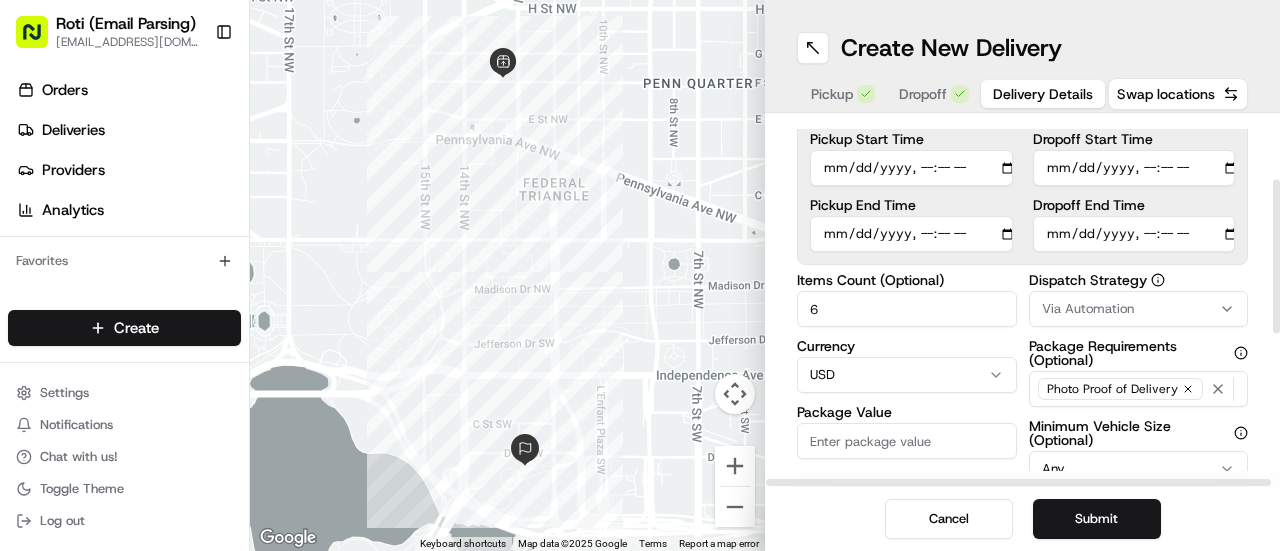 type on "6" 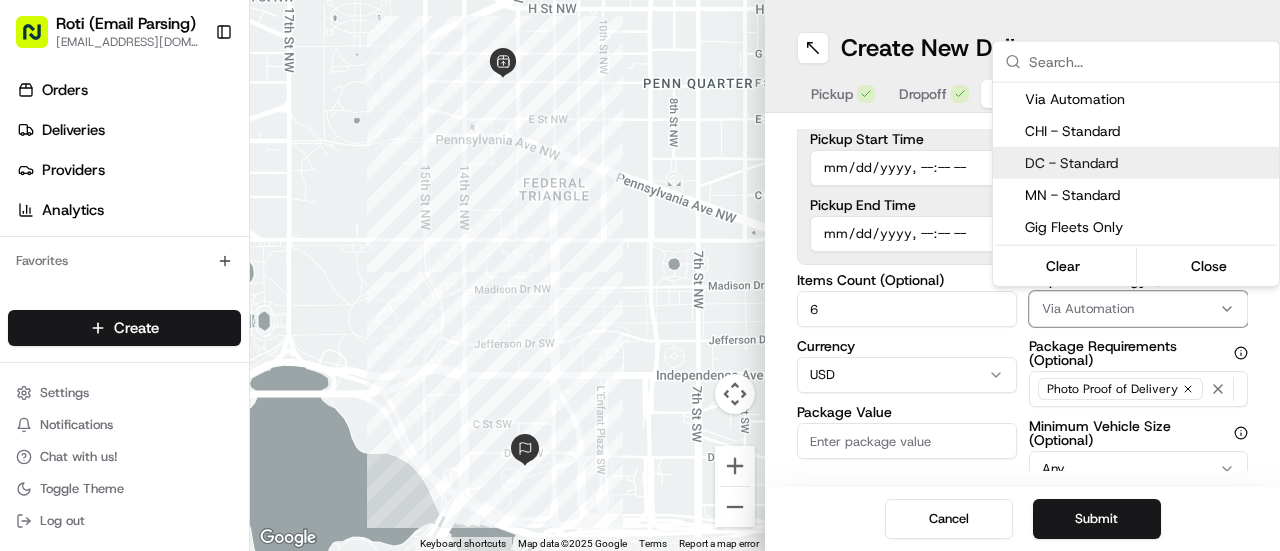 click on "DC - Standard" at bounding box center [1148, 163] 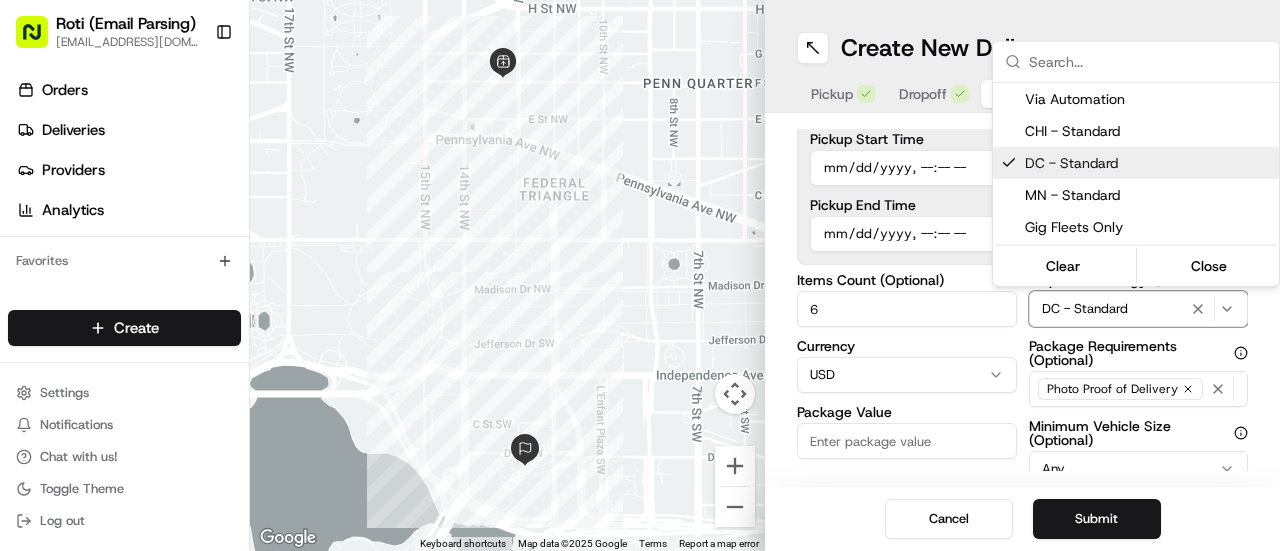 click on "DC - Standard" at bounding box center (1148, 163) 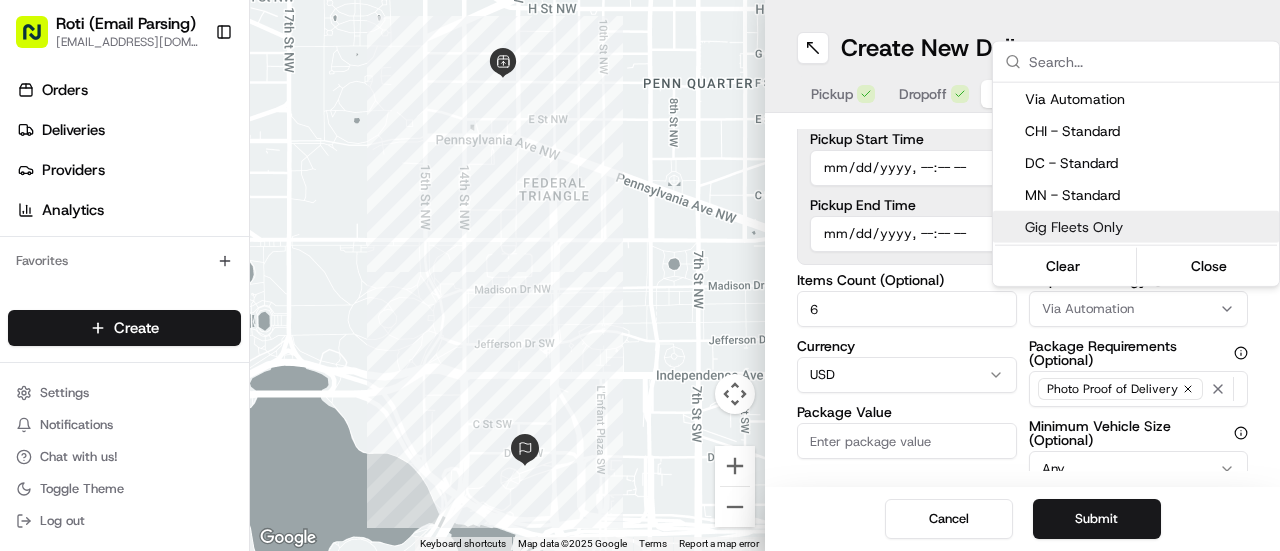 click on "Roti (Email Parsing) sbroadhead@roti.com Toggle Sidebar Orders Deliveries Providers Analytics Favorites Main Menu Members & Organization Organization Users Roles Preferences Customization Tracking Orchestration Automations Dispatch Strategy Locations Pickup Locations Dropoff Locations Billing Billing Refund Requests Integrations Notification Triggers Webhooks API Keys Request Logs Create Settings Notifications Chat with us! Toggle Theme Log out ← Move left → Move right ↑ Move up ↓ Move down + Zoom in - Zoom out Home Jump left by 75% End Jump right by 75% Page Up Jump up by 75% Page Down Jump down by 75% Keyboard shortcuts Map Data Map data ©2025 Google Map data ©2025 Google 200 m  Click to toggle between metric and imperial units Terms Report a map error Create New Delivery Pickup Dropoff Delivery Details Swap locations Delivery Details now scheduled Time Zone (UTC-04.00) America/New York EDT Pickup Start Time Pickup End Time Dropoff Start Time Dropoff End Time 6 Currency USD Any $" at bounding box center [640, 275] 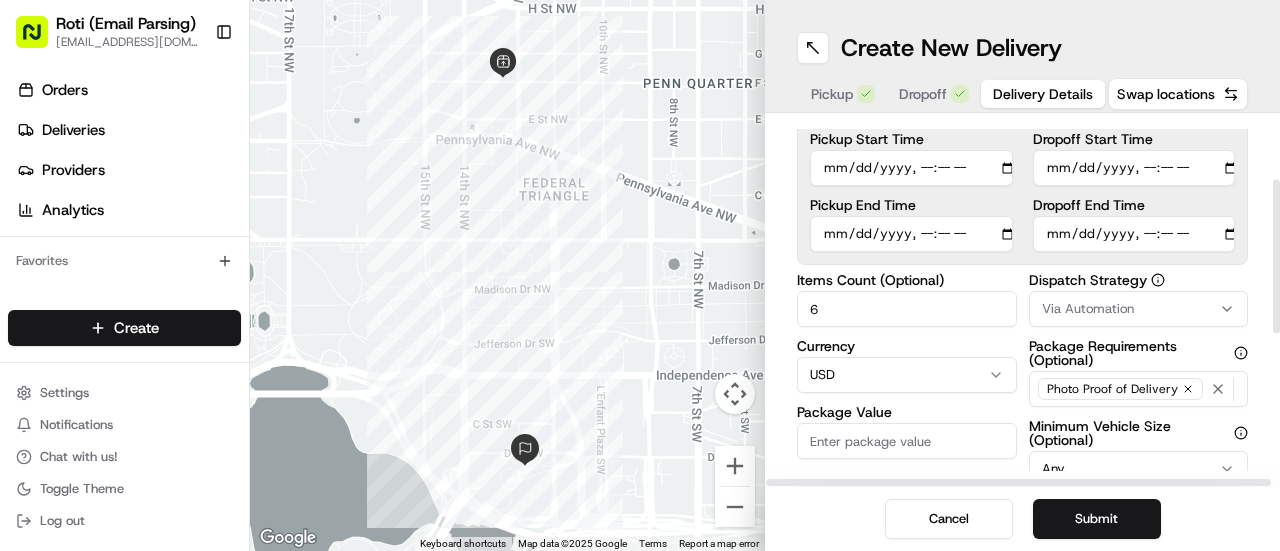 click on "Package Value" at bounding box center (907, 441) 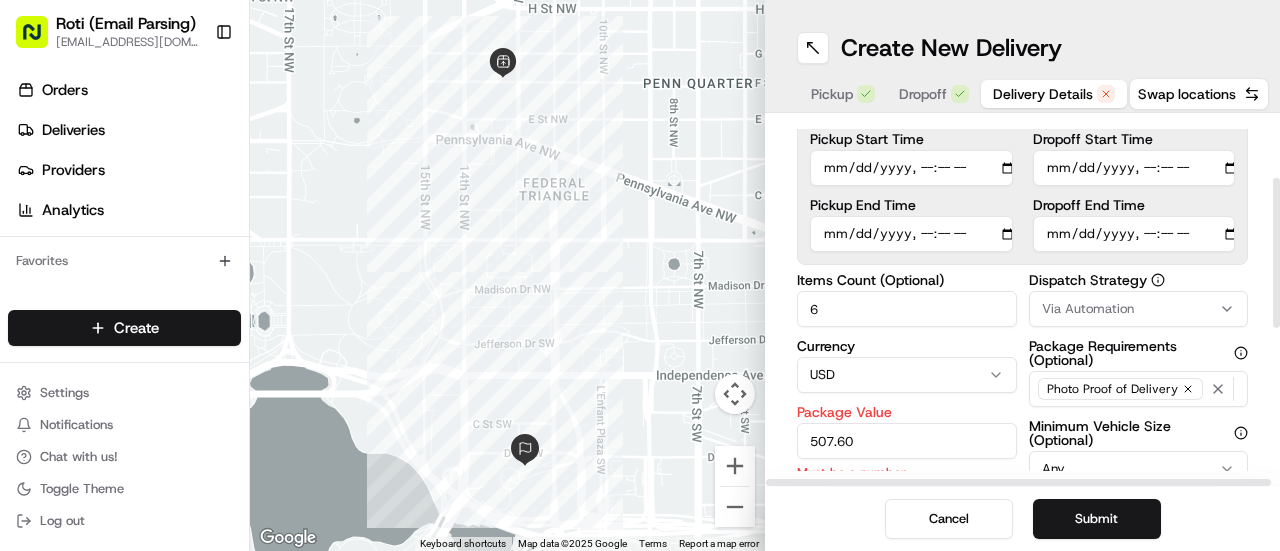 type on "507.60" 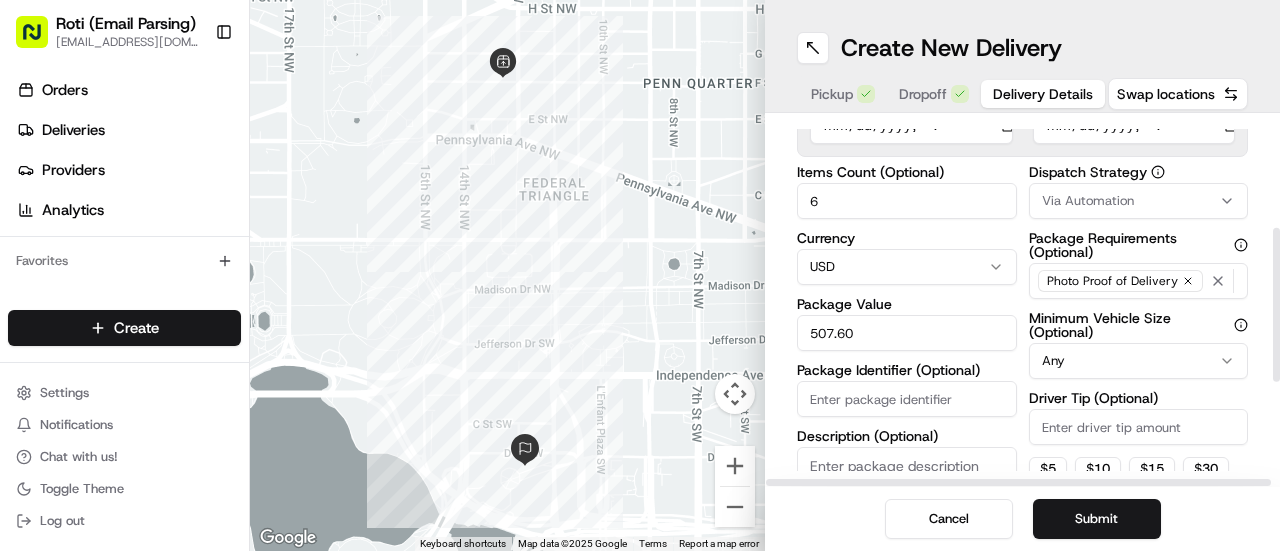 scroll, scrollTop: 258, scrollLeft: 0, axis: vertical 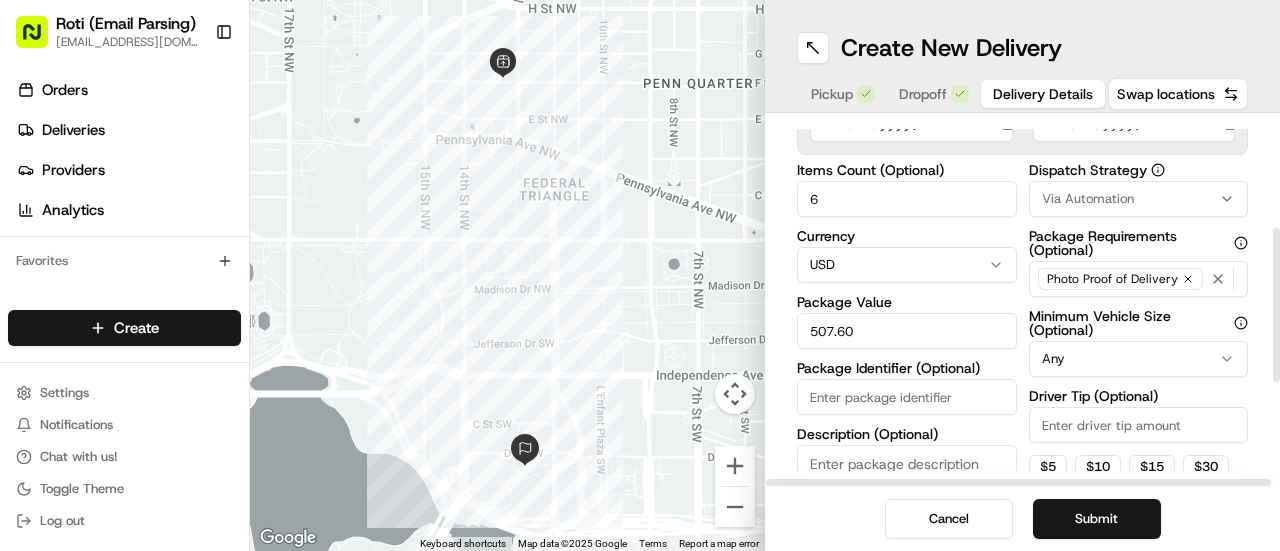 drag, startPoint x: 1279, startPoint y: 241, endPoint x: 1279, endPoint y: 291, distance: 50 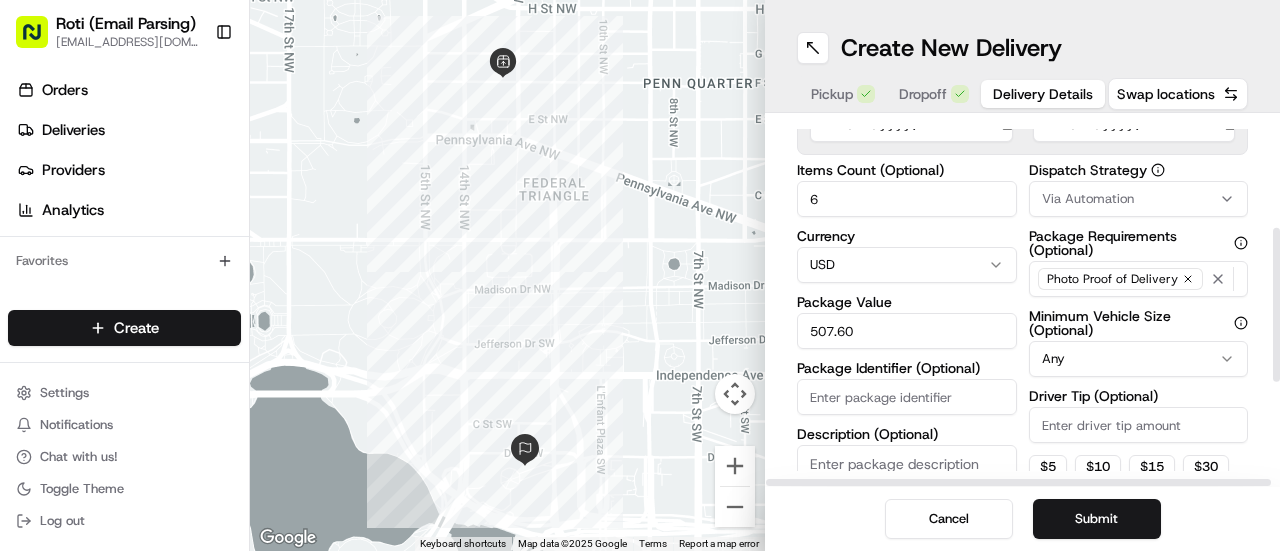 click at bounding box center [1276, 305] 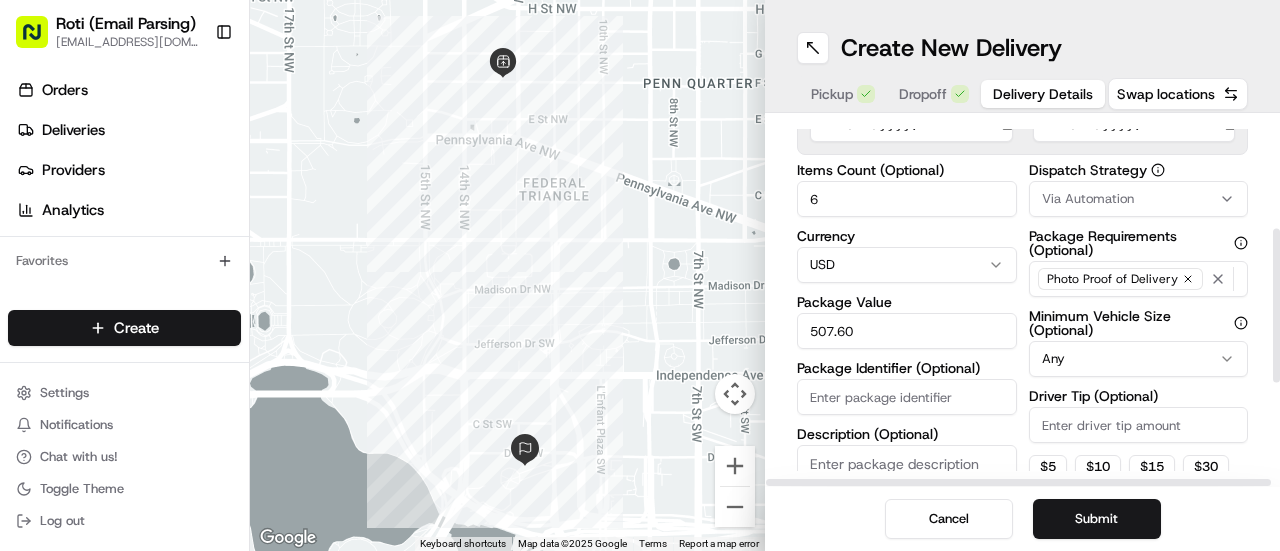 click on "Via Automation" at bounding box center (1139, 199) 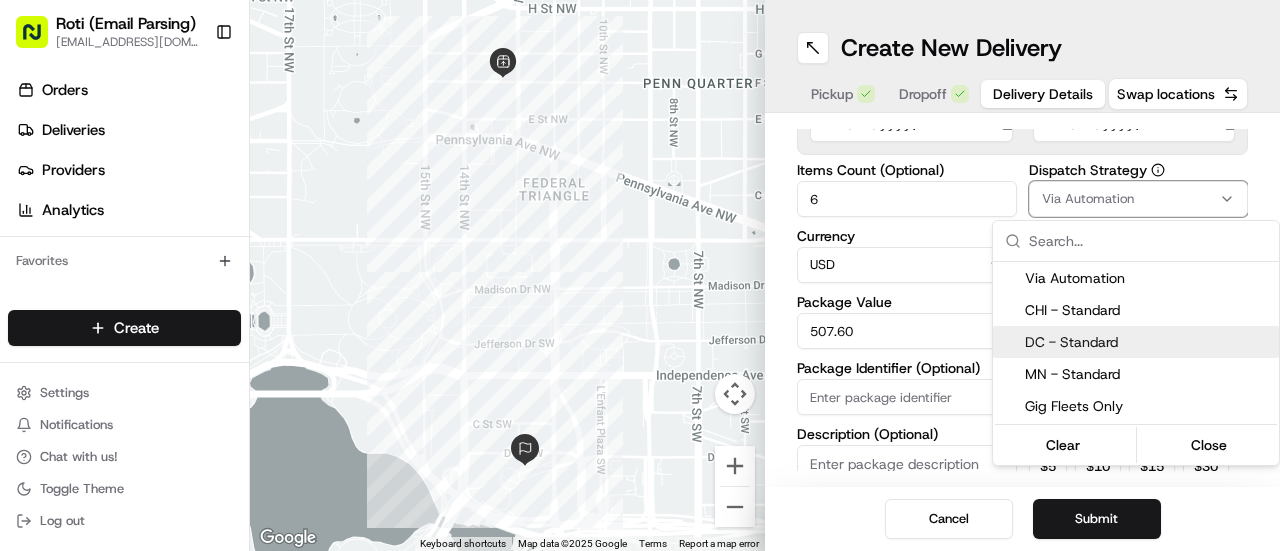 click on "DC - Standard" at bounding box center [1136, 342] 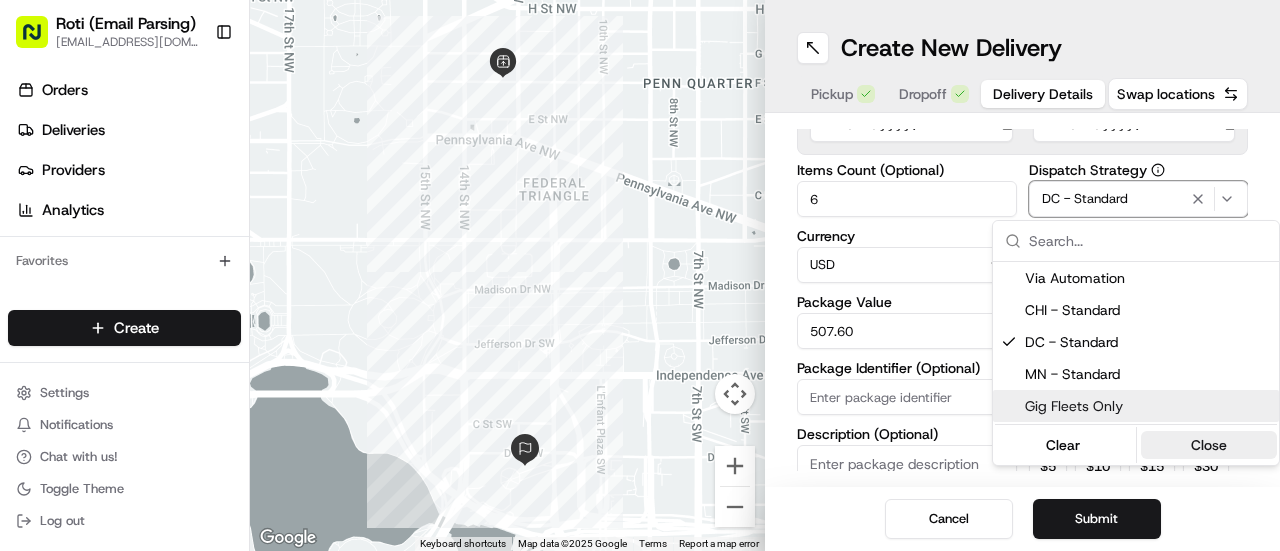 click on "Close" at bounding box center [1209, 445] 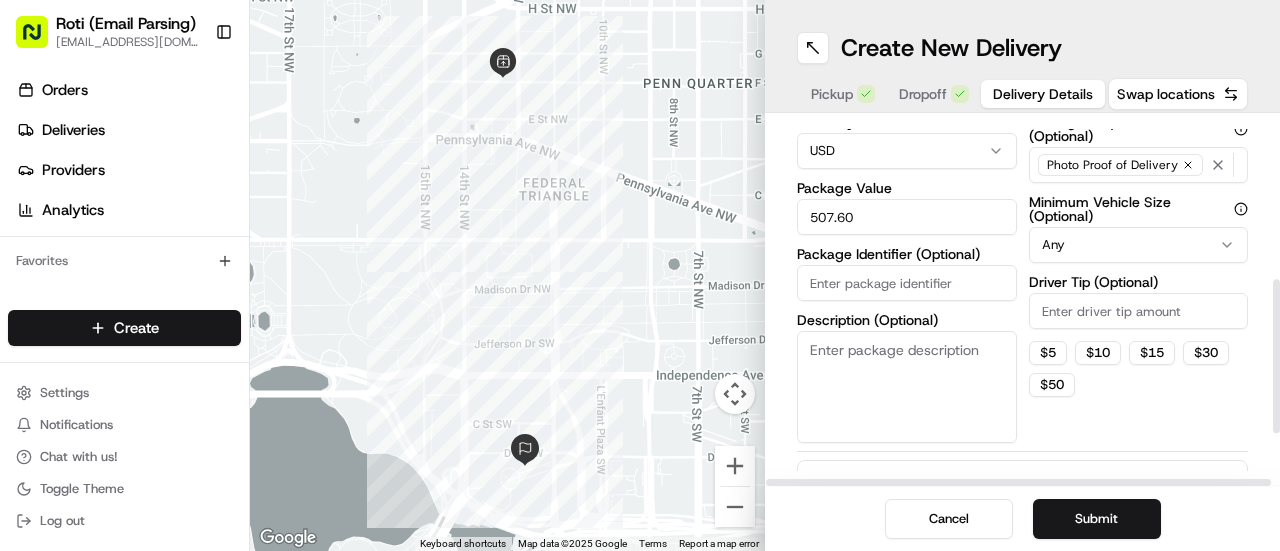 scroll, scrollTop: 371, scrollLeft: 0, axis: vertical 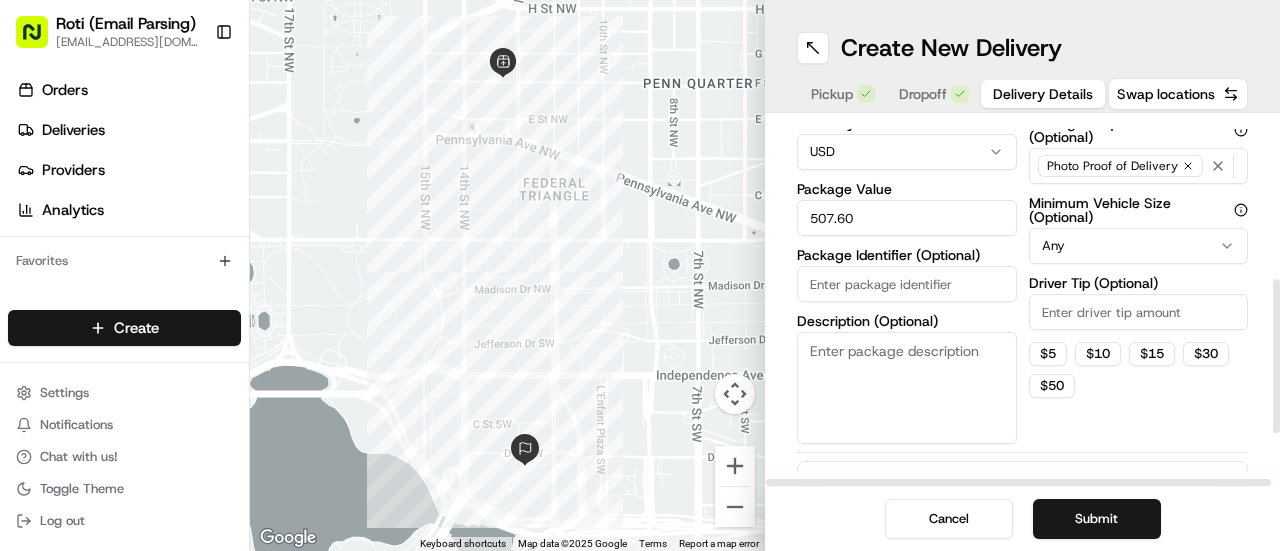 drag, startPoint x: 1279, startPoint y: 260, endPoint x: 1279, endPoint y: 311, distance: 51 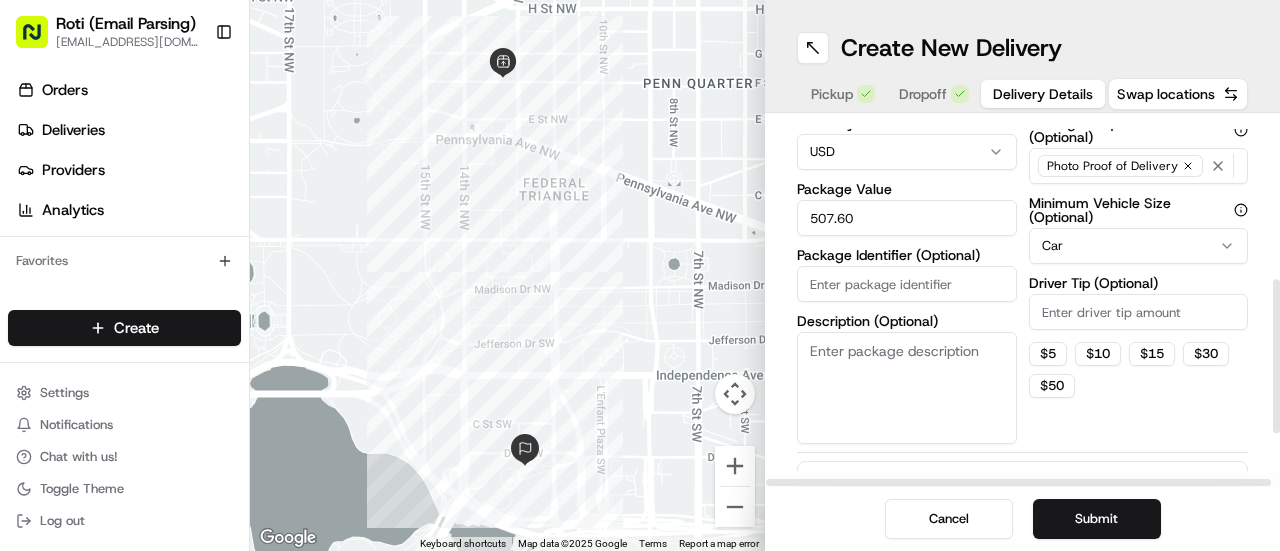click on "Package Identifier (Optional)" at bounding box center [907, 284] 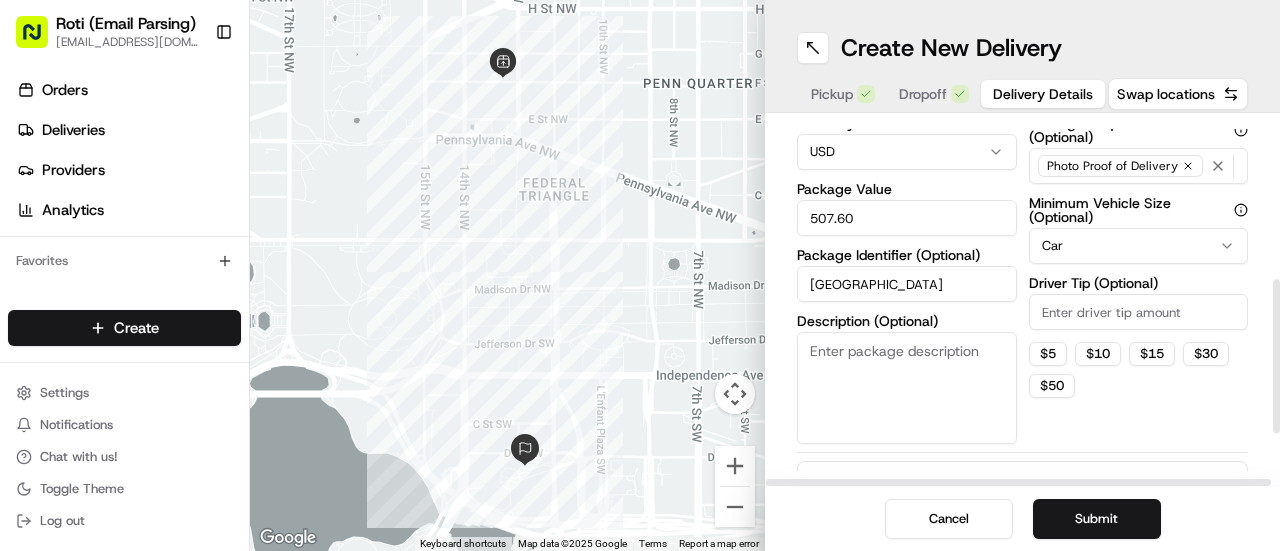 scroll, scrollTop: 0, scrollLeft: 60, axis: horizontal 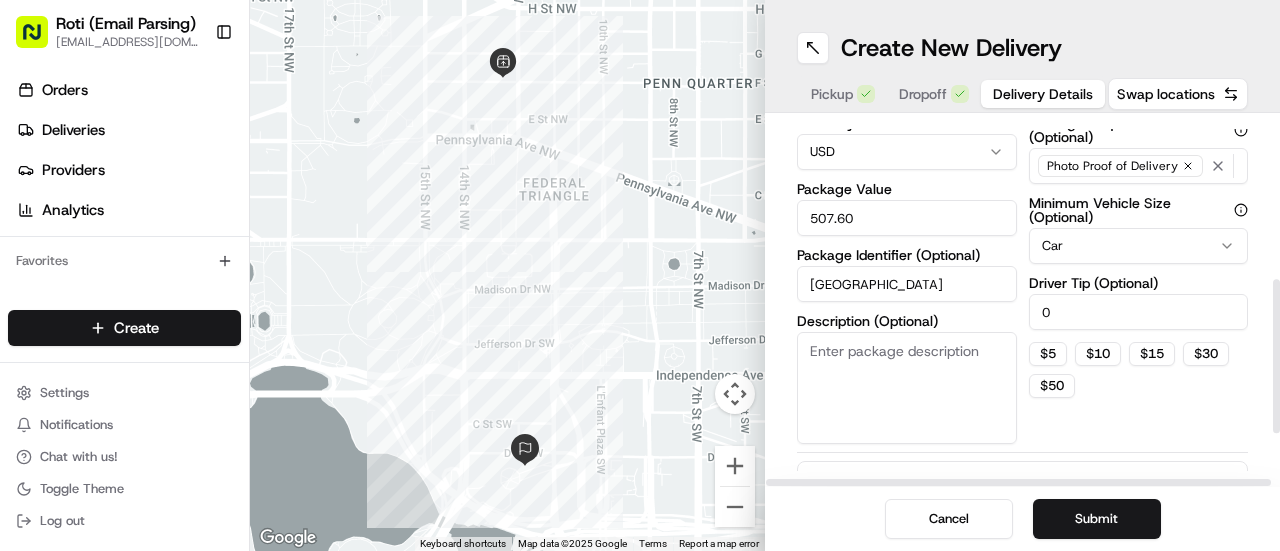 type on "0" 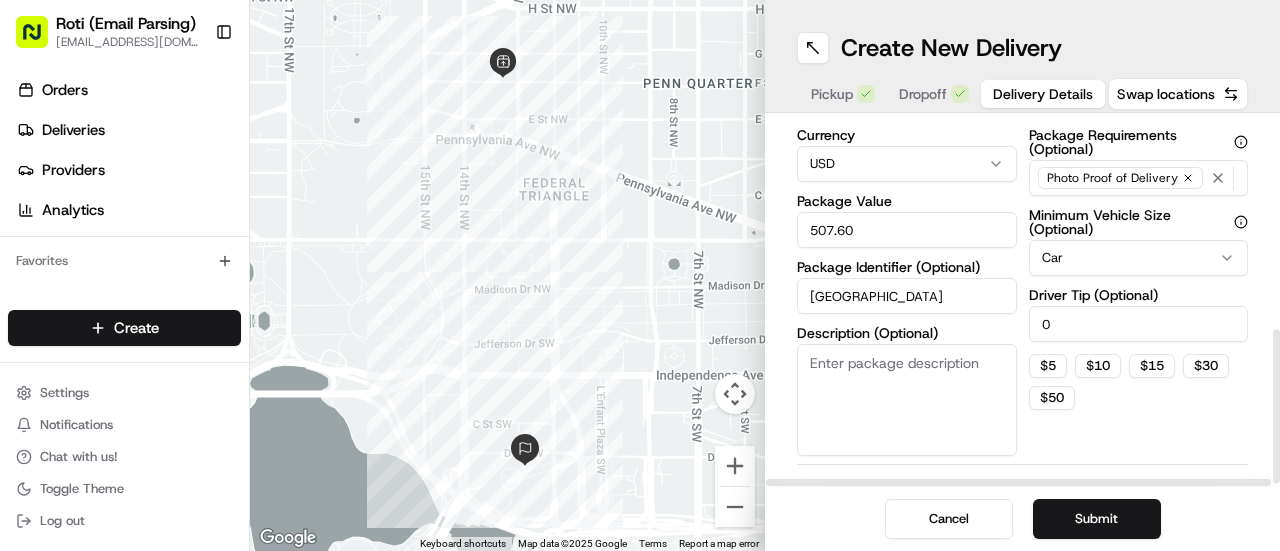 scroll, scrollTop: 494, scrollLeft: 0, axis: vertical 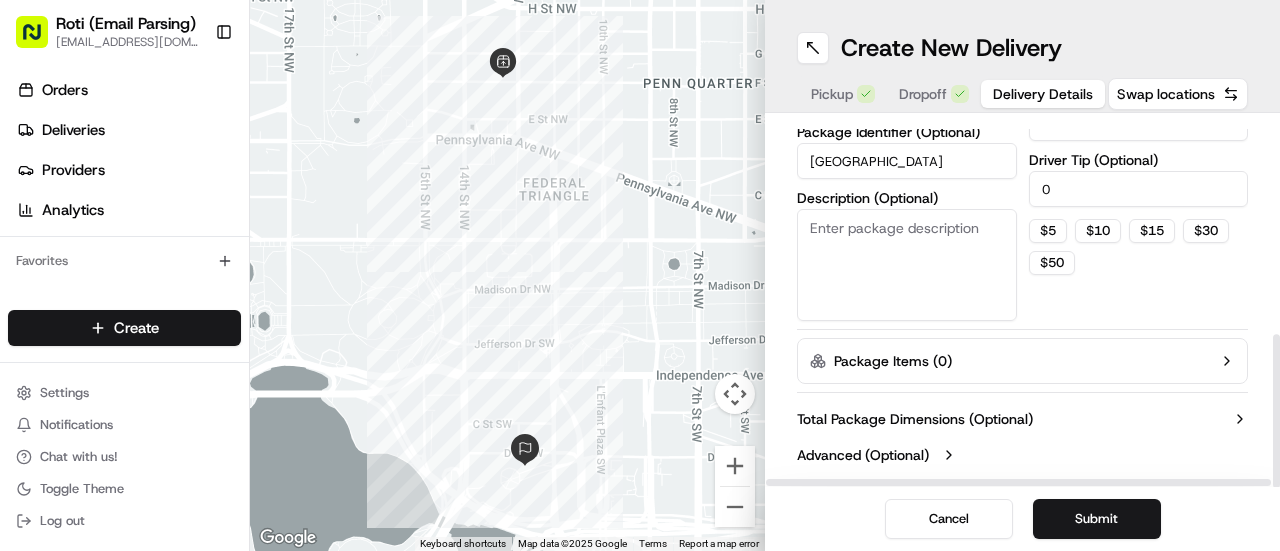 drag, startPoint x: 1279, startPoint y: 313, endPoint x: 1265, endPoint y: 429, distance: 116.841774 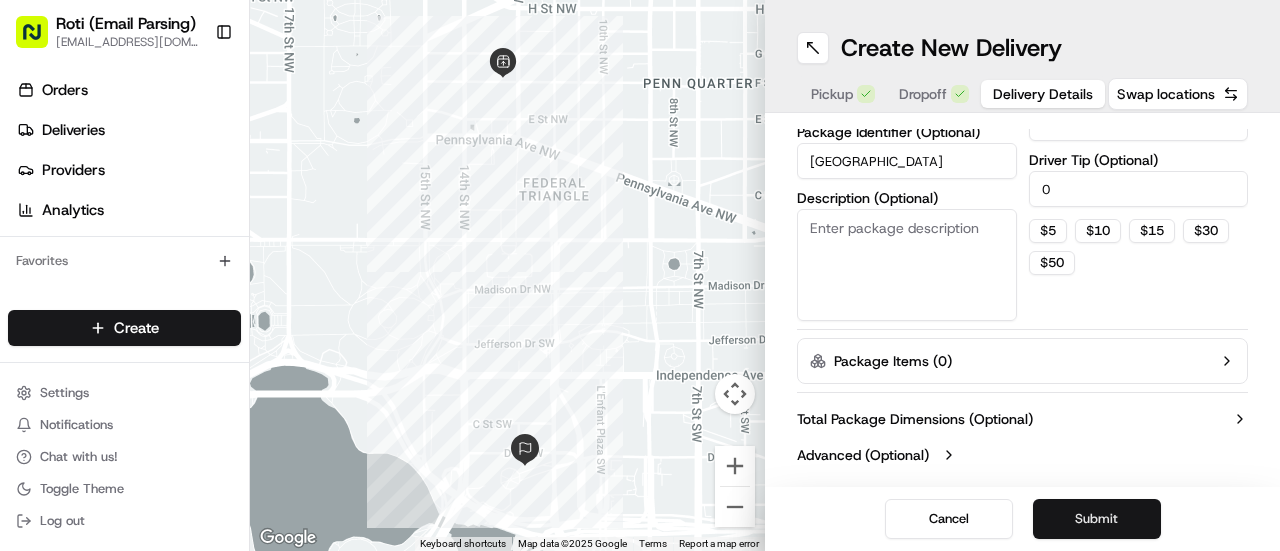 click on "Submit" at bounding box center (1097, 519) 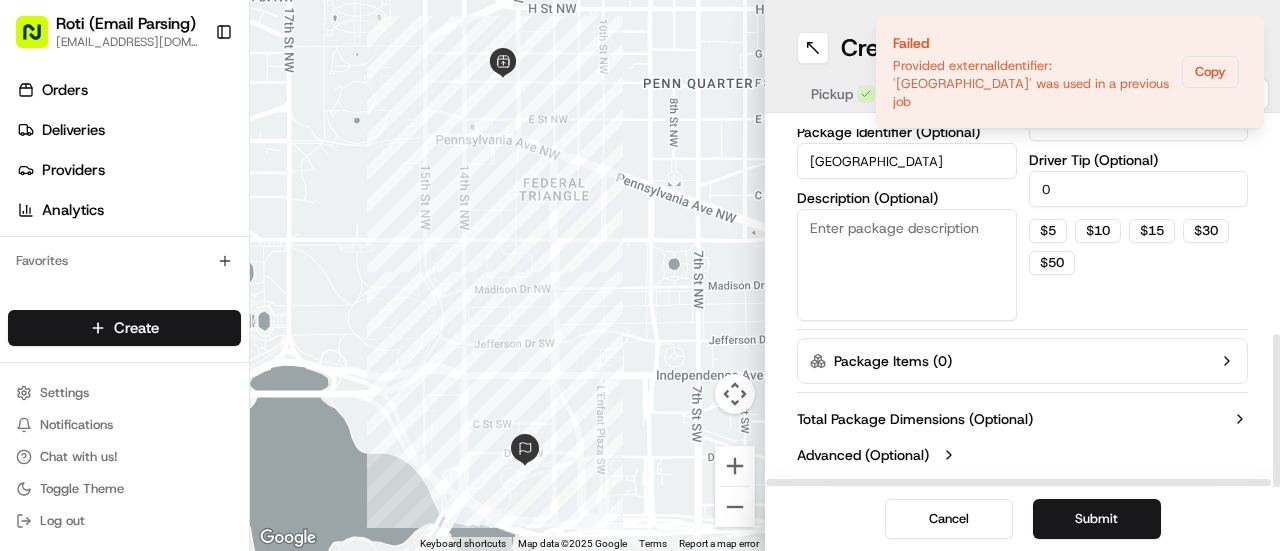 click on "United States Holocaust Memorial Museum" at bounding box center [907, 161] 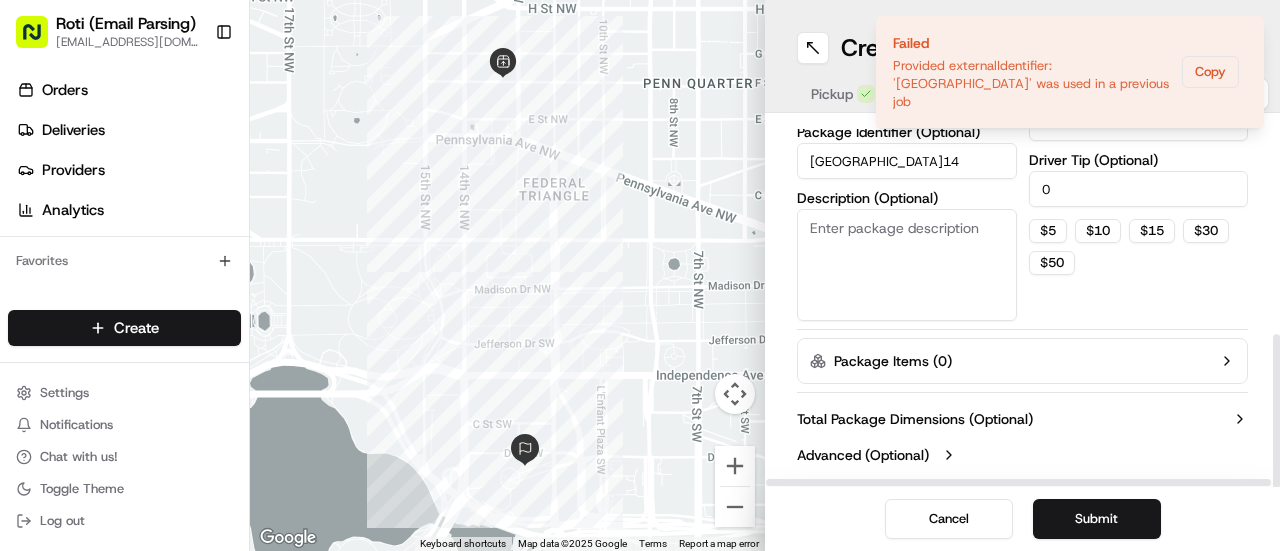 scroll, scrollTop: 0, scrollLeft: 88, axis: horizontal 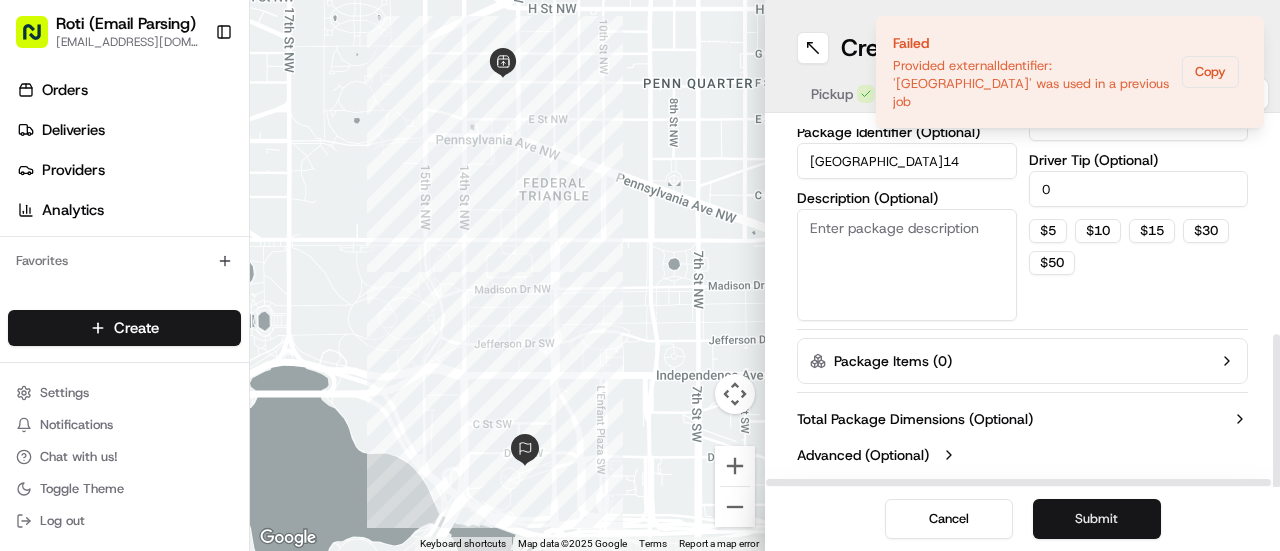 type on "United States Holocaust Memorial Museum7.14" 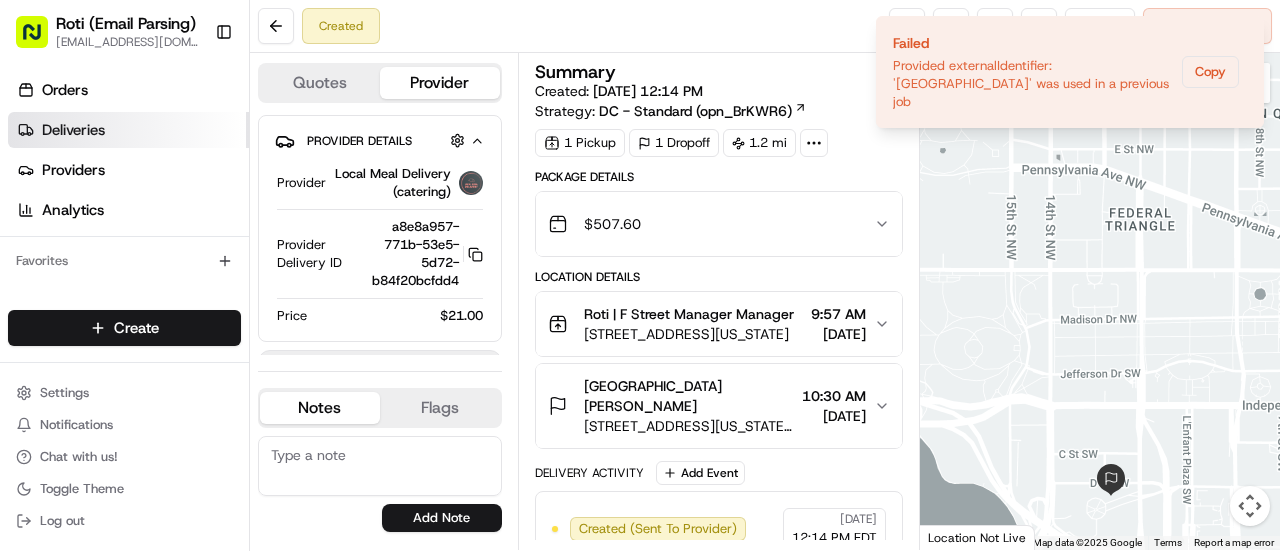 click on "Deliveries" at bounding box center [73, 130] 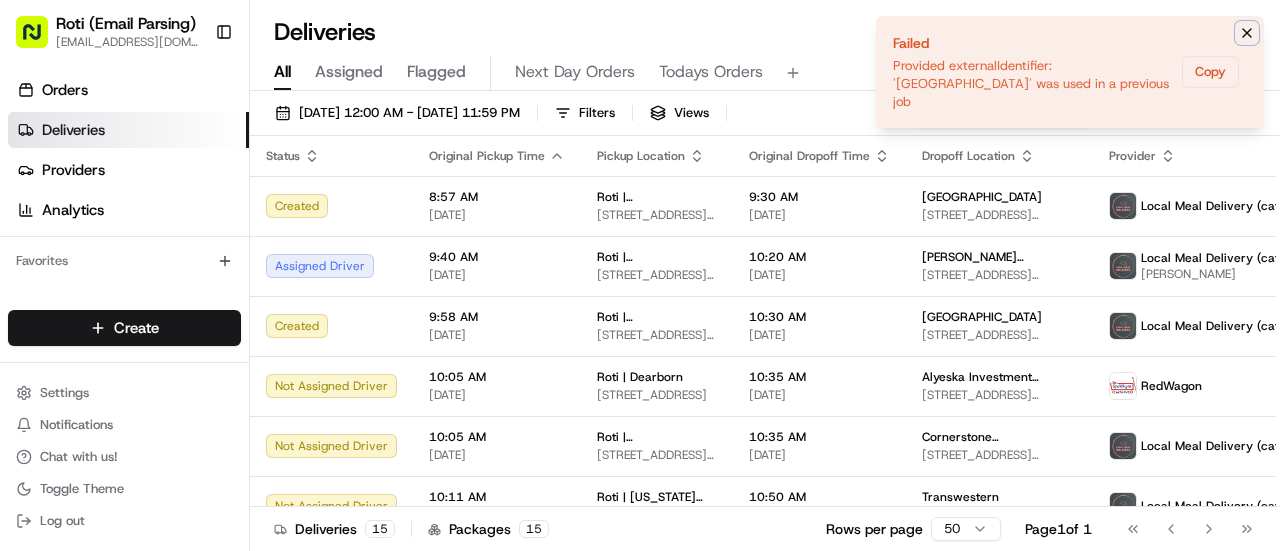 click at bounding box center [1247, 33] 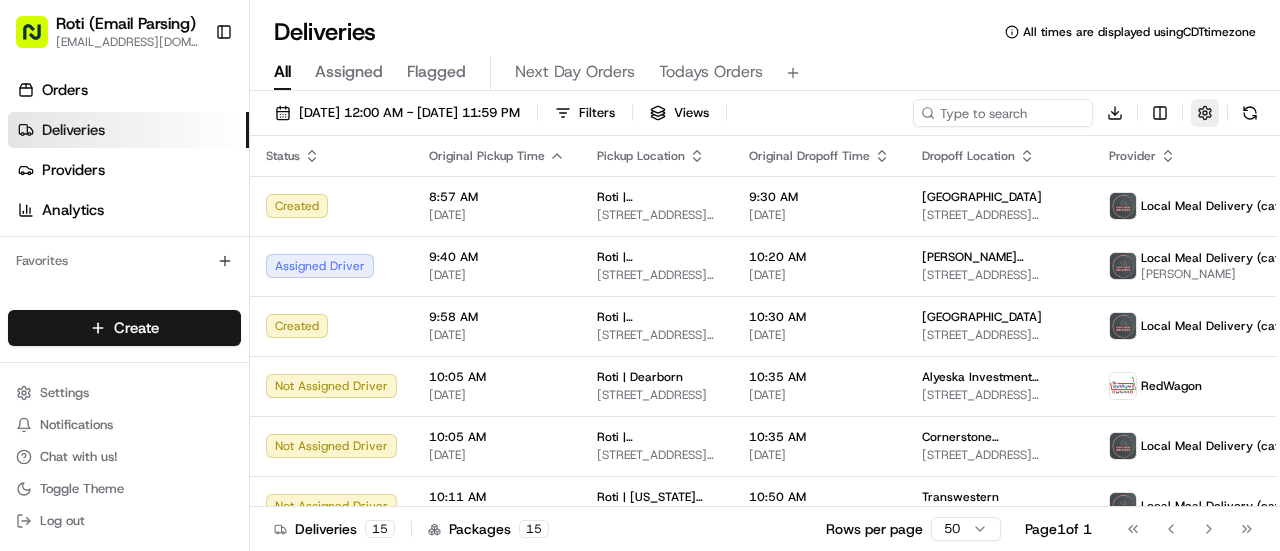 click at bounding box center (1205, 113) 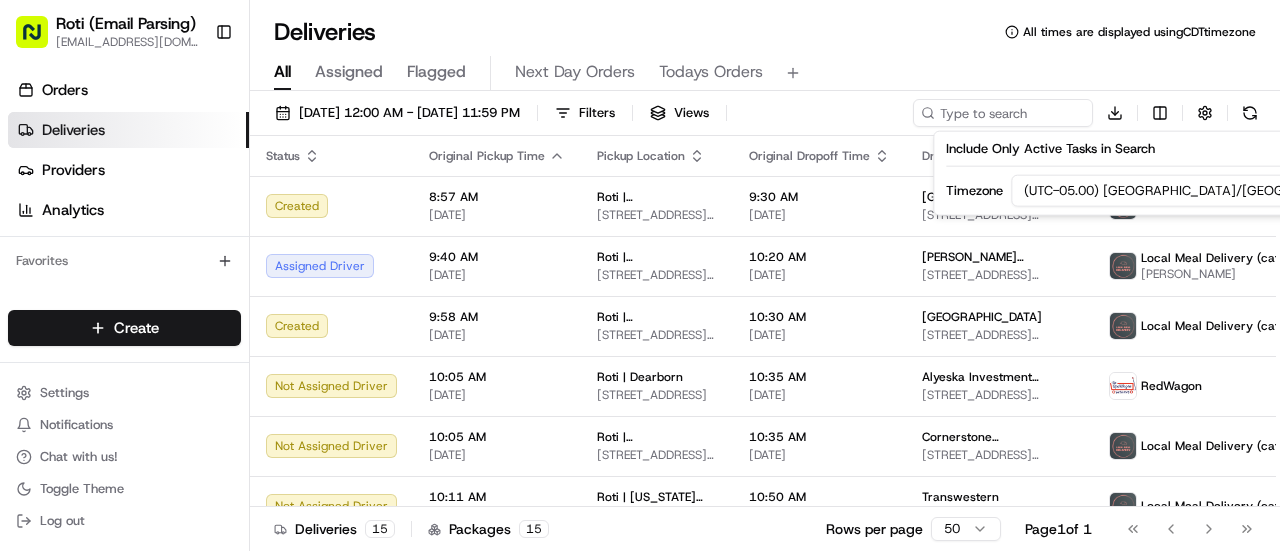 click on "Roti (Email Parsing) sbroadhead@roti.com Toggle Sidebar Orders Deliveries Providers Analytics Favorites Main Menu Members & Organization Organization Users Roles Preferences Customization Tracking Orchestration Automations Dispatch Strategy Locations Pickup Locations Dropoff Locations Billing Billing Refund Requests Integrations Notification Triggers Webhooks API Keys Request Logs Create Settings Notifications Chat with us! Toggle Theme Log out Deliveries All times are displayed using  CDT  timezone All Assigned Flagged Next Day Orders Todays Orders 07/14/2025 12:00 AM - 07/14/2025 11:59 PM Filters Views Download Status Original Pickup Time Pickup Location Original Dropoff Time Dropoff Location Provider Action Created 8:57 AM 07/14/2025 Roti | F Street 1311 F St NW, Washington, DC 20004, US 9:30 AM 07/14/2025 United States Holocaust Memorial Museum 1201 Maryland Ave SW, Washington, DC 20024, USA Local Meal Delivery (catering) Assigned Driver 9:40 AM 07/14/2025 Roti | K Street 10:20 AM Created" at bounding box center [640, 275] 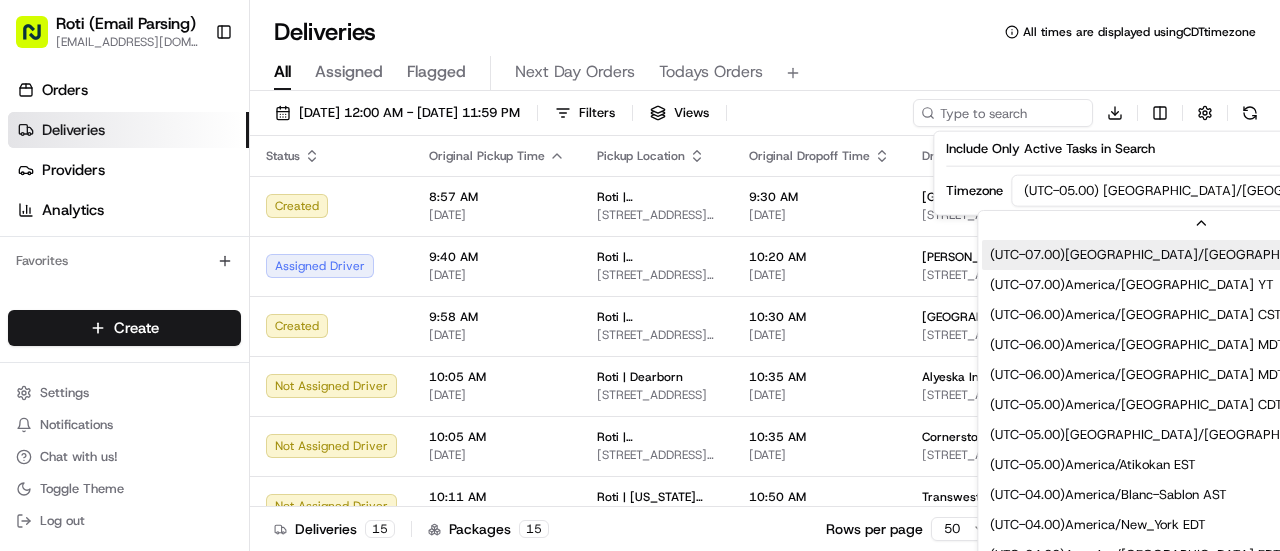 scroll, scrollTop: 179, scrollLeft: 0, axis: vertical 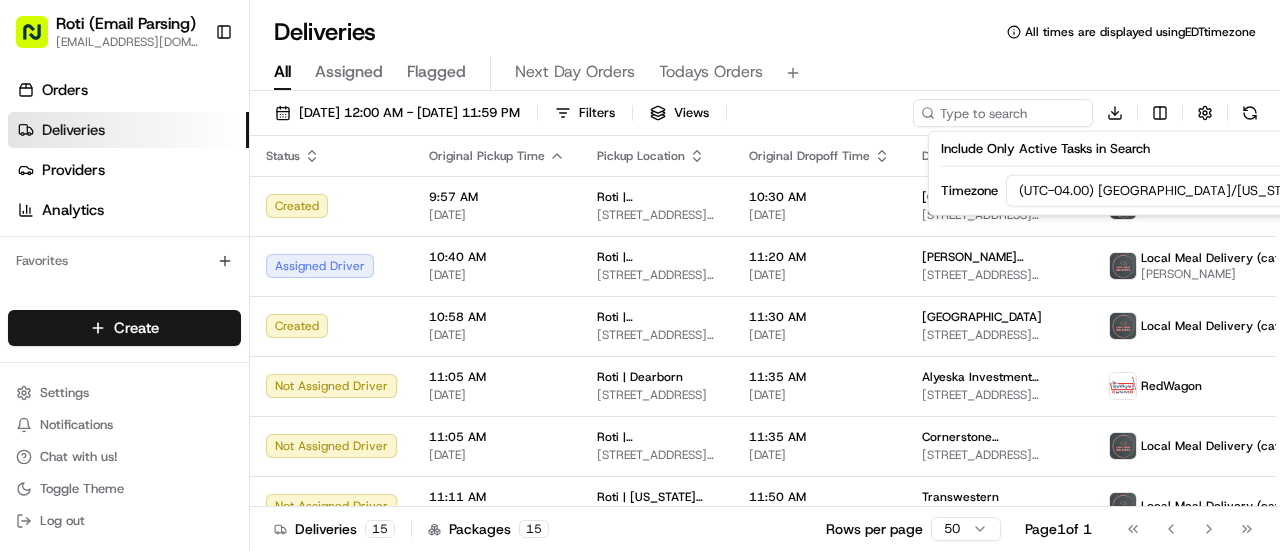 click on "All Assigned Flagged Next Day Orders Todays Orders" at bounding box center [765, 73] 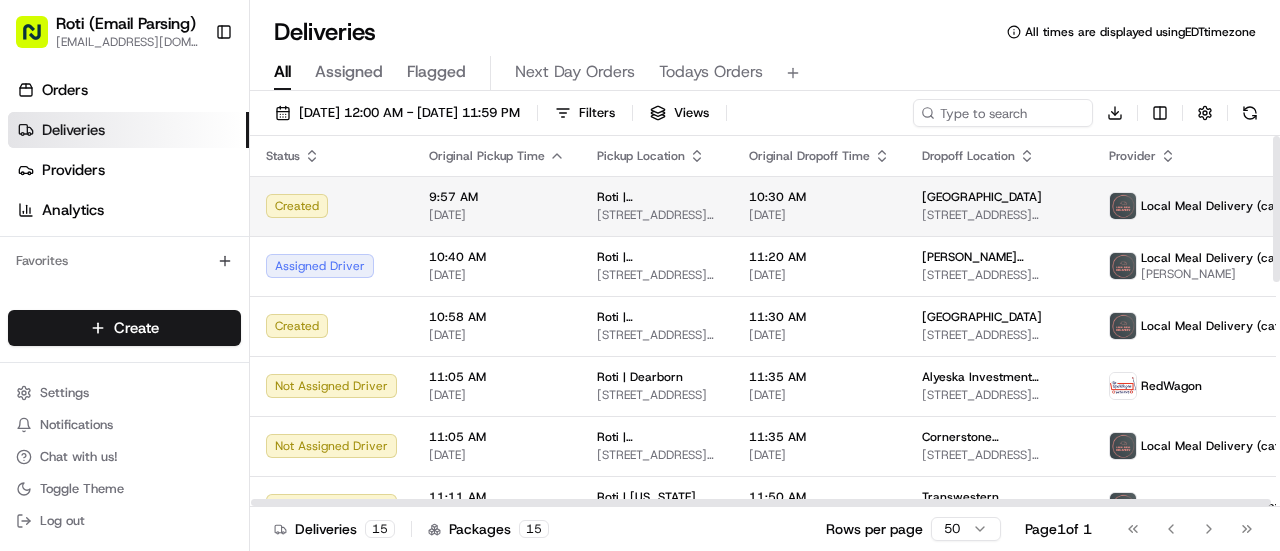 click on "Local Meal Delivery (catering)" at bounding box center [1211, 206] 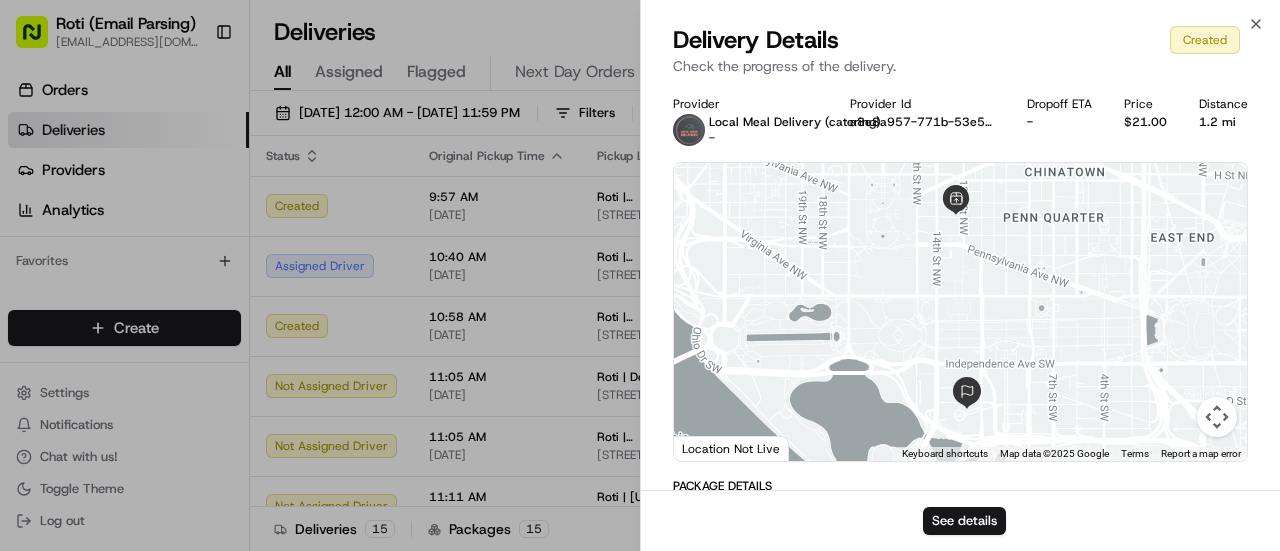 click on "Delivery Details Created" at bounding box center (960, 40) 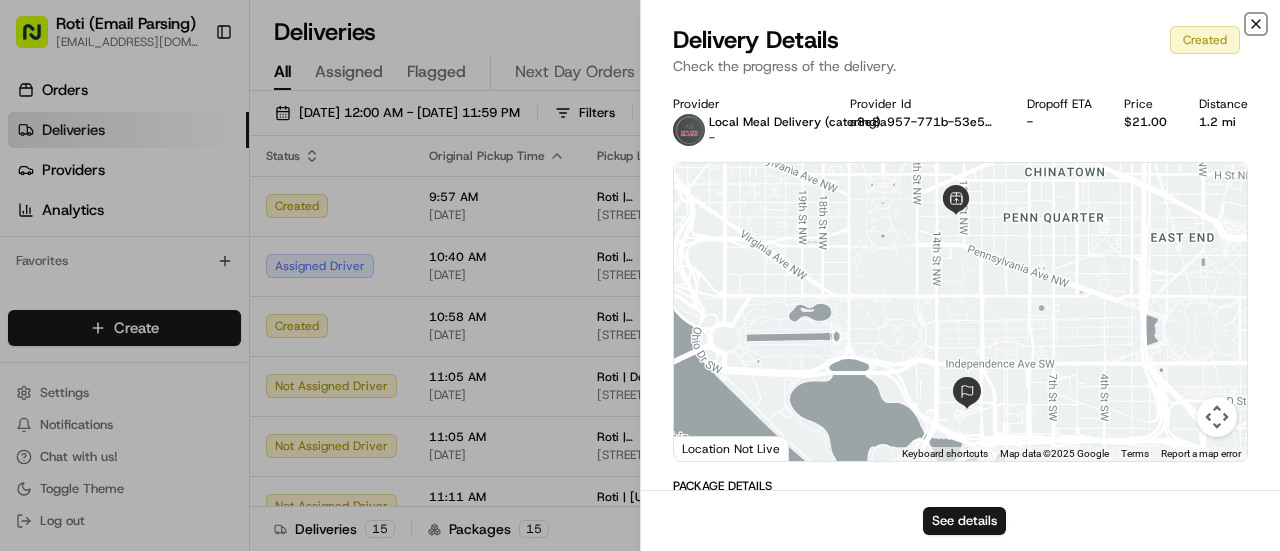click 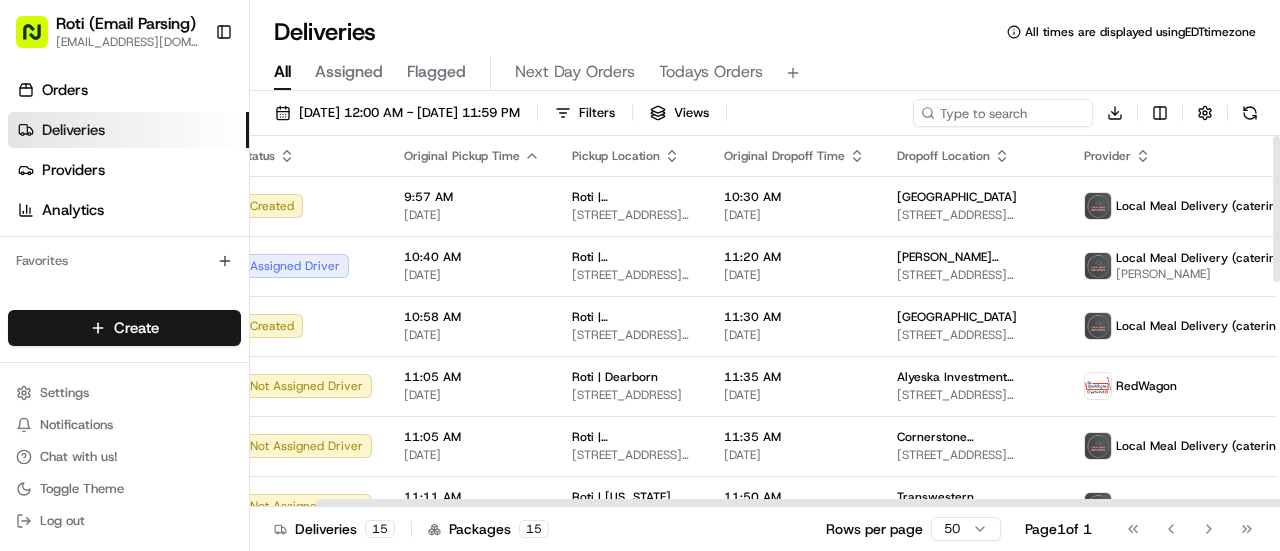scroll, scrollTop: 0, scrollLeft: 73, axis: horizontal 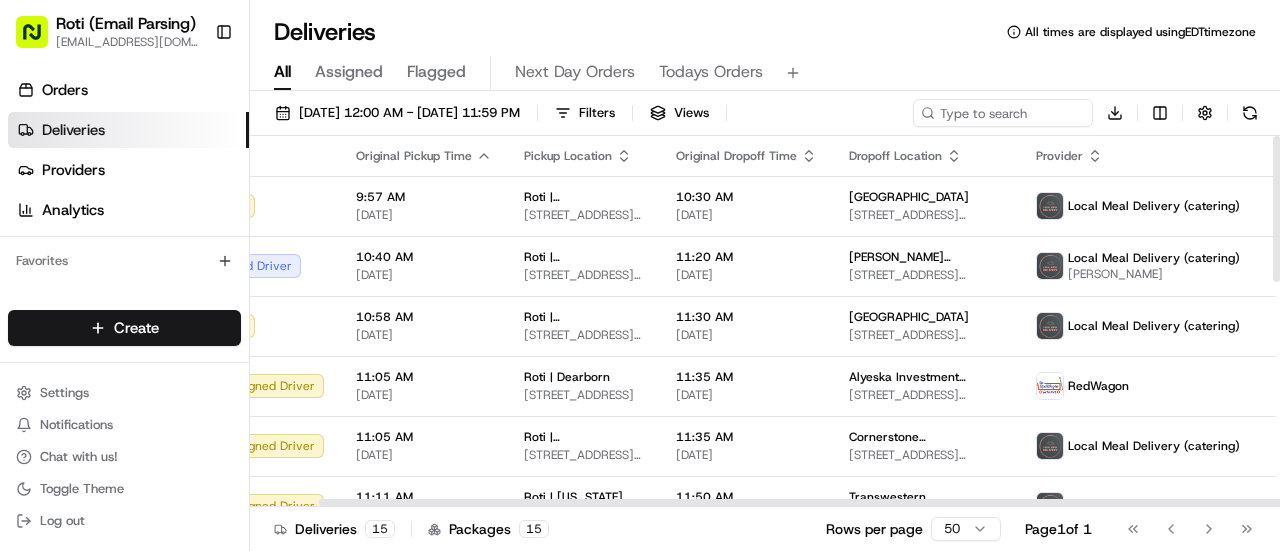 click at bounding box center [761, 502] 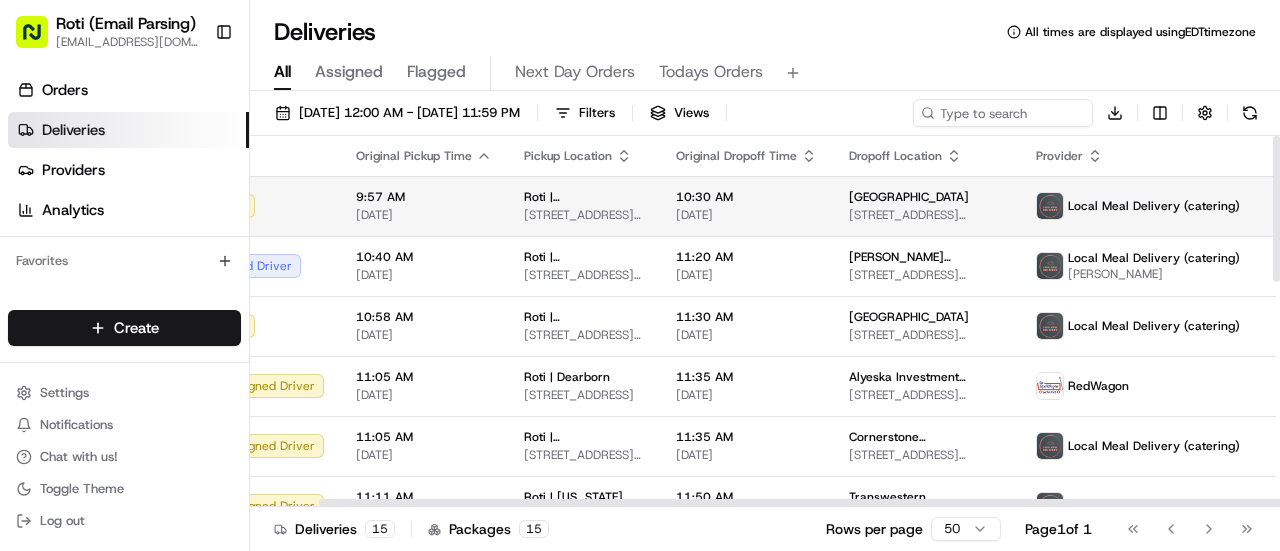click on "Roti (Email Parsing) sbroadhead@roti.com Toggle Sidebar Orders Deliveries Providers Analytics Favorites Main Menu Members & Organization Organization Users Roles Preferences Customization Tracking Orchestration Automations Dispatch Strategy Locations Pickup Locations Dropoff Locations Billing Billing Refund Requests Integrations Notification Triggers Webhooks API Keys Request Logs Create Settings Notifications Chat with us! Toggle Theme Log out Deliveries All times are displayed using  EDT  timezone All Assigned Flagged Next Day Orders Todays Orders 07/14/2025 12:00 AM - 07/14/2025 11:59 PM Filters Views Download Status Original Pickup Time Pickup Location Original Dropoff Time Dropoff Location Provider Action Created 9:57 AM 07/14/2025 Roti | F Street 1311 F St NW, Washington, DC 20004, US 10:30 AM 07/14/2025 United States Holocaust Memorial Museum 1201 Maryland Ave SW, Washington, DC 20024, USA Local Meal Delivery (catering) Assigned Driver 10:40 AM 07/14/2025 Roti | K Street 11:20 AM Zifty" at bounding box center [640, 275] 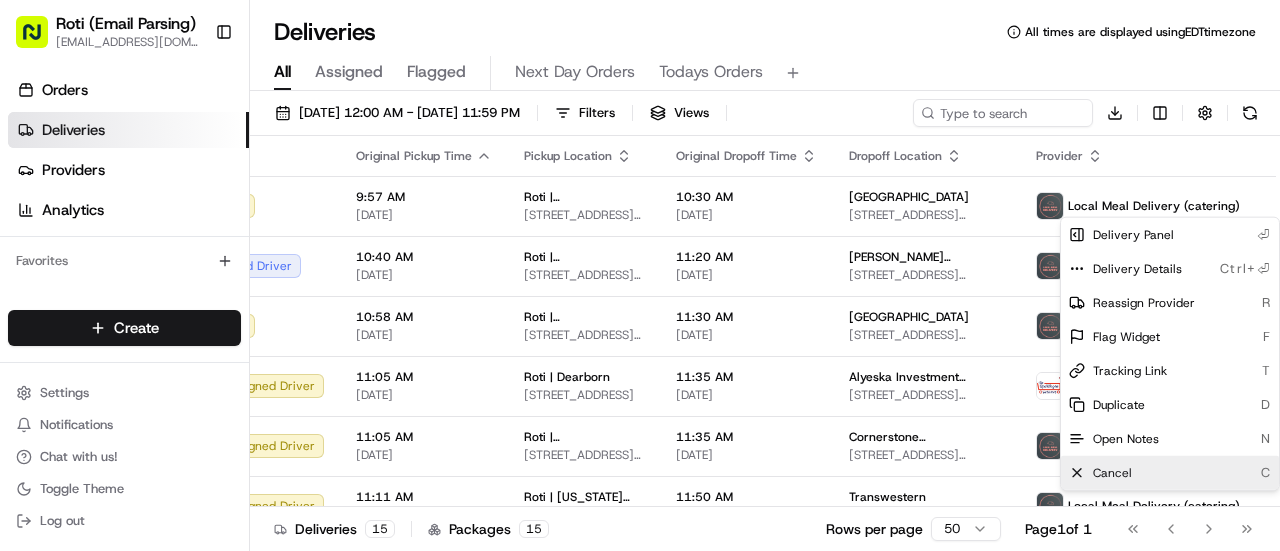 click on "Cancel" at bounding box center (1112, 473) 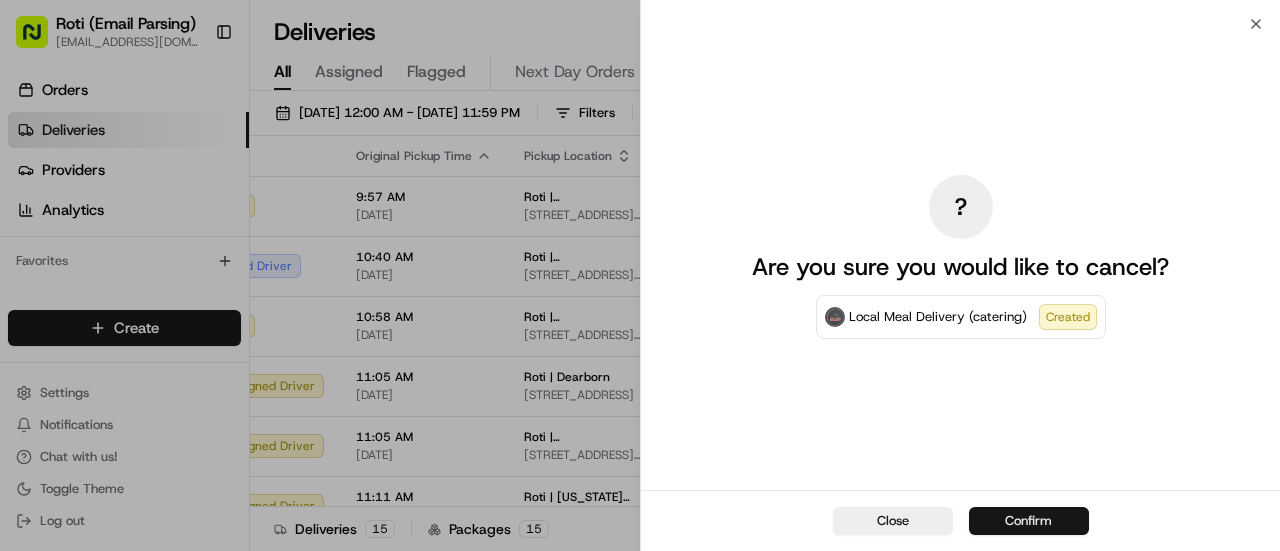 click on "Confirm" at bounding box center (1029, 521) 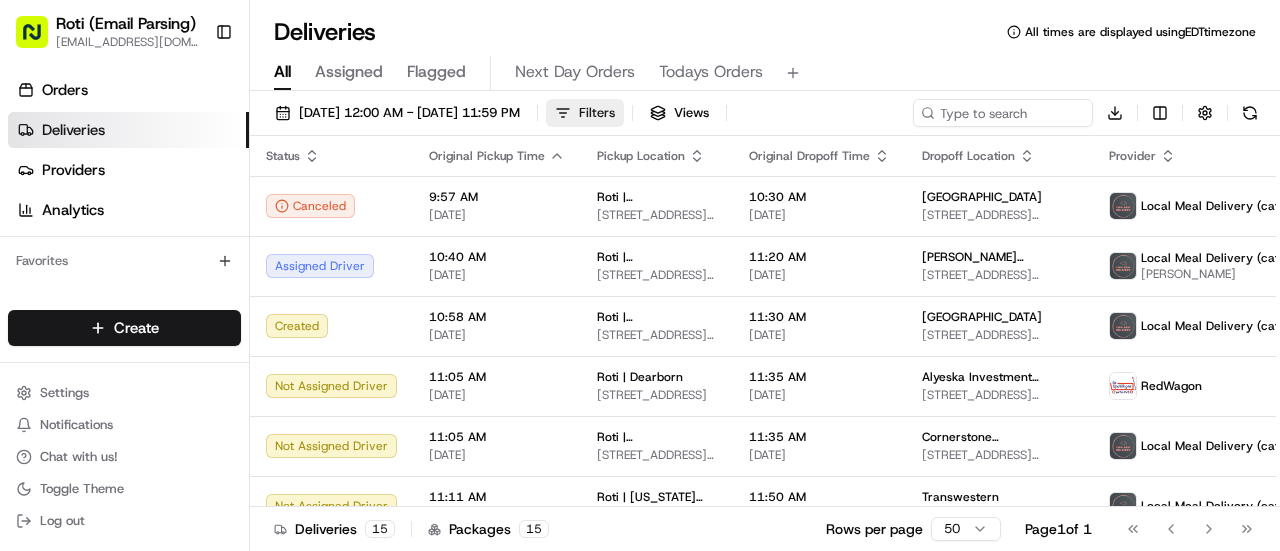click on "Filters" at bounding box center (585, 113) 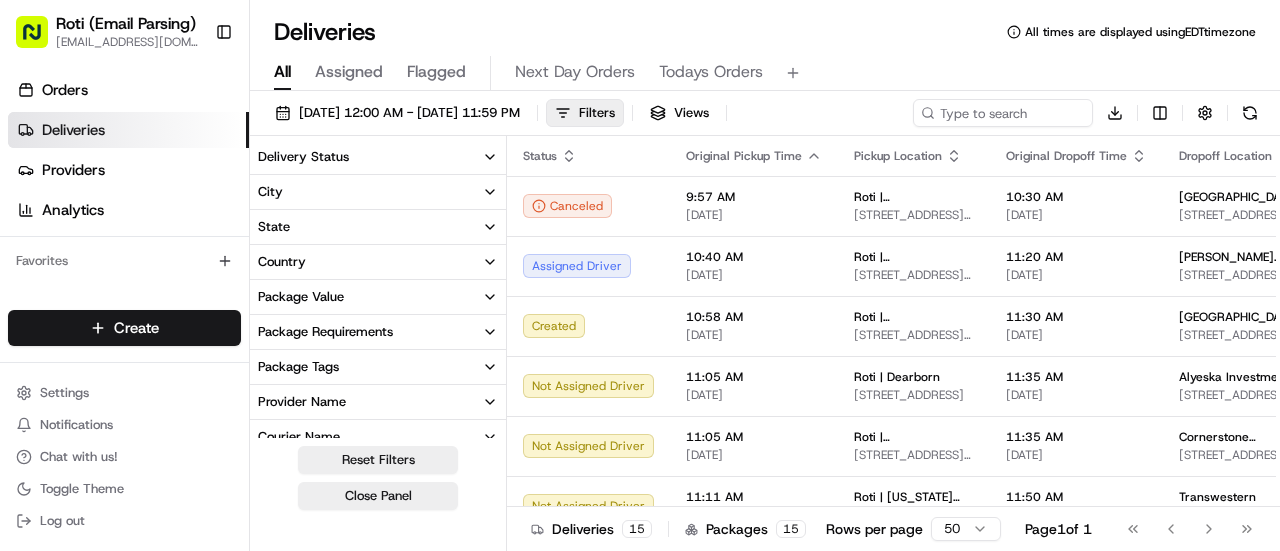 click on "Delivery Status" at bounding box center (378, 157) 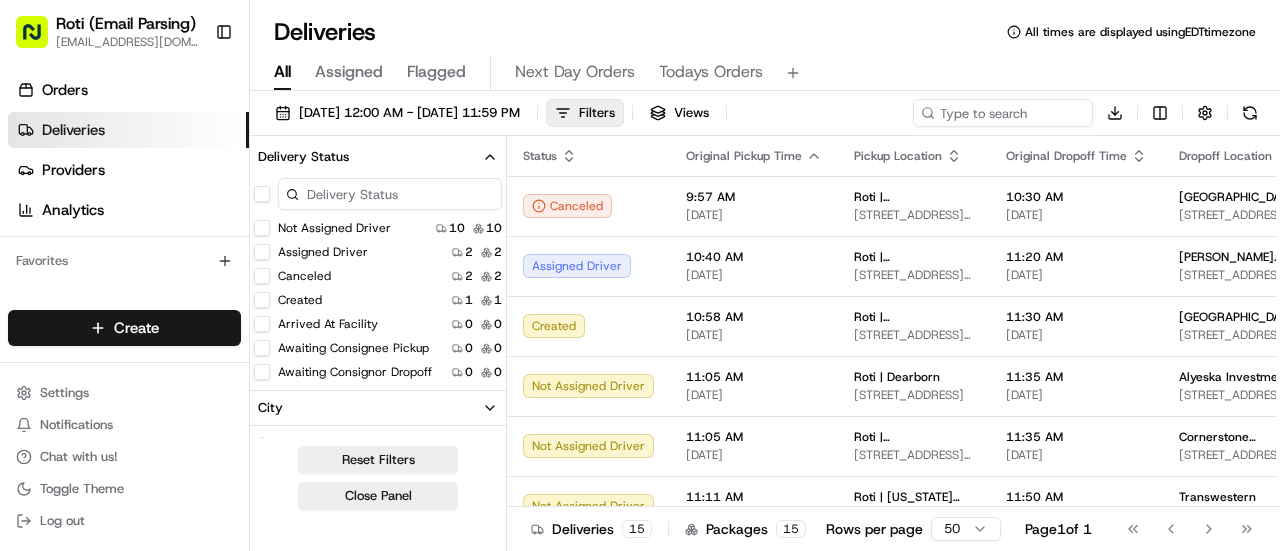click at bounding box center (262, 194) 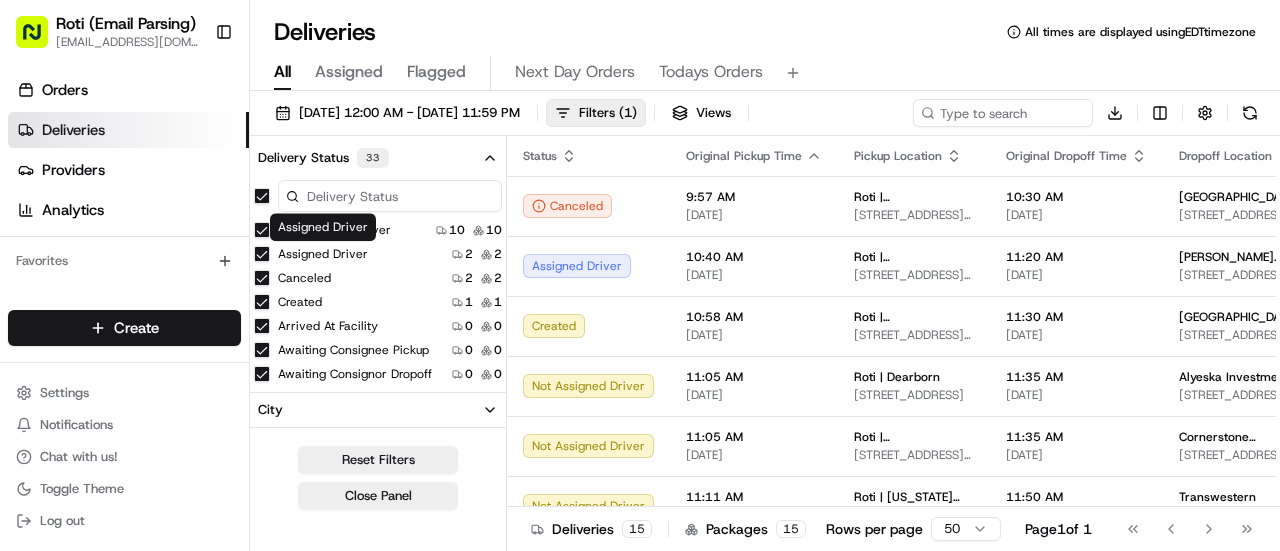click on "Canceled" at bounding box center (262, 278) 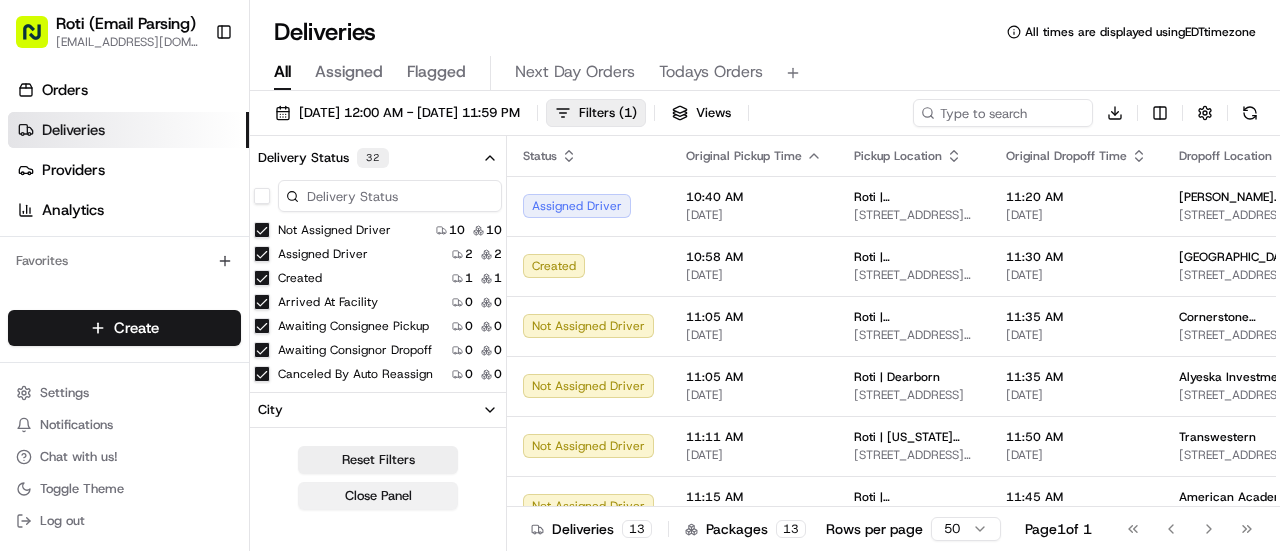 click on "Close Panel" at bounding box center (378, 496) 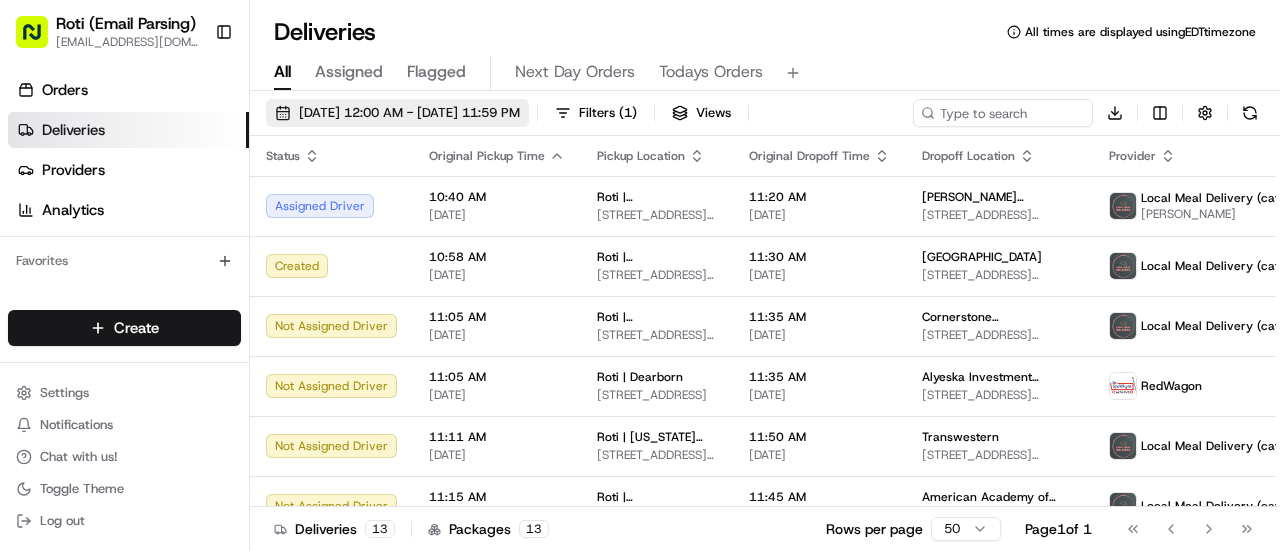 click on "07/14/2025 12:00 AM - 07/14/2025 11:59 PM" at bounding box center (409, 113) 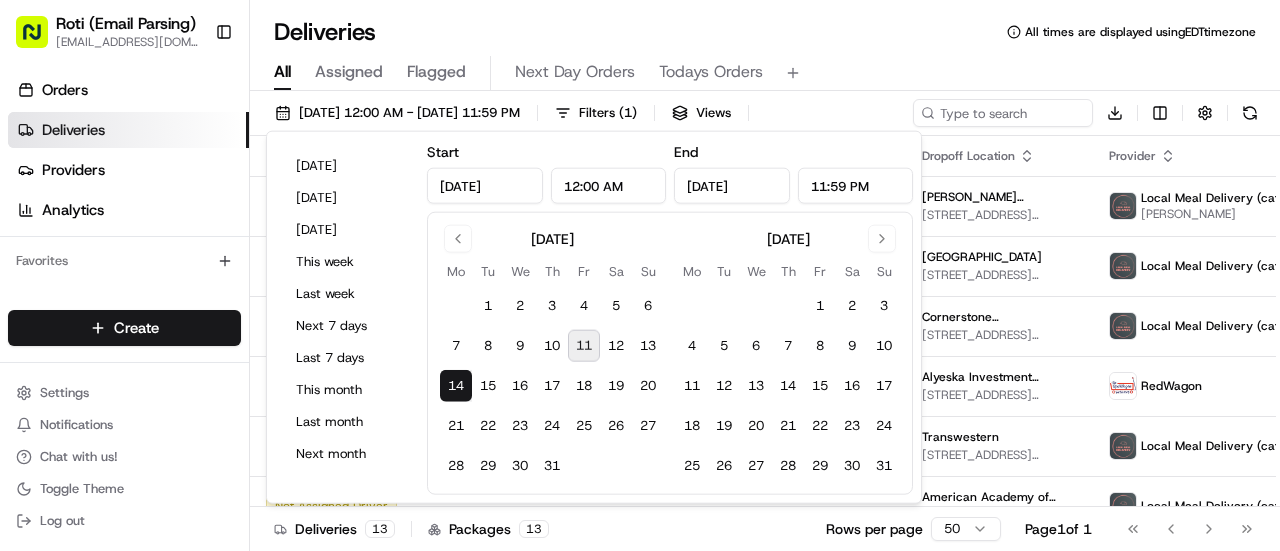 click on "14" at bounding box center (456, 386) 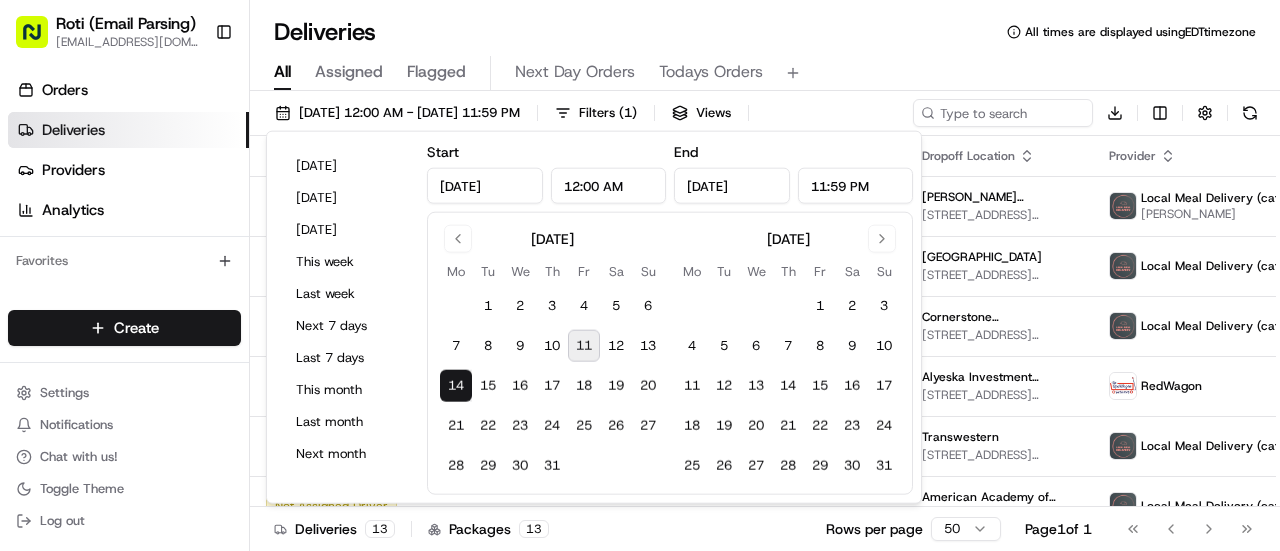 click on "All Assigned Flagged Next Day Orders Todays Orders" at bounding box center [765, 69] 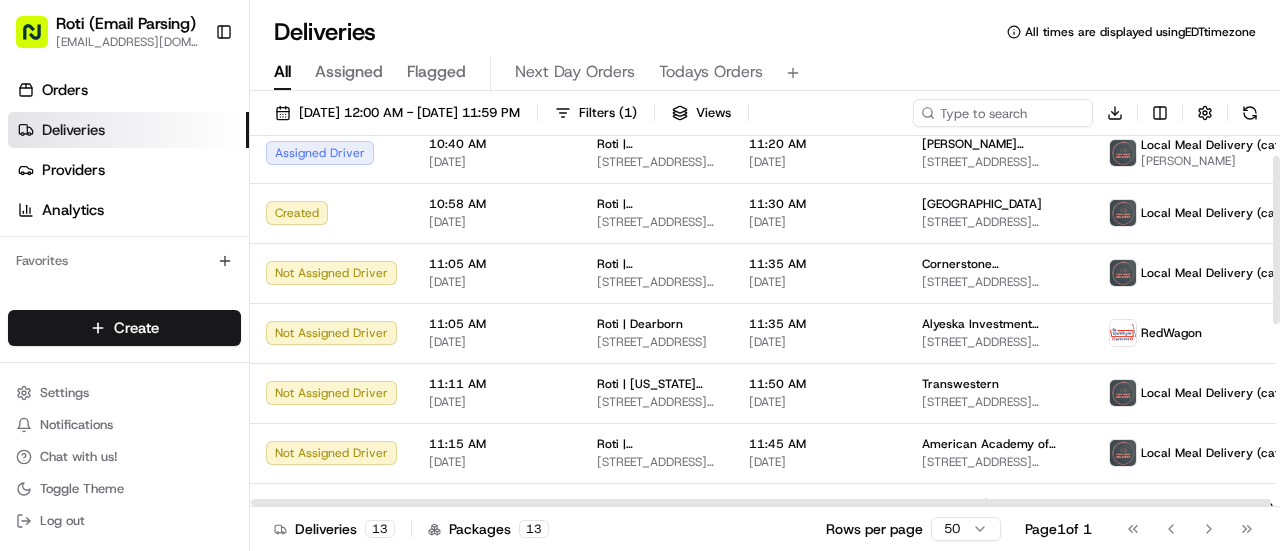 scroll, scrollTop: 63, scrollLeft: 0, axis: vertical 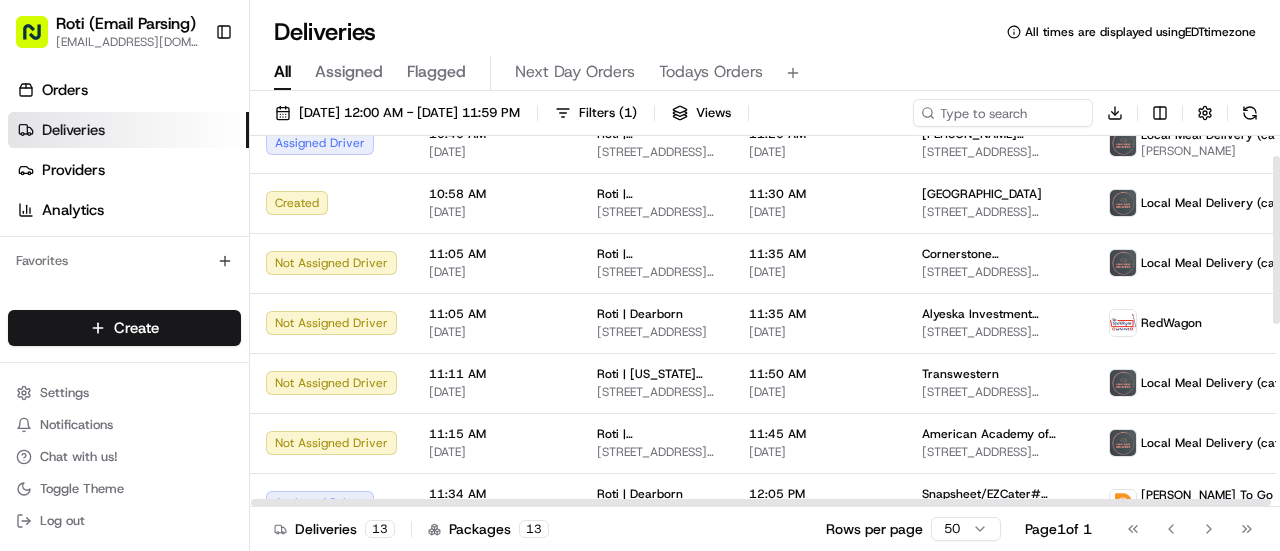 drag, startPoint x: 1279, startPoint y: 235, endPoint x: 1279, endPoint y: 263, distance: 28 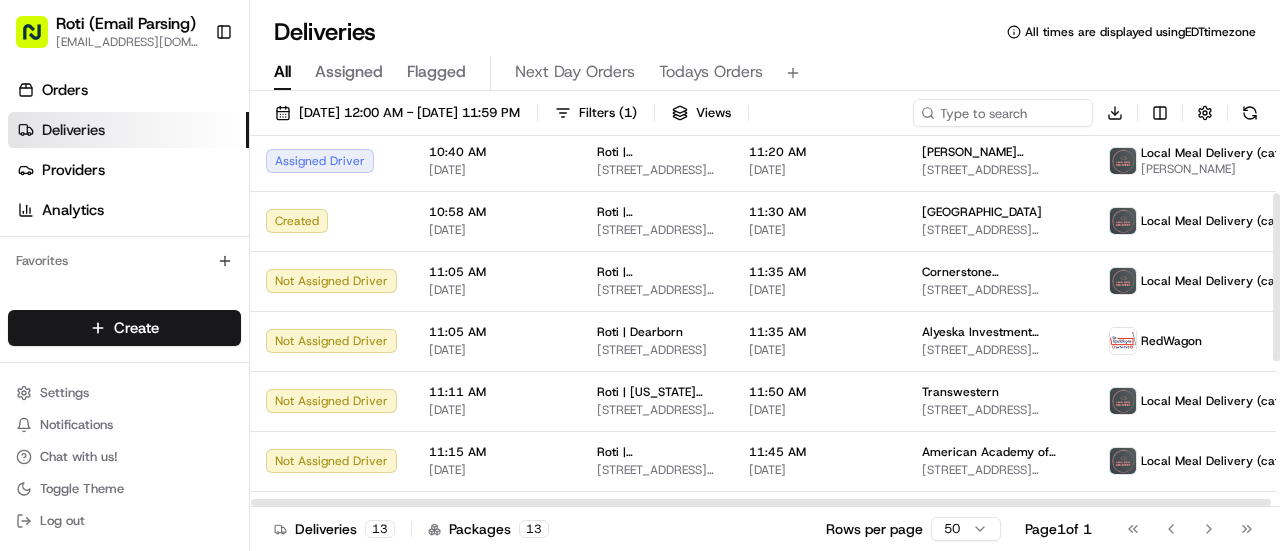 scroll, scrollTop: 0, scrollLeft: 0, axis: both 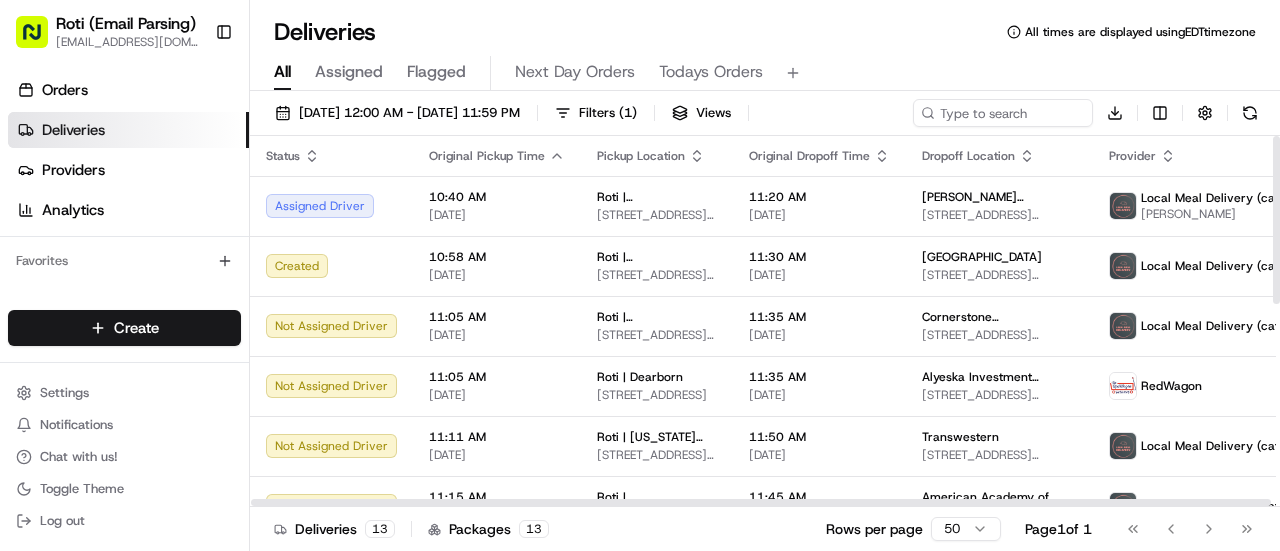 drag, startPoint x: 1279, startPoint y: 227, endPoint x: 1216, endPoint y: 131, distance: 114.82596 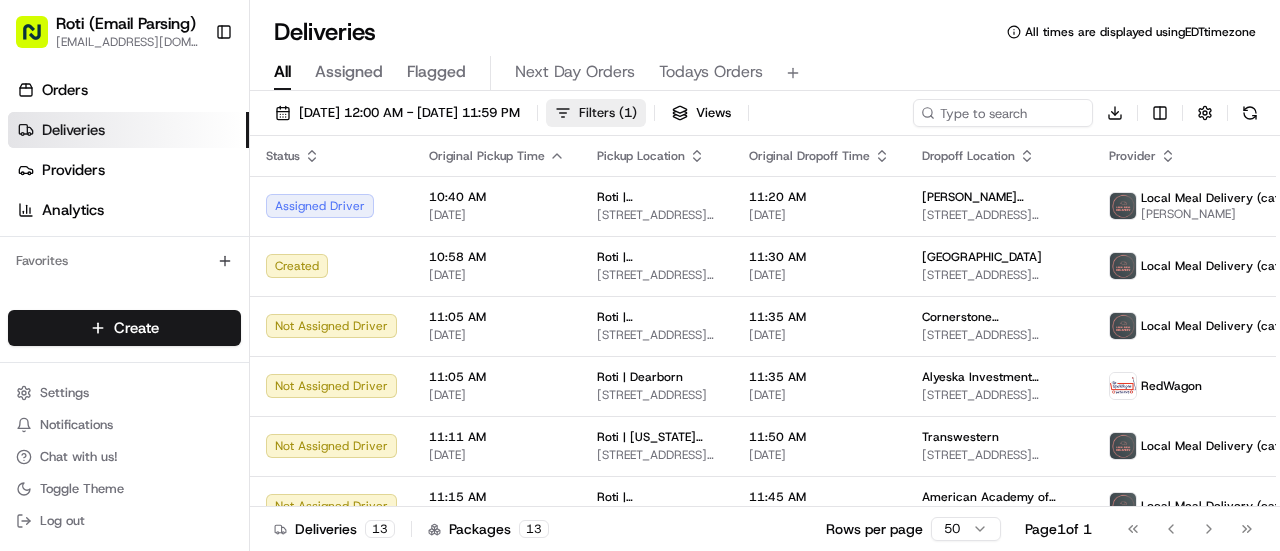 click on "Filters ( 1 )" at bounding box center (608, 113) 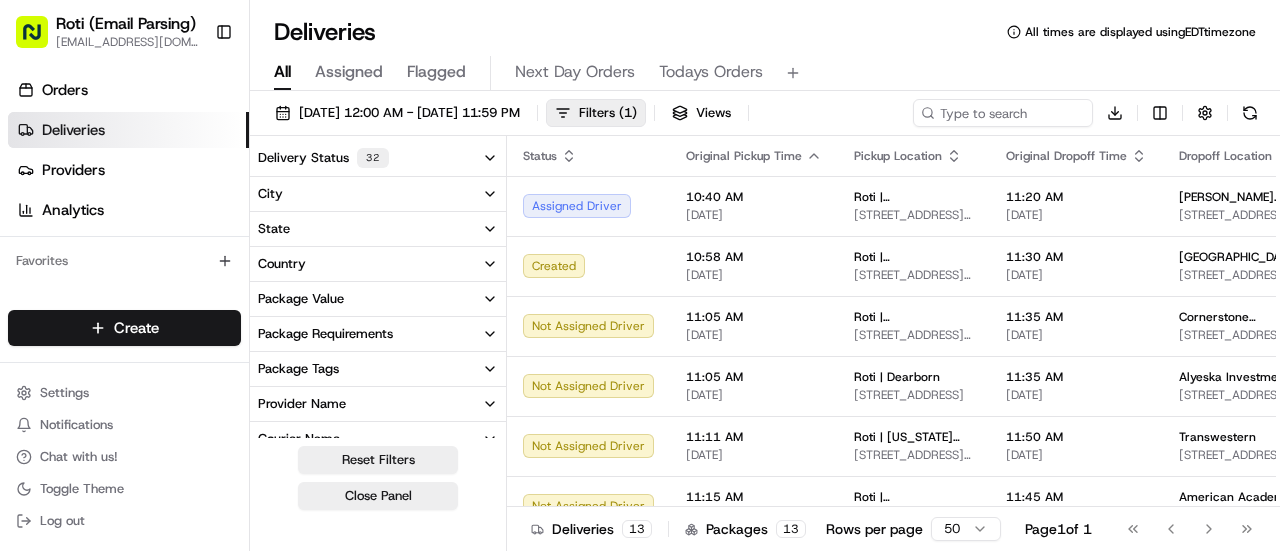 click on "Delivery Status 32" at bounding box center [378, 158] 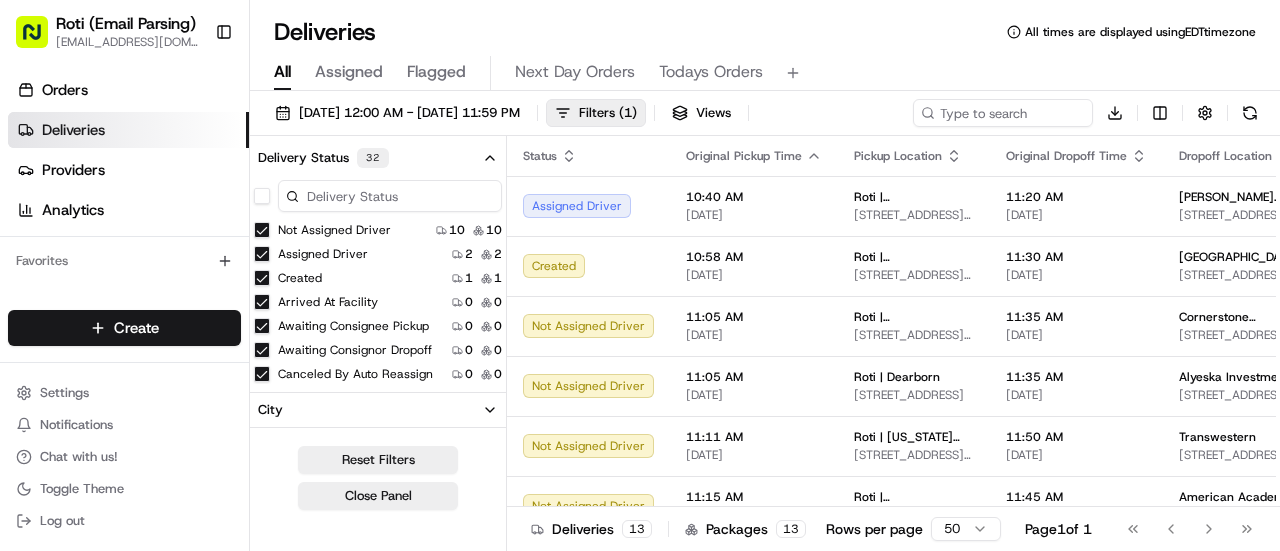 type 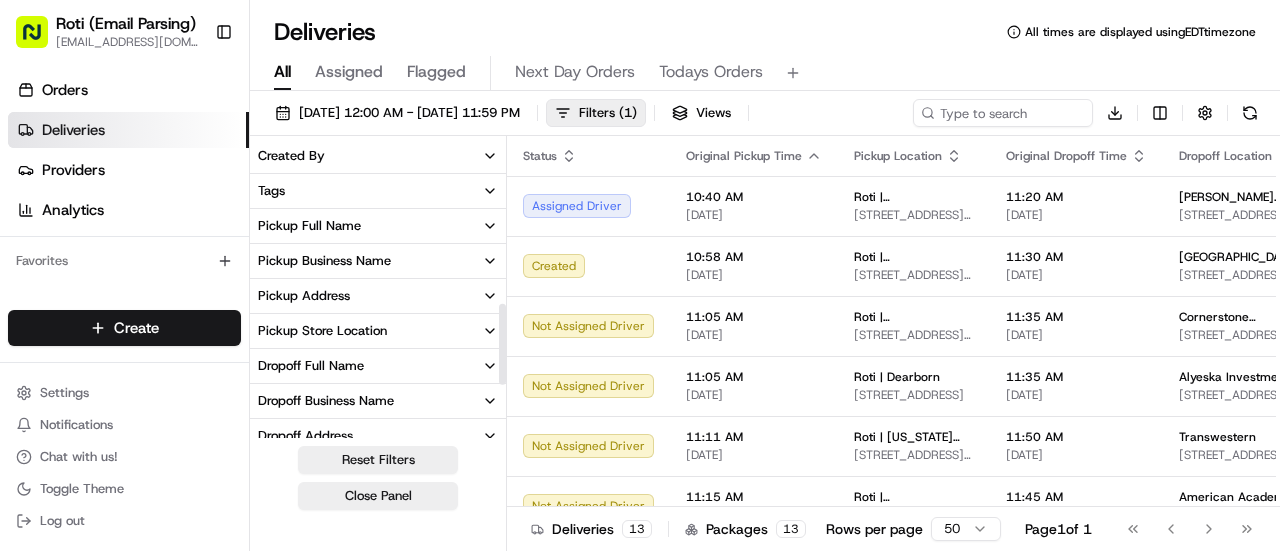 scroll, scrollTop: 560, scrollLeft: 0, axis: vertical 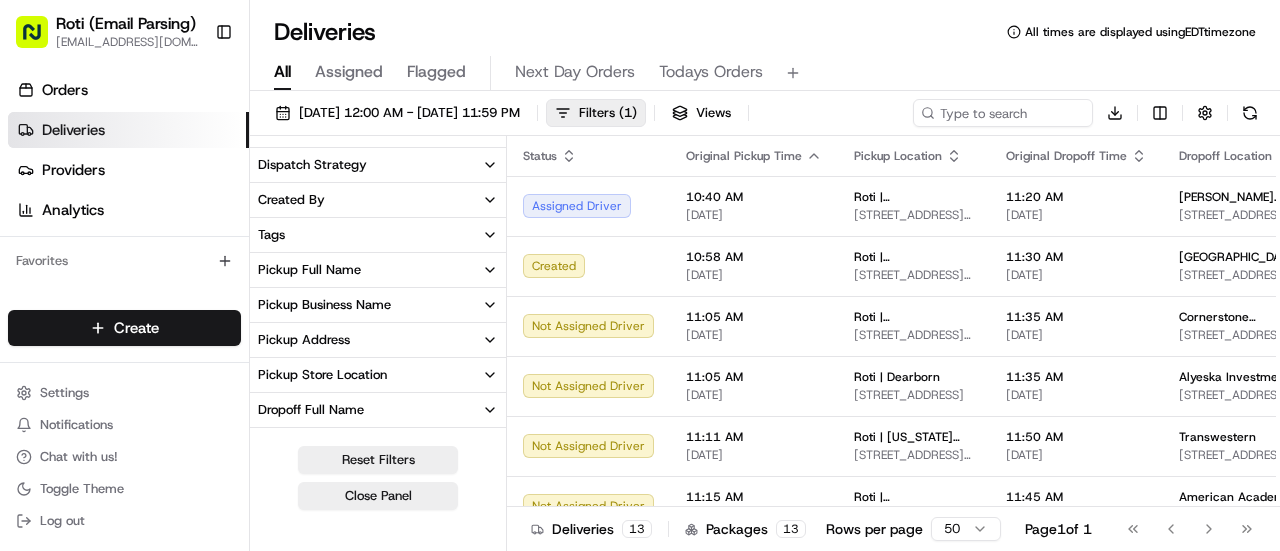 click on "Pickup Business Name" at bounding box center [324, 305] 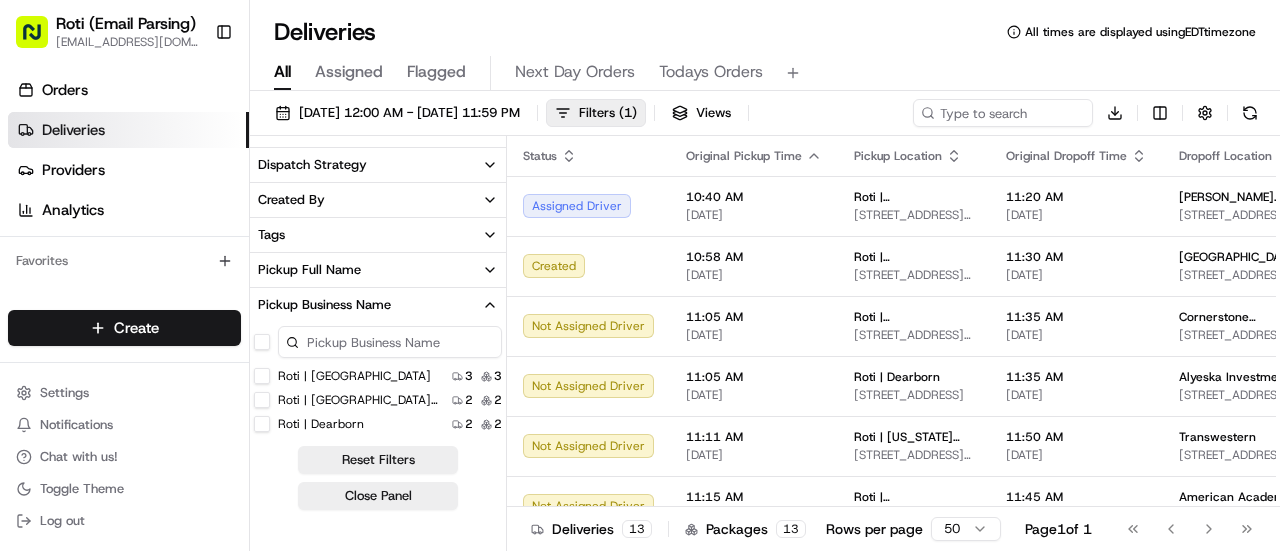 click on "Roti | K Street" at bounding box center (262, 376) 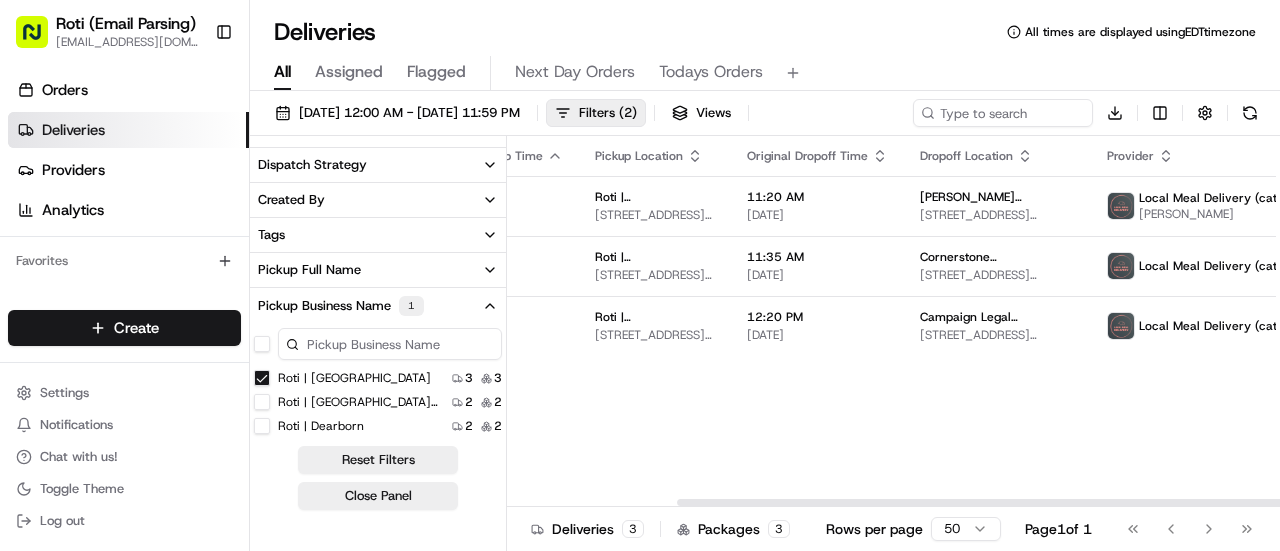 scroll, scrollTop: 0, scrollLeft: 306, axis: horizontal 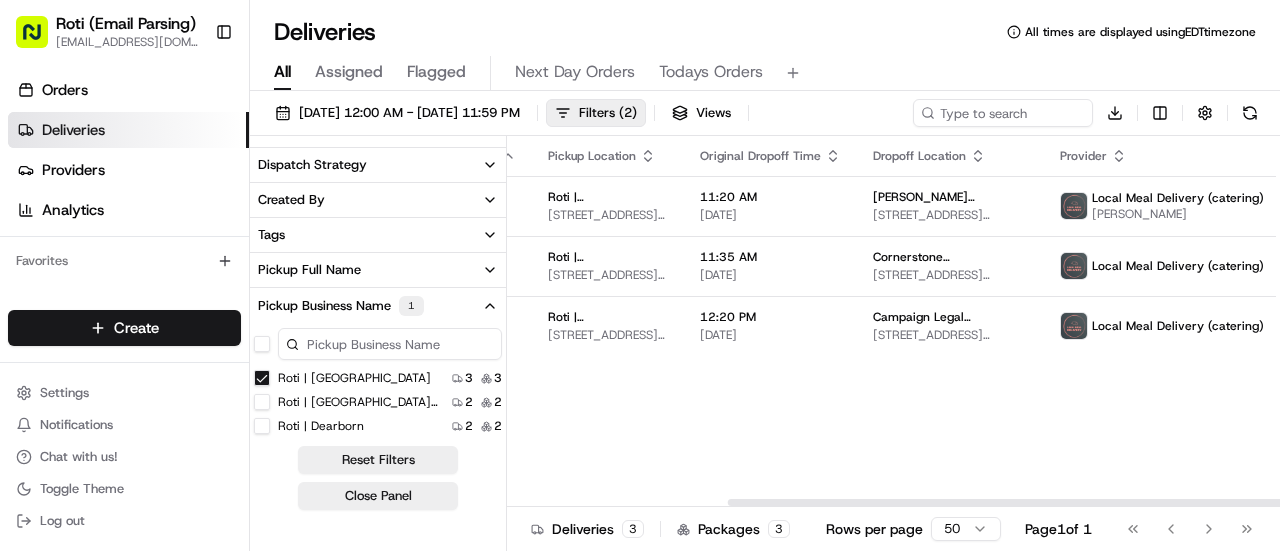 drag, startPoint x: 734, startPoint y: 502, endPoint x: 1111, endPoint y: 597, distance: 388.78528 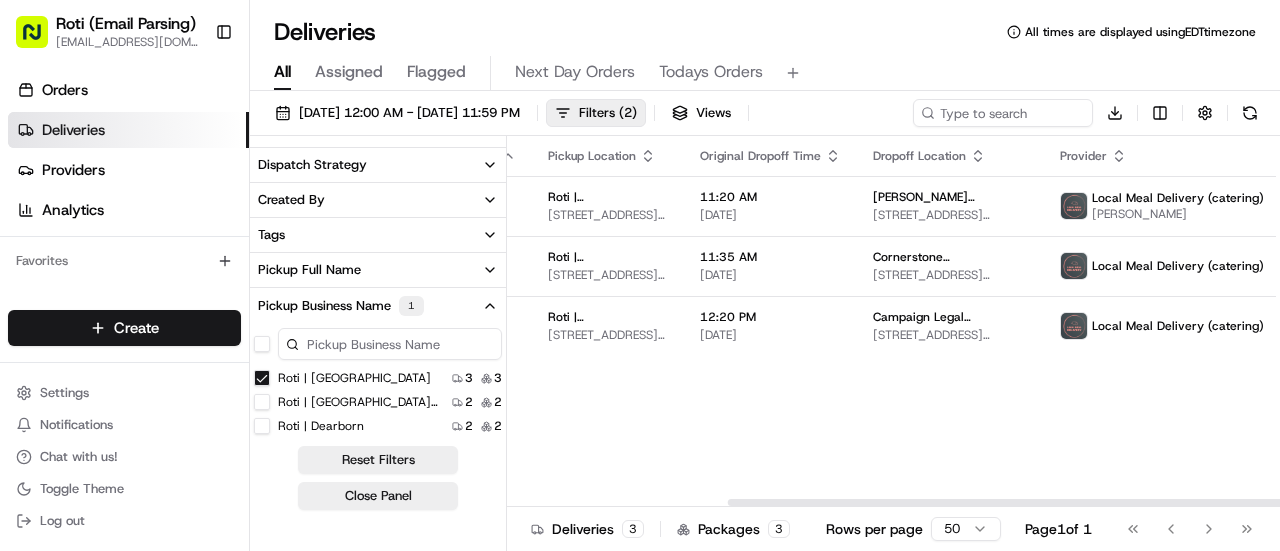 click on "Status Original Pickup Time Pickup Location Original Dropoff Time Dropoff Location Provider Action Assigned Driver 10:40 AM 07/14/2025 Roti | K Street 1629 K St NW, Washington, DC 20006, USA 11:20 AM 07/14/2025 Goodwin Proctor/EZCater# PT3-K05 1900 N St NW, Washington, DC 20036, USA Local Meal Delivery (catering) Victor Blocker Not Assigned Driver 11:05 AM 07/14/2025 Roti | K Street 1629 K St NW, Washington, DC 20006, USA 11:35 AM 07/14/2025 Cornerstone Research/ezcater # T93-PAE 2001 K St NW #800, Washington, DC 20006, USA Local Meal Delivery (catering) Not Assigned Driver 11:51 AM 07/14/2025 Roti | K Street 1629 K St NW, Washington, DC 20006, USA 12:20 PM 07/14/2025 Campaign Legal Center/ezcater # UXT-ZCA 1101 14th St NW #400, Washington, DC 20005, USA Local Meal Delivery (catering)" at bounding box center [777, 321] 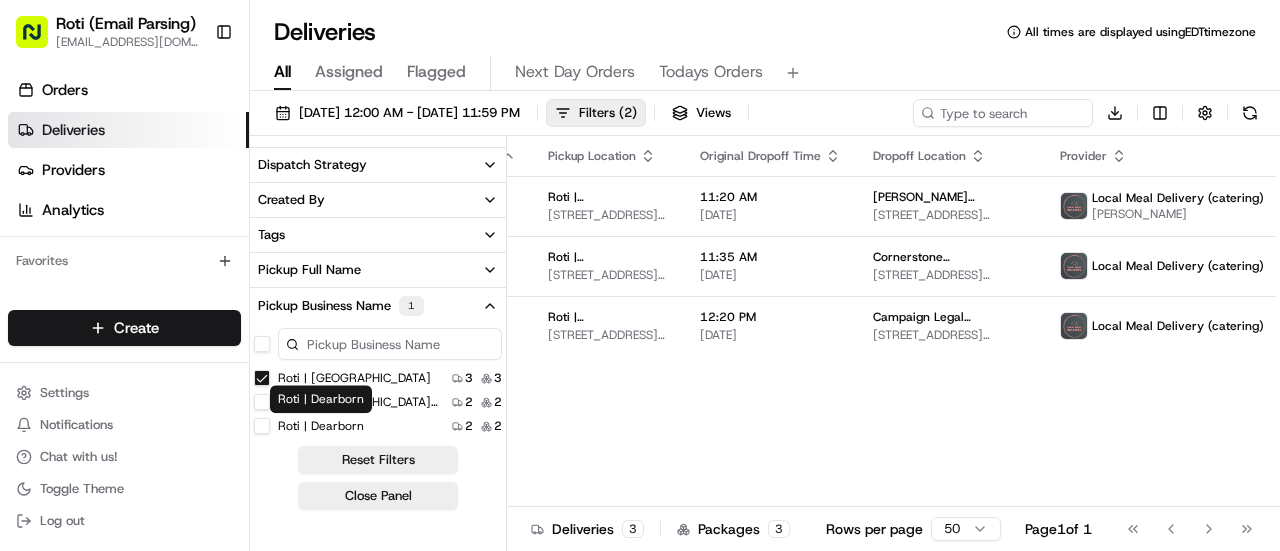 click on "Roti | Lake and Michigan" at bounding box center (262, 402) 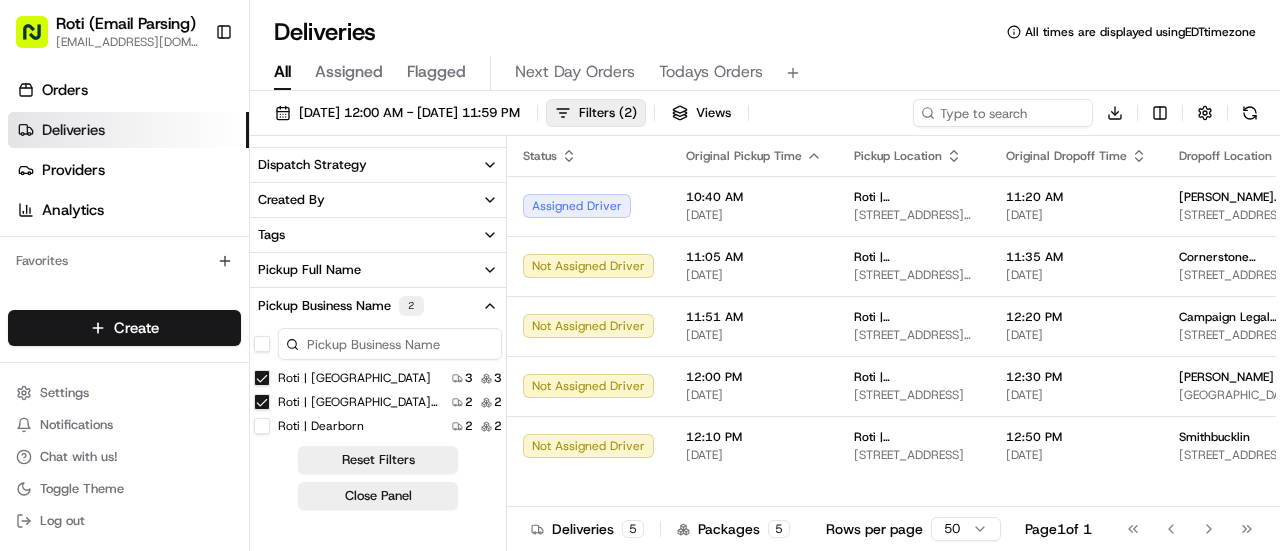 click on "Roti | K Street" at bounding box center (262, 378) 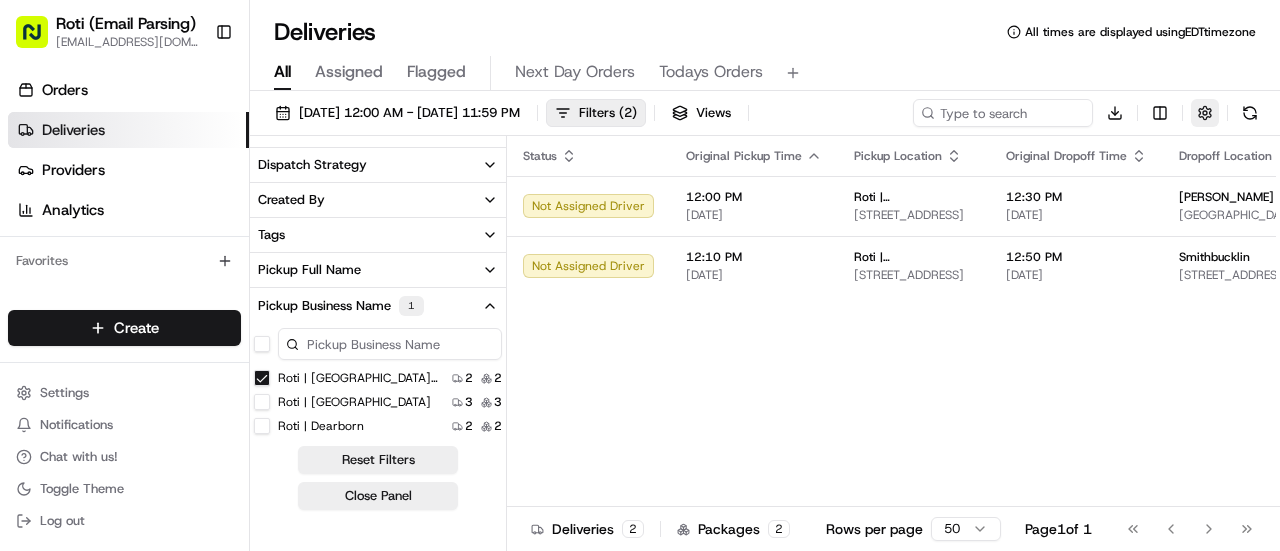 click at bounding box center [1205, 113] 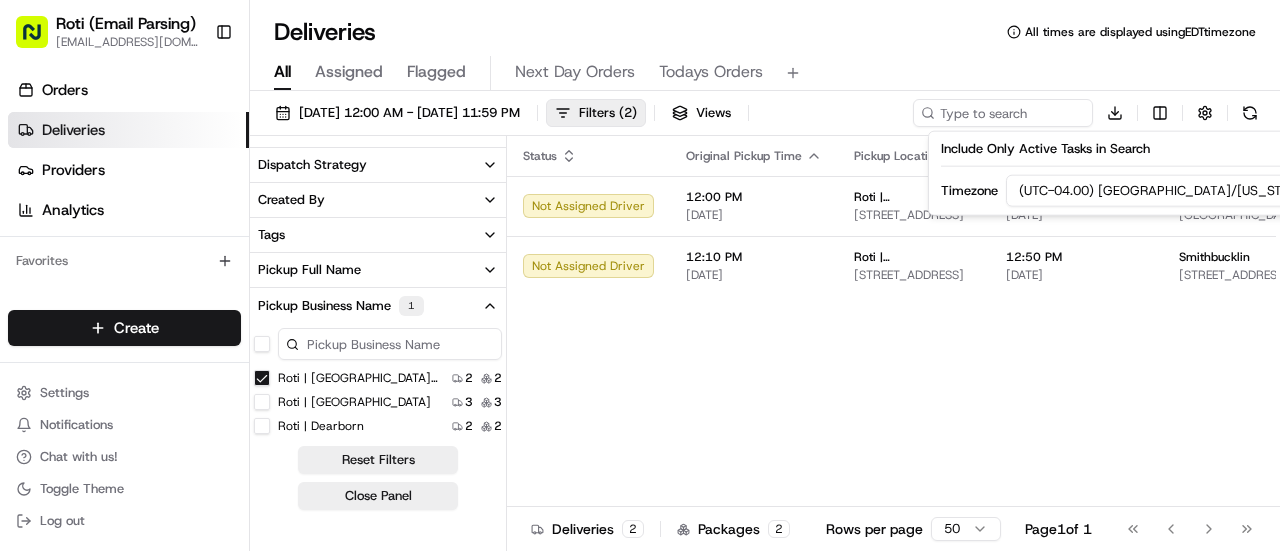 click on "Roti (Email Parsing) sbroadhead@roti.com Toggle Sidebar Orders Deliveries Providers Analytics Favorites Main Menu Members & Organization Organization Users Roles Preferences Customization Tracking Orchestration Automations Dispatch Strategy Locations Pickup Locations Dropoff Locations Billing Billing Refund Requests Integrations Notification Triggers Webhooks API Keys Request Logs Create Settings Notifications Chat with us! Toggle Theme Log out Deliveries All times are displayed using  EDT  timezone All Assigned Flagged Next Day Orders Todays Orders 07/14/2025 12:00 AM - 07/14/2025 11:59 PM Filters ( 2 ) Views Download Delivery Status 32 Not Assigned Driver 2 2 Assigned Driver 0 0 Created 0 0 Arrived At Facility 0 0 Awaiting Consignee Pickup 0 0 Awaiting Consignor Dropoff 0 0 Canceled By Auto Reassign 0 0 Canceled By Nash 0 0 Canceled By Provider 0 0 Contacting Provider 0 0 Departed From Facility 0 0 Dispatch Failure 0 0 Dispatched To Provider 0 0 Dropoff Arrived 0 0 Dropoff Complete 0 0 0 0 0" at bounding box center [640, 275] 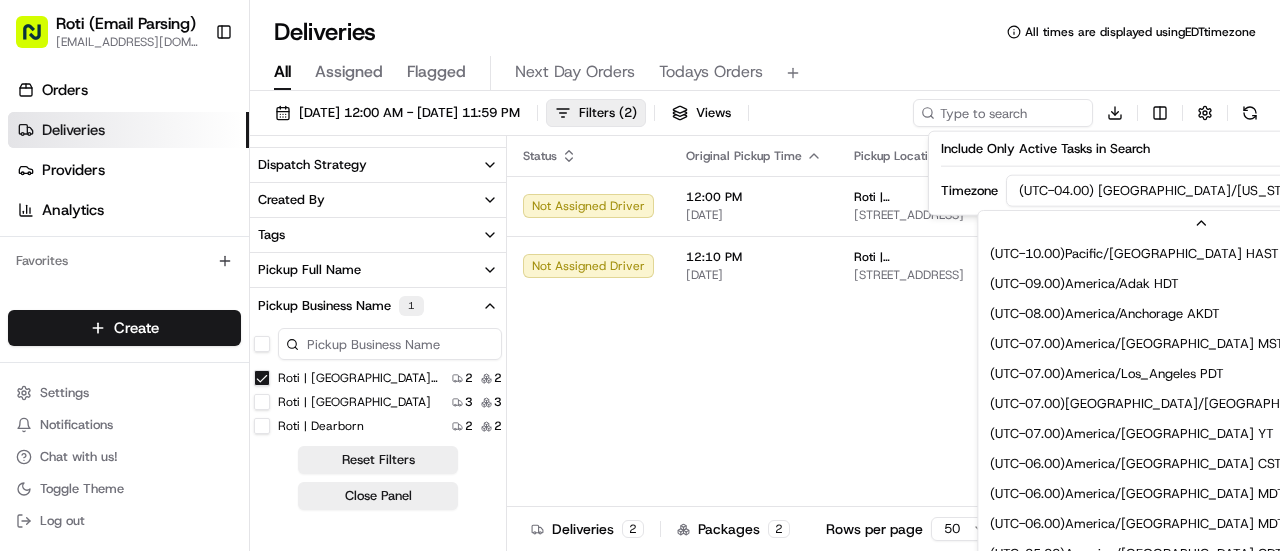 scroll, scrollTop: 119, scrollLeft: 0, axis: vertical 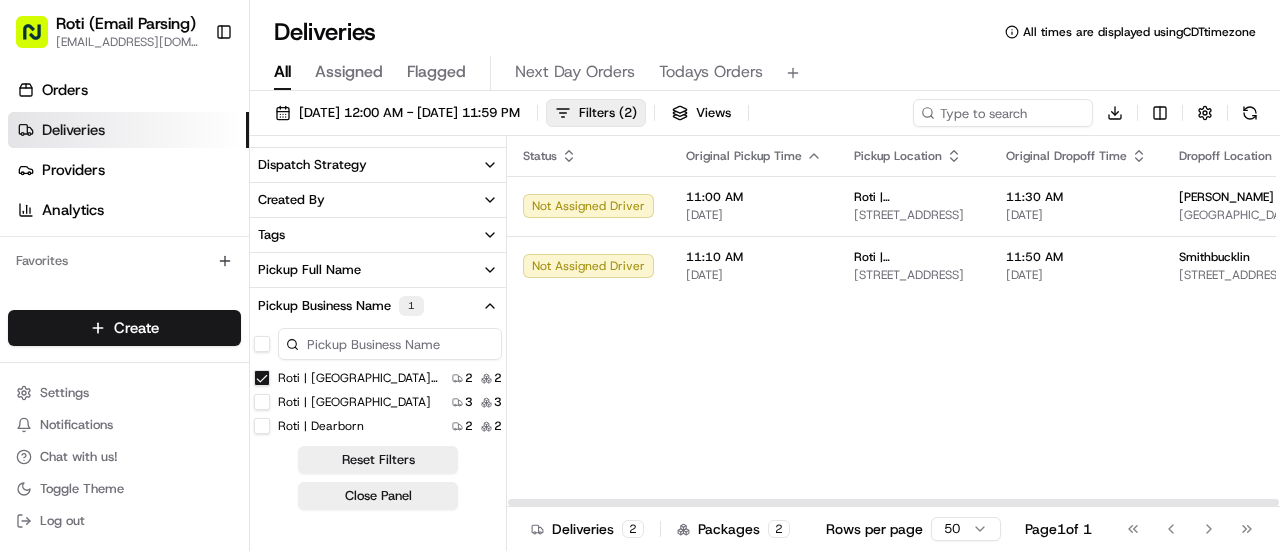 click on "Status Original Pickup Time Pickup Location Original Dropoff Time Dropoff Location Provider Action Not Assigned Driver 11:00 AM 07/14/2025 Roti | Lake and Michigan 80 E Lake St, Chicago, IL 60601, US 11:30 AM 07/14/2025 Spencer Stuart 353 North Clark, 353 N Clark St #2500, Chicago, IL 60654, USA Street Lions (formerly TTE SoFlo) Not Assigned Driver 11:10 AM 07/14/2025 Roti | Lake and Michigan 80 E Lake St, Chicago, IL 60601, USA 11:50 AM 07/14/2025 Smithbucklin 330 N Wabash Ave #1400, Chicago, IL 60611, USA Zifty" at bounding box center (1073, 321) 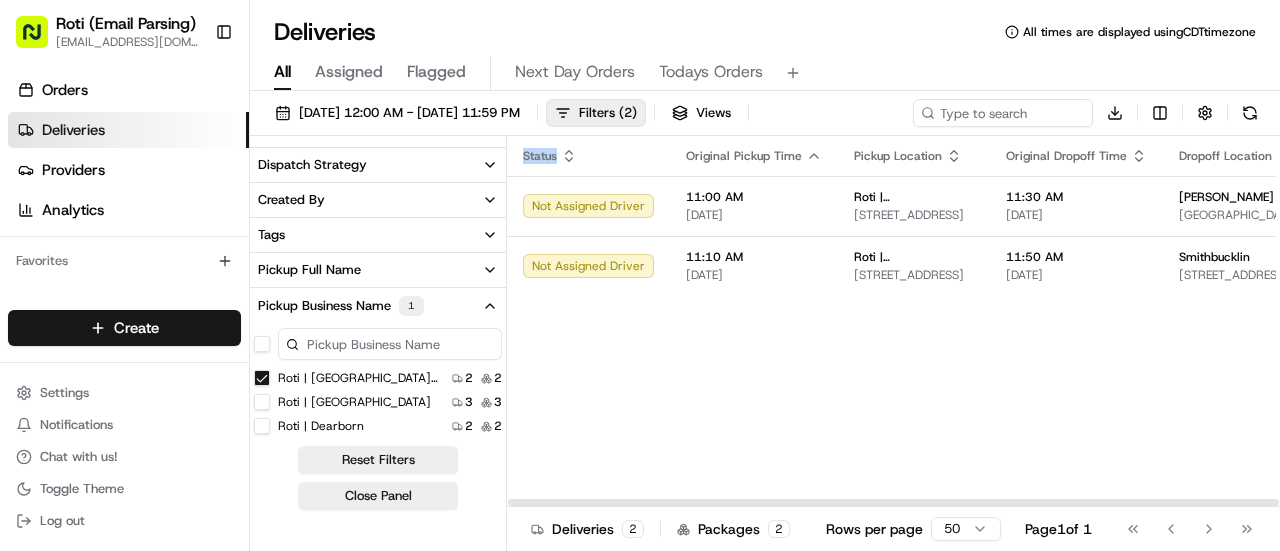 click on "Status Original Pickup Time Pickup Location Original Dropoff Time Dropoff Location Provider Action Not Assigned Driver 11:00 AM 07/14/2025 Roti | Lake and Michigan 80 E Lake St, Chicago, IL 60601, US 11:30 AM 07/14/2025 Spencer Stuart 353 North Clark, 353 N Clark St #2500, Chicago, IL 60654, USA Street Lions (formerly TTE SoFlo) Not Assigned Driver 11:10 AM 07/14/2025 Roti | Lake and Michigan 80 E Lake St, Chicago, IL 60601, USA 11:50 AM 07/14/2025 Smithbucklin 330 N Wabash Ave #1400, Chicago, IL 60611, USA Zifty" at bounding box center (1073, 321) 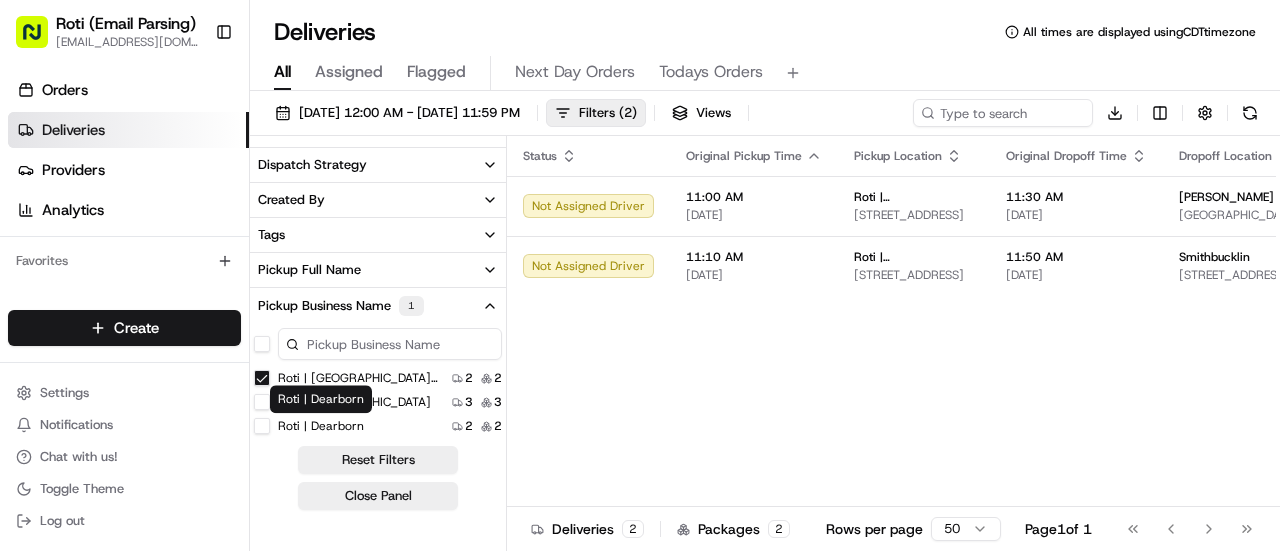 click on "Roti | Dearborn" at bounding box center [321, 426] 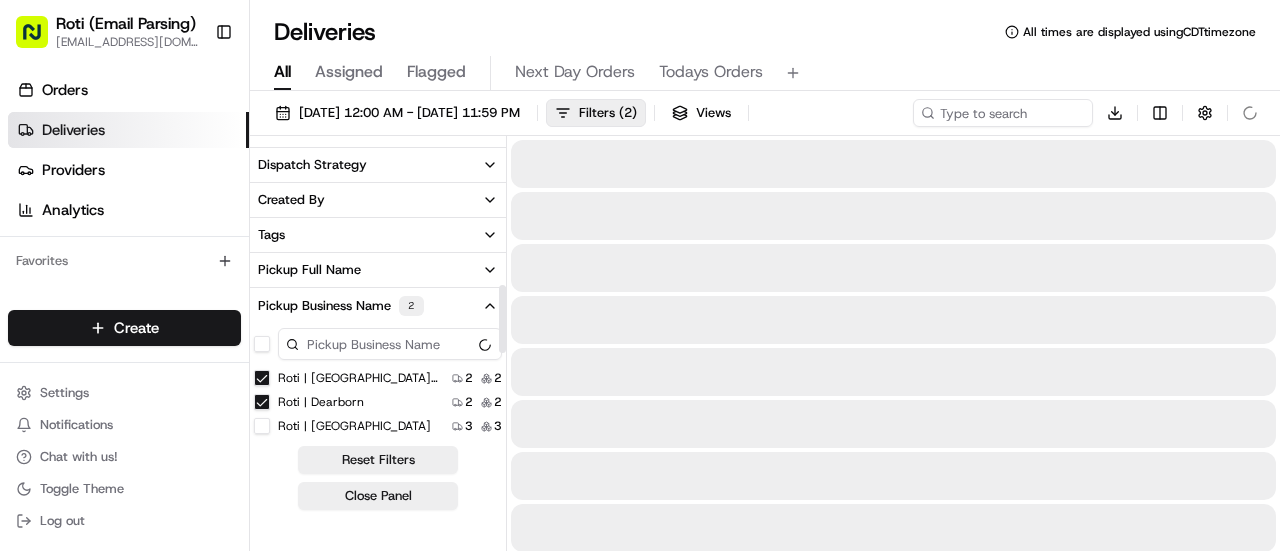 scroll, scrollTop: 636, scrollLeft: 0, axis: vertical 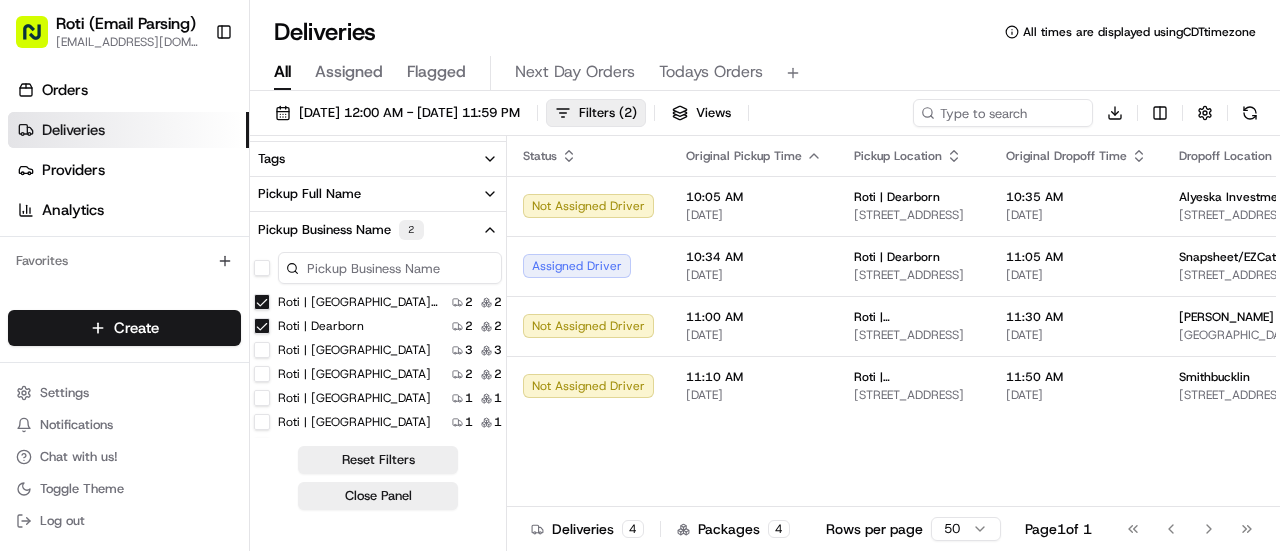 click on "Roti | Lake and Michigan" at bounding box center [262, 302] 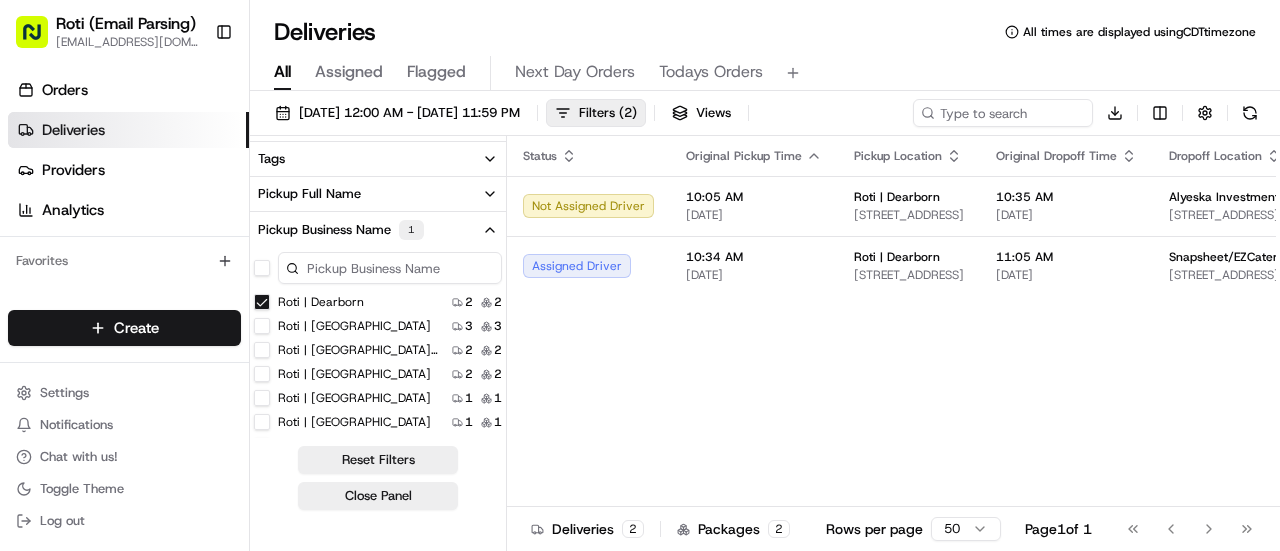 click on "Roti | F Street" at bounding box center [262, 374] 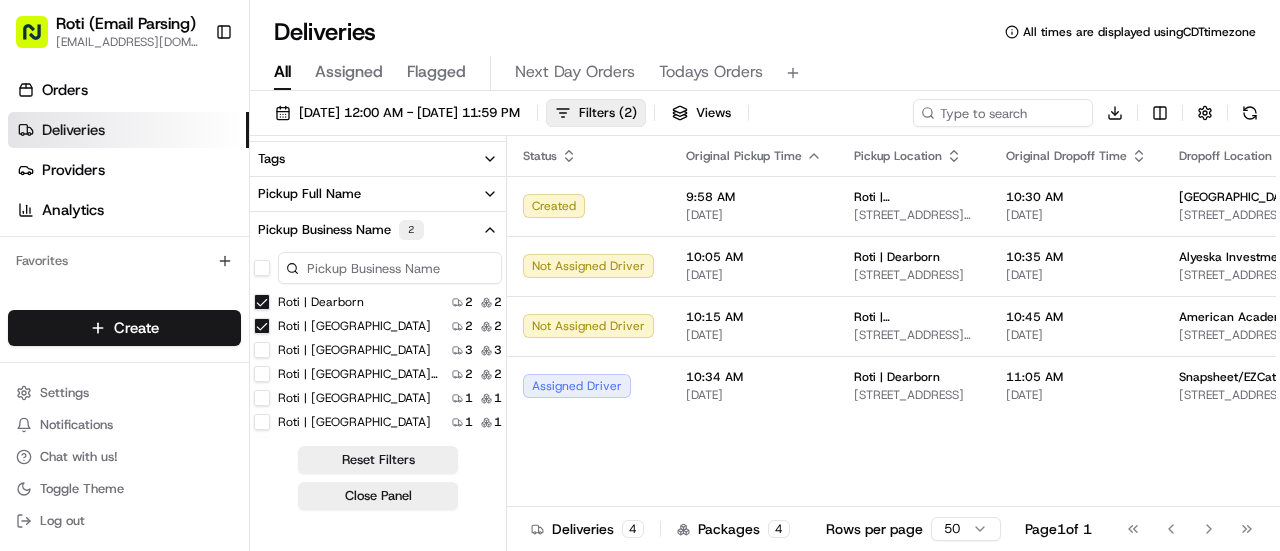 click on "Roti | Dearborn" at bounding box center [262, 302] 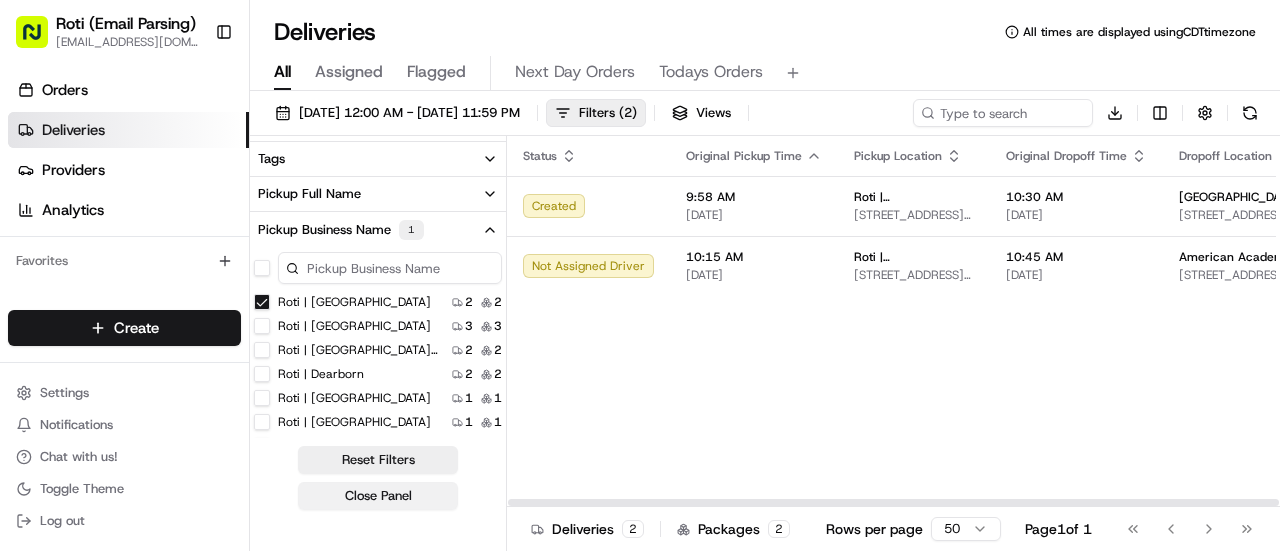 click on "Close Panel" at bounding box center (378, 496) 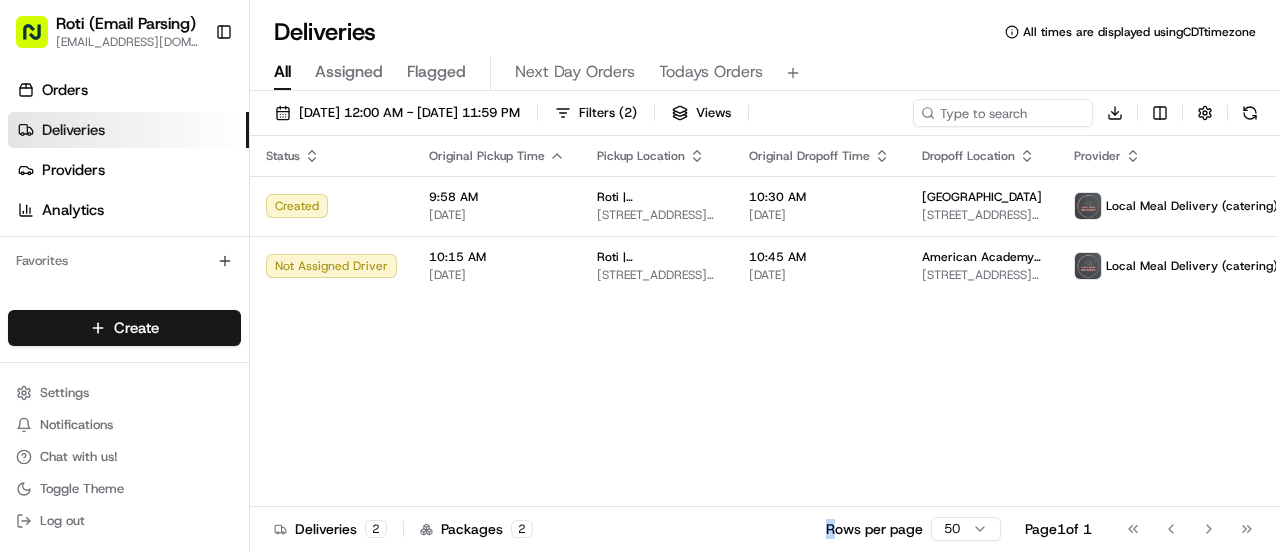 drag, startPoint x: 536, startPoint y: 508, endPoint x: 825, endPoint y: 598, distance: 302.6896 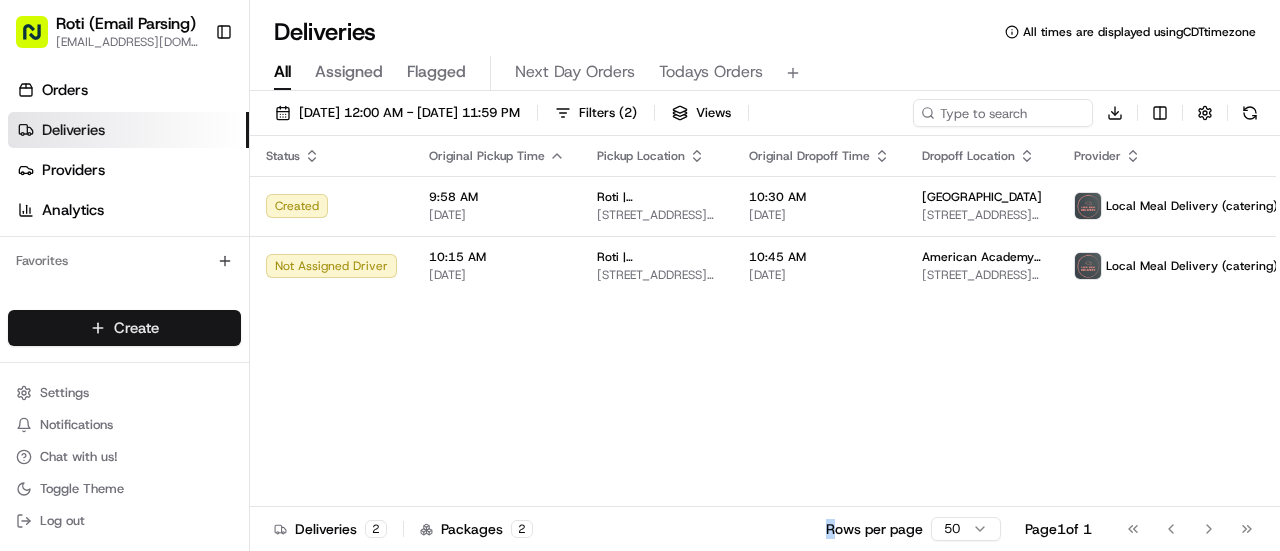 click on "Roti (Email Parsing) sbroadhead@roti.com Toggle Sidebar Orders Deliveries Providers Analytics Favorites Main Menu Members & Organization Organization Users Roles Preferences Customization Tracking Orchestration Automations Dispatch Strategy Locations Pickup Locations Dropoff Locations Billing Billing Refund Requests Integrations Notification Triggers Webhooks API Keys Request Logs Create Settings Notifications Chat with us! Toggle Theme Log out Deliveries All times are displayed using  CDT  timezone All Assigned Flagged Next Day Orders Todays Orders 07/14/2025 12:00 AM - 07/14/2025 11:59 PM Filters ( 2 ) Views Download Status Original Pickup Time Pickup Location Original Dropoff Time Dropoff Location Provider Action Created 9:58 AM 07/14/2025 Roti | F Street 1311 F St NW, Washington, DC 20004, US 10:30 AM 07/14/2025 United States Holocaust Memorial Museum 1201 Maryland Ave SW, Washington, DC 20024, USA Local Meal Delivery (catering) Not Assigned Driver 10:15 AM 07/14/2025 Roti | F Street 2 2 1" at bounding box center (640, 275) 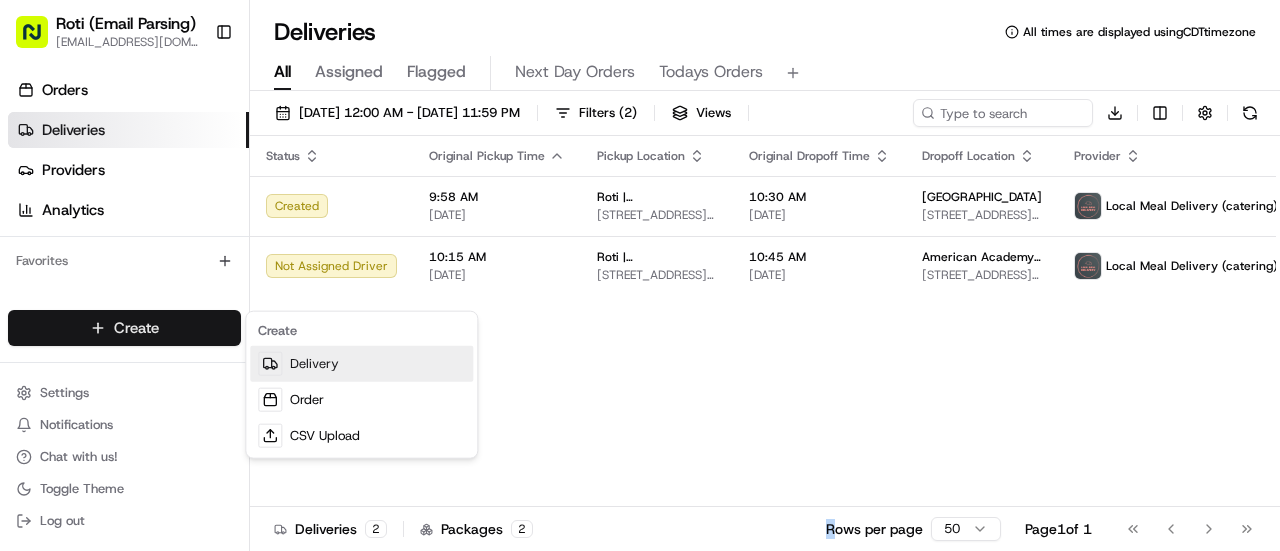 click at bounding box center [270, 364] 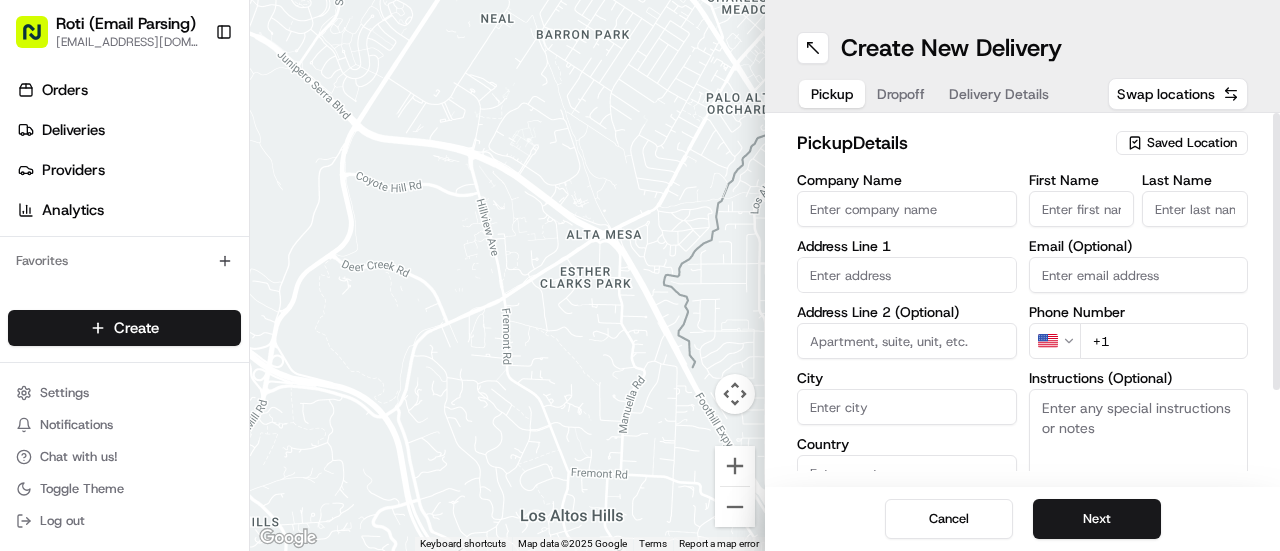 click on "Saved Location" at bounding box center (1192, 143) 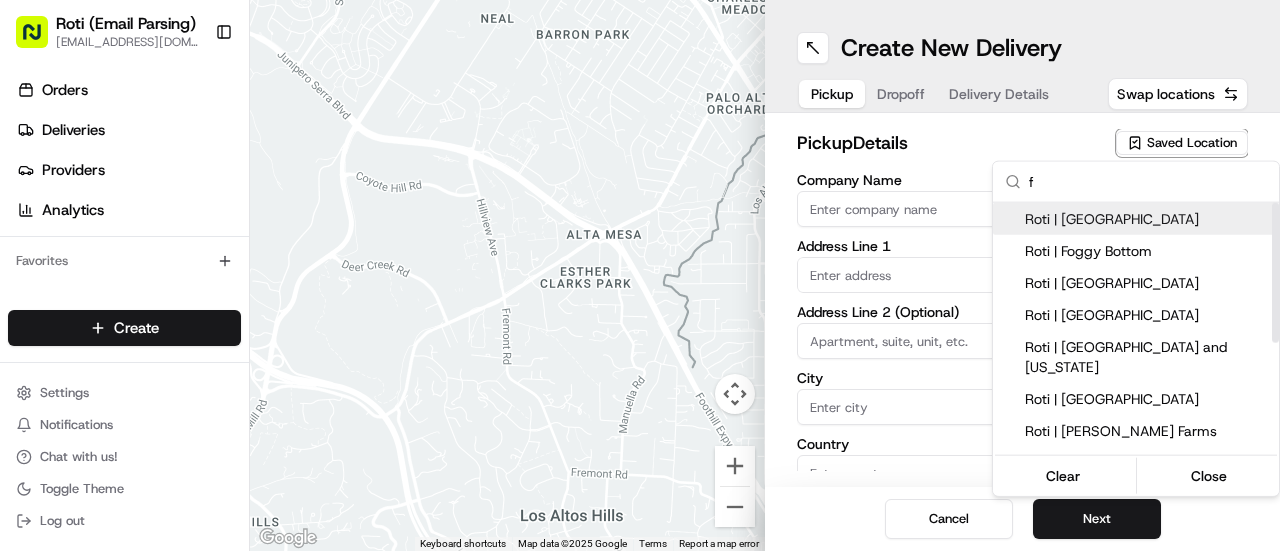 type on "f" 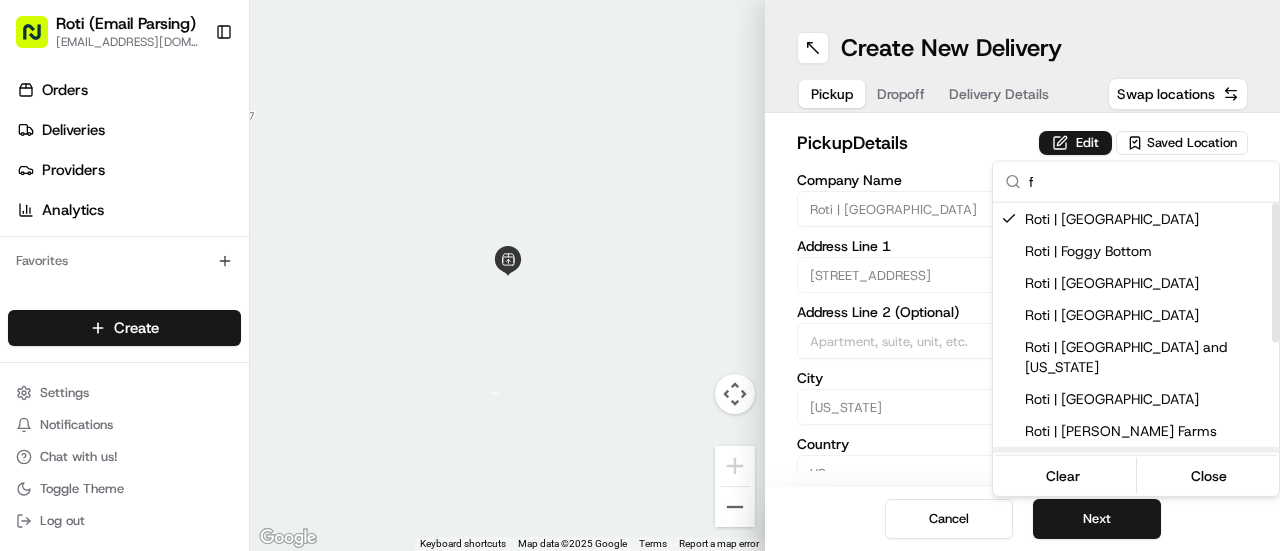 click on "Roti (Email Parsing) sbroadhead@roti.com Toggle Sidebar Orders Deliveries Providers Analytics Favorites Main Menu Members & Organization Organization Users Roles Preferences Customization Tracking Orchestration Automations Dispatch Strategy Locations Pickup Locations Dropoff Locations Billing Billing Refund Requests Integrations Notification Triggers Webhooks API Keys Request Logs Create Settings Notifications Chat with us! Toggle Theme Log out ← Move left → Move right ↑ Move up ↓ Move down + Zoom in - Zoom out Home Jump left by 75% End Jump right by 75% Page Up Jump up by 75% Page Down Jump down by 75% Keyboard shortcuts Map Data Map data ©2025 Google Map data ©2025 Google 2 m  Click to toggle between metric and imperial units Terms Report a map error Create New Delivery Pickup Dropoff Delivery Details Swap locations pickup  Details  Edit Saved Location Company Name Roti | F Street Address Line 1 1311 F St NW Address Line 2 (Optional) City Washington Country US State DC Zip Code US" at bounding box center [640, 275] 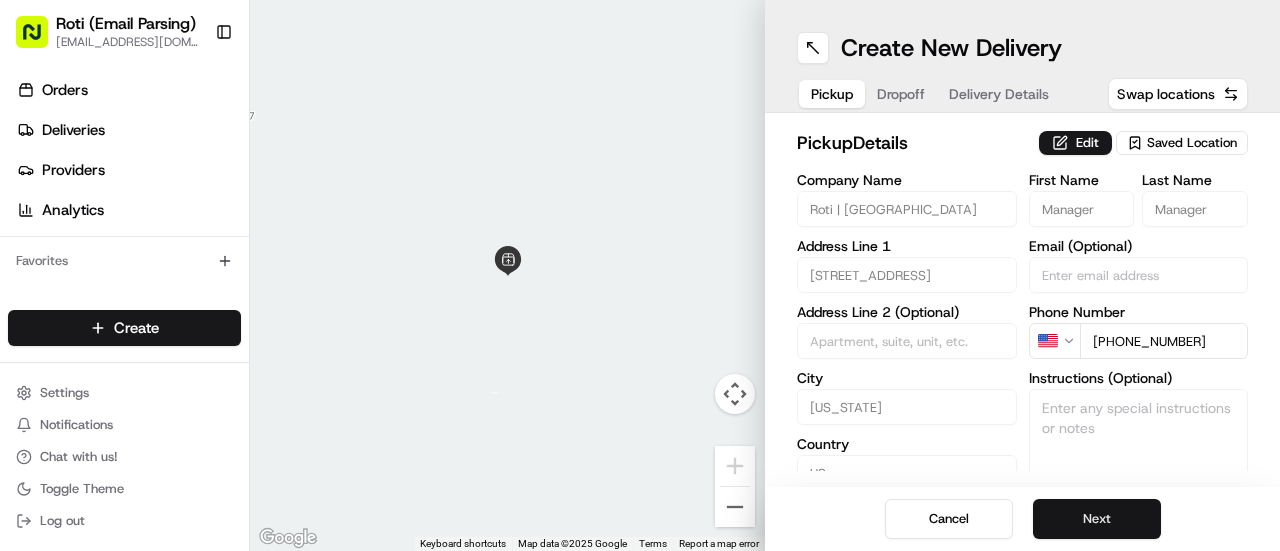 click on "Next" at bounding box center [1097, 519] 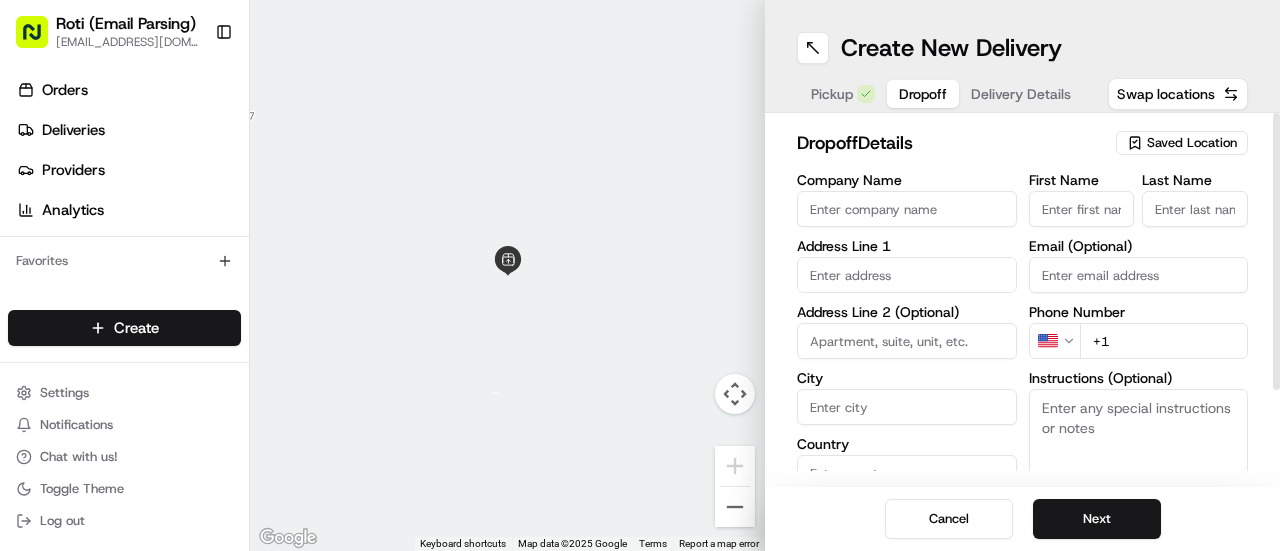 click on "Company Name" at bounding box center [907, 209] 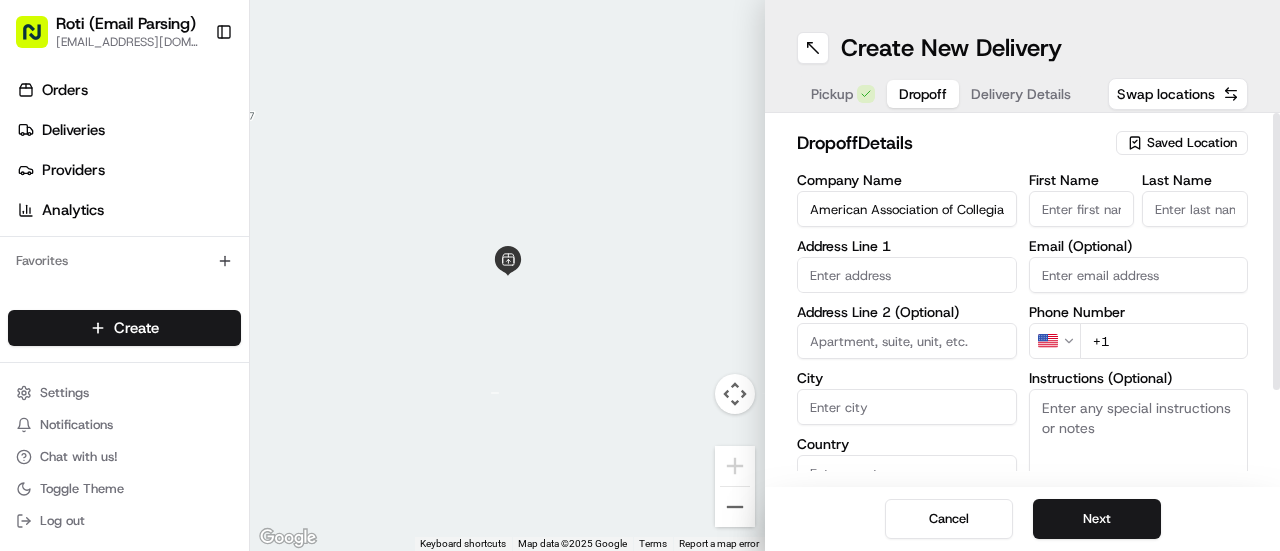 scroll, scrollTop: 0, scrollLeft: 285, axis: horizontal 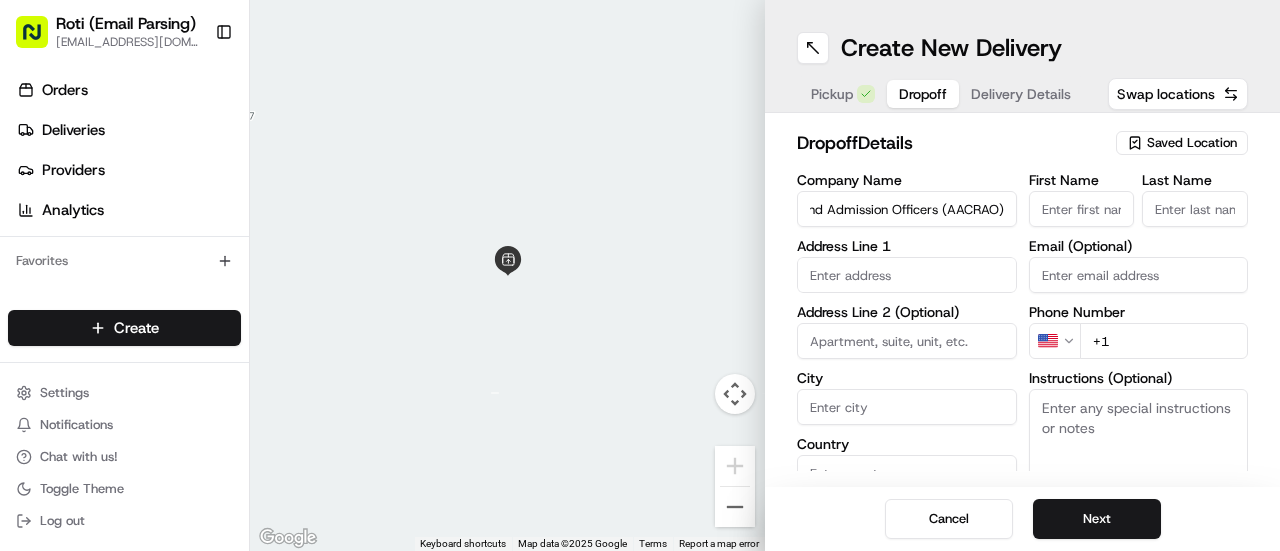 type on "American Association of Collegiate Registrars and Admission Officers (AACRAO)" 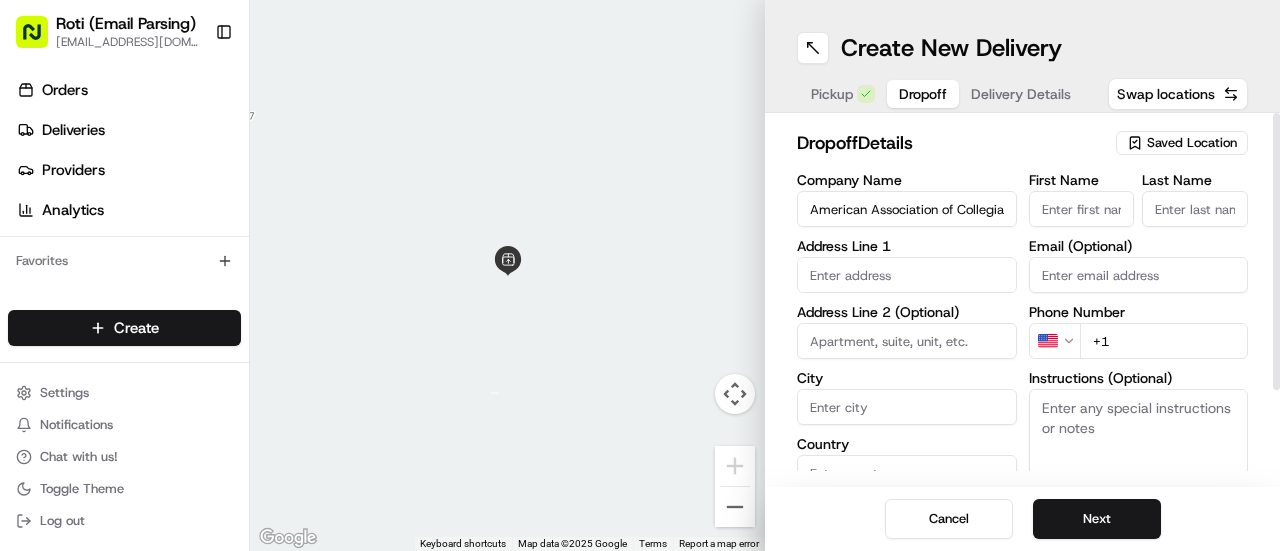 click on "First Name" at bounding box center (1082, 209) 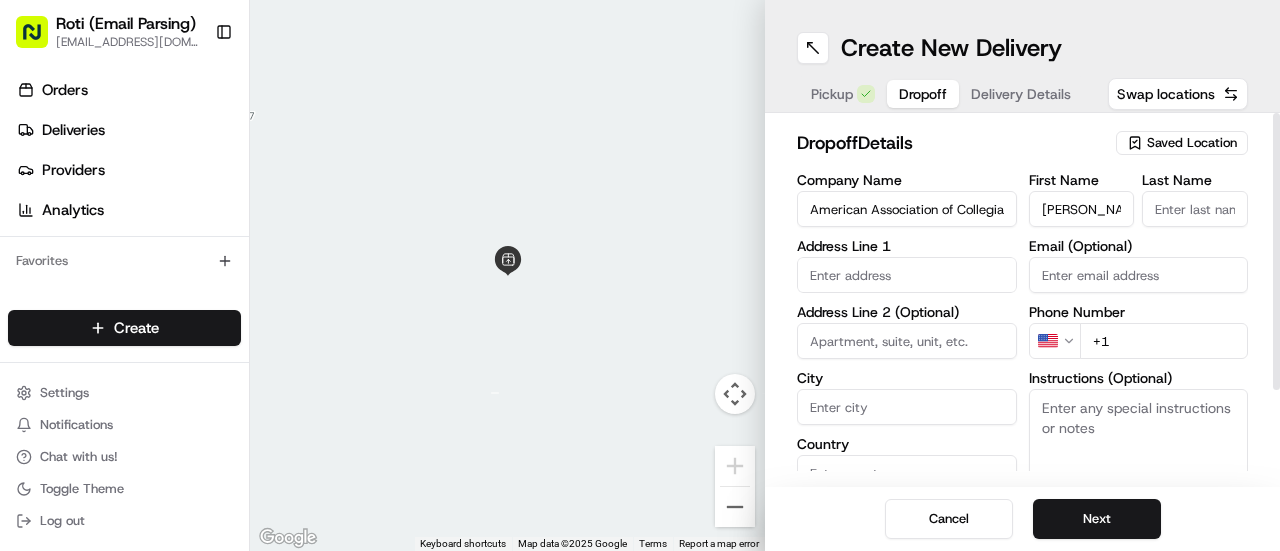 drag, startPoint x: 1112, startPoint y: 206, endPoint x: 1089, endPoint y: 205, distance: 23.021729 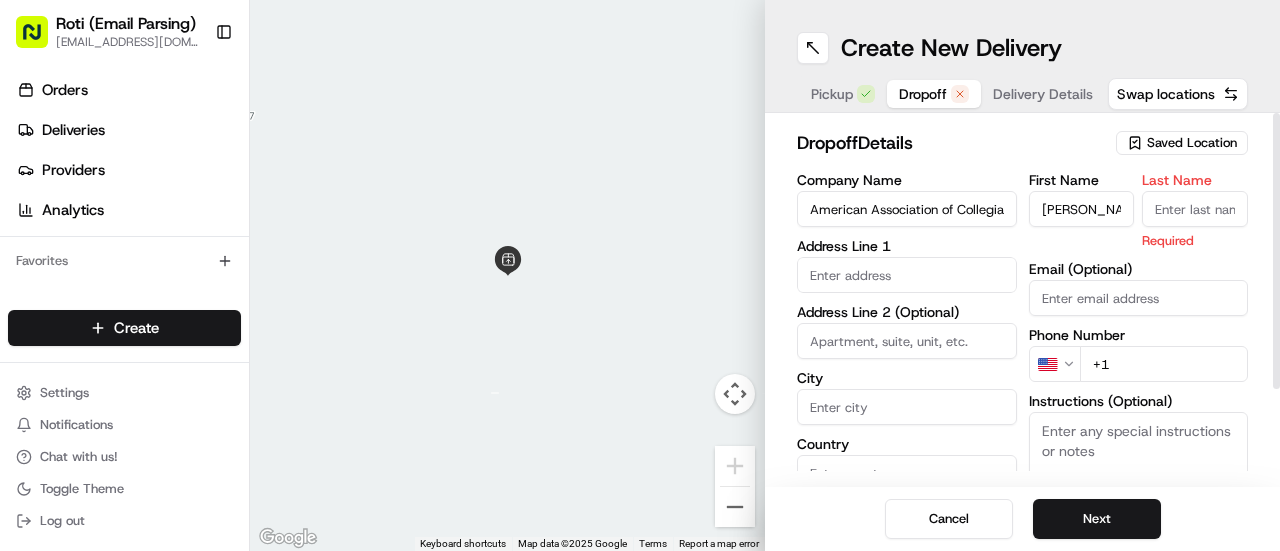 paste on "Gil" 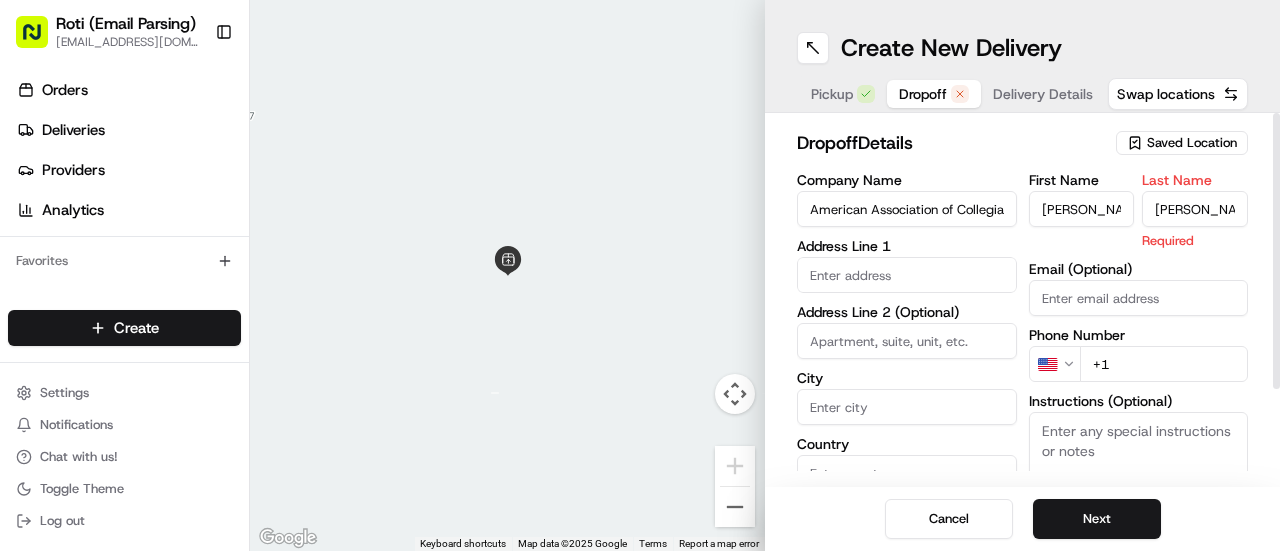 type on "Gil" 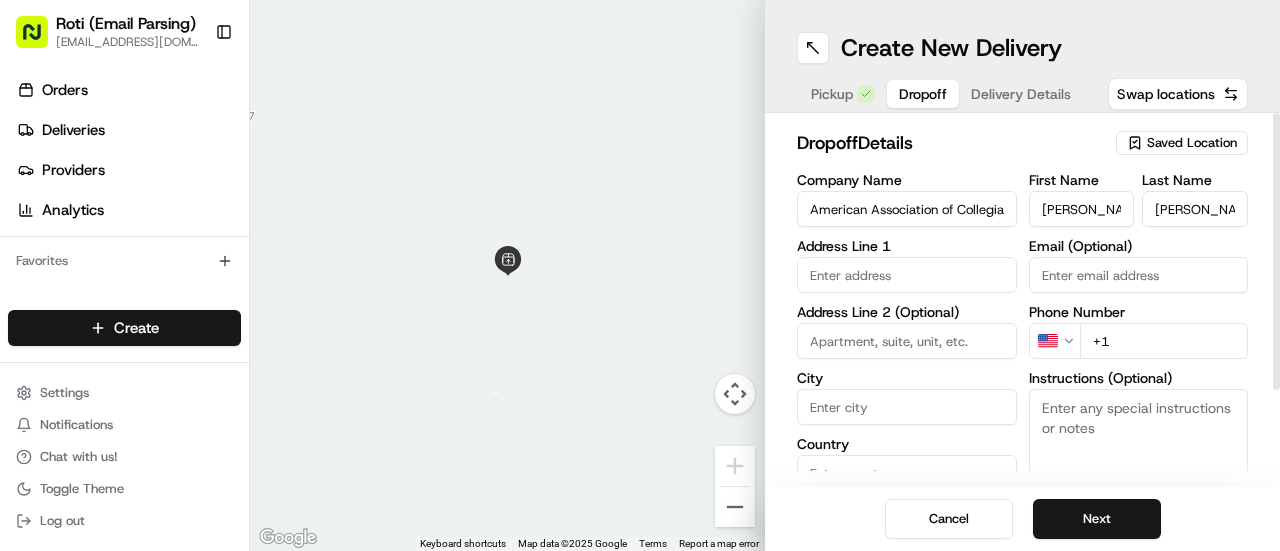 click on "Address Line 1" at bounding box center [907, 266] 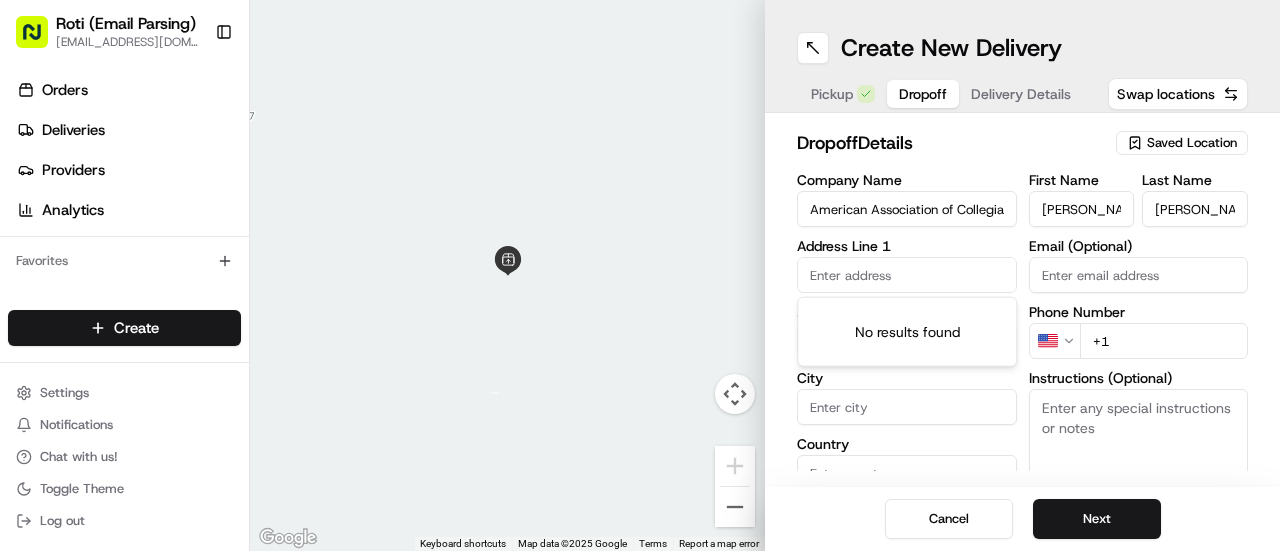 paste on "1108 16th Street Northwest  Washington, DC 20036  United States" 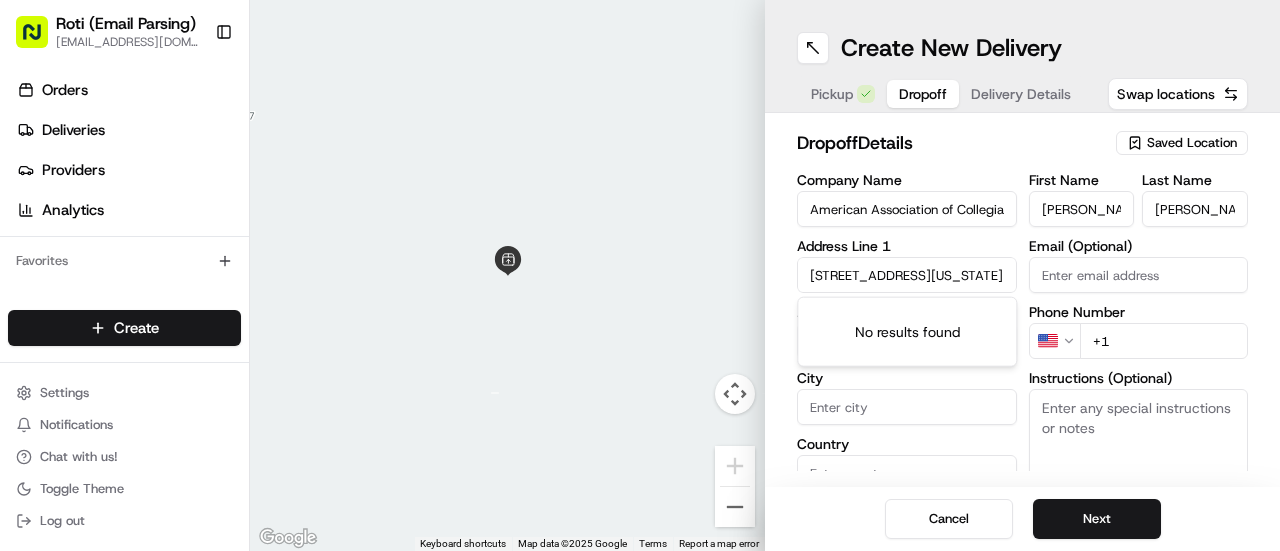 scroll, scrollTop: 0, scrollLeft: 212, axis: horizontal 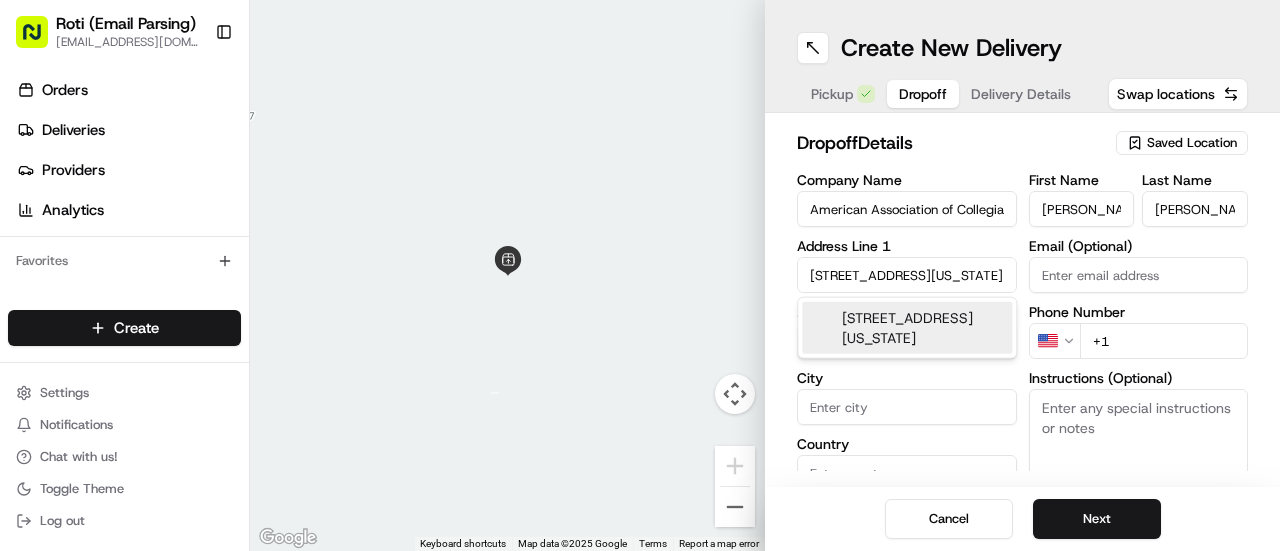 click on "1108 16th Street Northwest, Washington, DC 20036, United States" at bounding box center [907, 328] 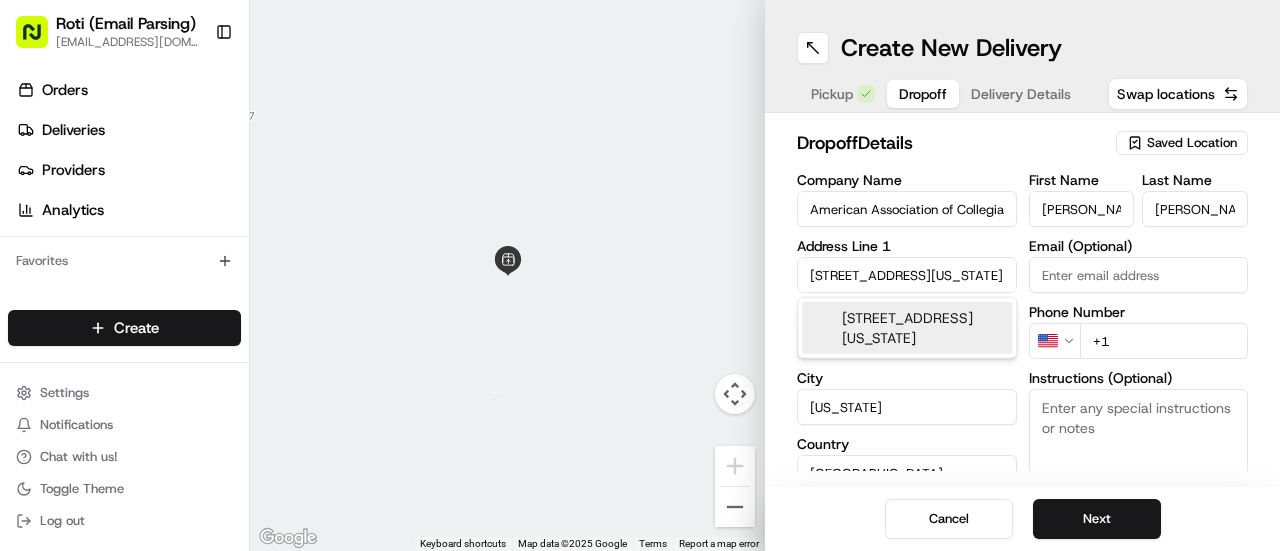 type on "20036" 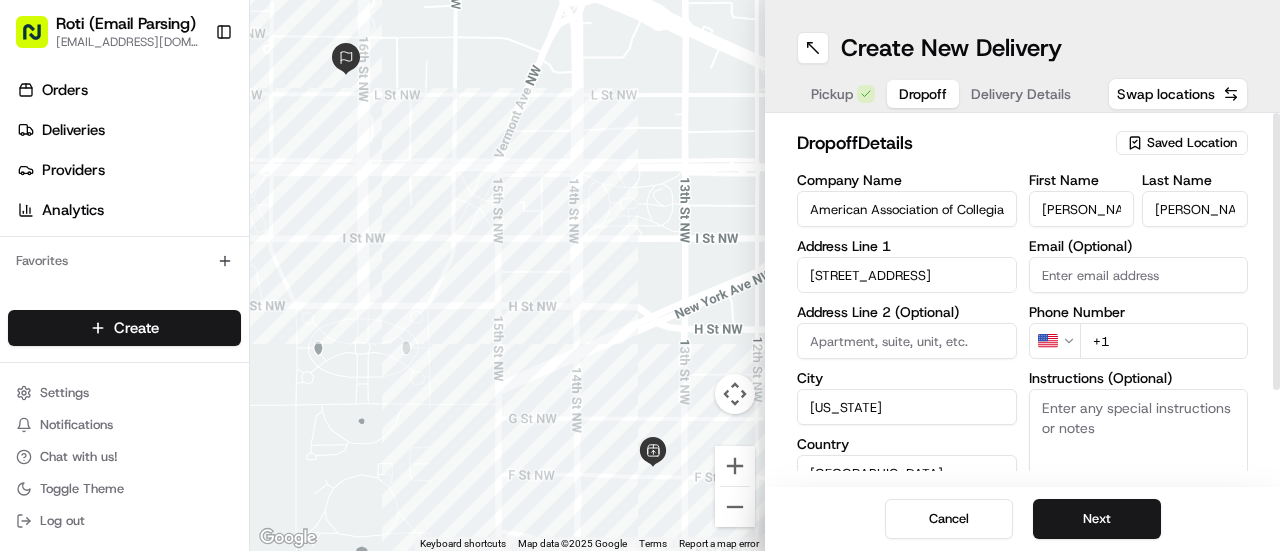 click on "+1" at bounding box center (1164, 341) 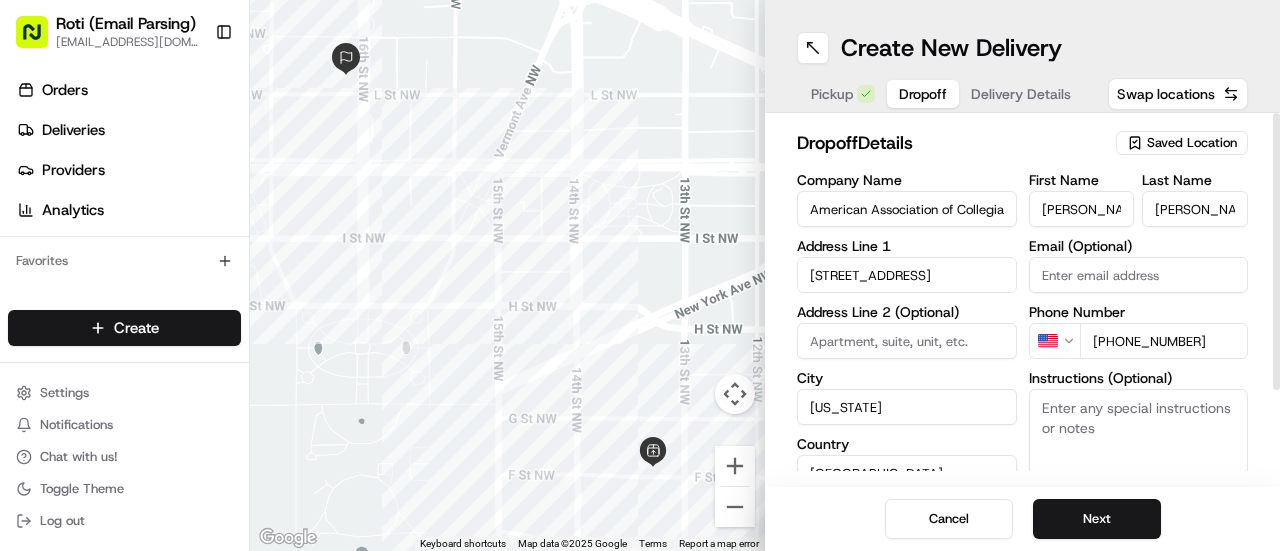 type on "+1 202 669 0988" 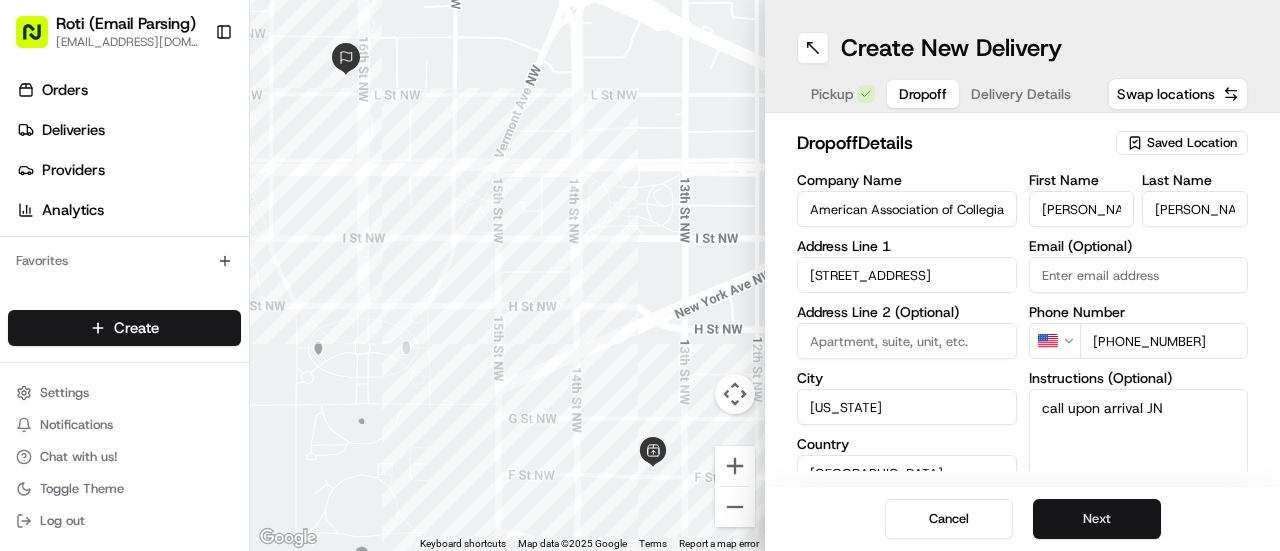 type on "call upon arrival JN" 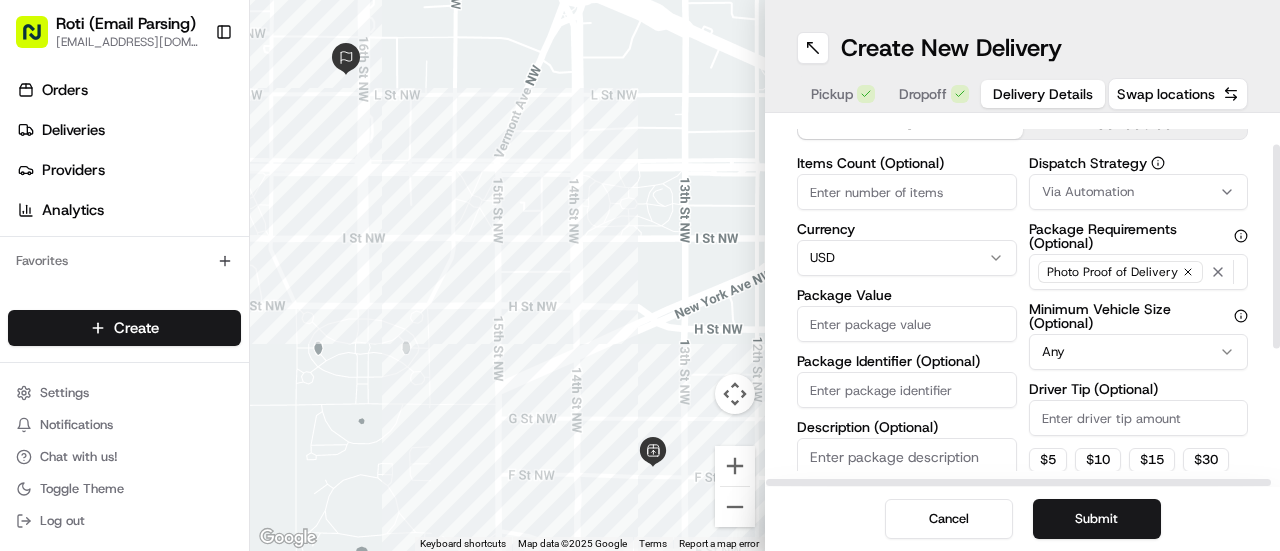 drag, startPoint x: 1279, startPoint y: 167, endPoint x: 1279, endPoint y: 199, distance: 32 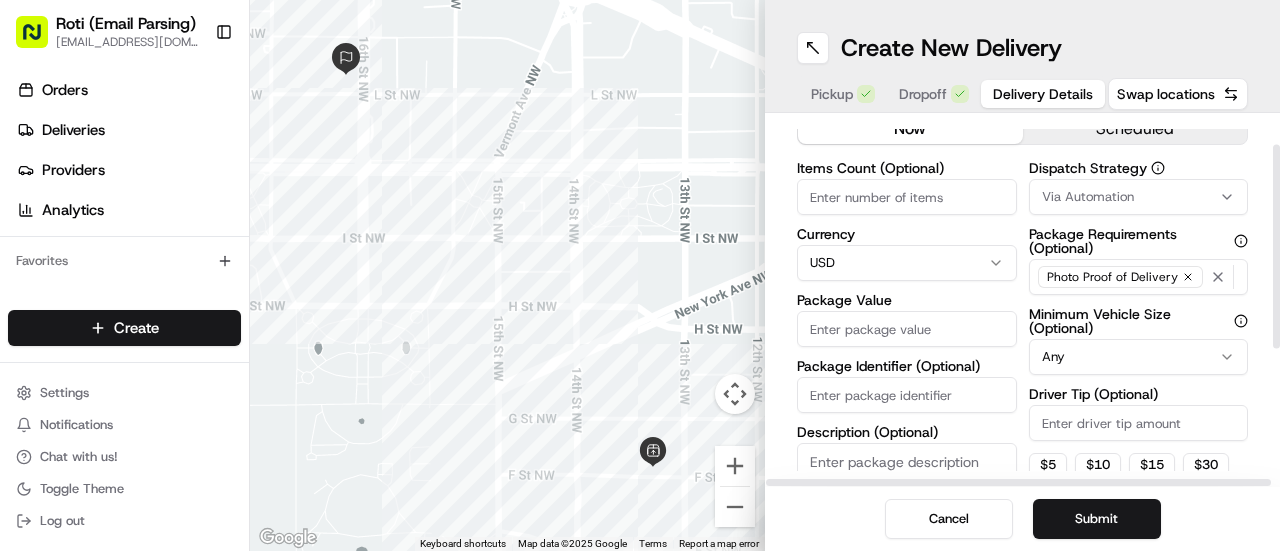 click on "Delivery Details now scheduled Items Count (Optional) Currency USD Package Value Package Identifier (Optional) Description (Optional) Dispatch Strategy Via Automation Package Requirements (Optional) Photo Proof of Delivery Minimum Vehicle Size (Optional) Any Driver Tip (Optional) $ 5 $ 10 $ 15 $ 30 $ 50 Package Items ( 0 ) Total Package Dimensions (Optional) Advanced (Optional)" at bounding box center (1022, 300) 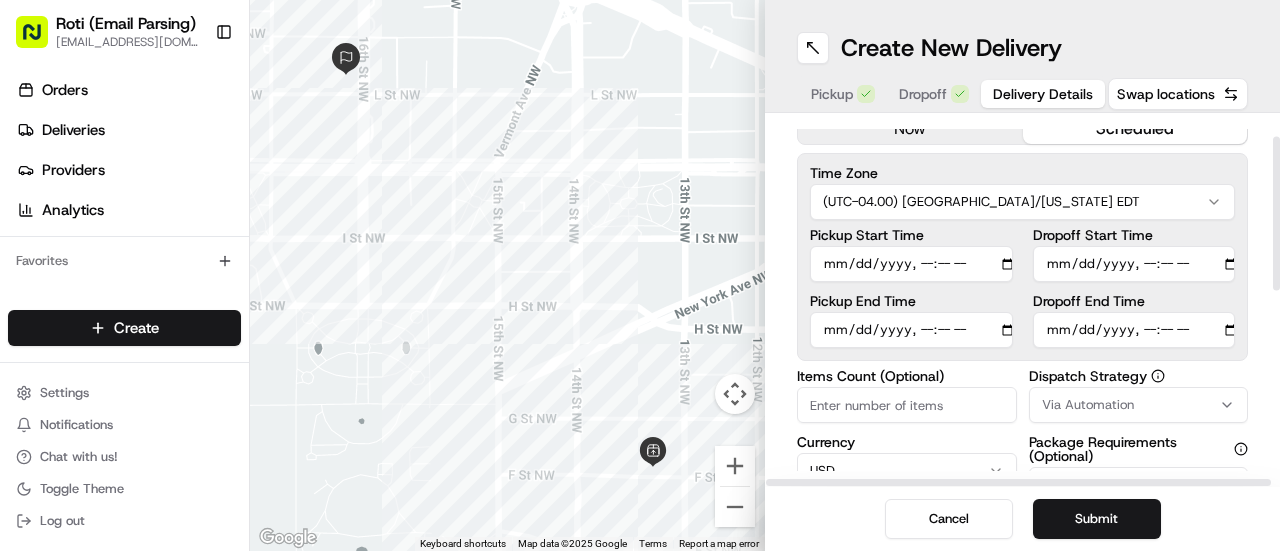 click on "scheduled" at bounding box center [1135, 129] 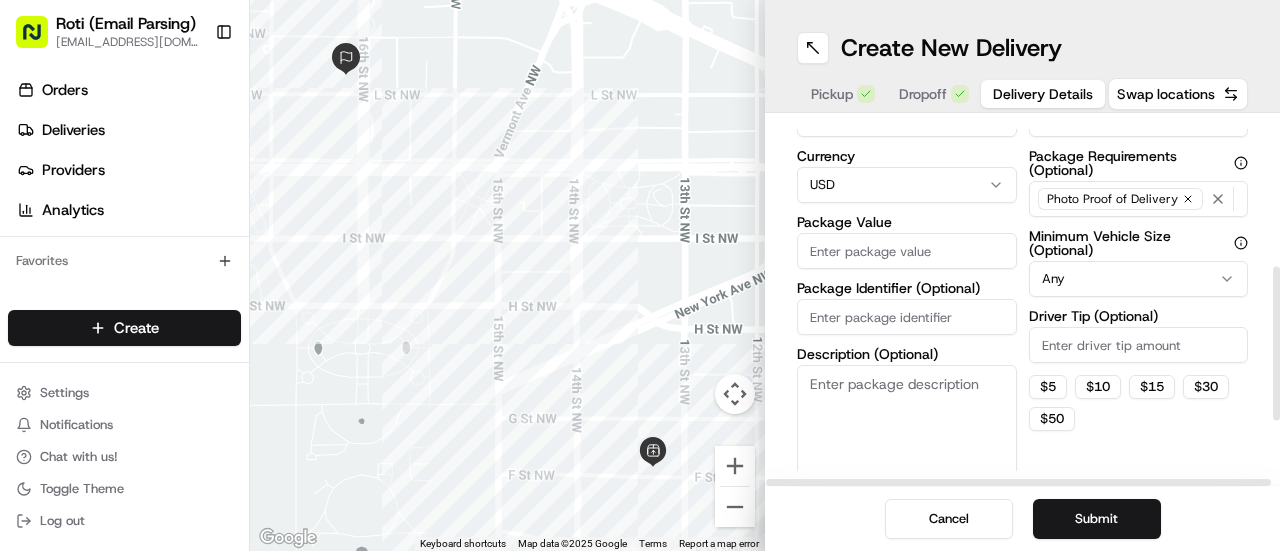 scroll, scrollTop: 344, scrollLeft: 0, axis: vertical 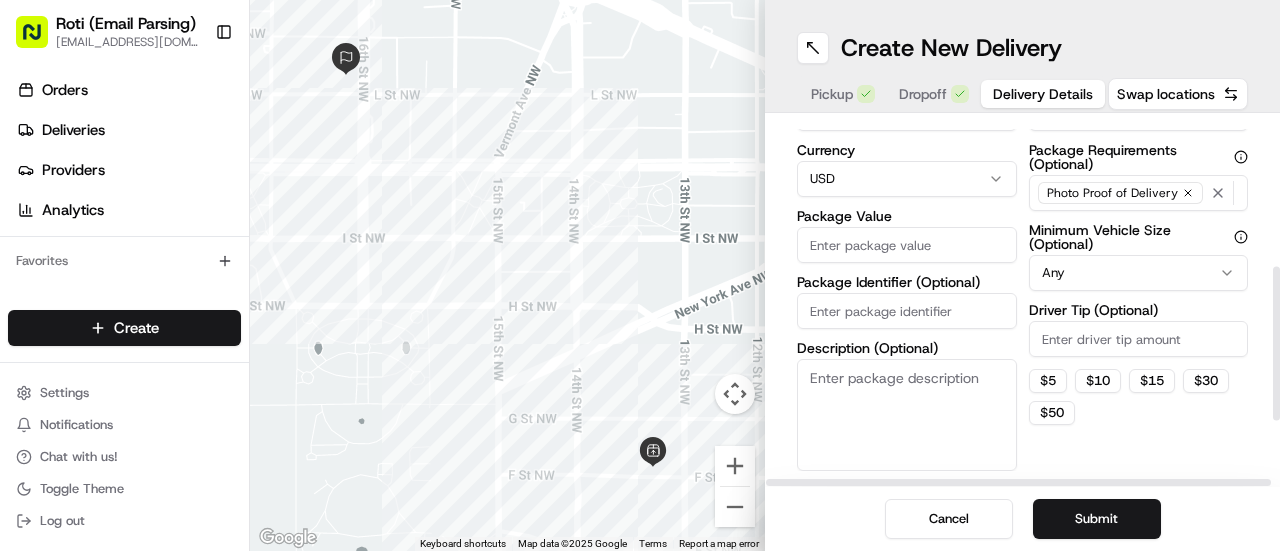 drag, startPoint x: 1279, startPoint y: 211, endPoint x: 1272, endPoint y: 342, distance: 131.18689 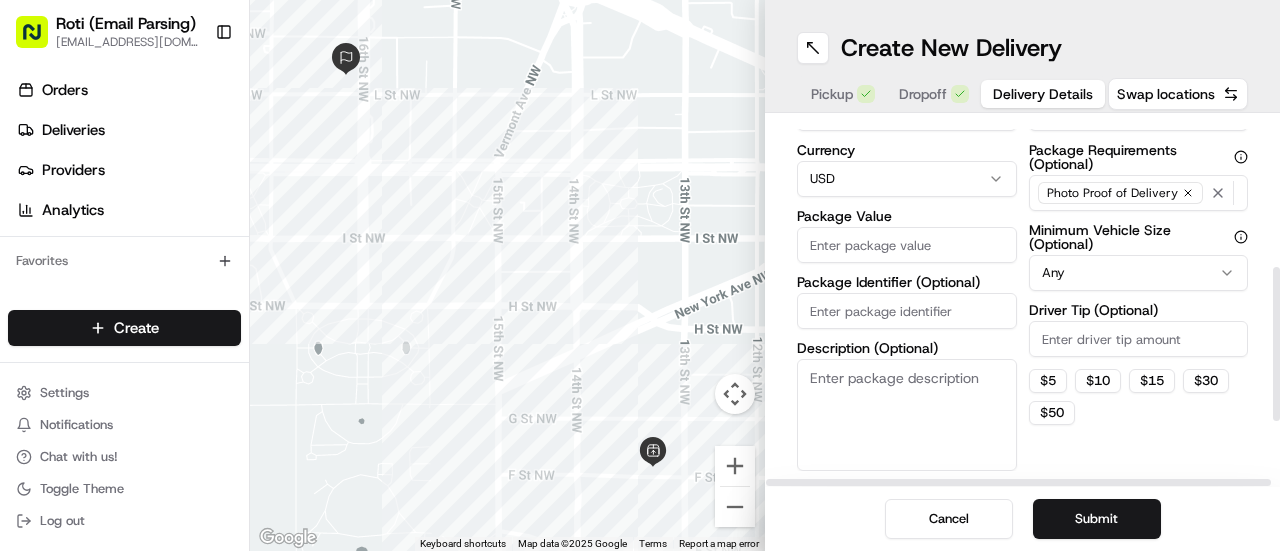 click on "Package Value" at bounding box center [907, 245] 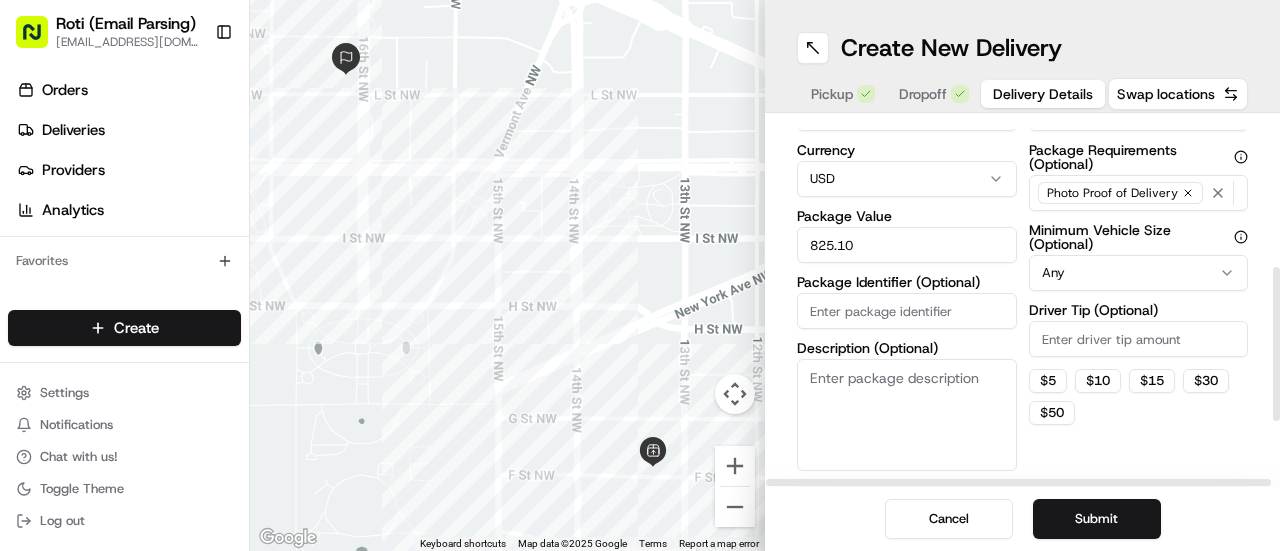 type on "825.10" 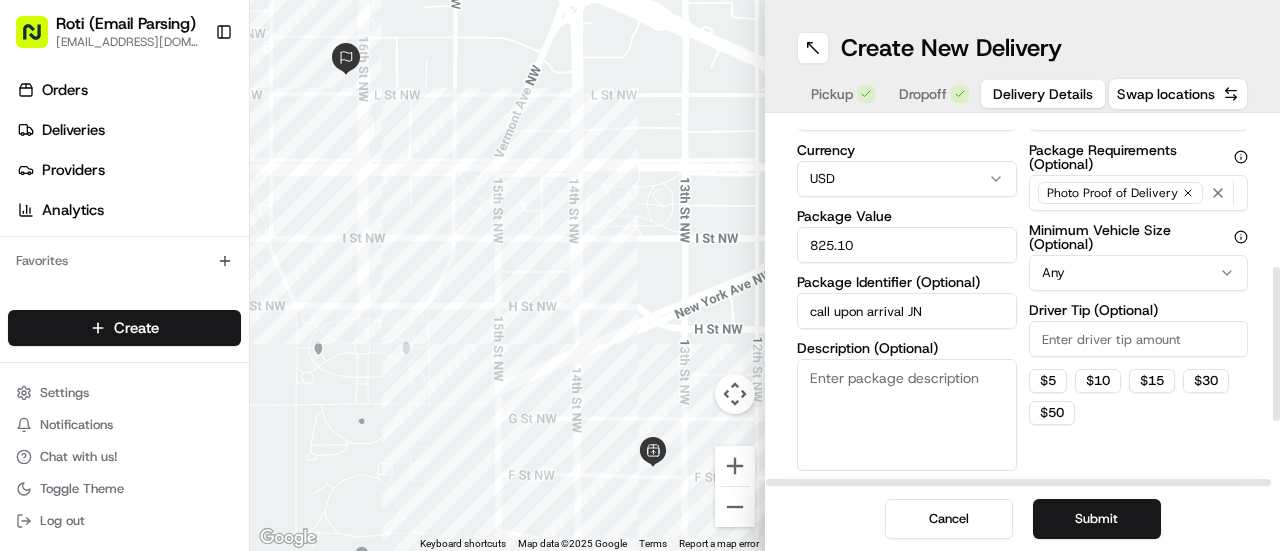 drag, startPoint x: 935, startPoint y: 309, endPoint x: 682, endPoint y: 327, distance: 253.63951 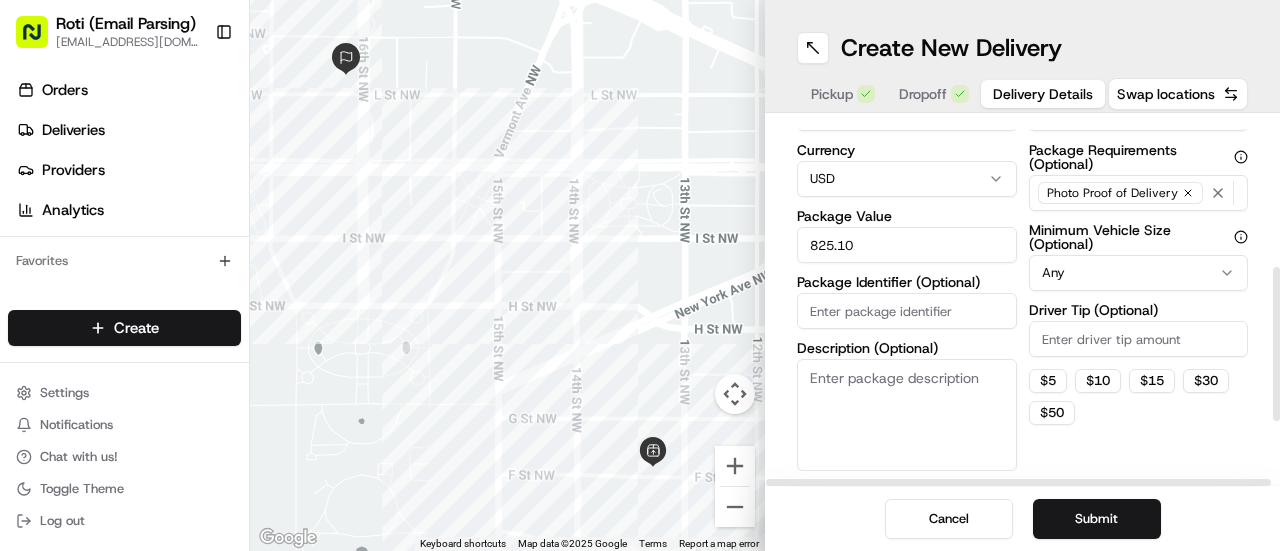 paste on "American Association of Collegiate Registrars and Admission Officers (AACRAO)" 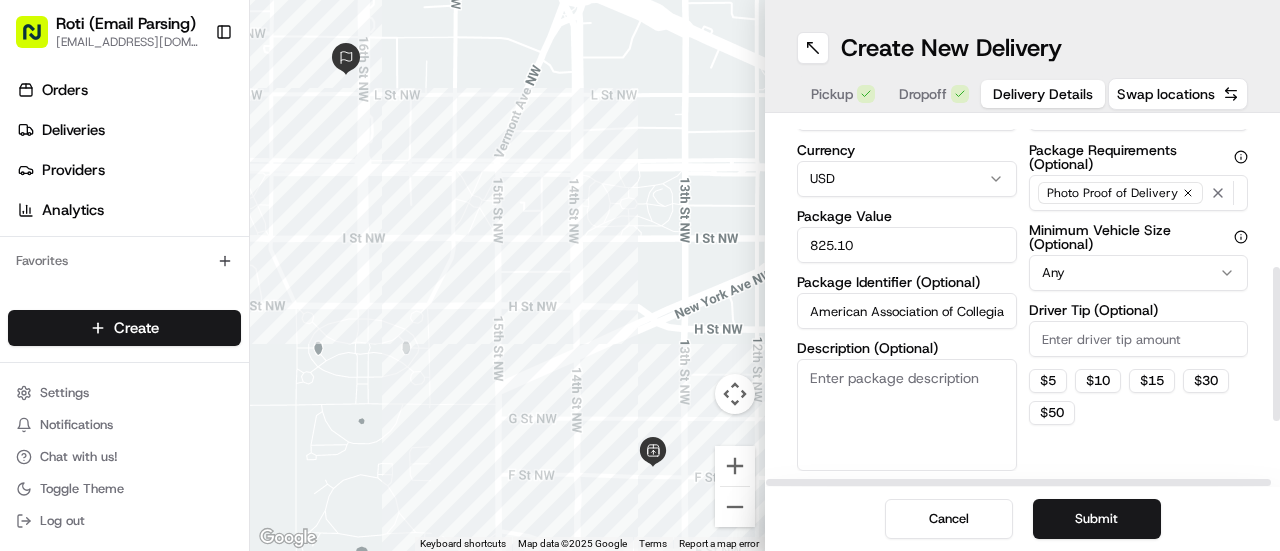 scroll, scrollTop: 0, scrollLeft: 285, axis: horizontal 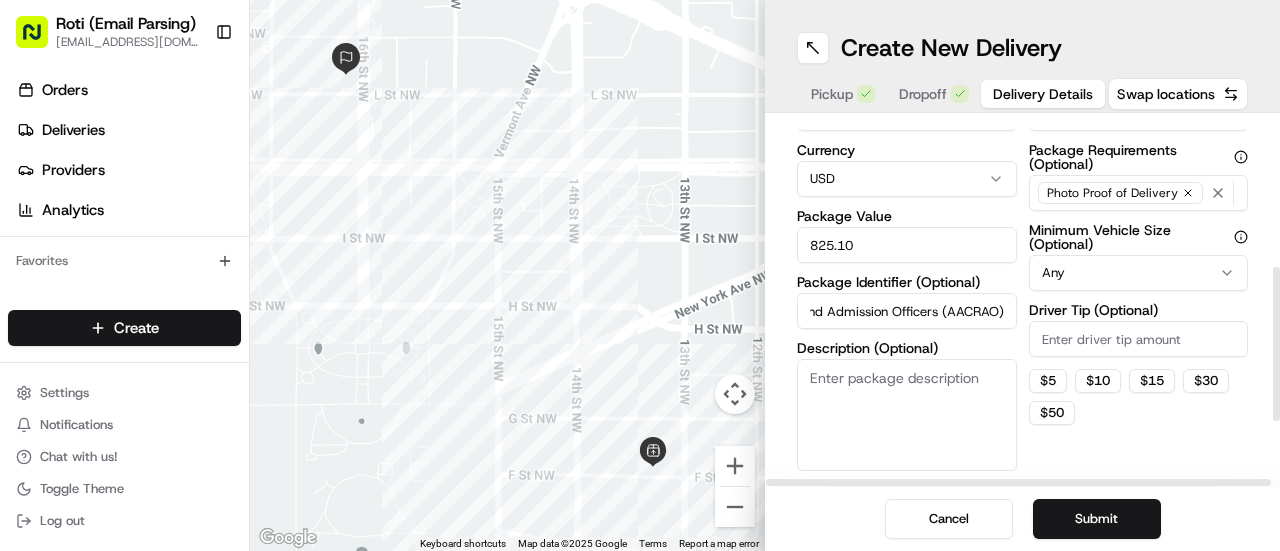 type on "American Association of Collegiate Registrars and Admission Officers (AACRAO)" 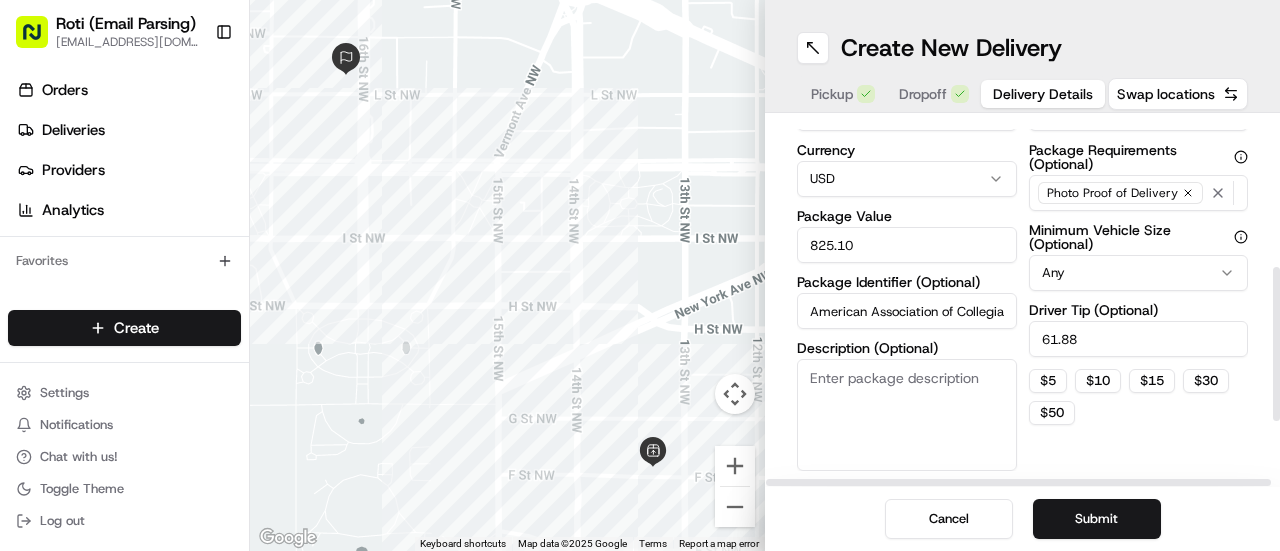 type on "61.88" 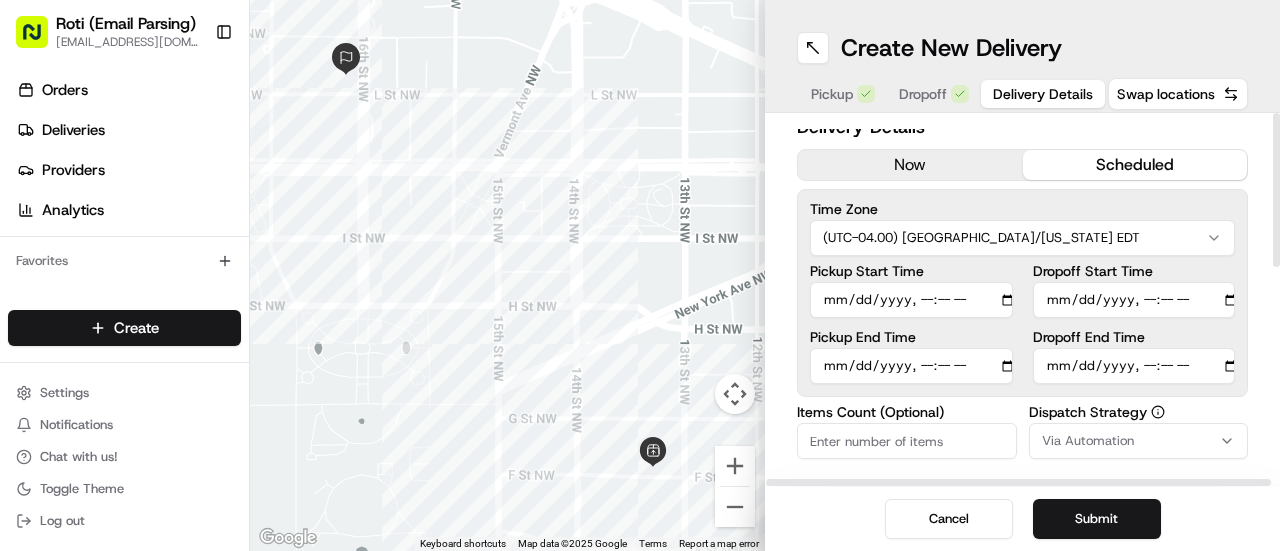 scroll, scrollTop: 0, scrollLeft: 0, axis: both 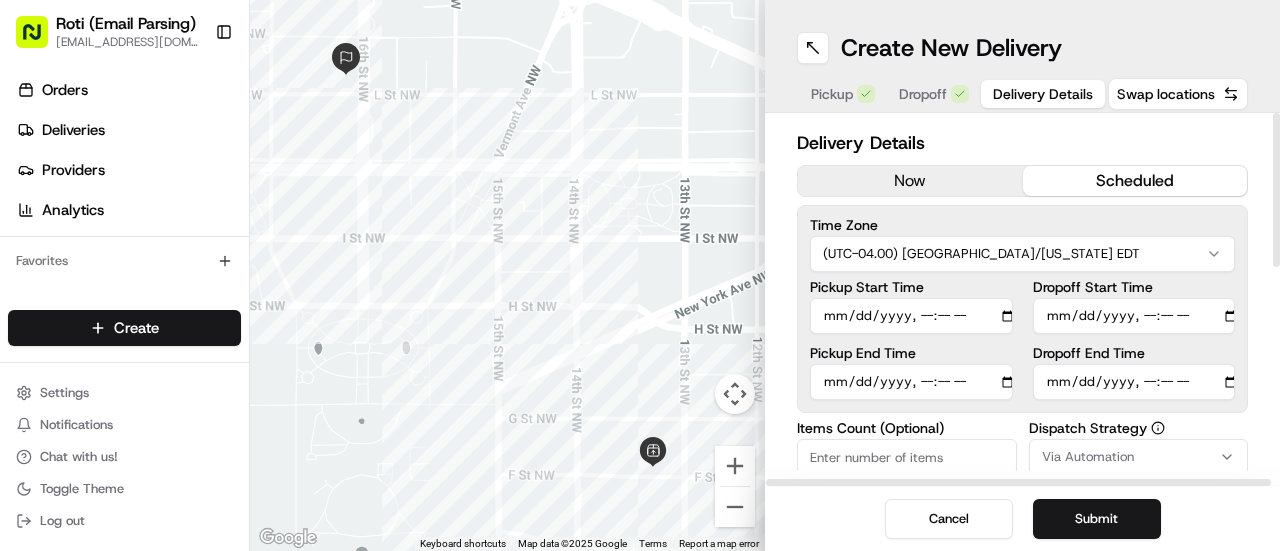 drag, startPoint x: 1279, startPoint y: 355, endPoint x: 1279, endPoint y: 153, distance: 202 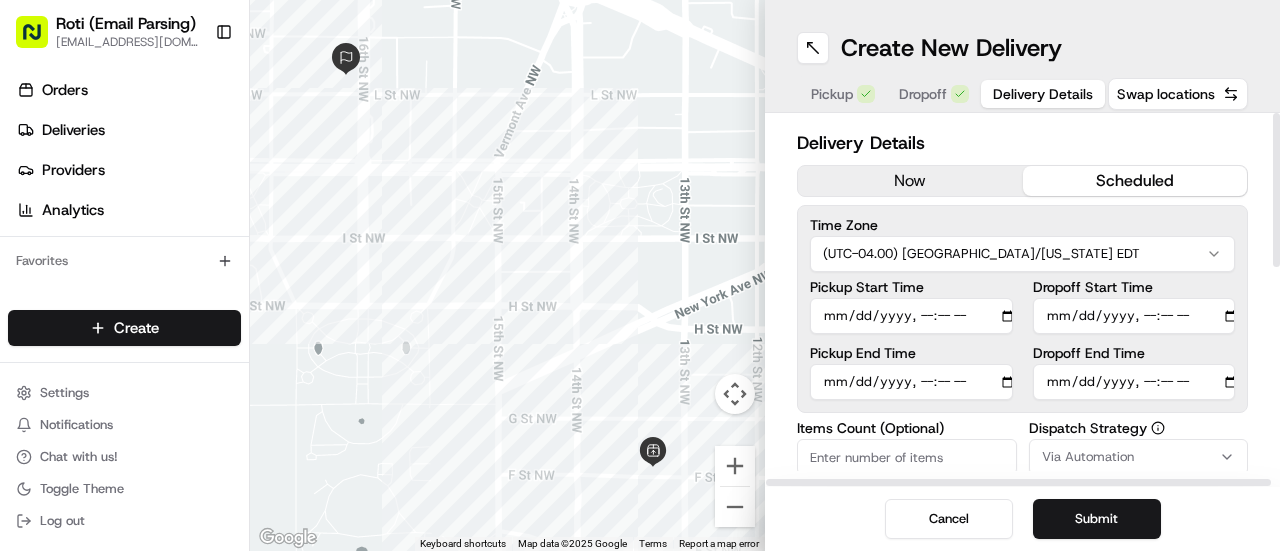click at bounding box center [1276, 190] 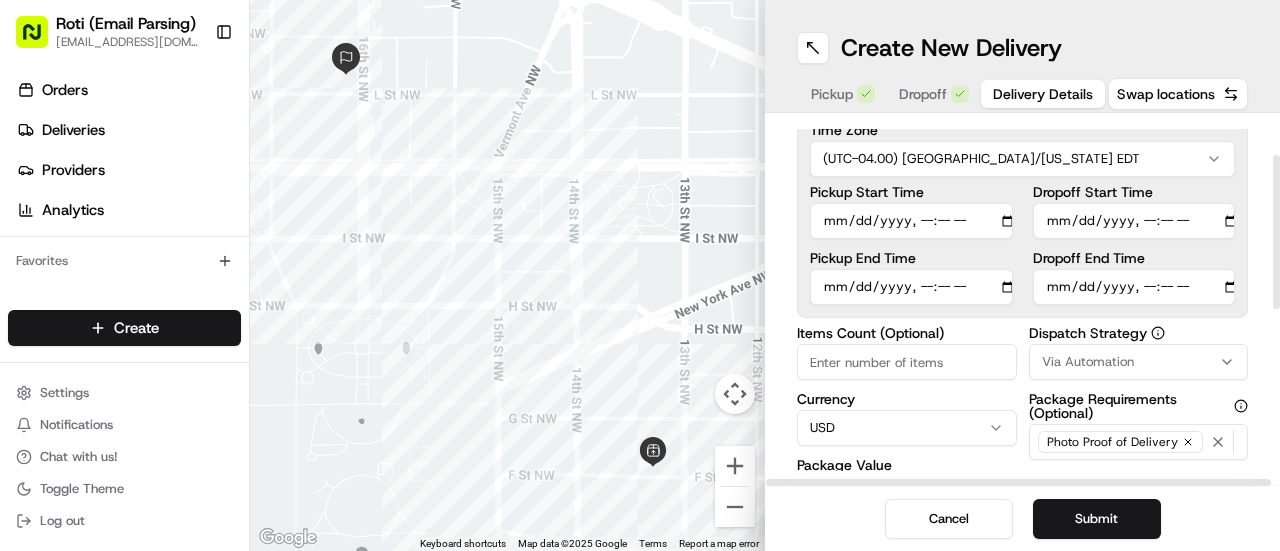 scroll, scrollTop: 96, scrollLeft: 0, axis: vertical 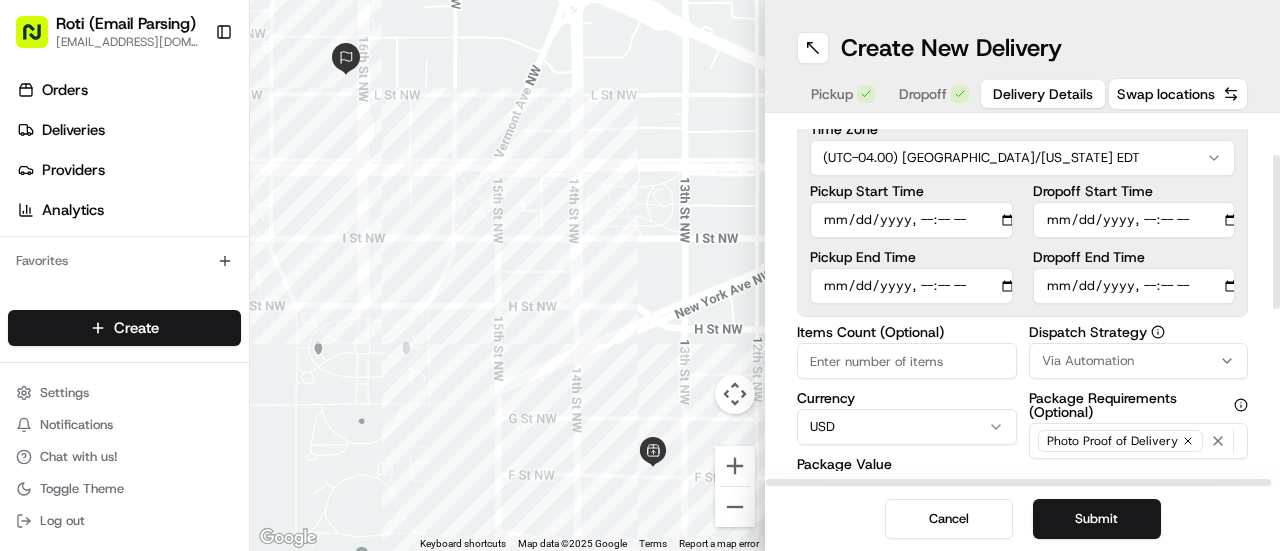 drag, startPoint x: 1279, startPoint y: 215, endPoint x: 1279, endPoint y: 259, distance: 44 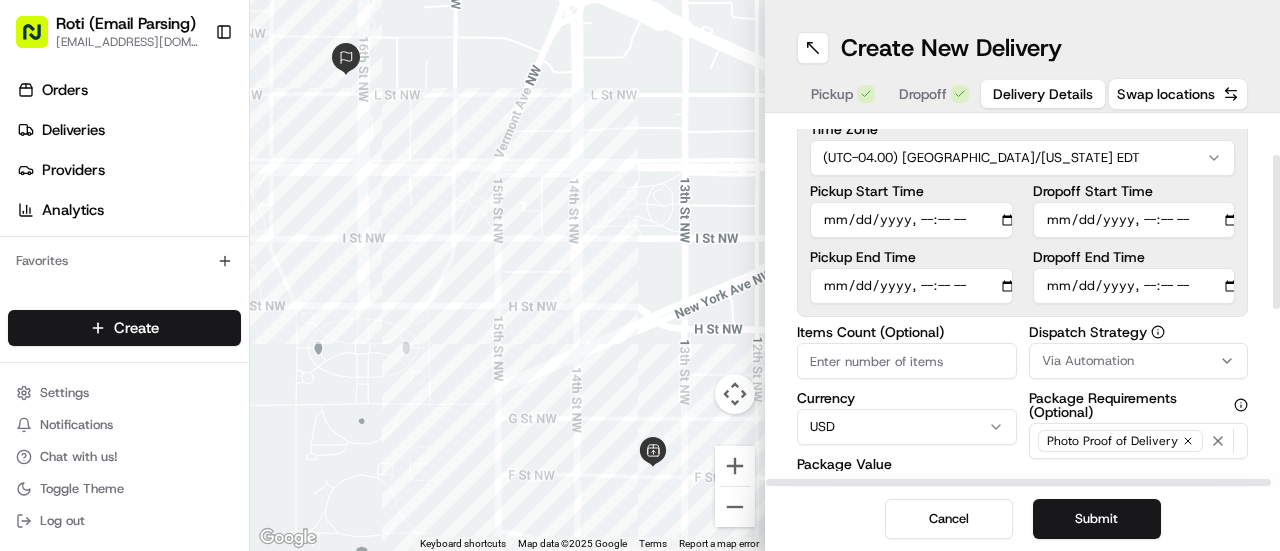 click at bounding box center [1276, 232] 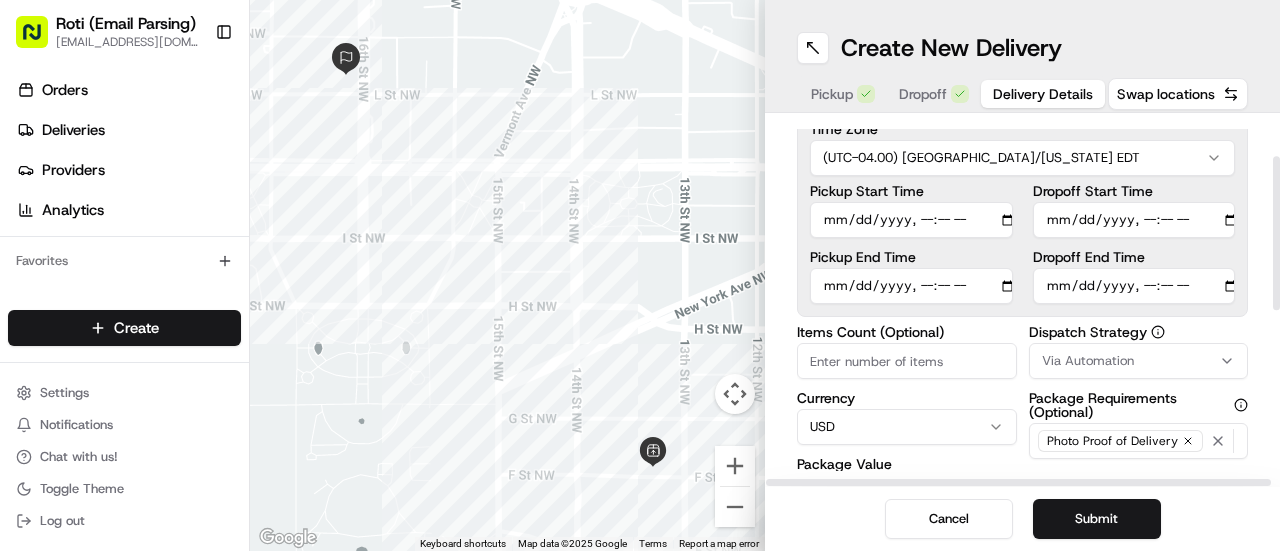 click on "Via Automation" at bounding box center (1088, 361) 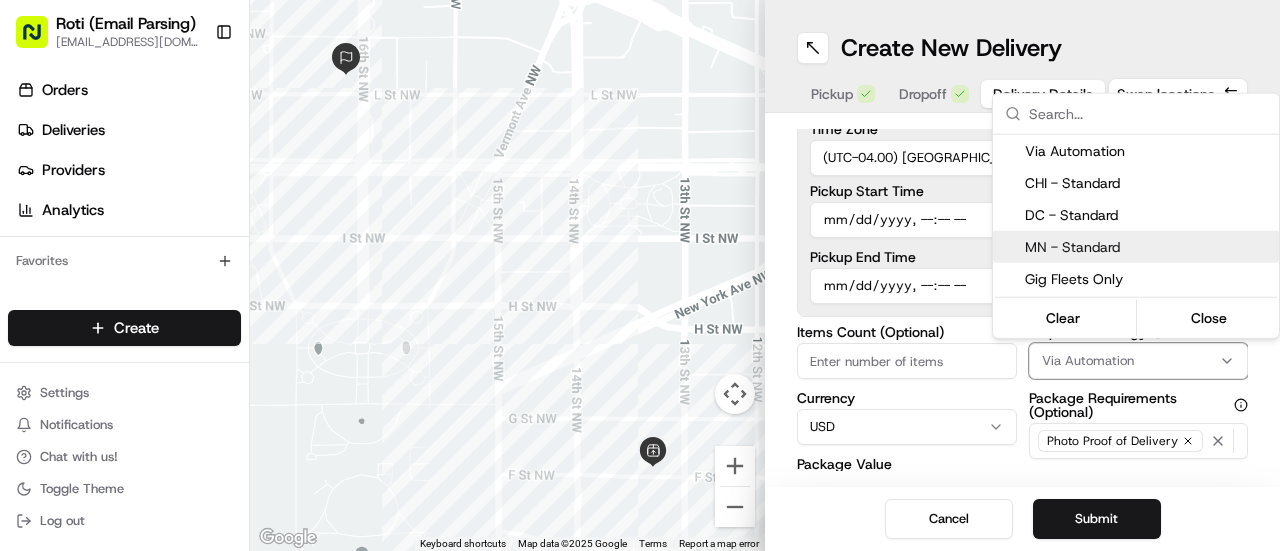 click on "DC - Standard" at bounding box center (1148, 215) 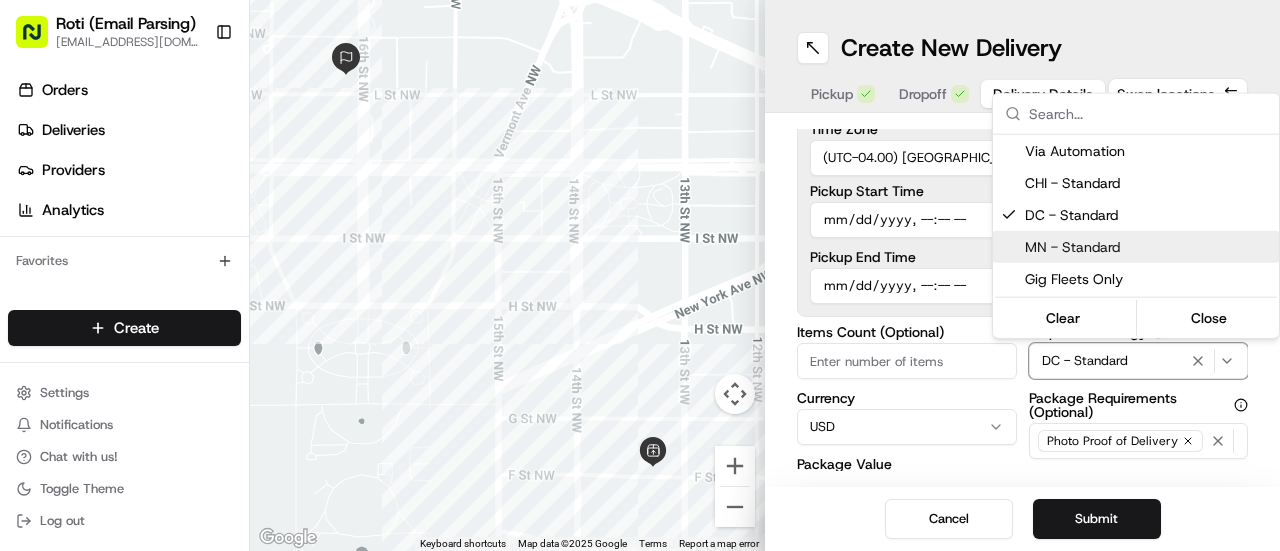 click on "Roti (Email Parsing) sbroadhead@roti.com Toggle Sidebar Orders Deliveries Providers Analytics Favorites Main Menu Members & Organization Organization Users Roles Preferences Customization Tracking Orchestration Automations Dispatch Strategy Locations Pickup Locations Dropoff Locations Billing Billing Refund Requests Integrations Notification Triggers Webhooks API Keys Request Logs Create Settings Notifications Chat with us! Toggle Theme Log out ← Move left → Move right ↑ Move up ↓ Move down + Zoom in - Zoom out Home Jump left by 75% End Jump right by 75% Page Up Jump up by 75% Page Down Jump down by 75% Keyboard shortcuts Map Data Map data ©2025 Google Map data ©2025 Google 100 m  Click to toggle between metric and imperial units Terms Report a map error Create New Delivery Pickup Dropoff Delivery Details Swap locations Delivery Details now scheduled Time Zone (UTC-04.00) America/New York EDT Pickup Start Time Pickup End Time Dropoff Start Time Dropoff End Time Currency USD 825.10 $" at bounding box center [640, 275] 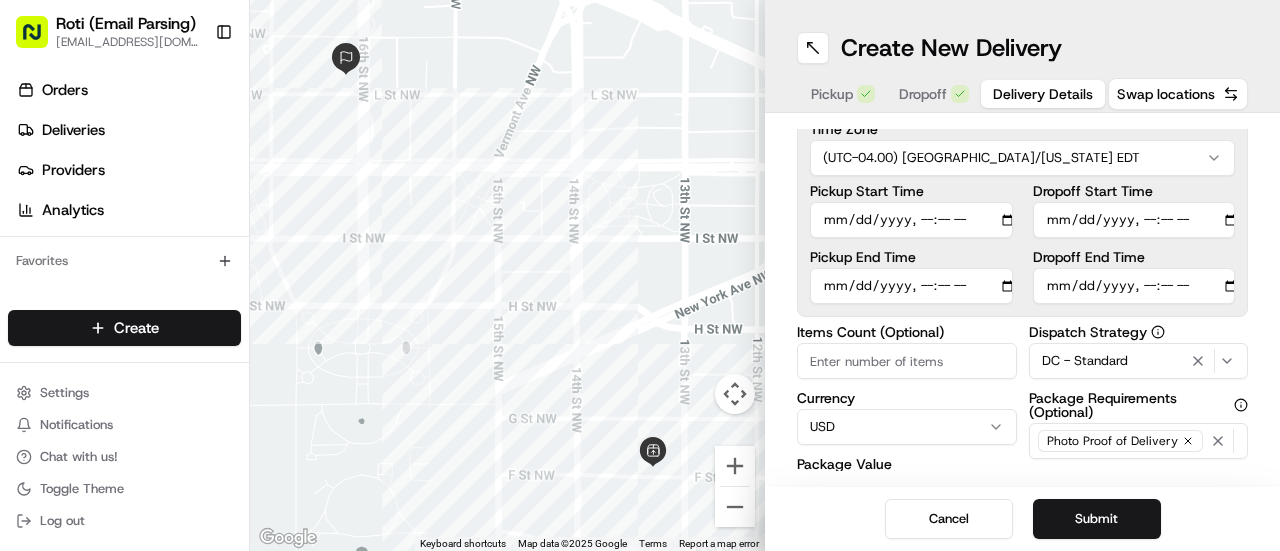 click on "Items Count (Optional)" at bounding box center [907, 361] 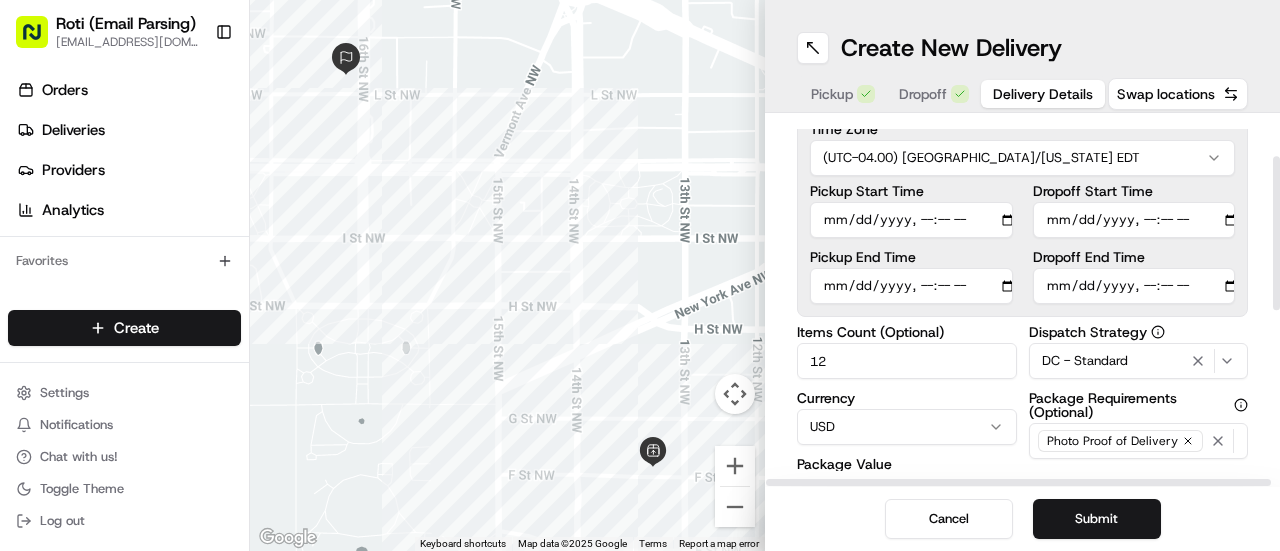 type on "12" 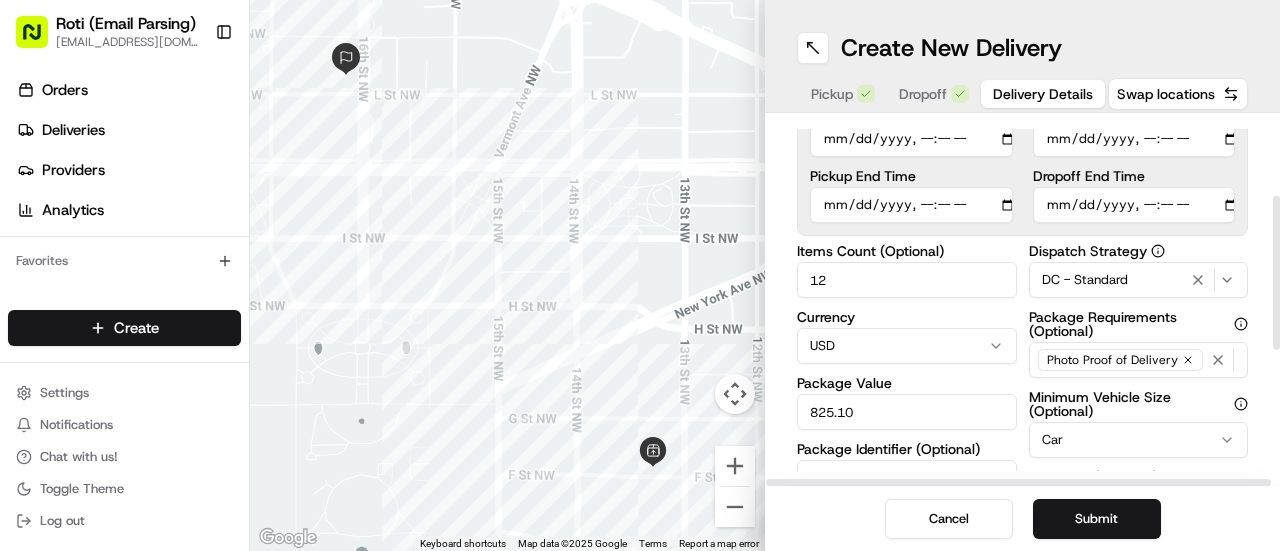 scroll, scrollTop: 238, scrollLeft: 0, axis: vertical 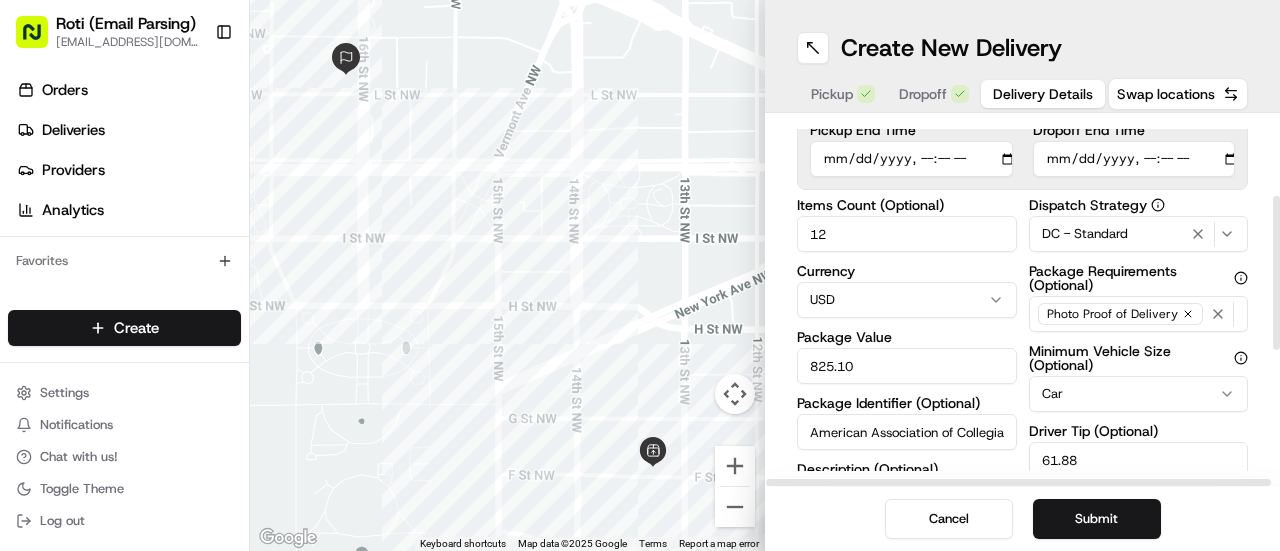 drag, startPoint x: 1279, startPoint y: 229, endPoint x: 1274, endPoint y: 293, distance: 64.195015 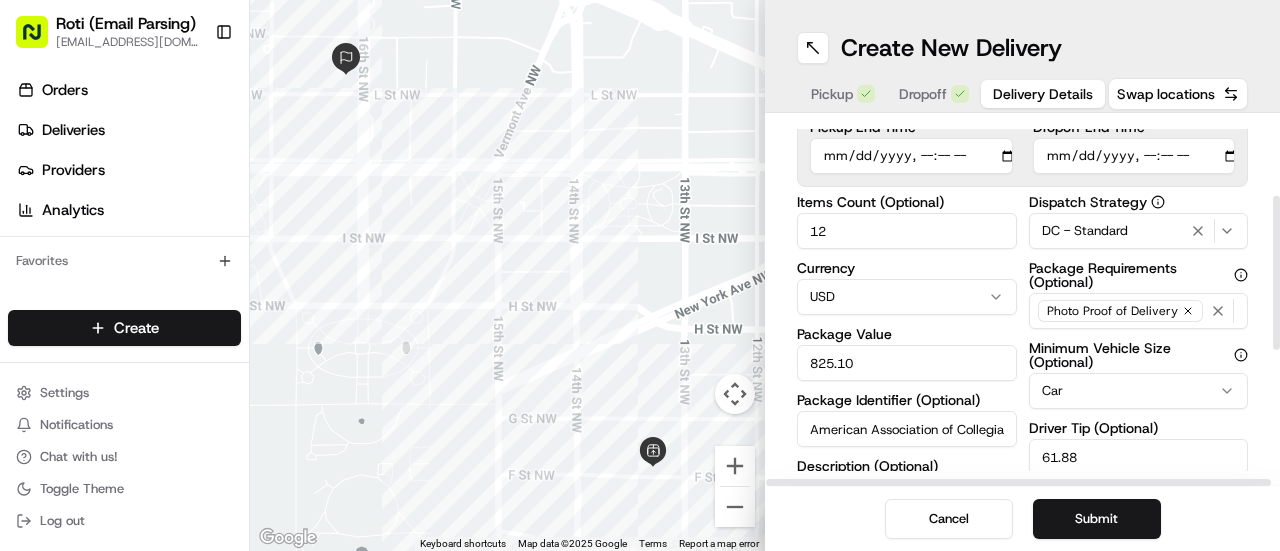 click at bounding box center [1276, 273] 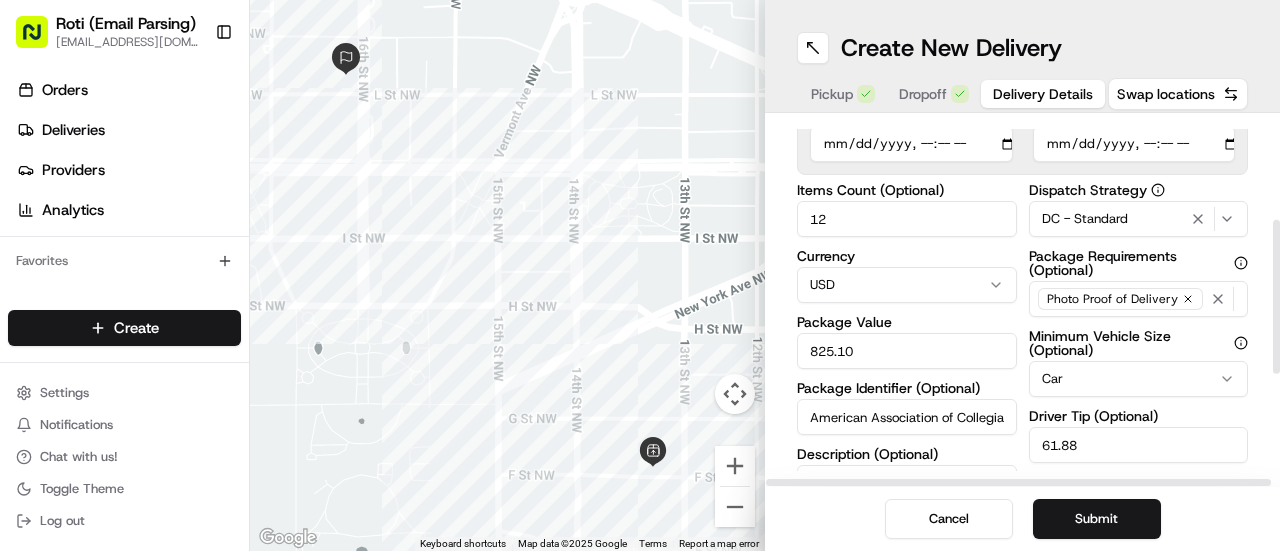 click at bounding box center (1276, 297) 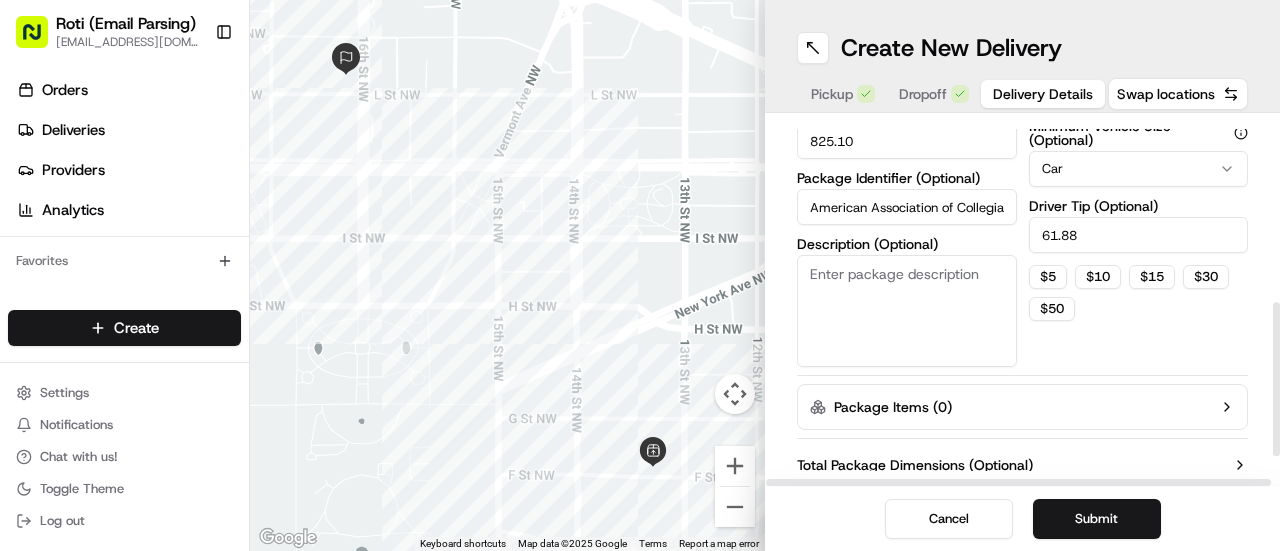 scroll, scrollTop: 450, scrollLeft: 0, axis: vertical 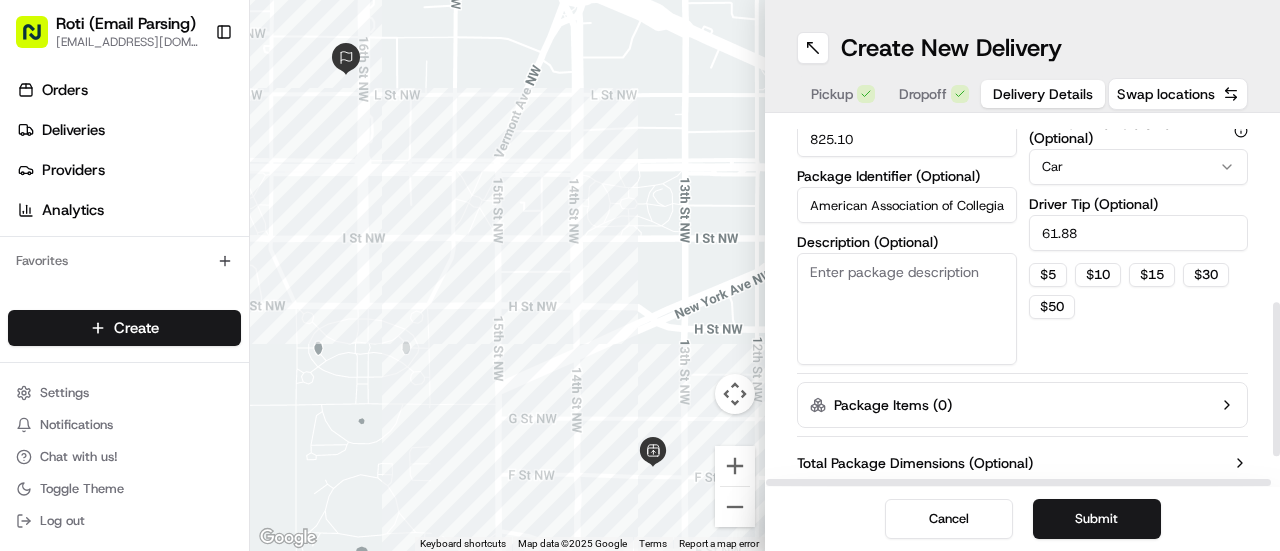 drag, startPoint x: 1274, startPoint y: 249, endPoint x: 1279, endPoint y: 344, distance: 95.131485 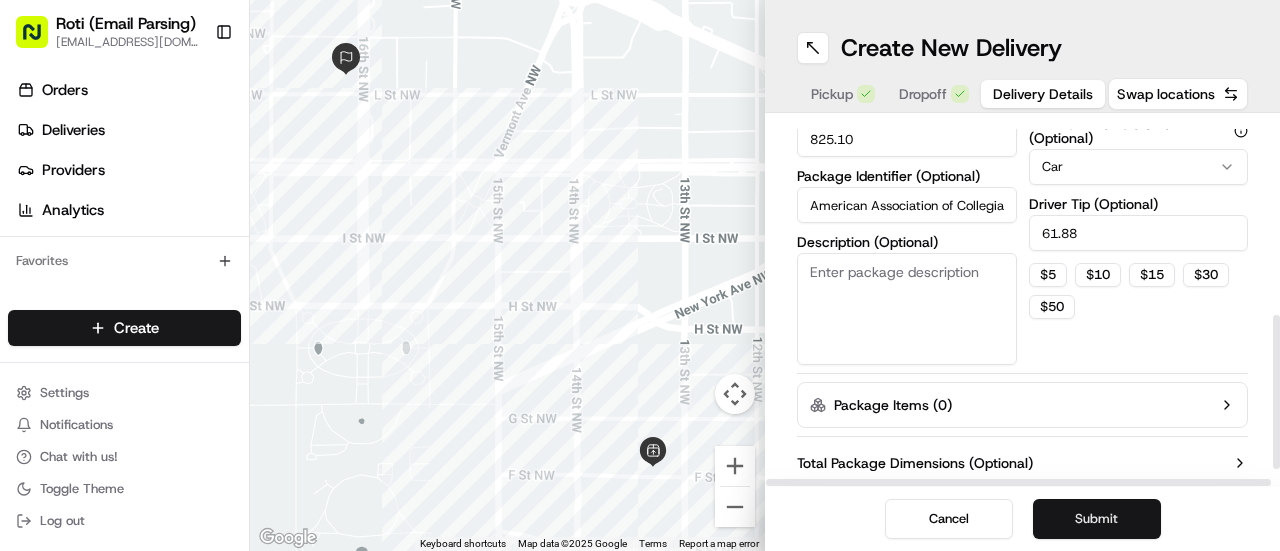 click on "Submit" at bounding box center [1097, 519] 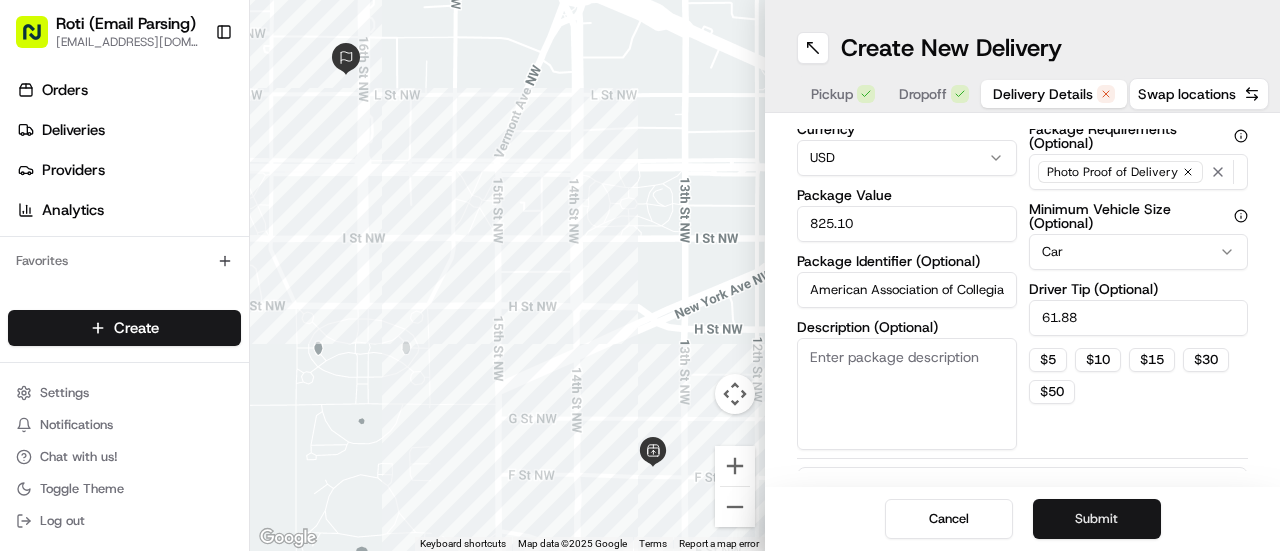scroll, scrollTop: 535, scrollLeft: 0, axis: vertical 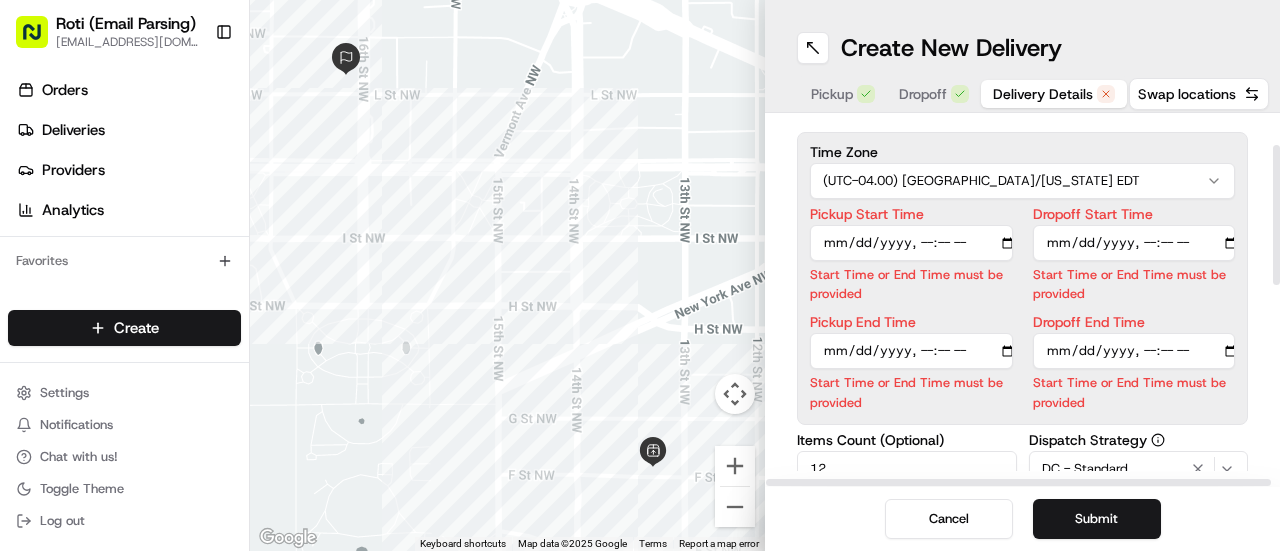 drag, startPoint x: 1279, startPoint y: 427, endPoint x: 1267, endPoint y: 240, distance: 187.38463 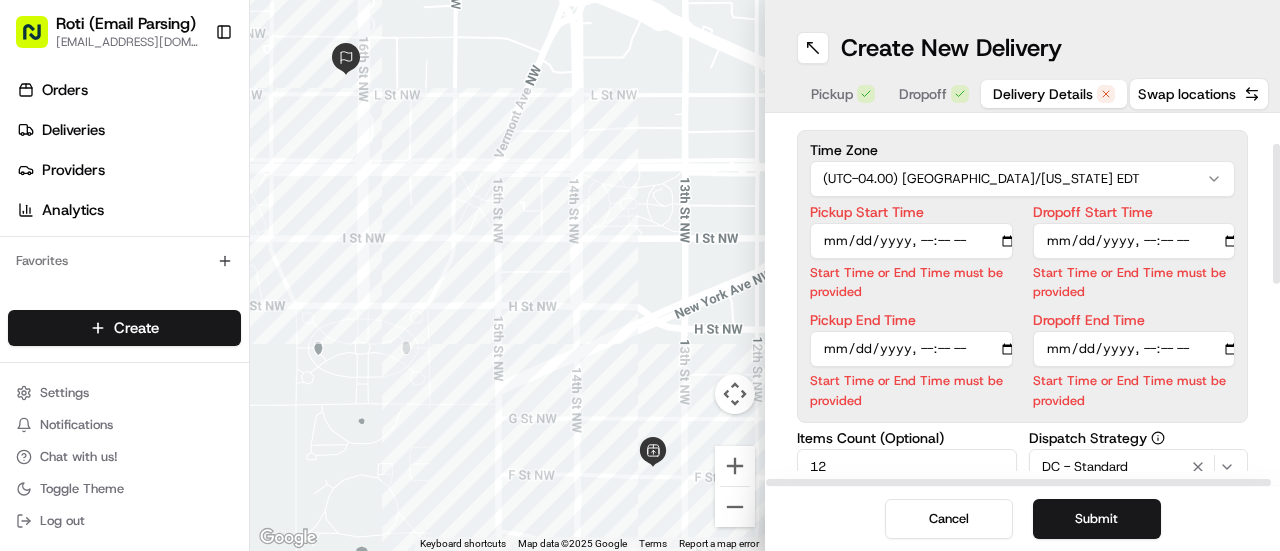 click on "Dropoff Start Time" at bounding box center (1134, 241) 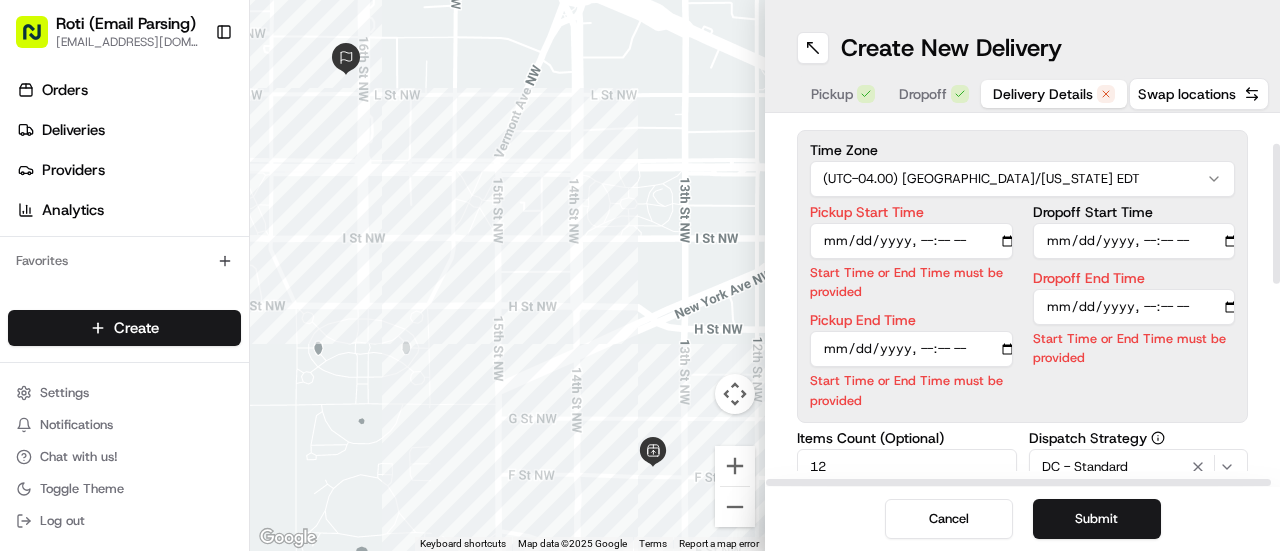 click on "Dropoff End Time" at bounding box center (1134, 307) 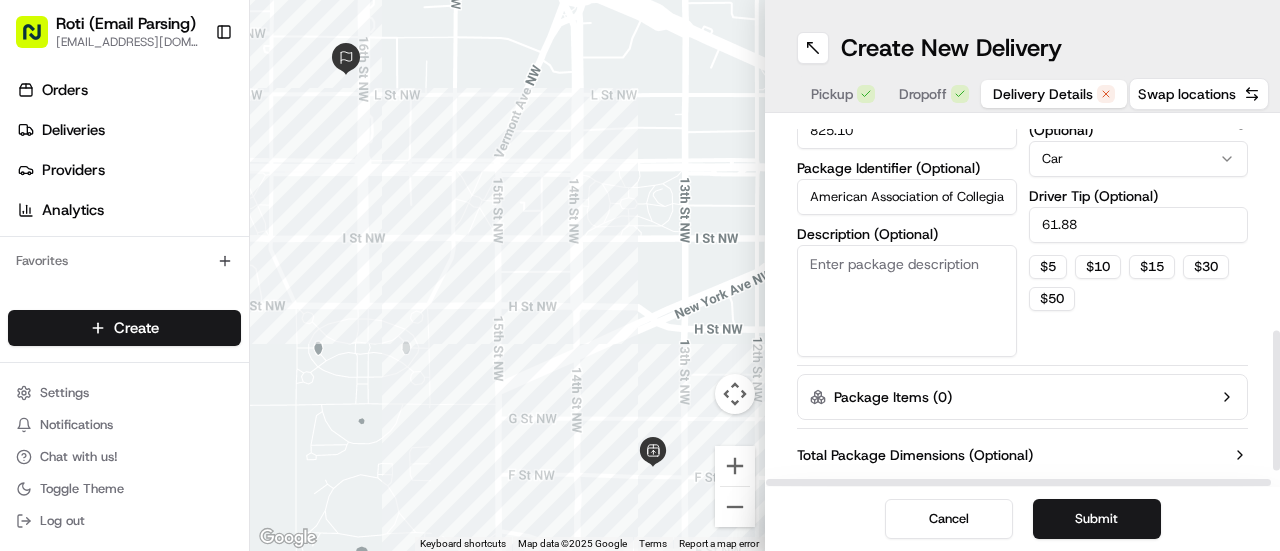 scroll, scrollTop: 578, scrollLeft: 0, axis: vertical 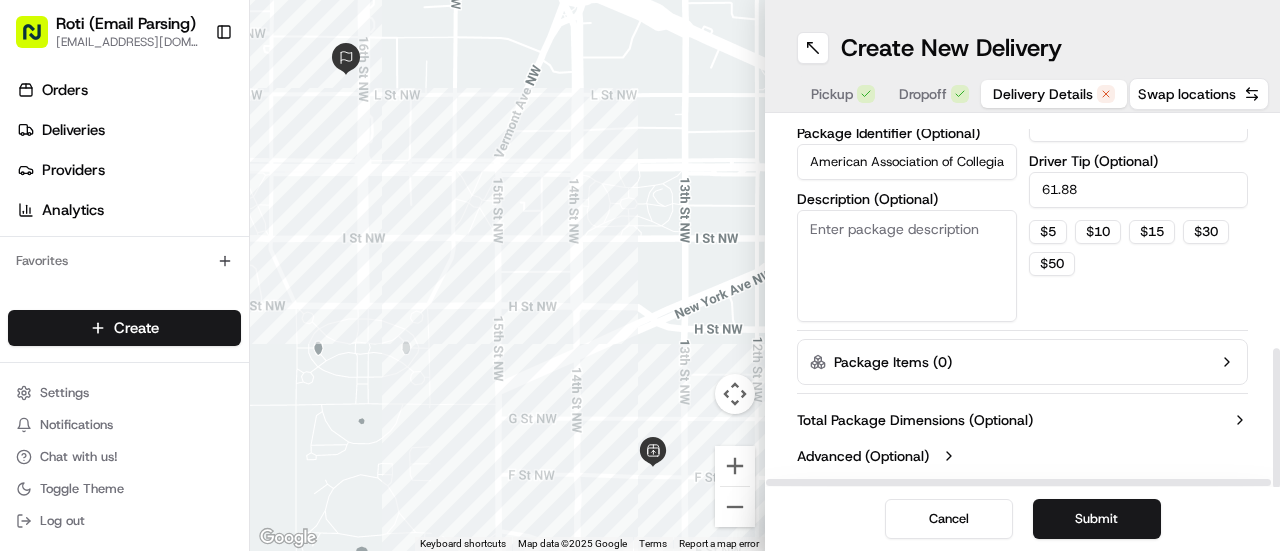 drag, startPoint x: 1279, startPoint y: 256, endPoint x: 1263, endPoint y: 474, distance: 218.58636 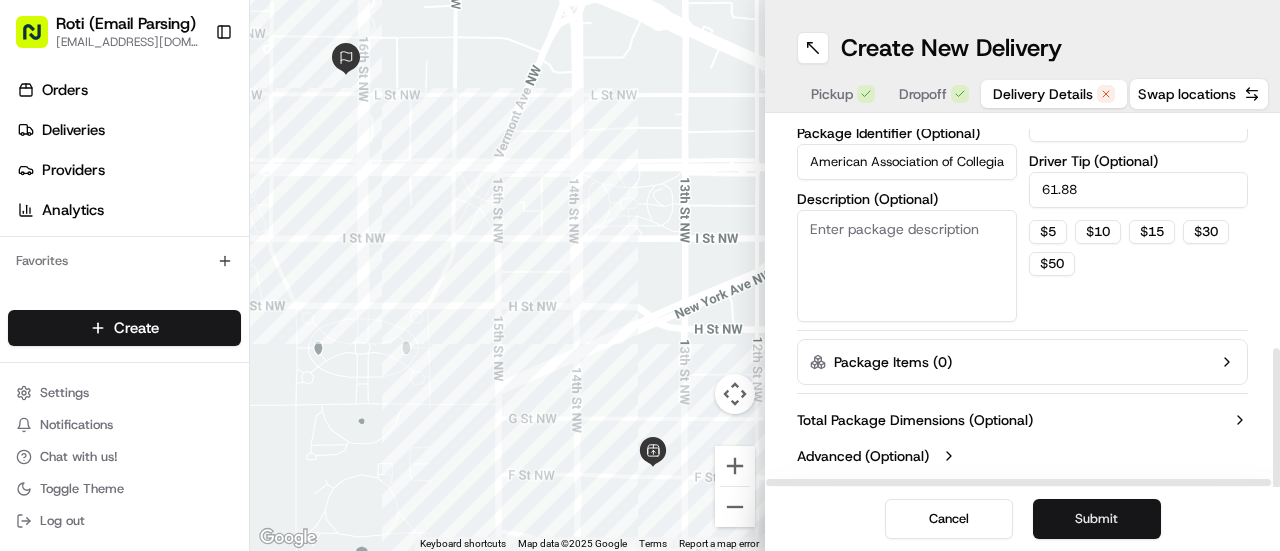 click on "Submit" at bounding box center [1097, 519] 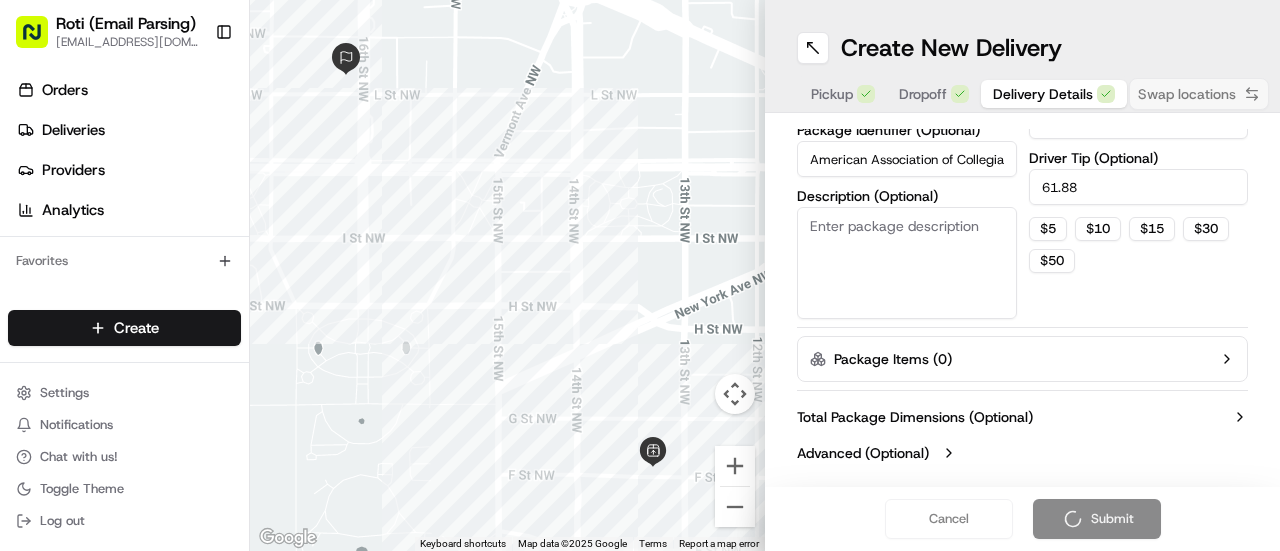 scroll, scrollTop: 494, scrollLeft: 0, axis: vertical 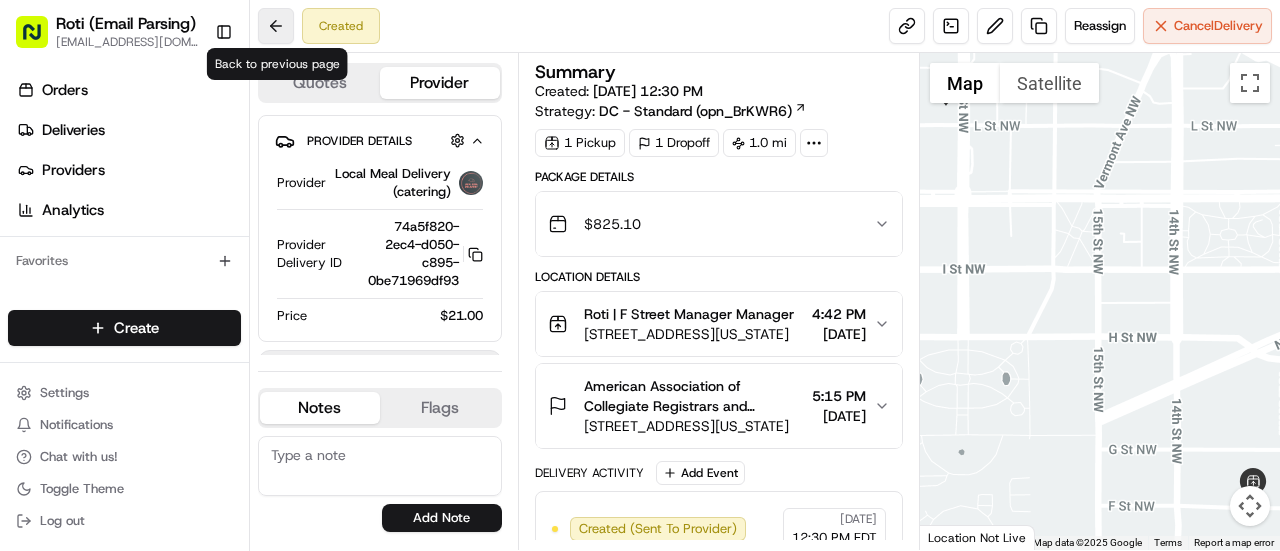click at bounding box center [276, 26] 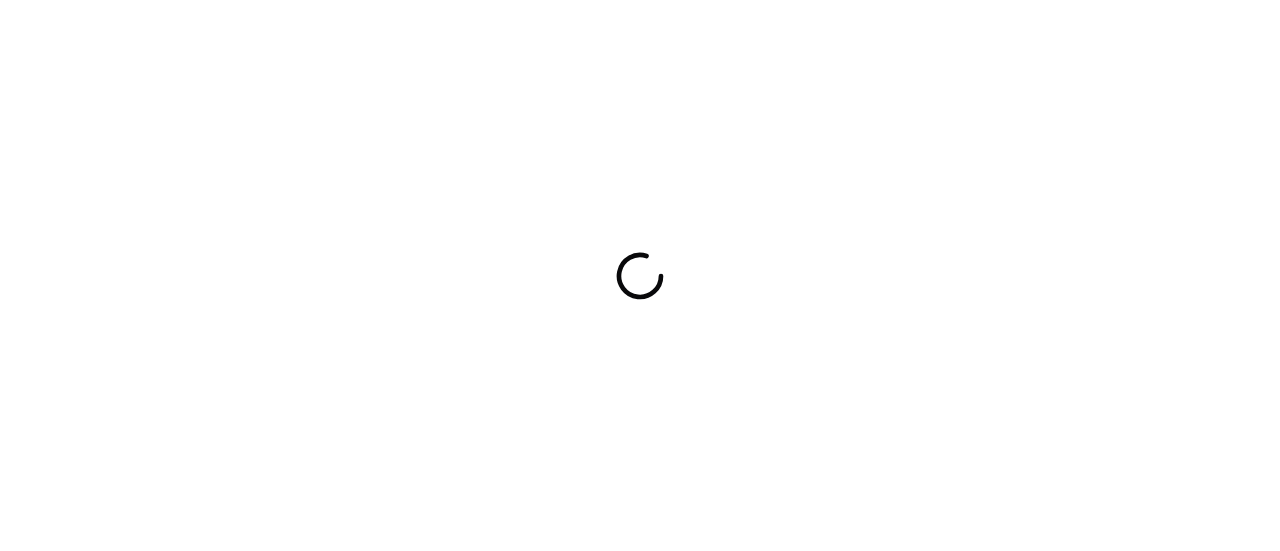 scroll, scrollTop: 0, scrollLeft: 0, axis: both 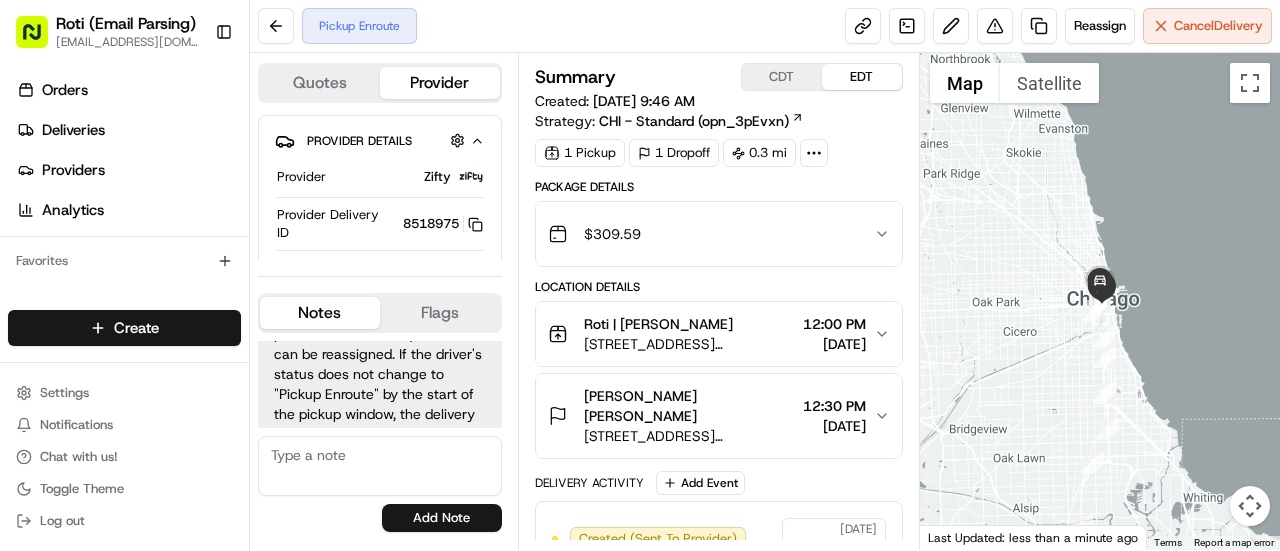 click on "Location Details" at bounding box center (719, 287) 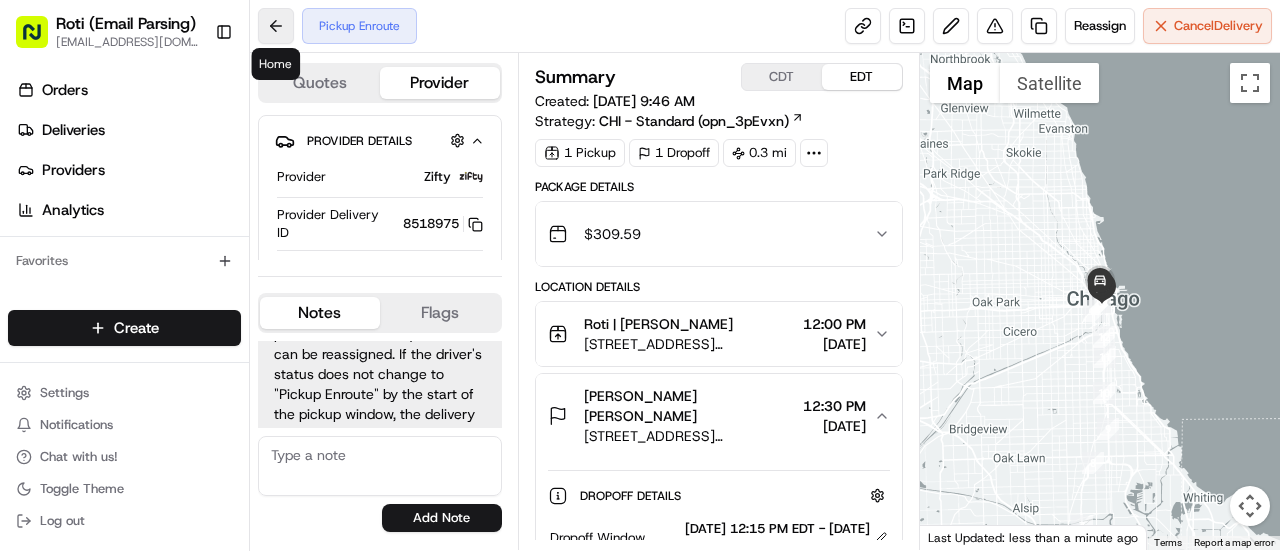 click at bounding box center (276, 26) 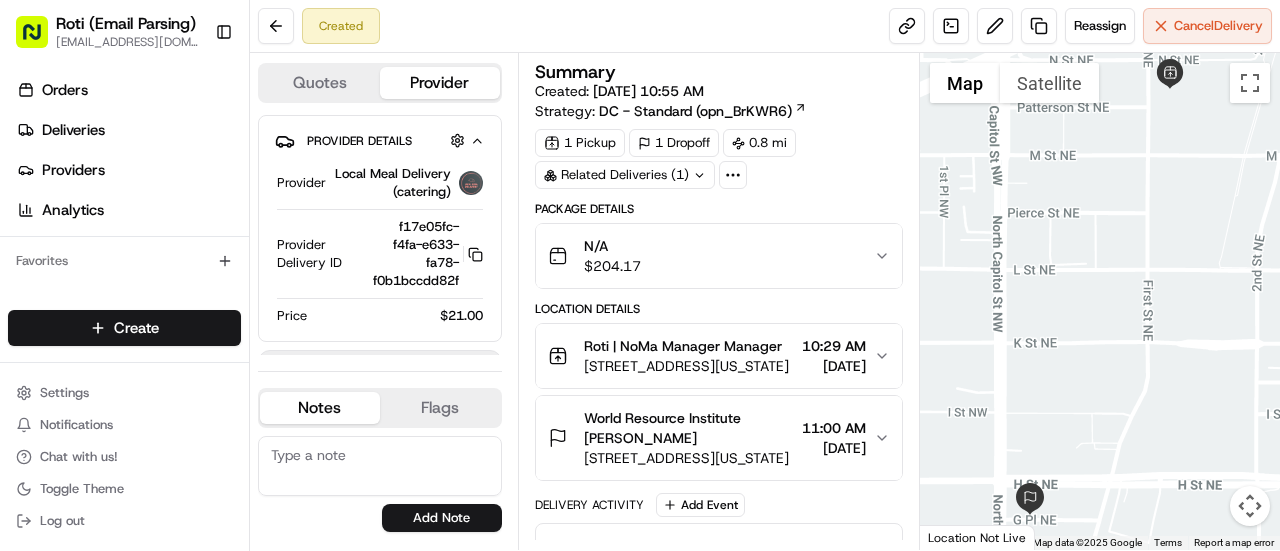 scroll, scrollTop: 0, scrollLeft: 0, axis: both 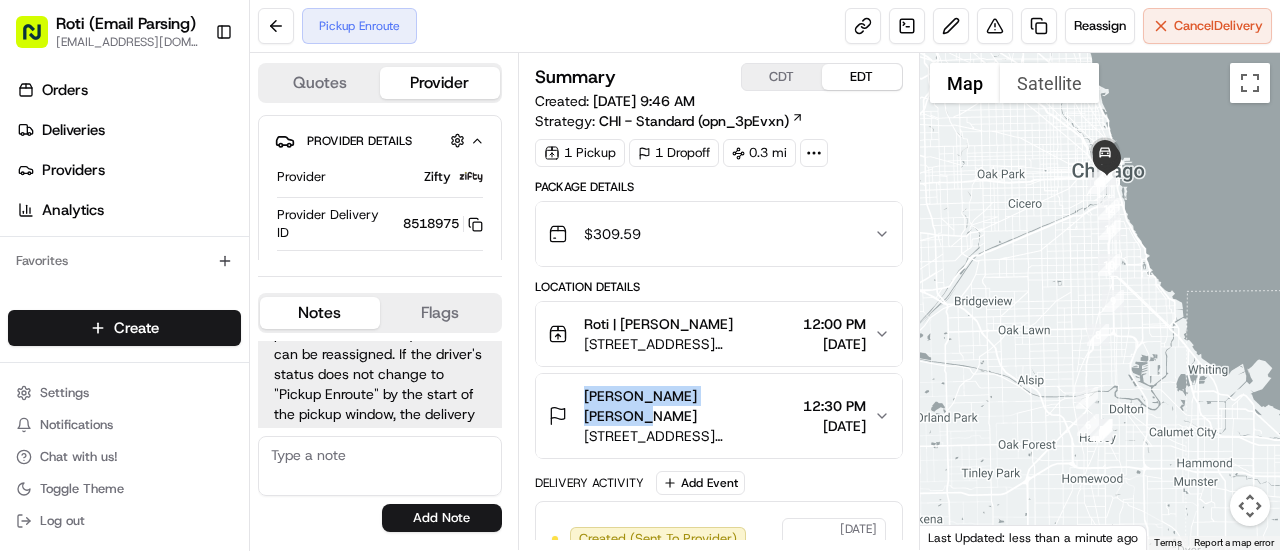 drag, startPoint x: 729, startPoint y: 393, endPoint x: 576, endPoint y: 400, distance: 153.16005 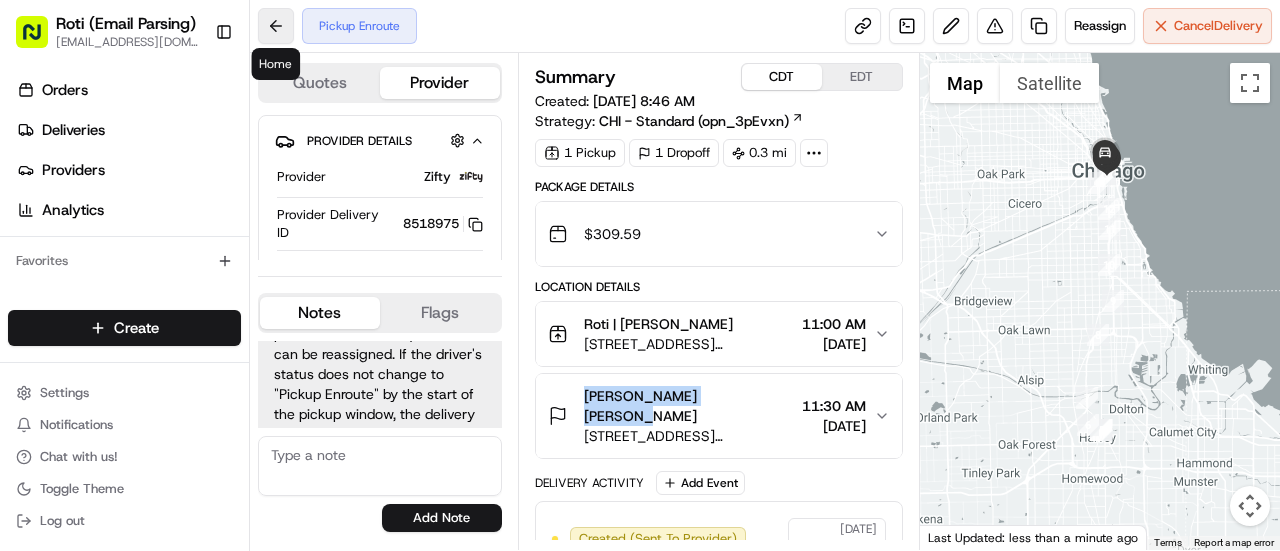 click at bounding box center (276, 26) 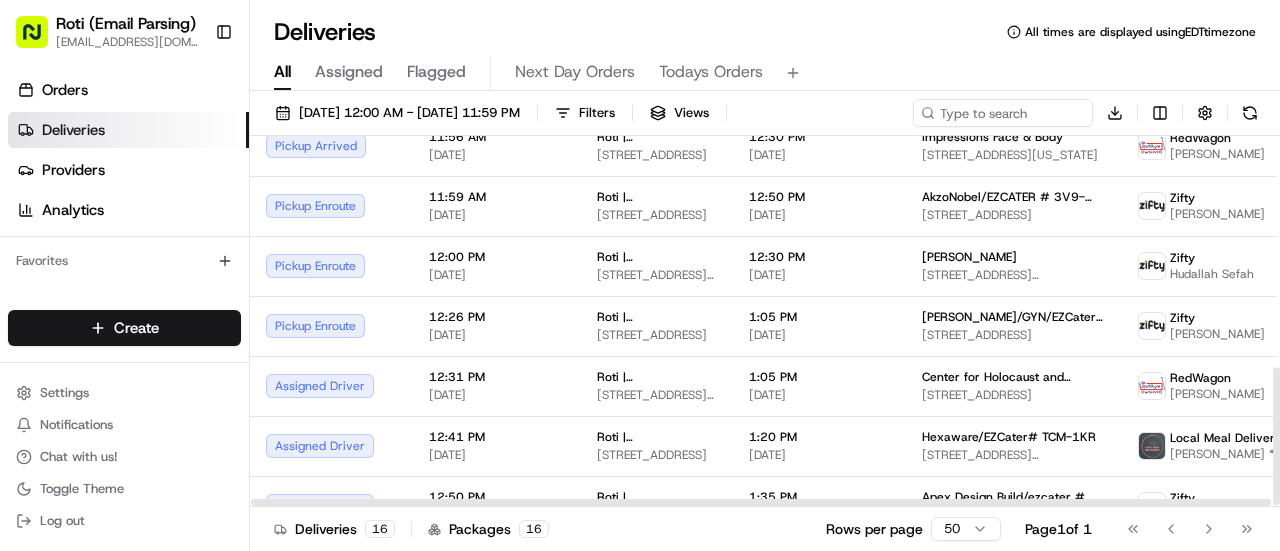 scroll, scrollTop: 628, scrollLeft: 0, axis: vertical 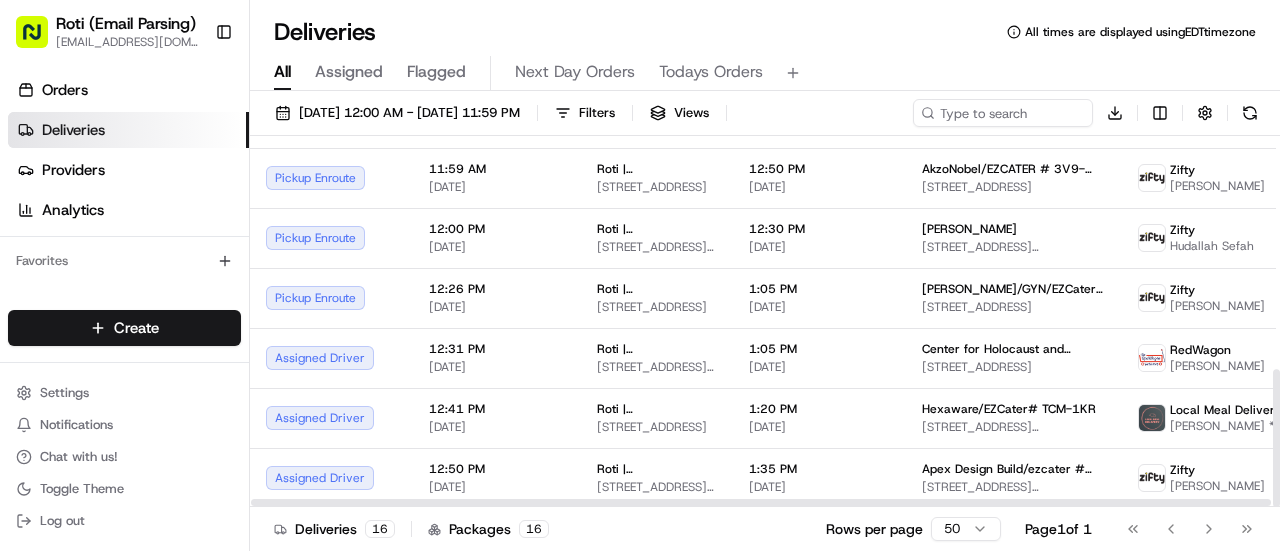 drag, startPoint x: 1279, startPoint y: 191, endPoint x: 1222, endPoint y: 446, distance: 261.29294 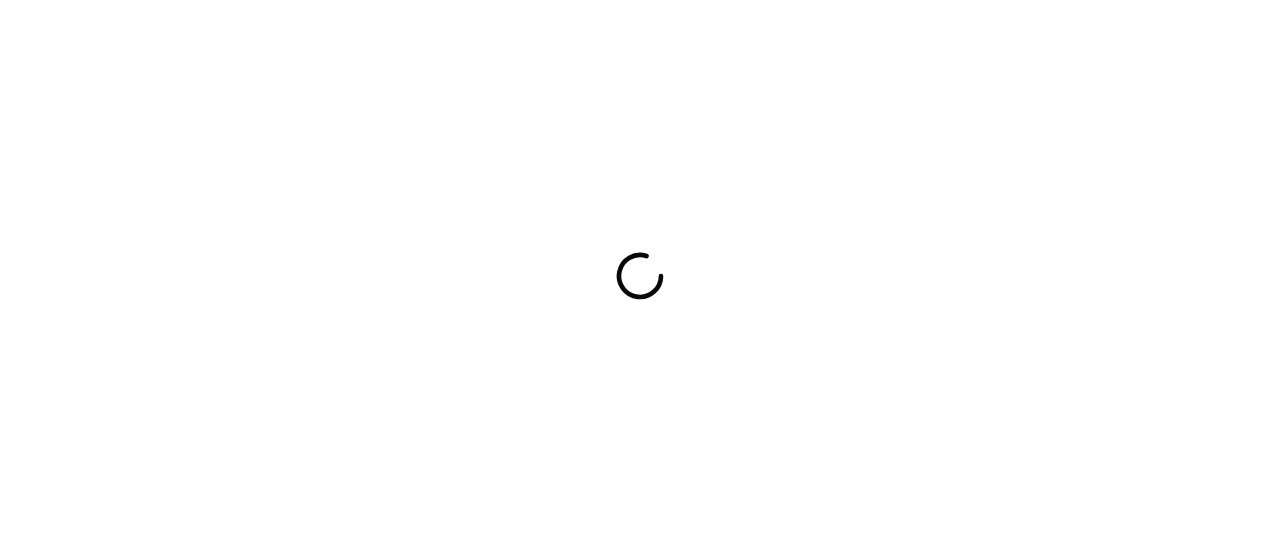 scroll, scrollTop: 0, scrollLeft: 0, axis: both 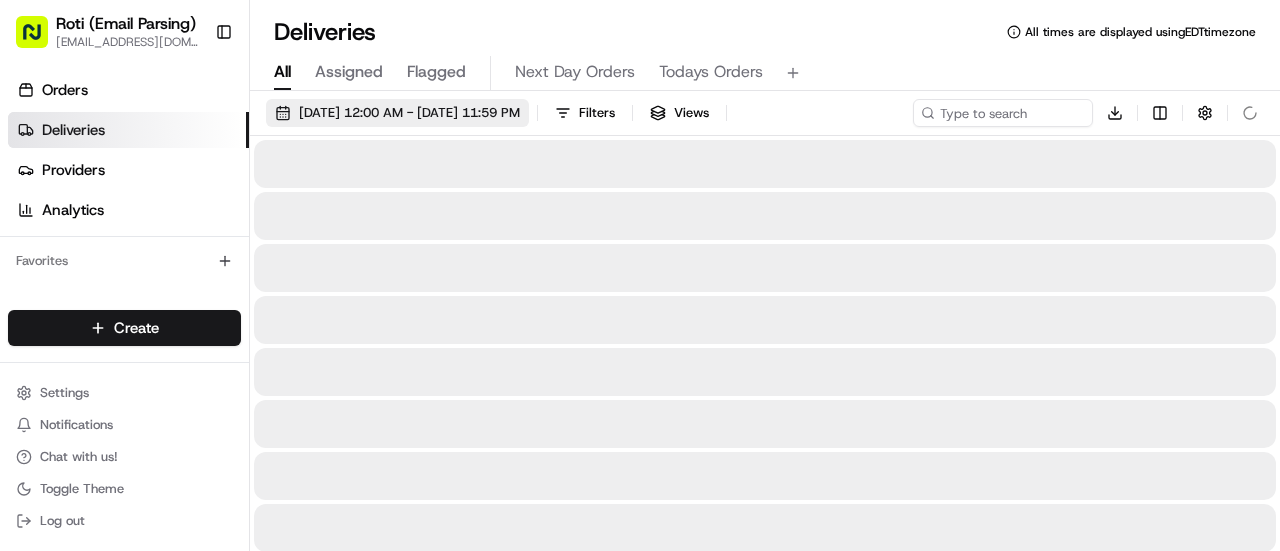 click on "[DATE] 12:00 AM - [DATE] 11:59 PM" at bounding box center [409, 113] 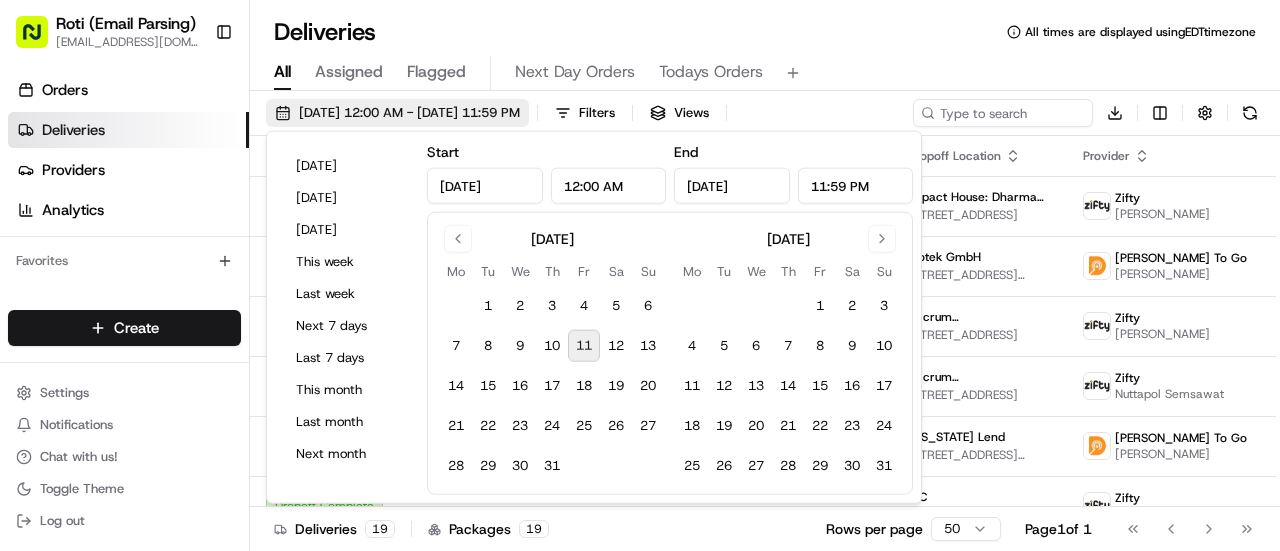 scroll, scrollTop: 0, scrollLeft: 0, axis: both 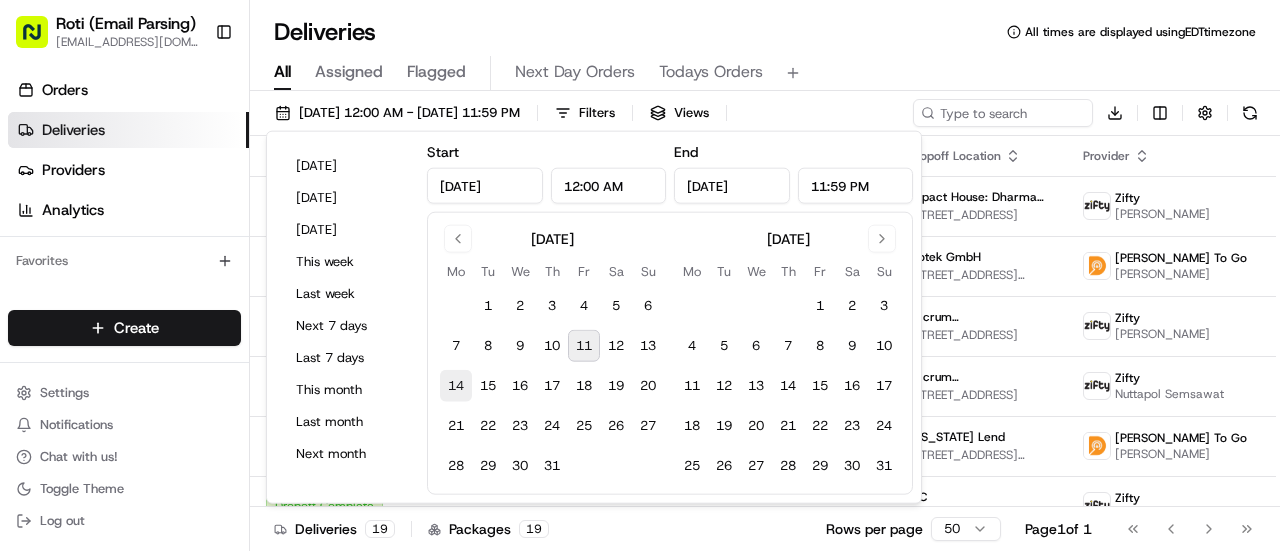 click on "14" at bounding box center (456, 386) 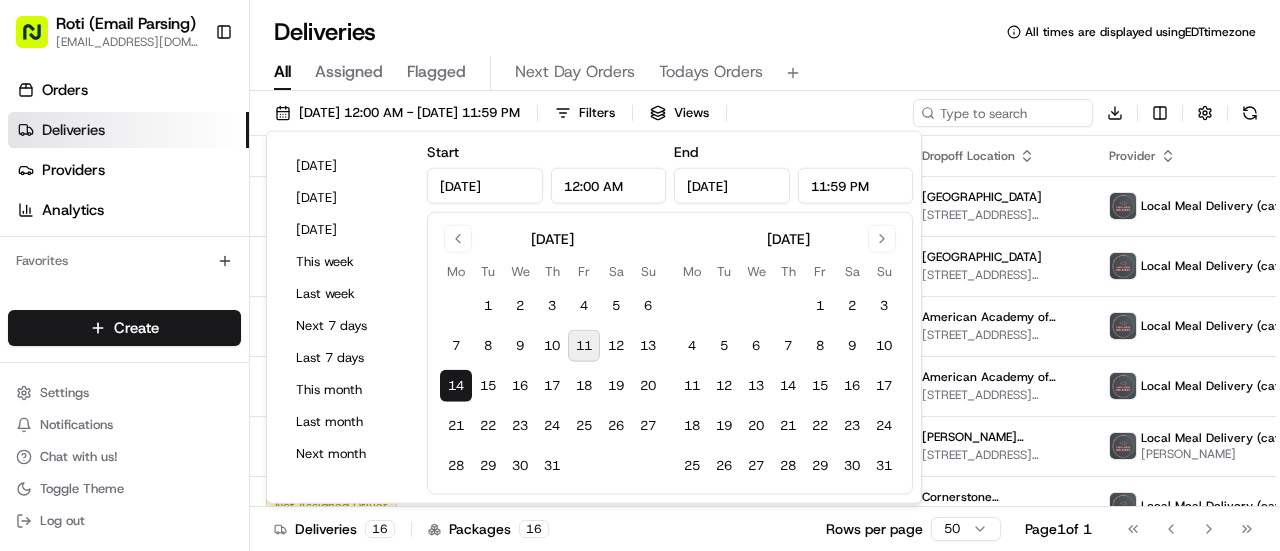 click on "Deliveries All times are displayed using  EDT  timezone All Assigned Flagged Next Day Orders Todays Orders [DATE] 12:00 AM - [DATE] 11:59 PM Filters Views Download Status Original Pickup Time Pickup Location Original Dropoff Time Dropoff Location Provider Action Canceled 9:57 AM [DATE][GEOGRAPHIC_DATA] | [GEOGRAPHIC_DATA] [STREET_ADDRESS][US_STATE] 10:30 AM [DATE] [GEOGRAPHIC_DATA] [STREET_ADDRESS][US_STATE][US_STATE] Local Meal Delivery (catering) Created 10:58 AM [DATE] Roti | [GEOGRAPHIC_DATA] [STREET_ADDRESS][US_STATE] 11:30 AM [DATE] [GEOGRAPHIC_DATA] [STREET_ADDRESS][US_STATE][US_STATE] Local Meal Delivery (catering) Canceled 11:15 AM [DATE][GEOGRAPHIC_DATA] | [GEOGRAPHIC_DATA] [STREET_ADDRESS][US_STATE] 11:45 AM [DATE] American Academy of Pediatrics [STREET_ADDRESS][US_STATE] Local Meal Delivery (catering) Not Assigned Driver 11:15 AM [DATE] Roti | [GEOGRAPHIC_DATA] [STREET_ADDRESS][US_STATE] Zifty" at bounding box center (765, 275) 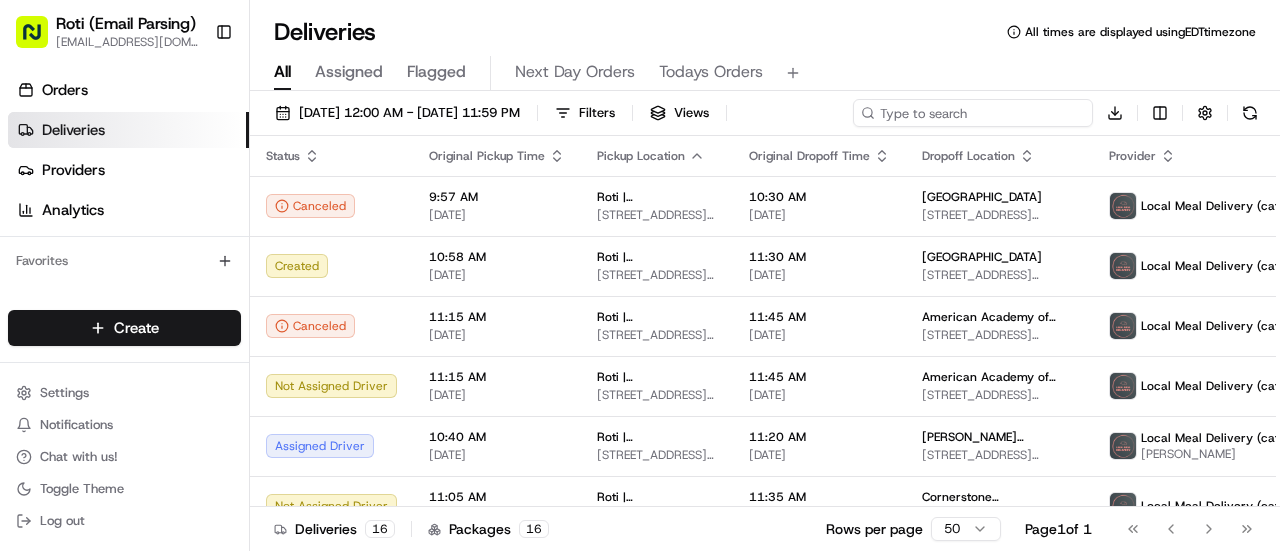 click at bounding box center (973, 113) 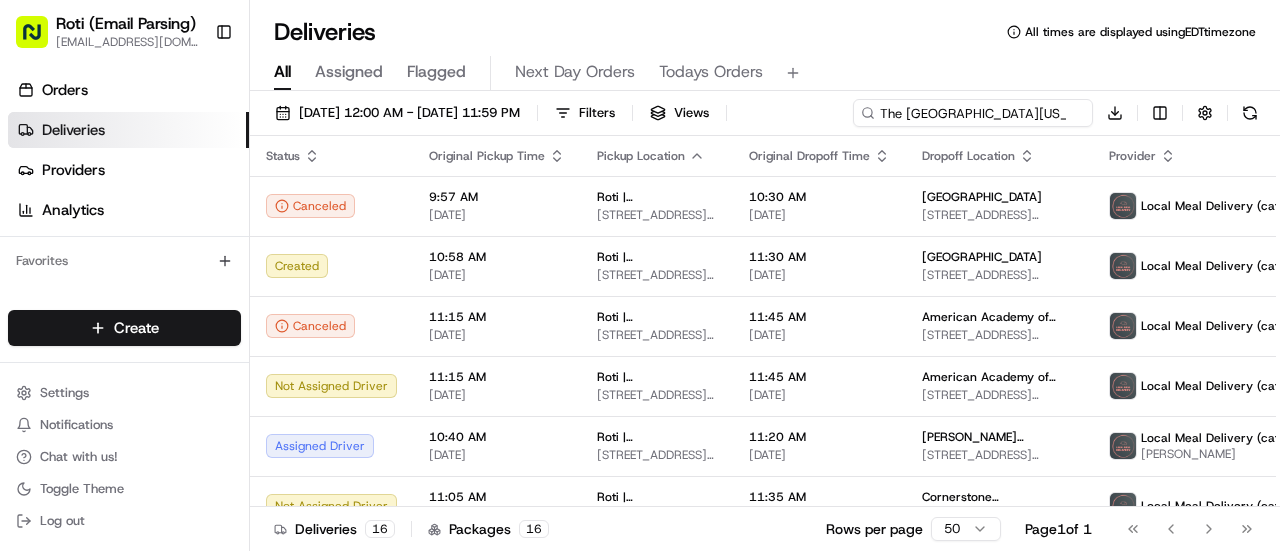 scroll, scrollTop: 0, scrollLeft: 70, axis: horizontal 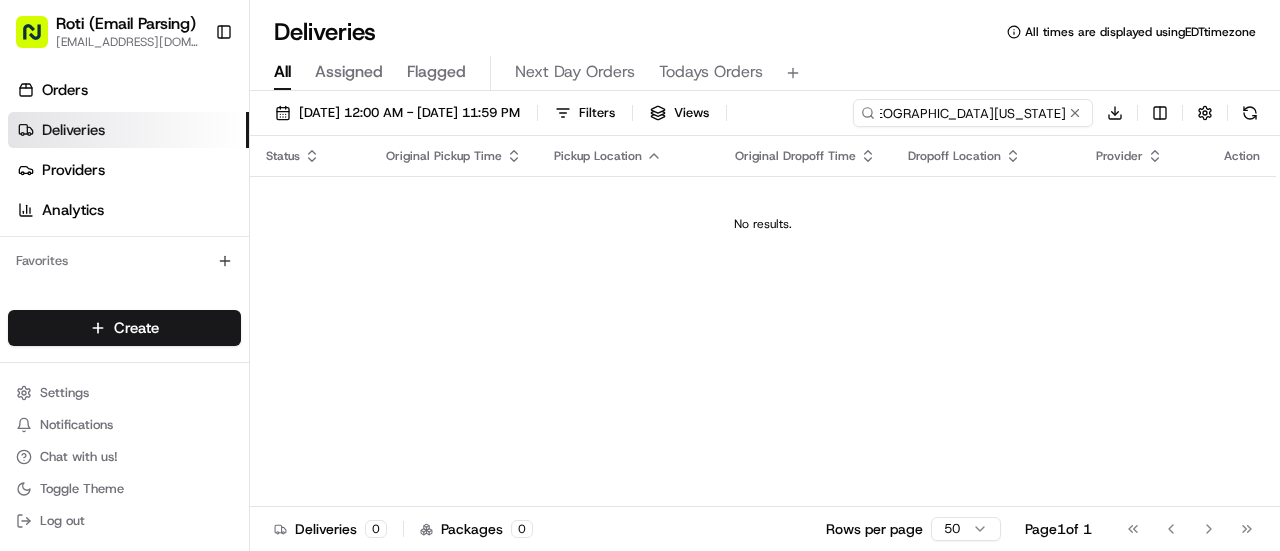 click on "The [GEOGRAPHIC_DATA][US_STATE]" at bounding box center (973, 113) 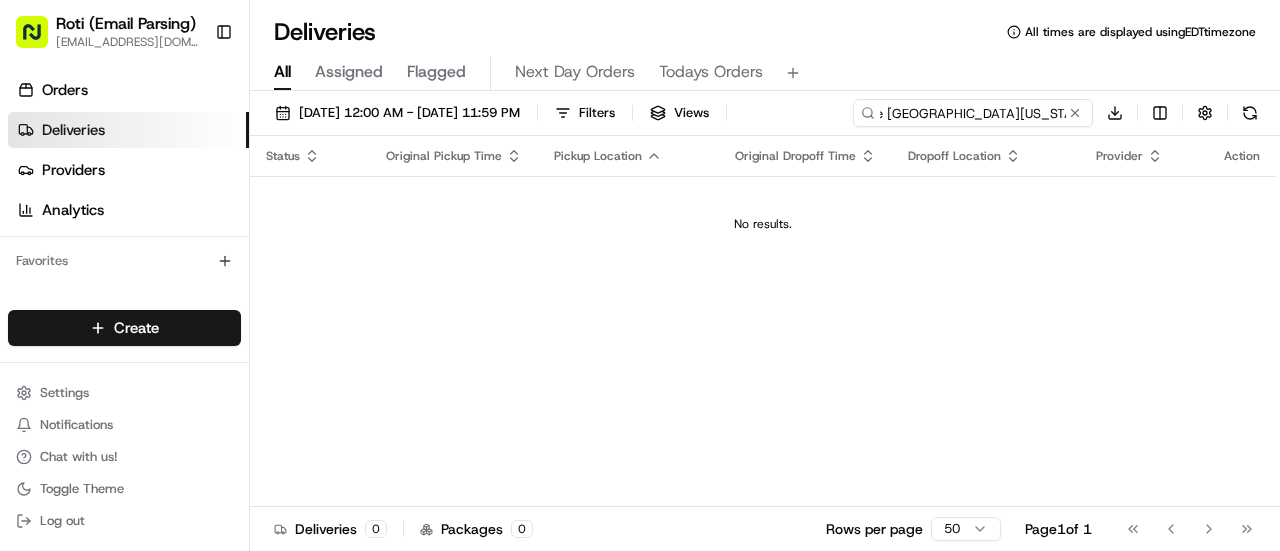 scroll, scrollTop: 0, scrollLeft: 0, axis: both 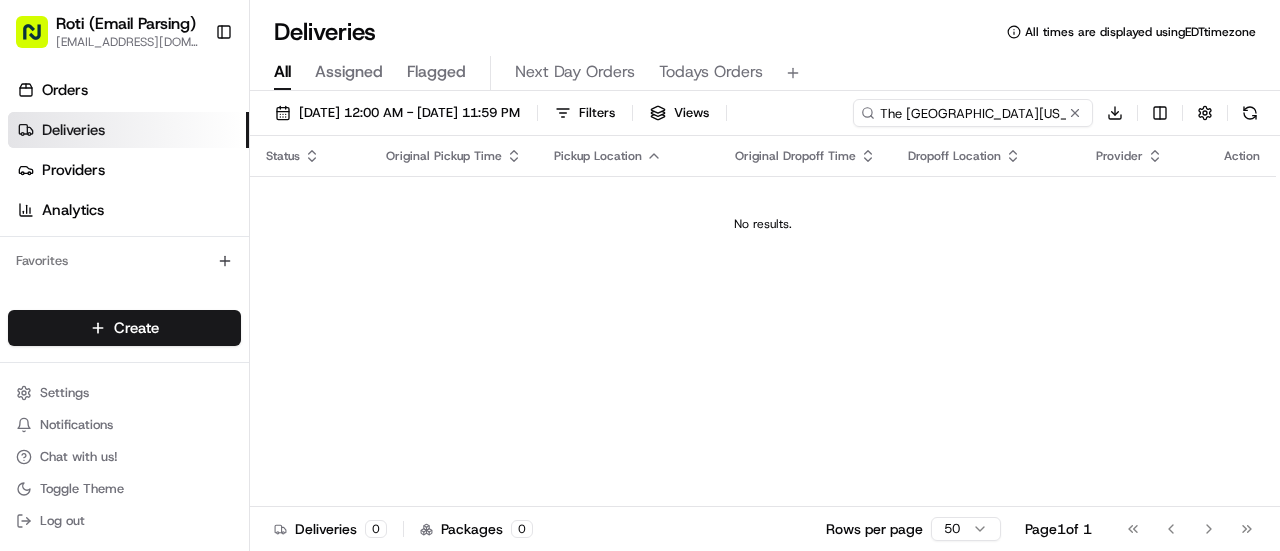 click on "The [GEOGRAPHIC_DATA][US_STATE]" at bounding box center (973, 113) 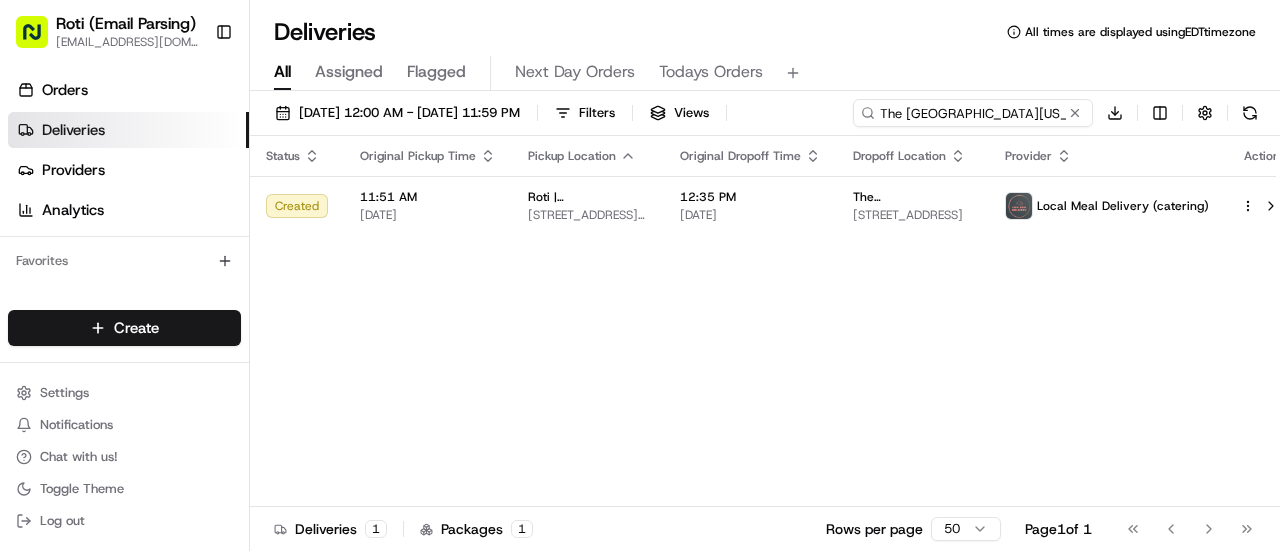 type on "The [GEOGRAPHIC_DATA][US_STATE]" 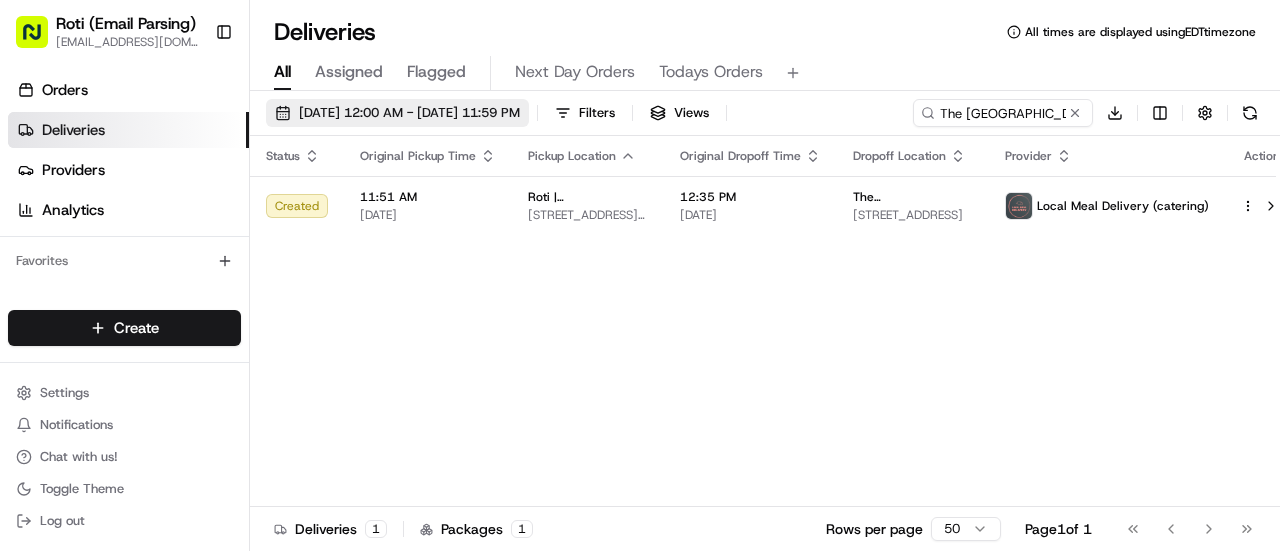 click on "[DATE] 12:00 AM - [DATE] 11:59 PM" at bounding box center [397, 113] 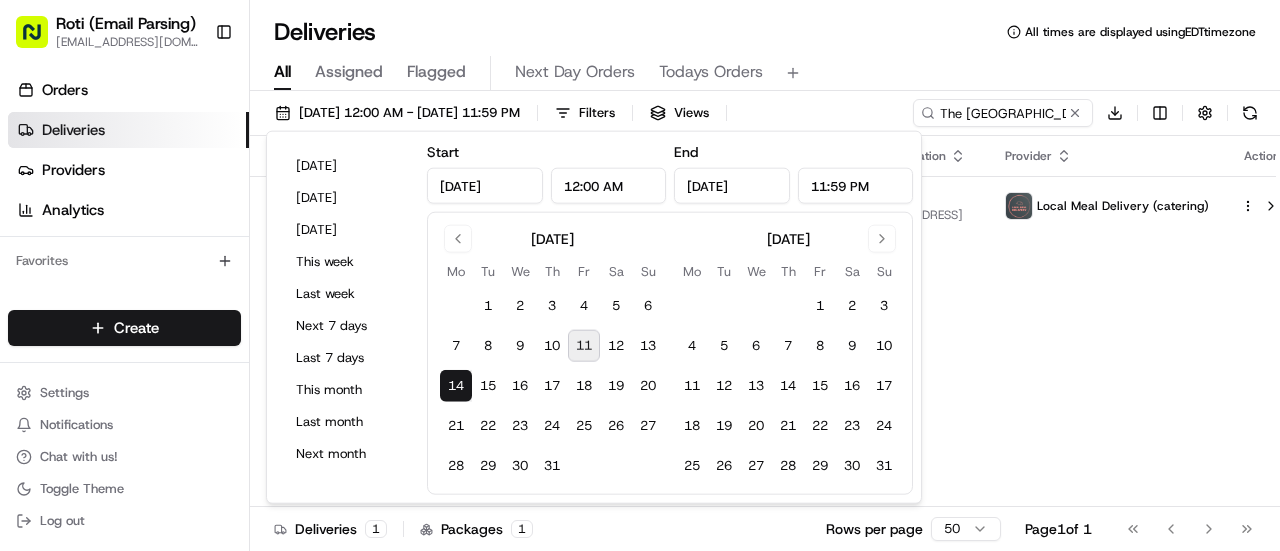 click on "14" at bounding box center [456, 386] 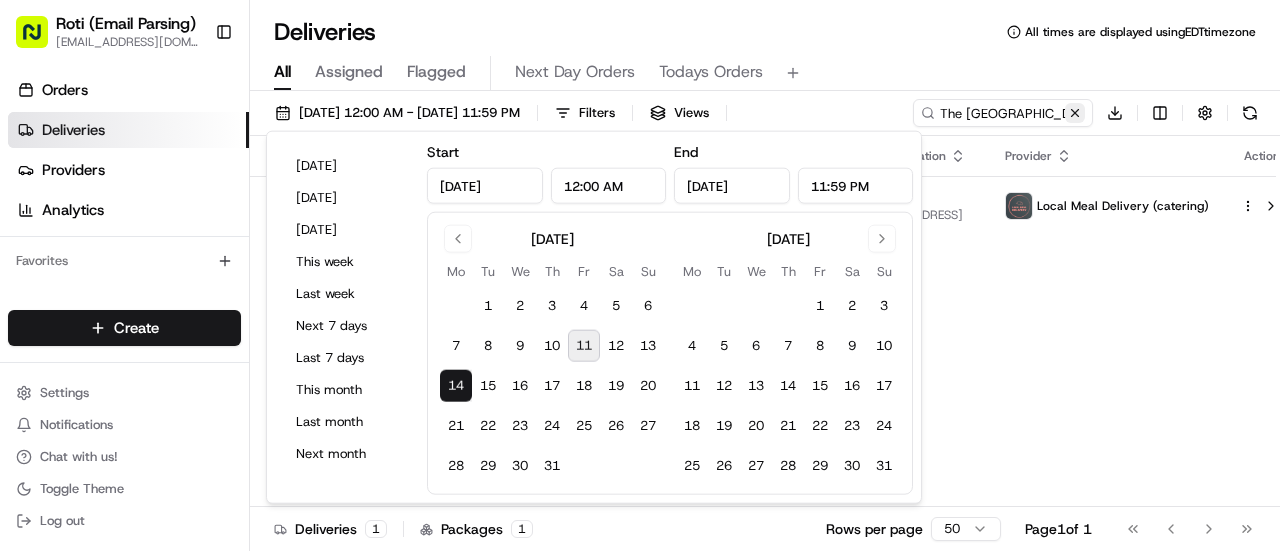 click at bounding box center (1075, 113) 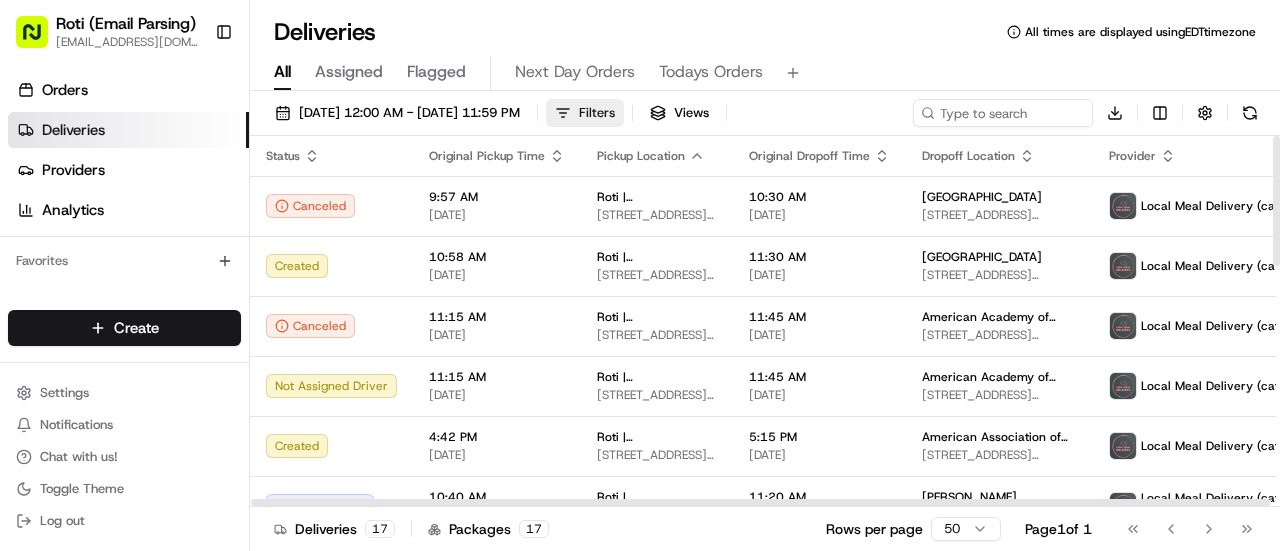 click on "Filters" at bounding box center (585, 113) 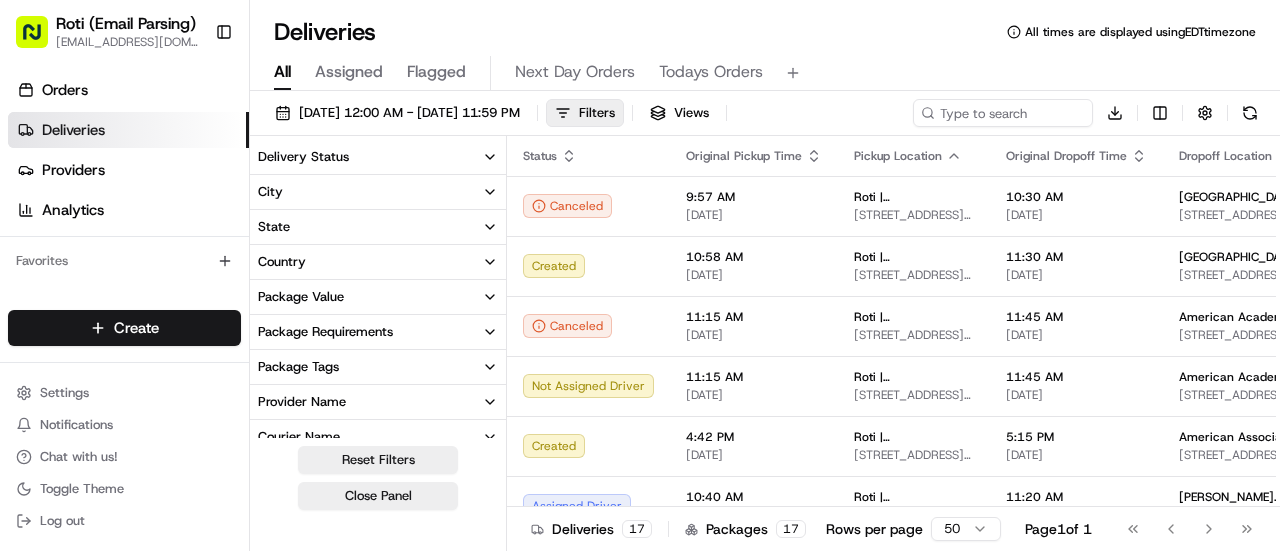 click on "Delivery Status" at bounding box center (378, 157) 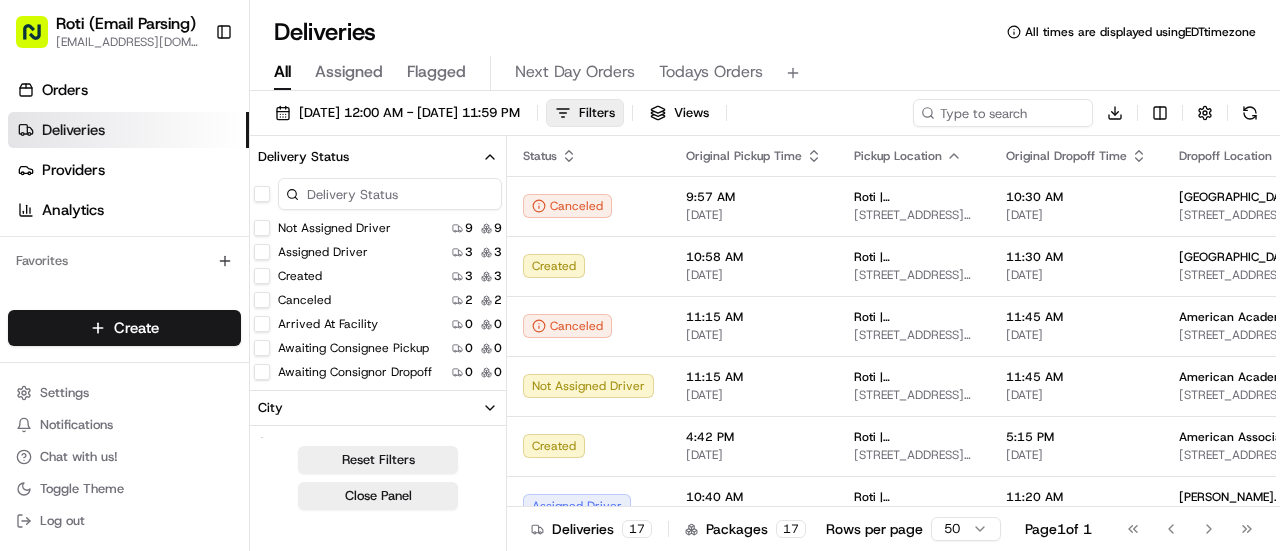 click at bounding box center [262, 194] 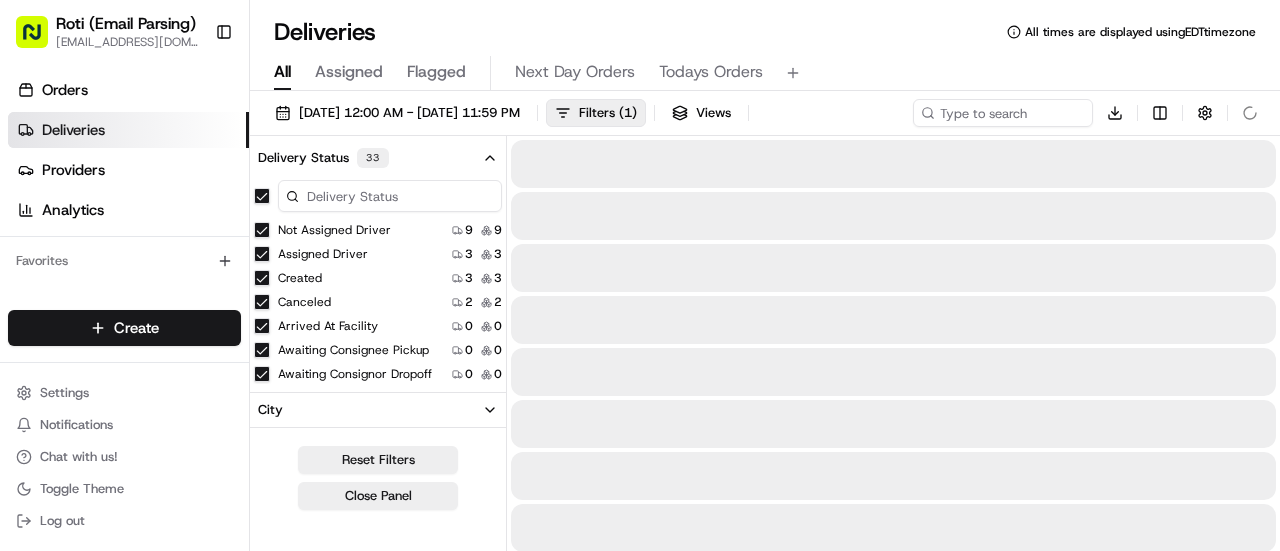 click on "Canceled" at bounding box center (262, 302) 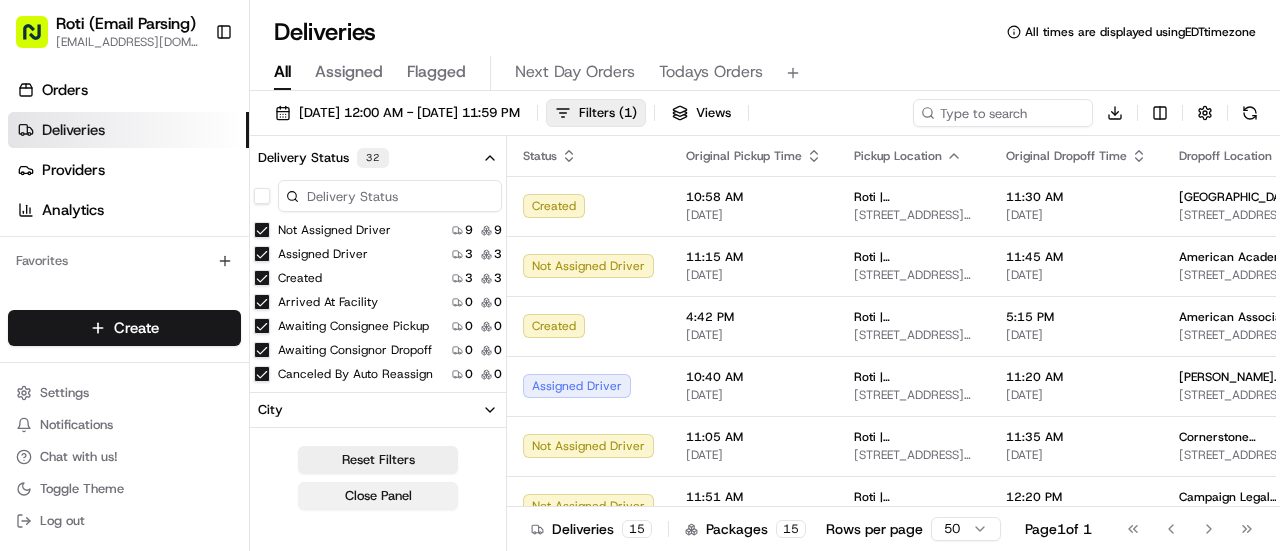 click on "Close Panel" at bounding box center [378, 496] 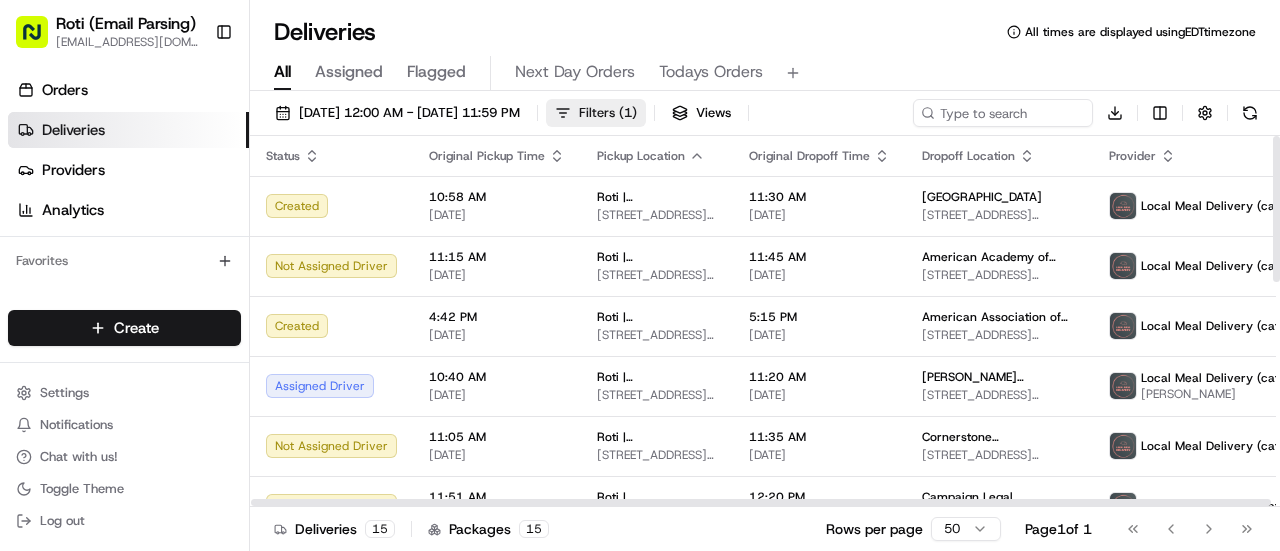 click on "Filters ( 1 )" at bounding box center (608, 113) 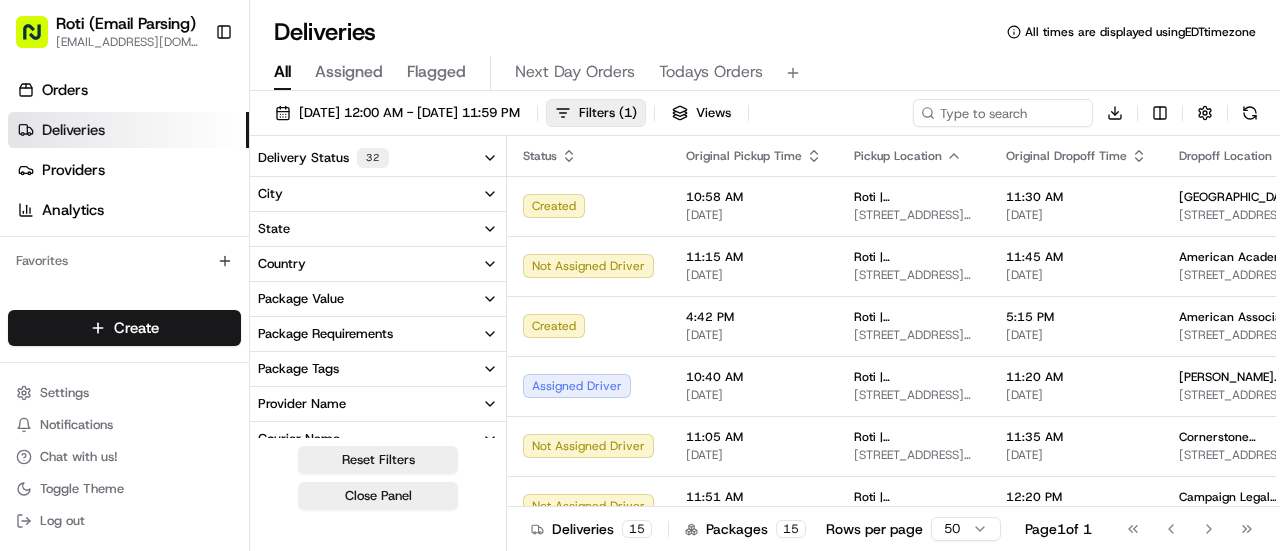 click on "Delivery Status 32" at bounding box center [378, 158] 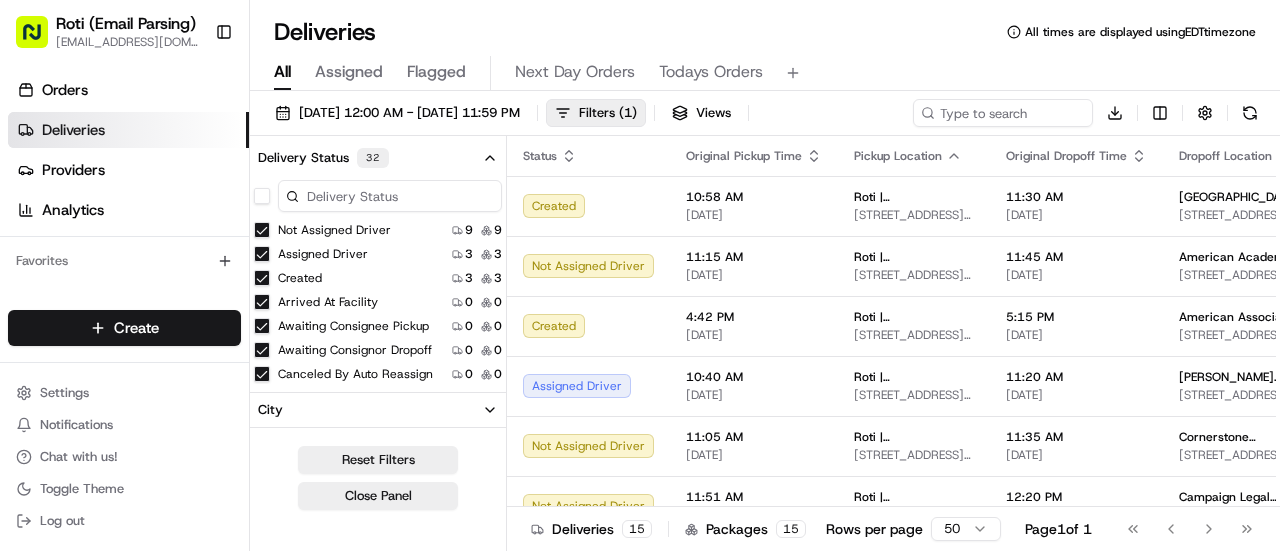 type 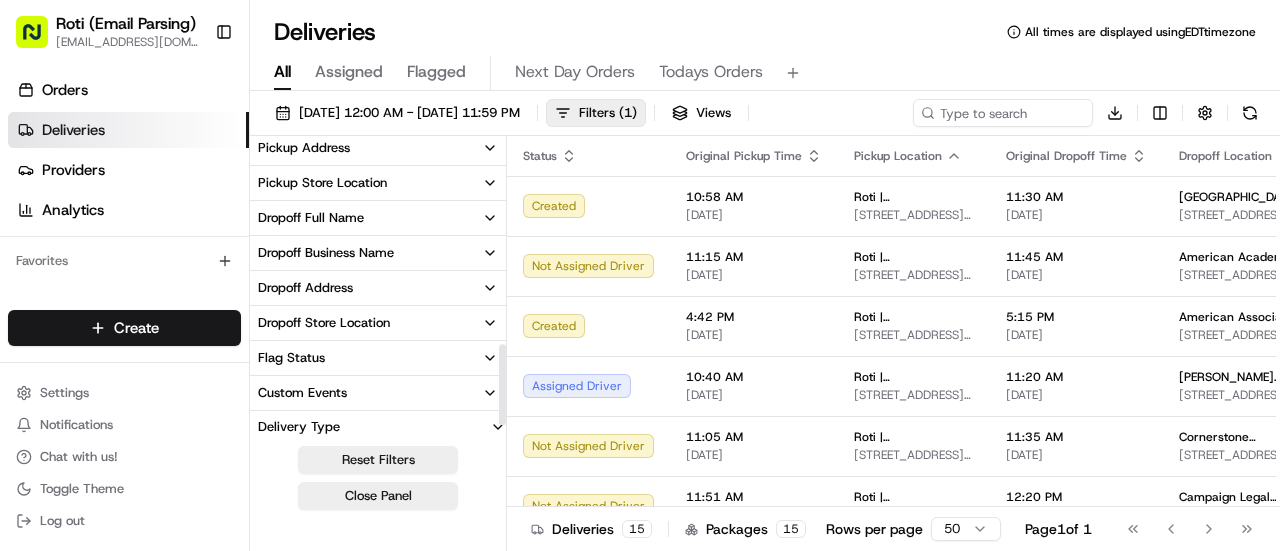 scroll, scrollTop: 712, scrollLeft: 0, axis: vertical 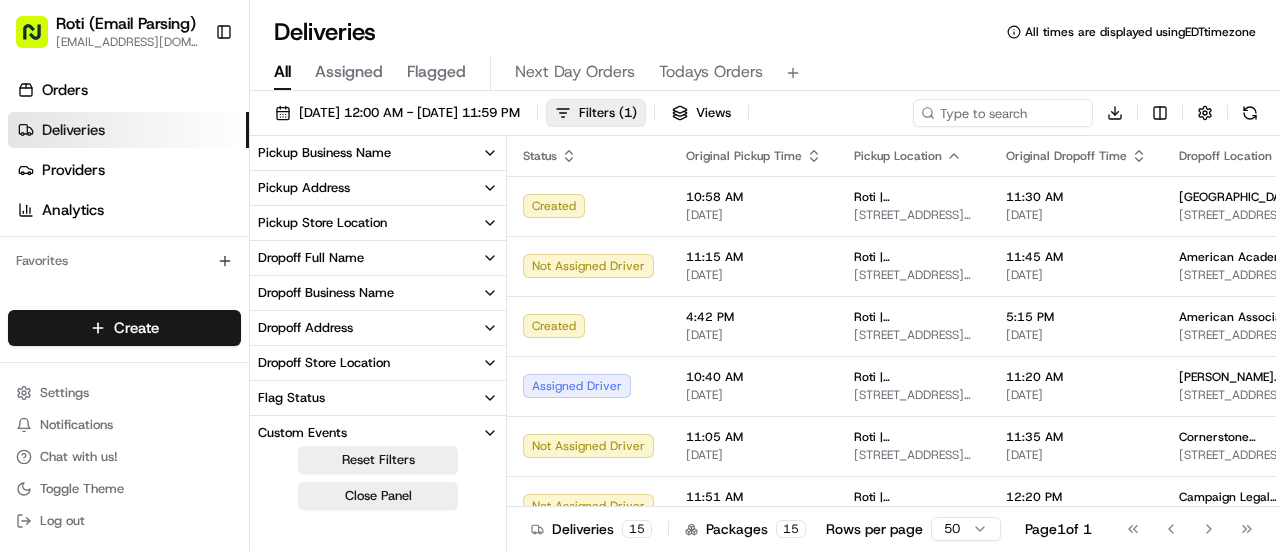 click on "Pickup Business Name" at bounding box center [378, 153] 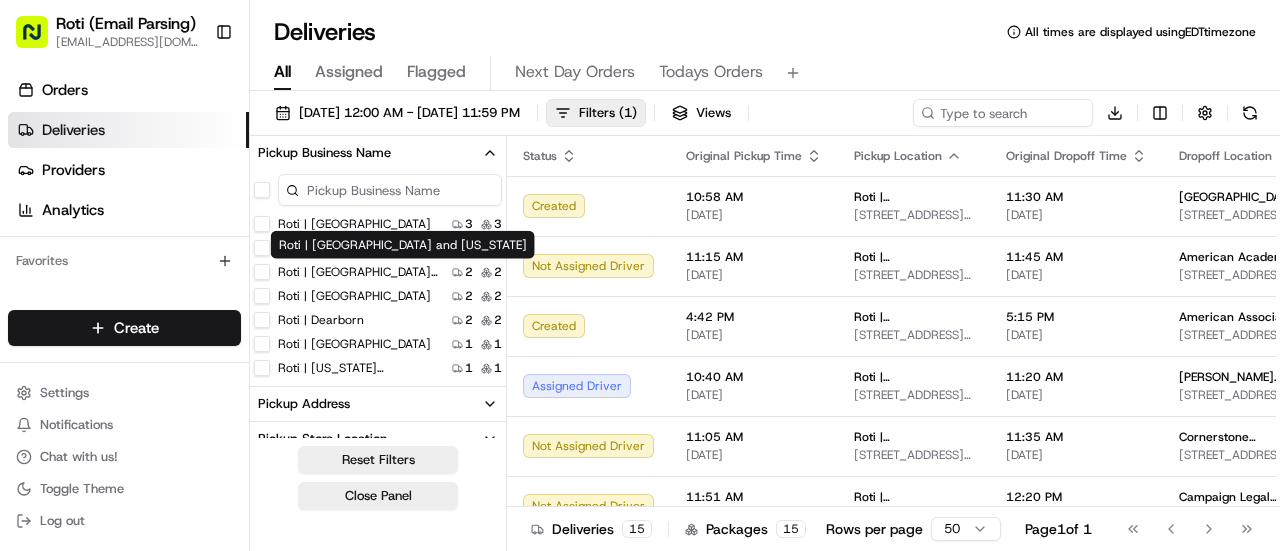 click on "Roti | F Street" at bounding box center (262, 248) 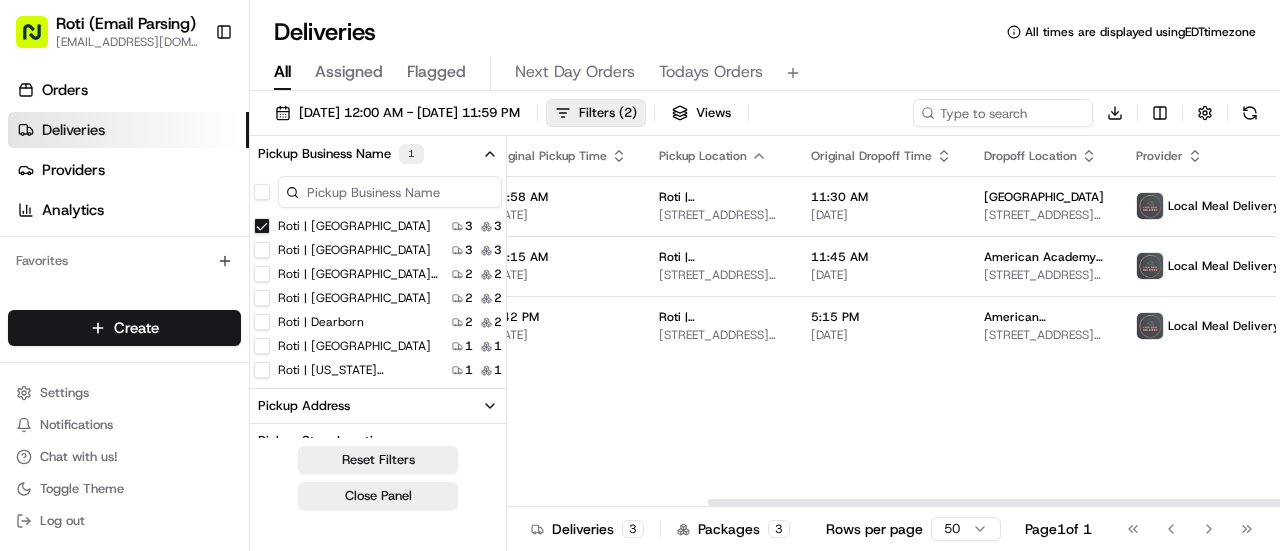 scroll, scrollTop: 0, scrollLeft: 300, axis: horizontal 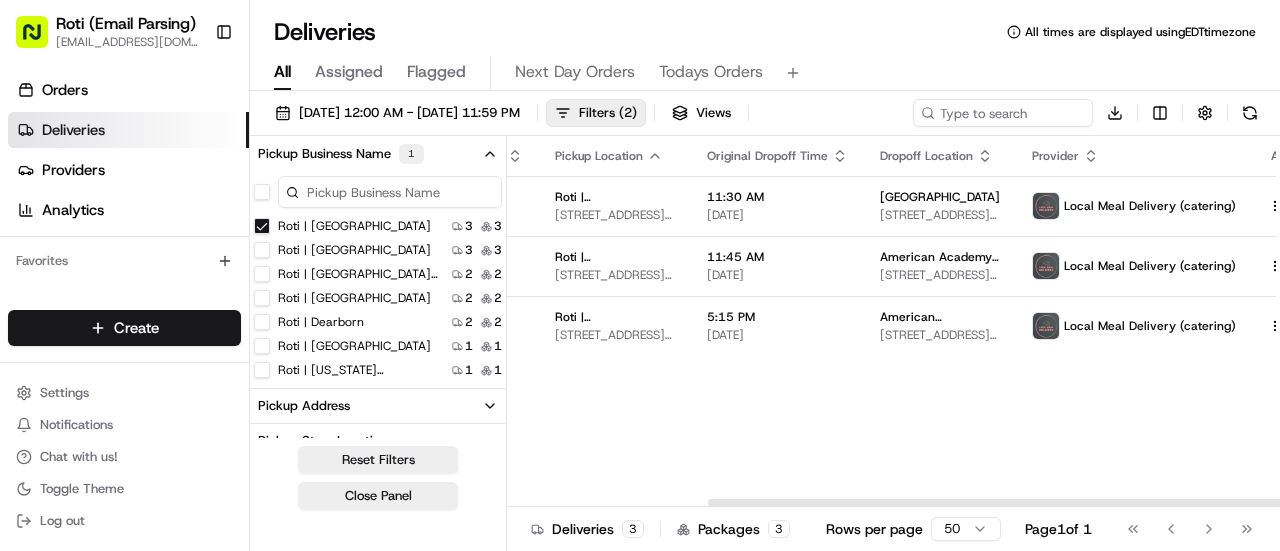 drag, startPoint x: 677, startPoint y: 506, endPoint x: 998, endPoint y: 509, distance: 321.014 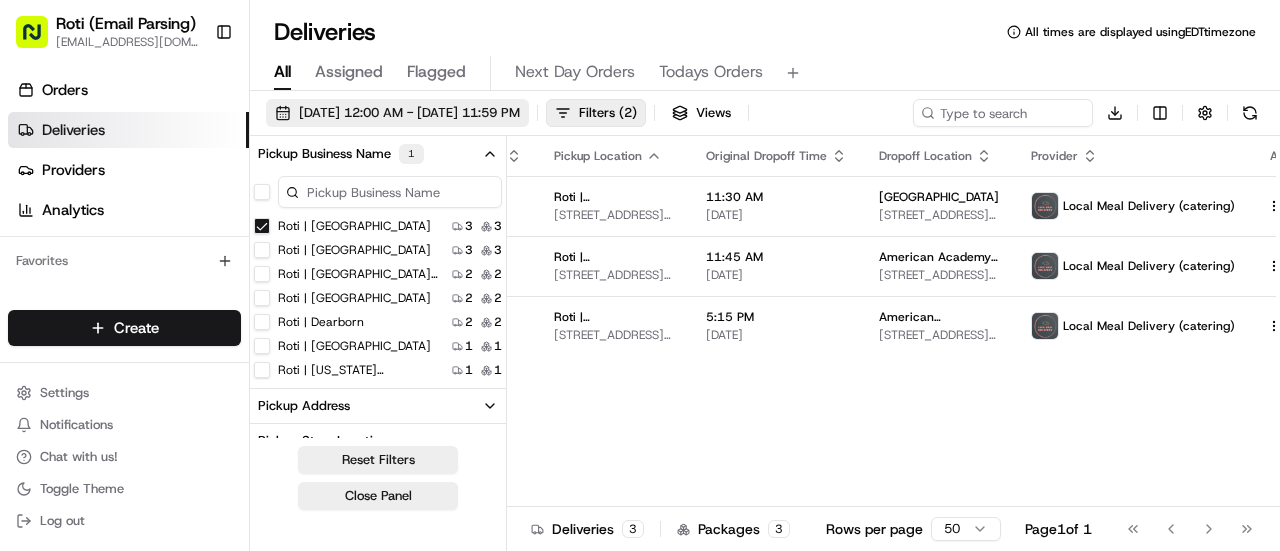 click on "07/14/2025 12:00 AM - 07/14/2025 11:59 PM" at bounding box center (409, 113) 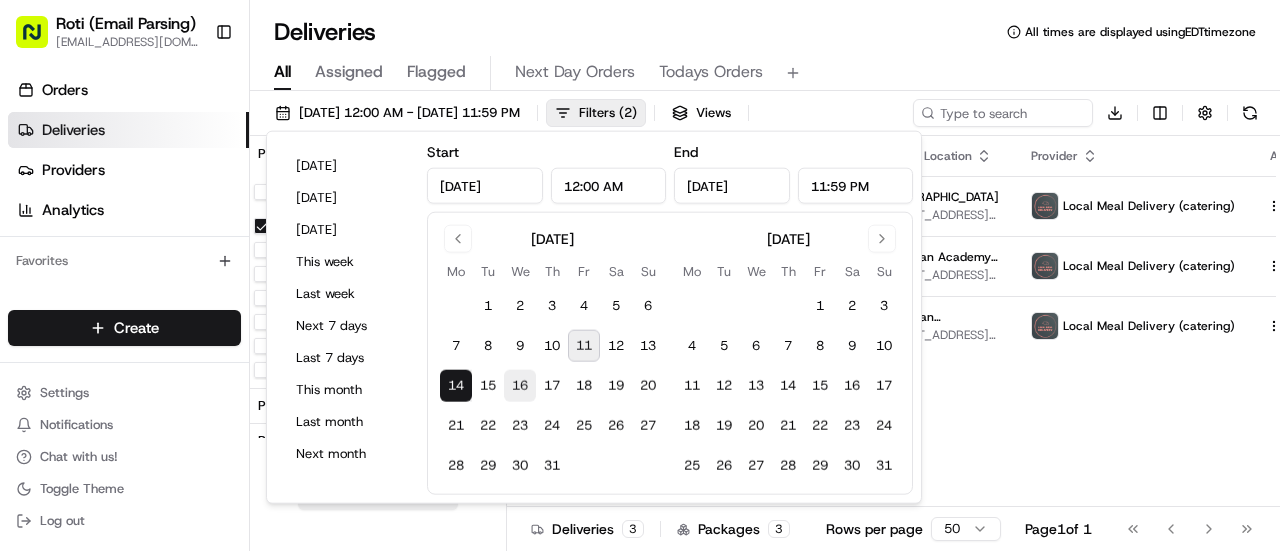 click on "16" at bounding box center (520, 386) 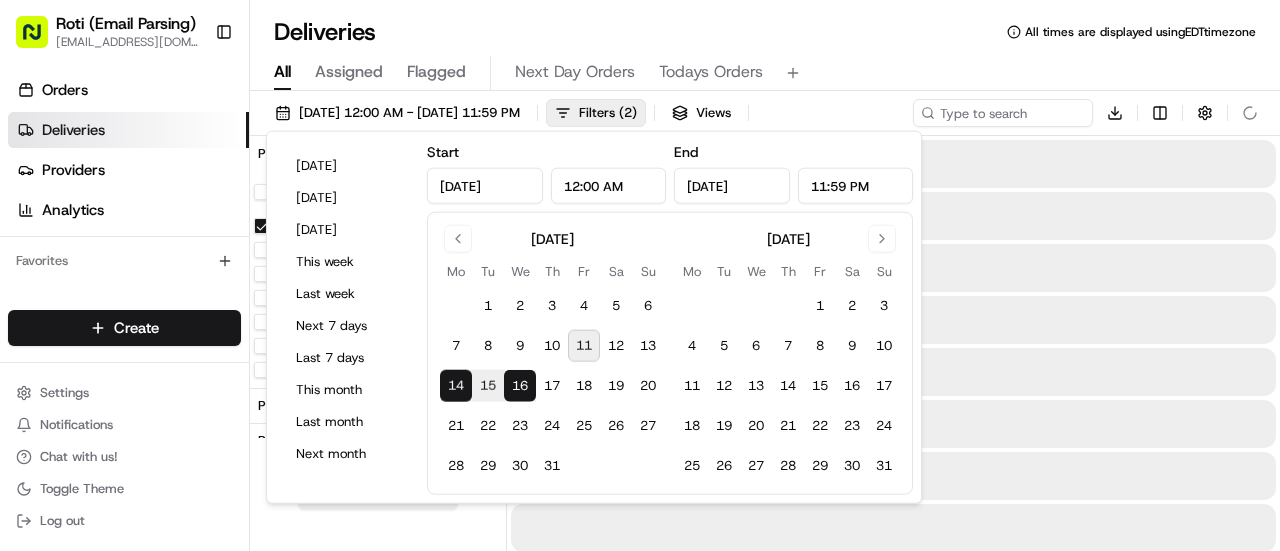 type on "Jul 16, 2025" 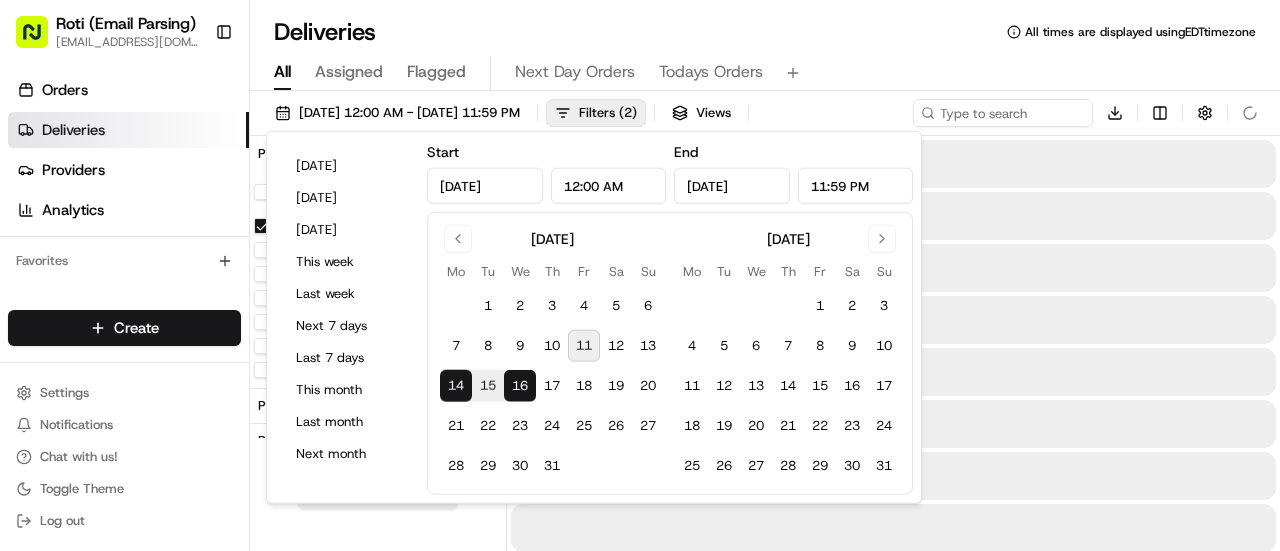 click on "16" at bounding box center (520, 386) 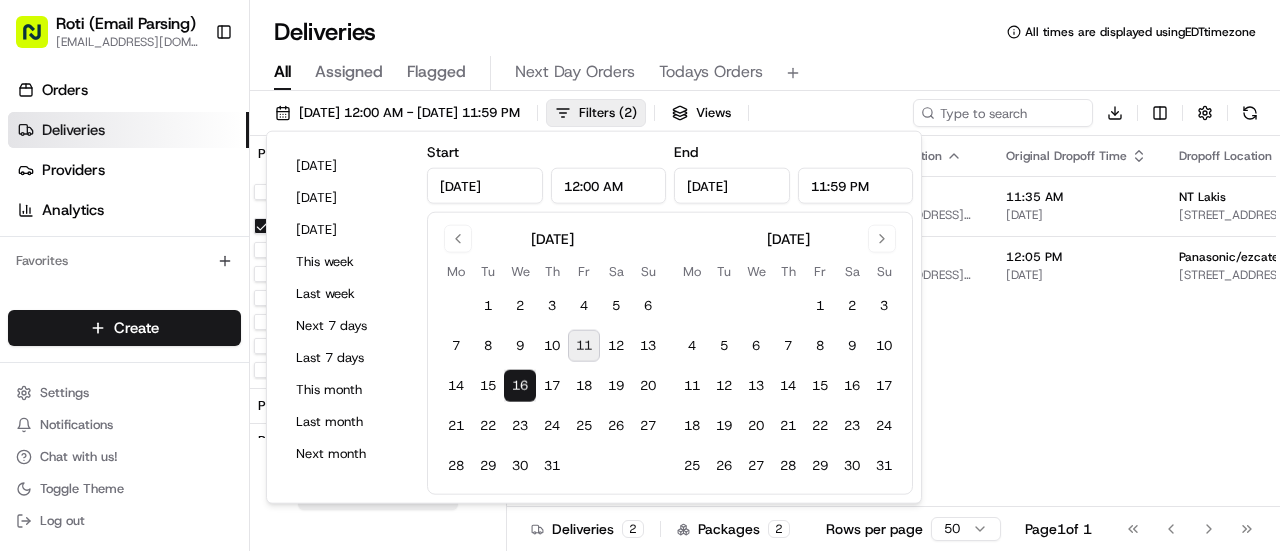 click on "All Assigned Flagged Next Day Orders Todays Orders" at bounding box center [765, 73] 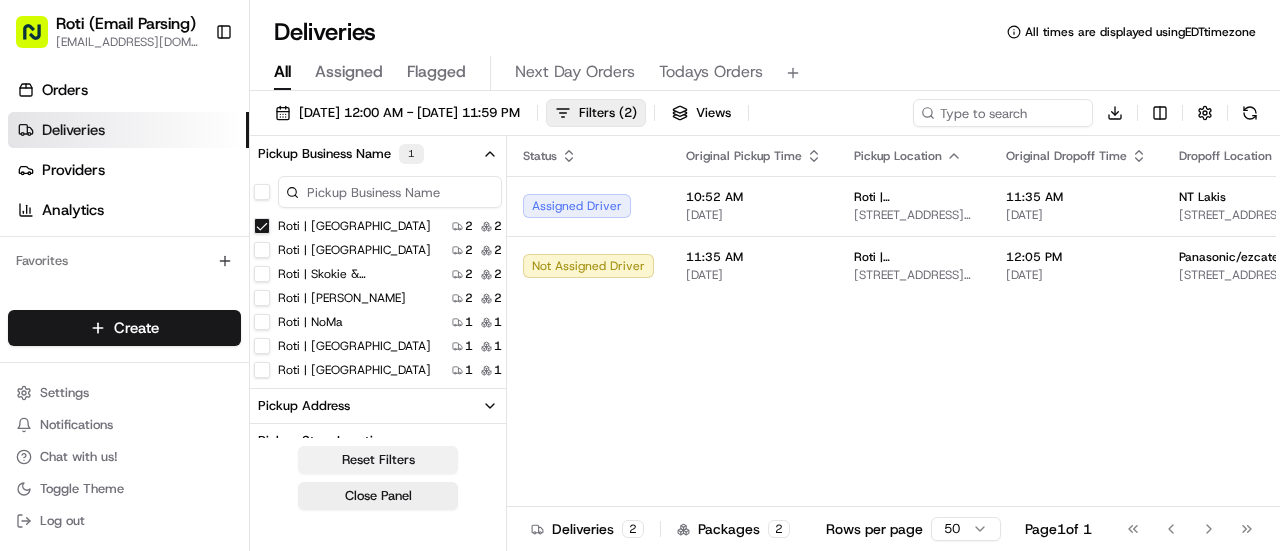 drag, startPoint x: 349, startPoint y: 493, endPoint x: 358, endPoint y: 458, distance: 36.138622 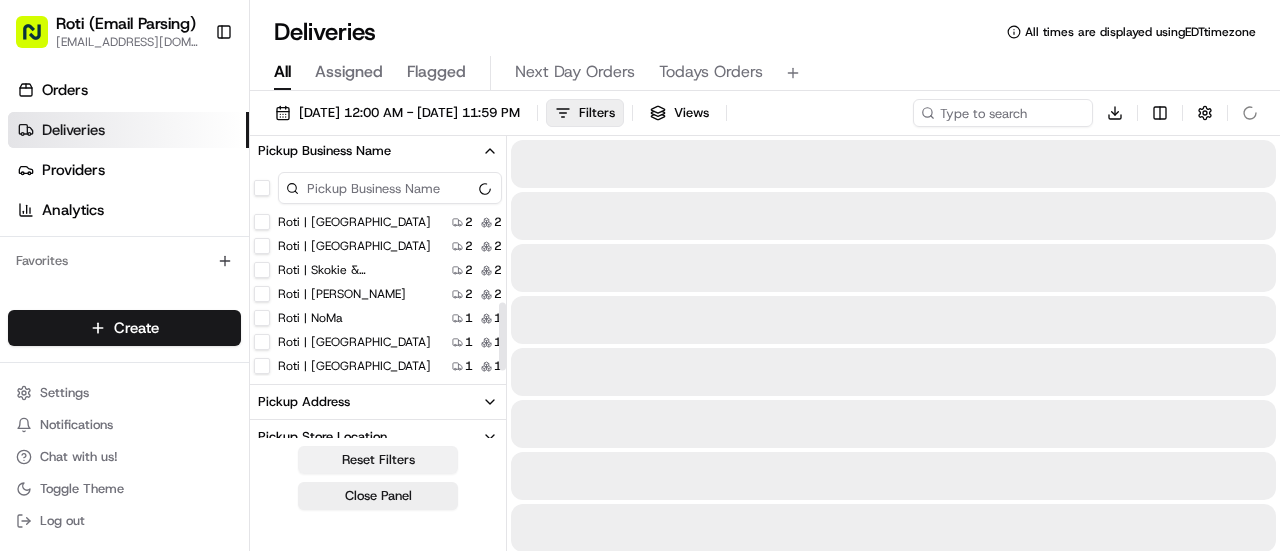scroll, scrollTop: 710, scrollLeft: 0, axis: vertical 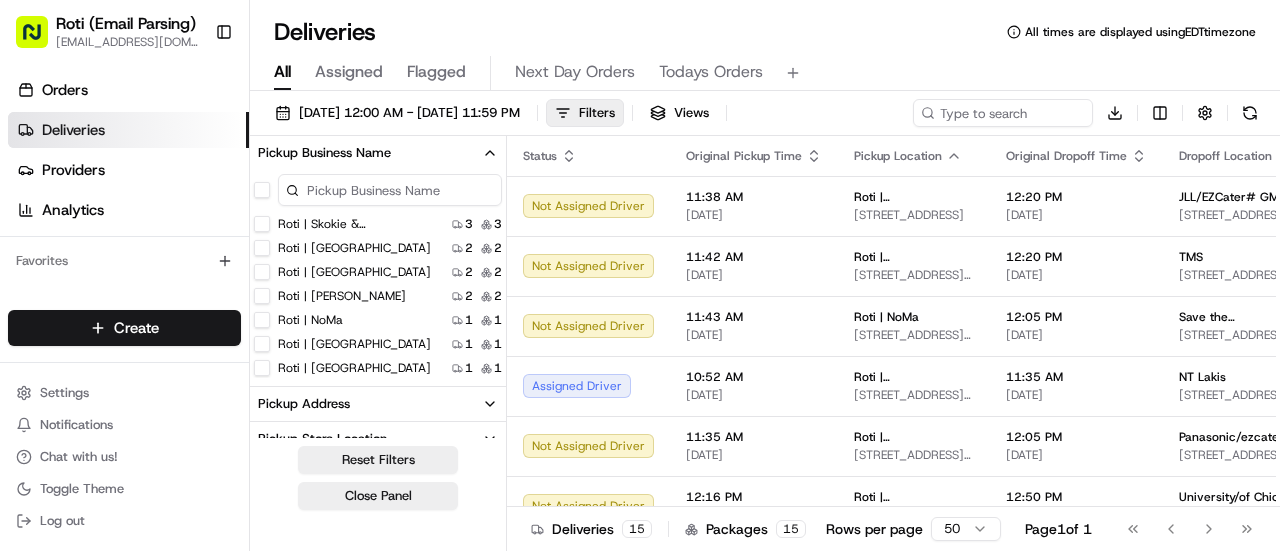 click on "07/16/2025 12:00 AM - 07/16/2025 11:59 PM Filters Views Download" at bounding box center (765, 117) 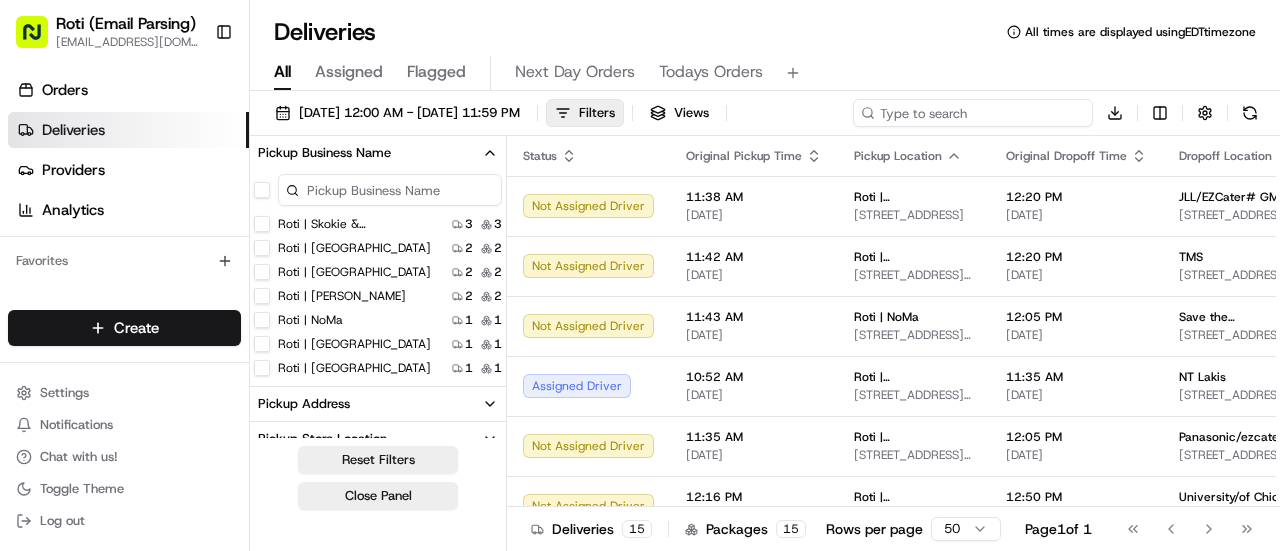click at bounding box center [973, 113] 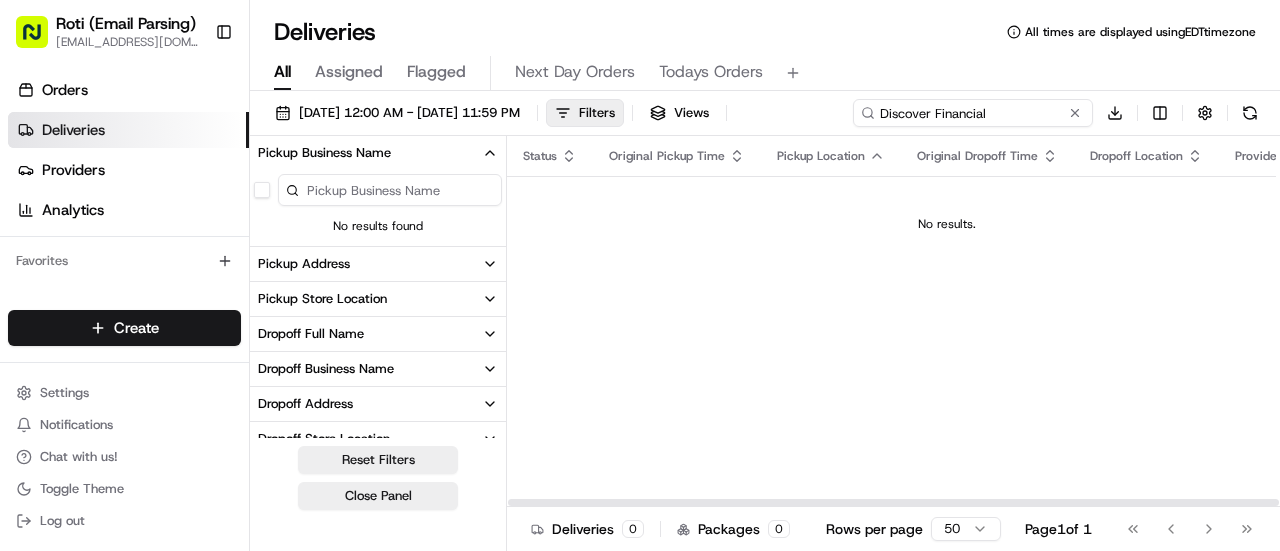 click on "Discover Financial" at bounding box center [973, 113] 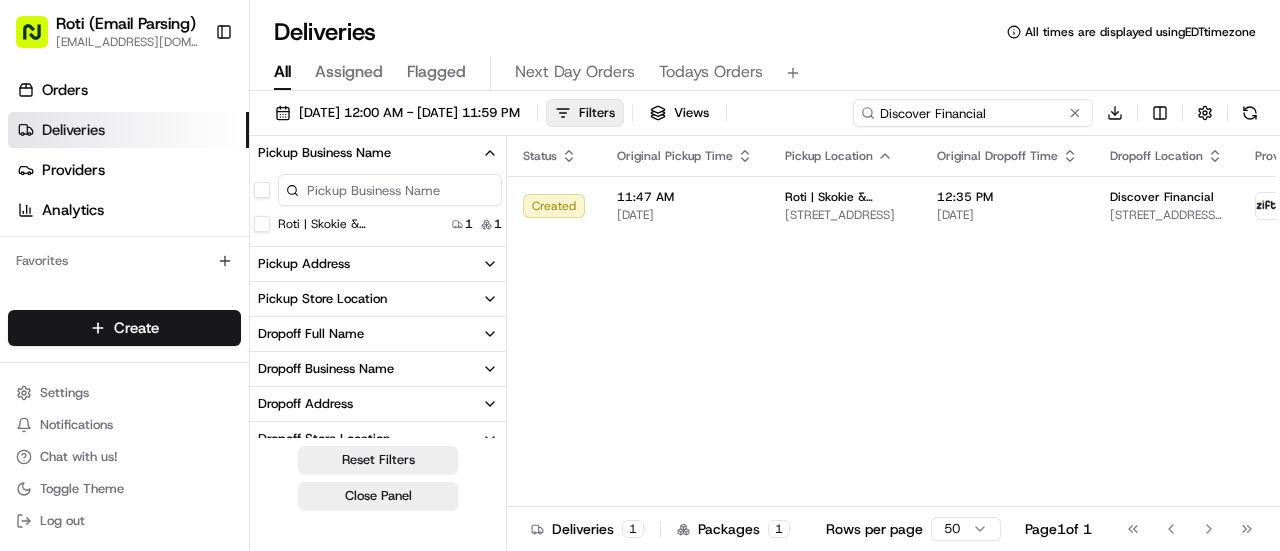 type on "Discover Financial" 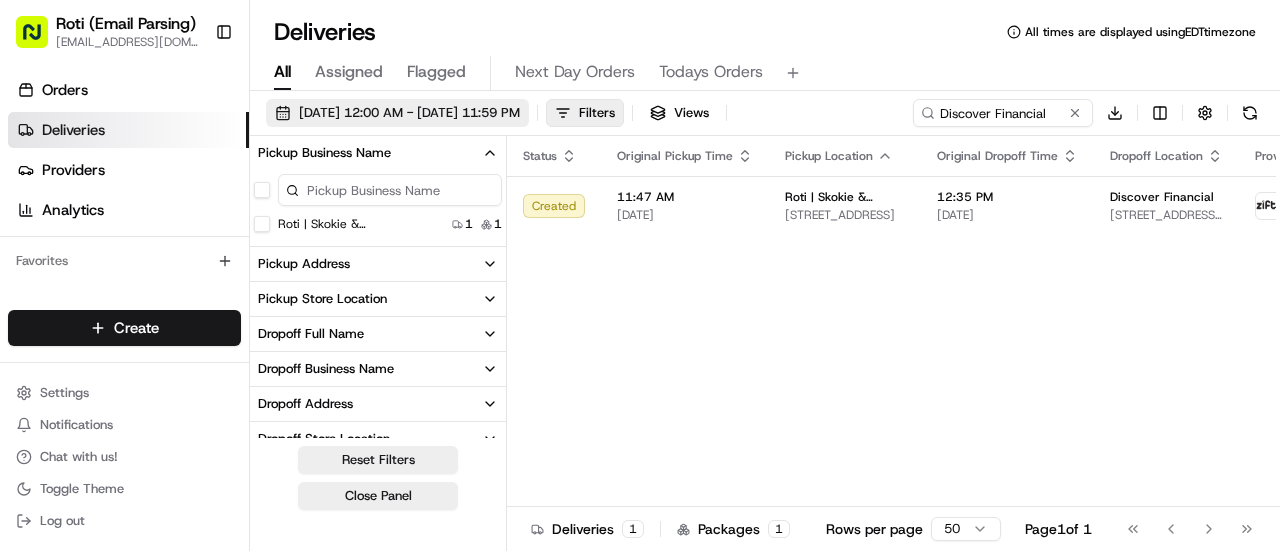 click on "07/16/2025 12:00 AM - 07/16/2025 11:59 PM" at bounding box center [409, 113] 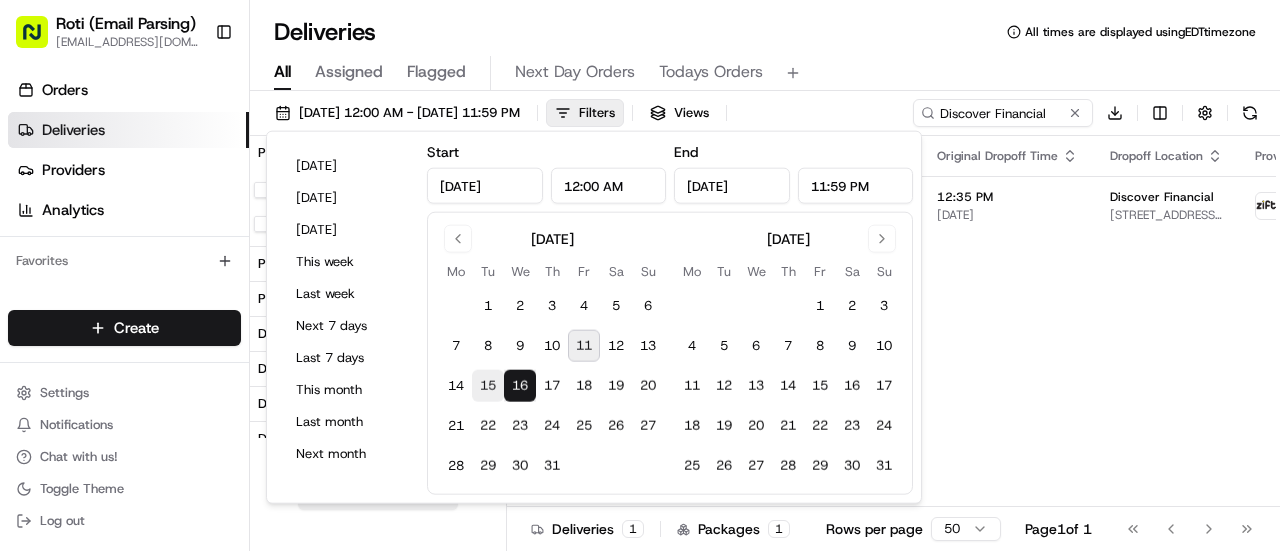 click on "15" at bounding box center (488, 386) 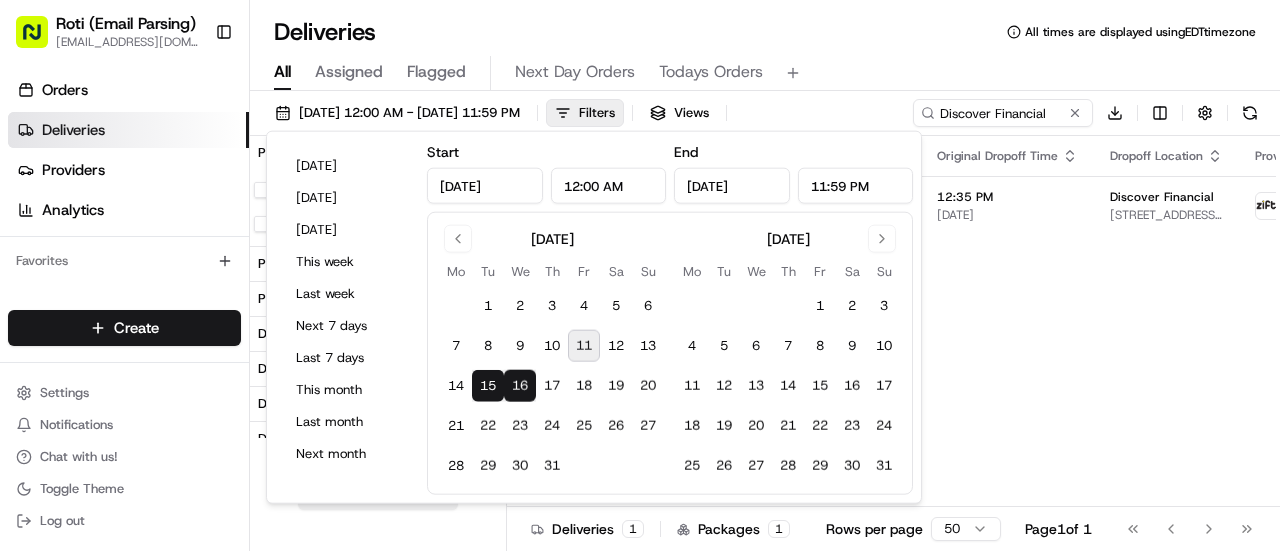 click on "15" at bounding box center (488, 386) 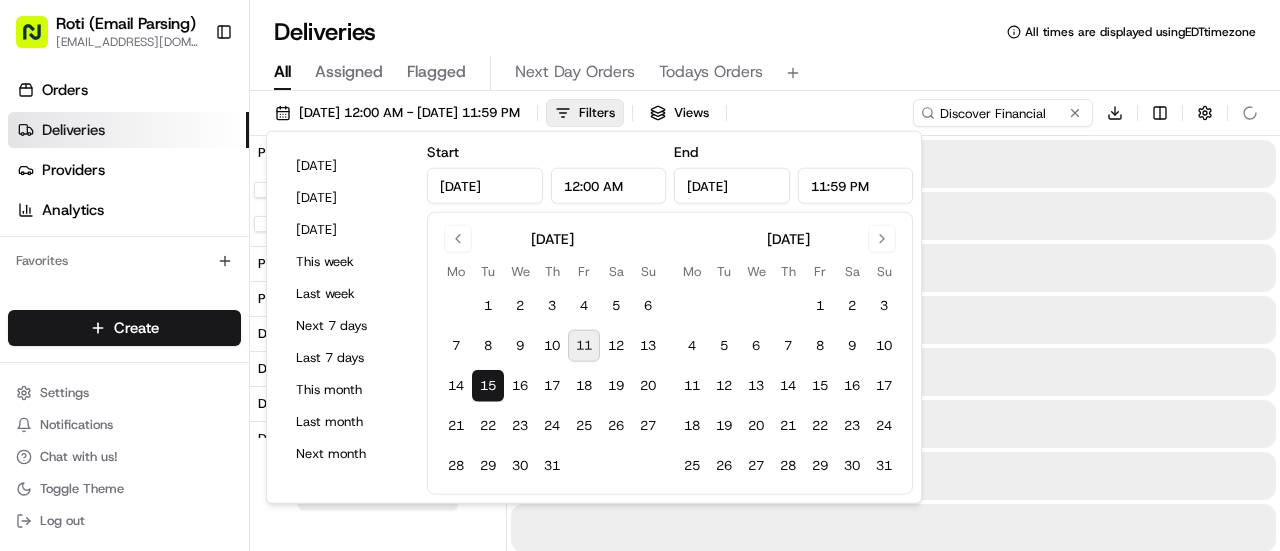 click on "15" at bounding box center [488, 386] 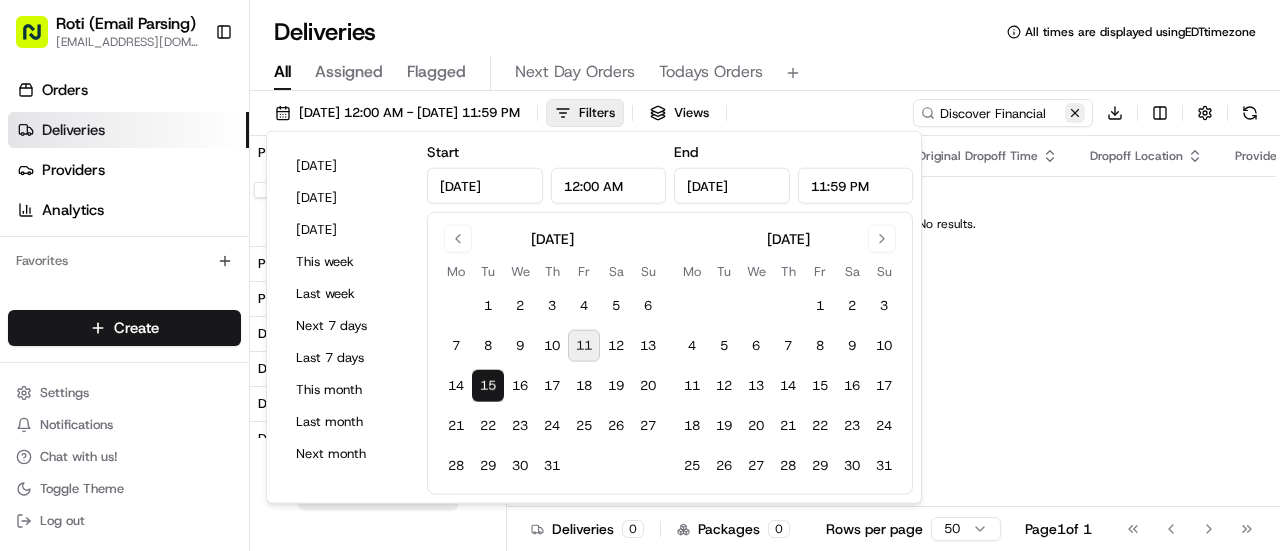 click at bounding box center (1075, 113) 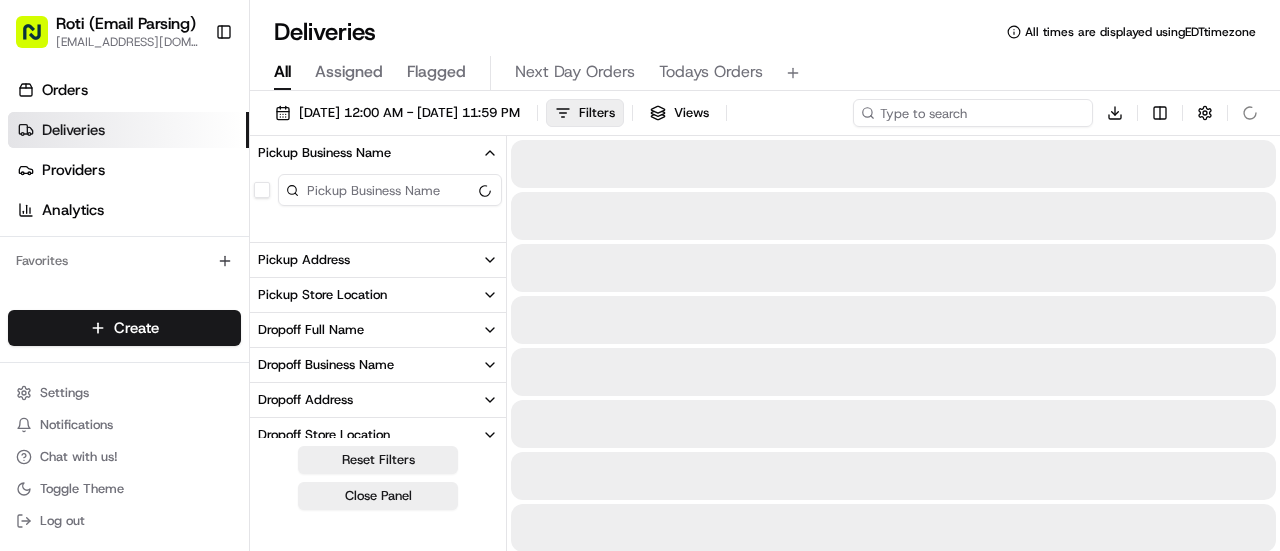 click at bounding box center [973, 113] 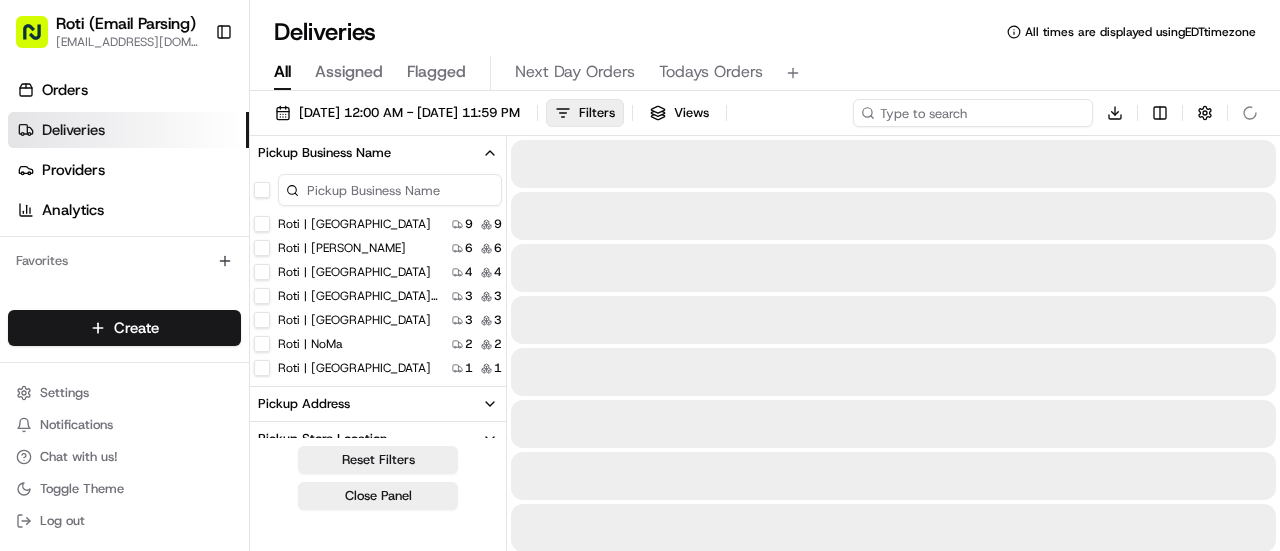paste on "Nurture/EZCater# 4JZ-GC1" 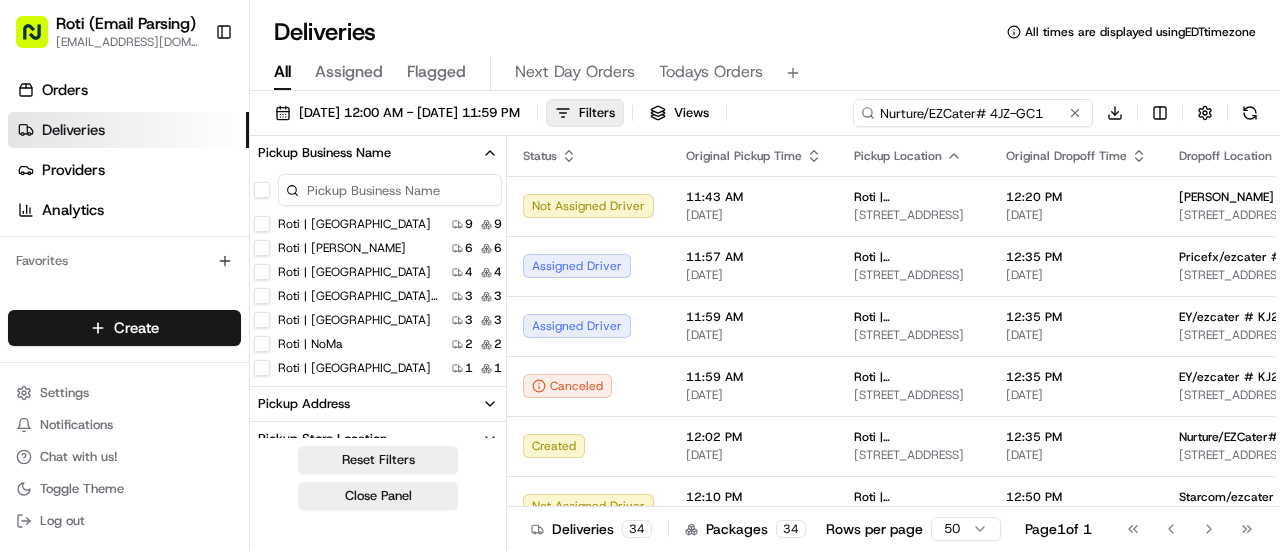 paste on "Nurture/EZCater# 4JZ-GC1" 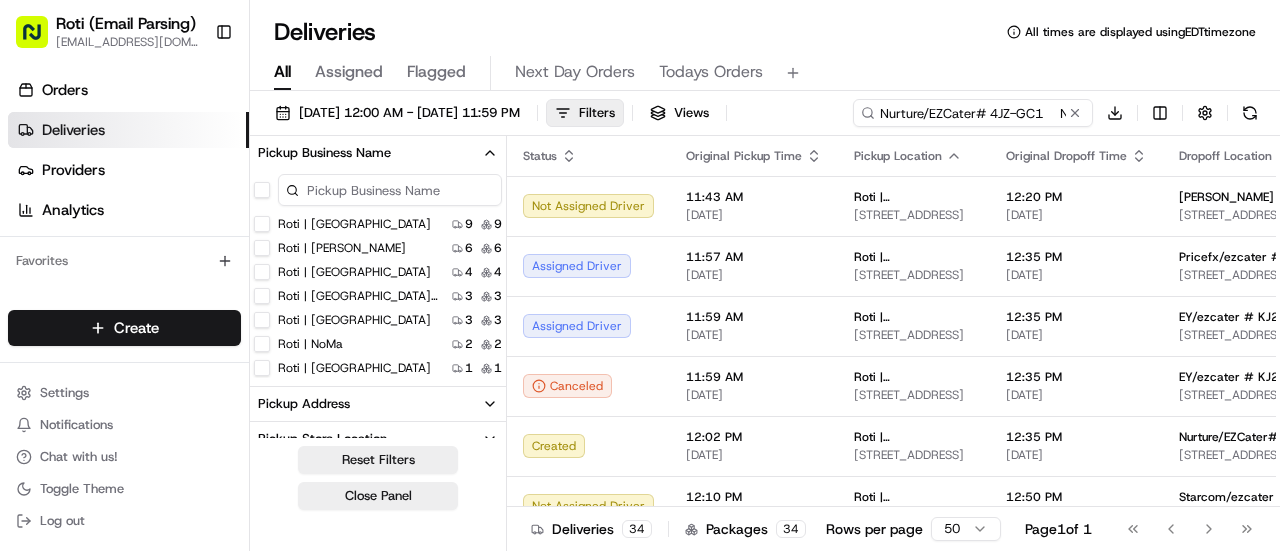 scroll, scrollTop: 0, scrollLeft: 173, axis: horizontal 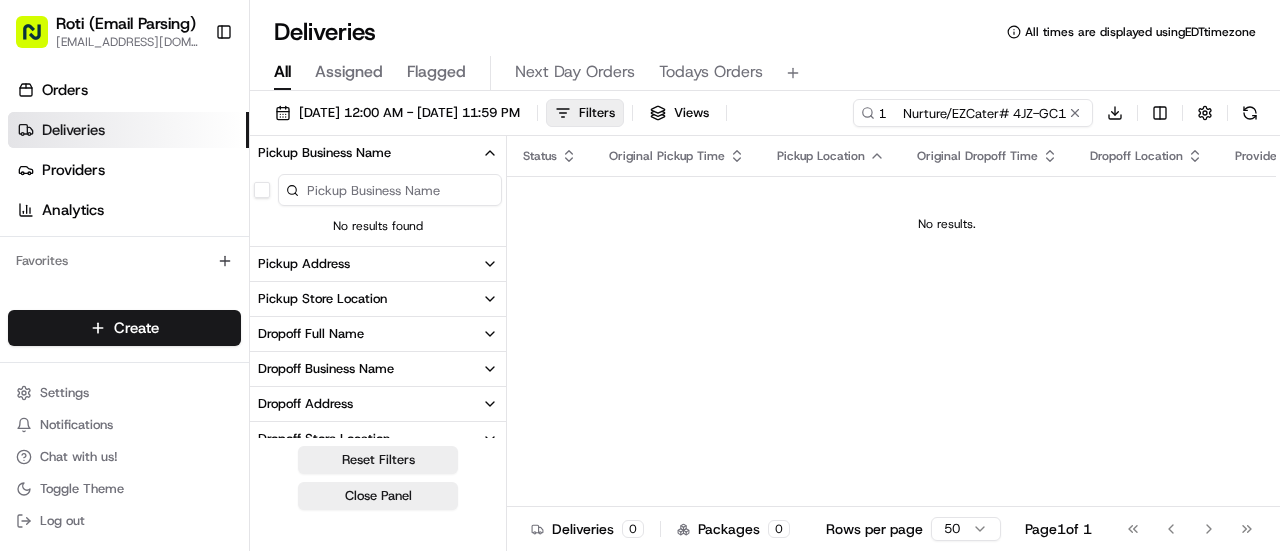 type on "Nurture/EZCater# 4JZ-GC1	 Nurture/EZCater# 4JZ-GC1" 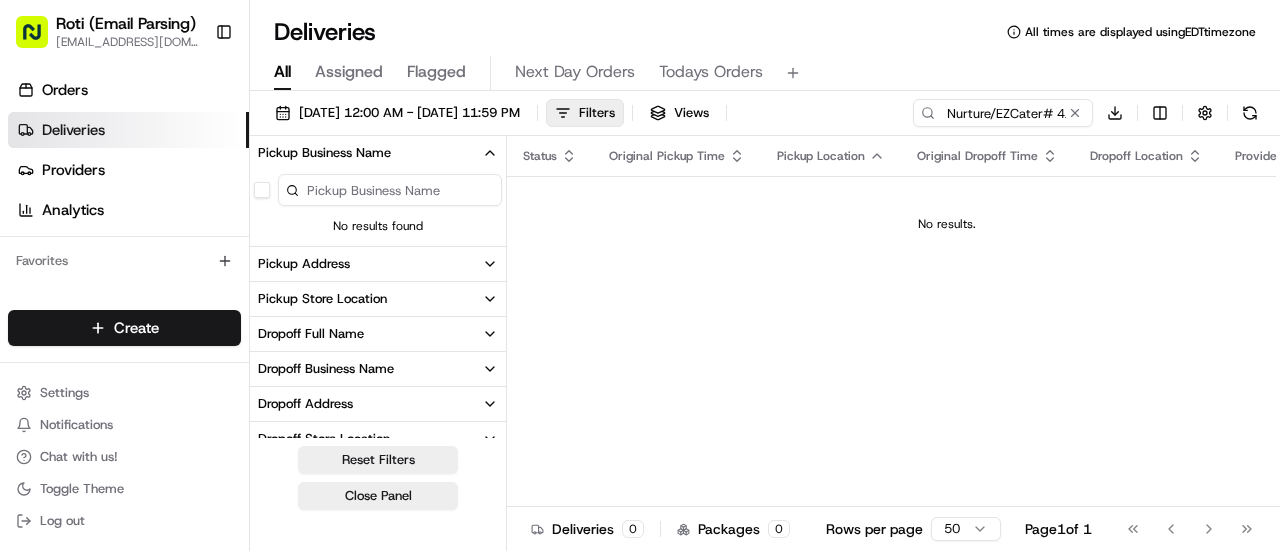 scroll, scrollTop: 0, scrollLeft: 0, axis: both 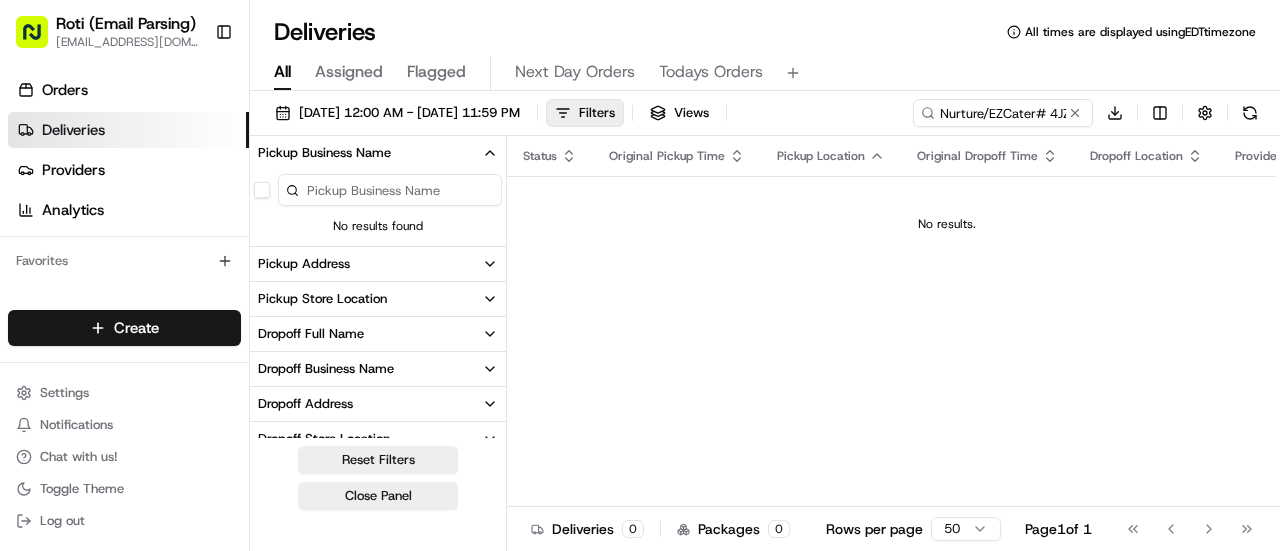 click at bounding box center (1075, 113) 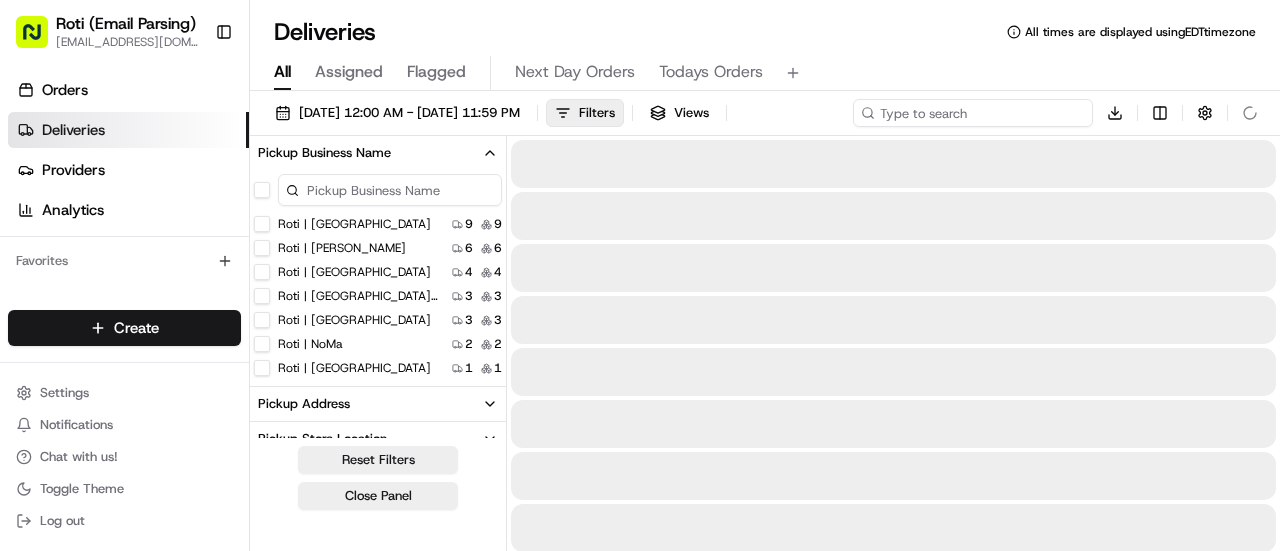 click at bounding box center (973, 113) 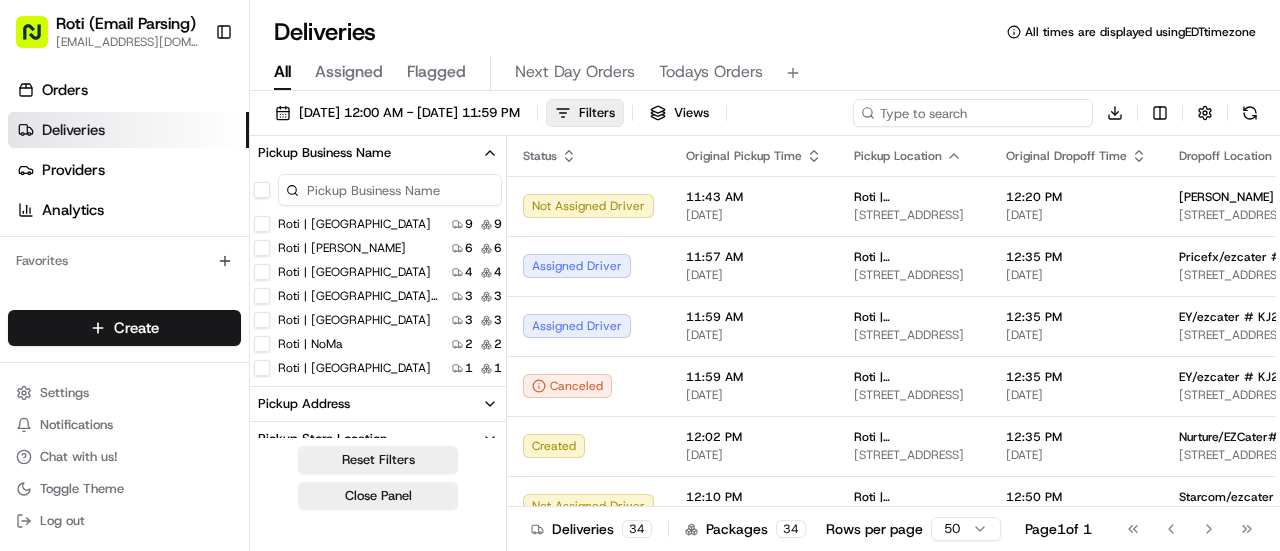 paste on "Nurture/EZCater# 4JZ-GC1" 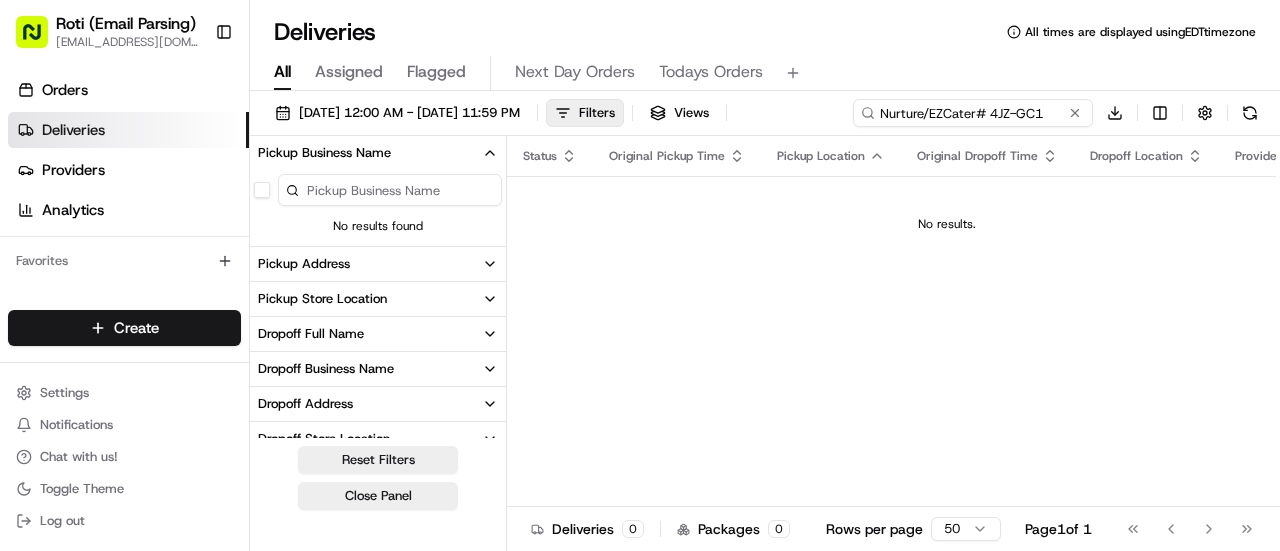 click on "Nurture/EZCater# 4JZ-GC1" at bounding box center (973, 113) 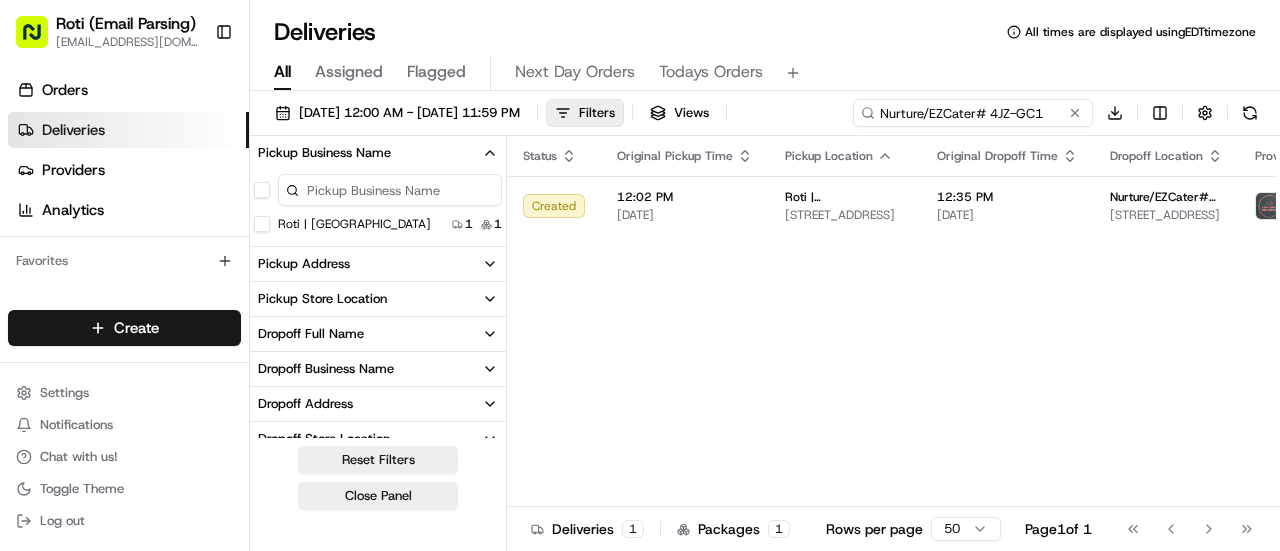 type on "Nurture/EZCater# 4JZ-GC1" 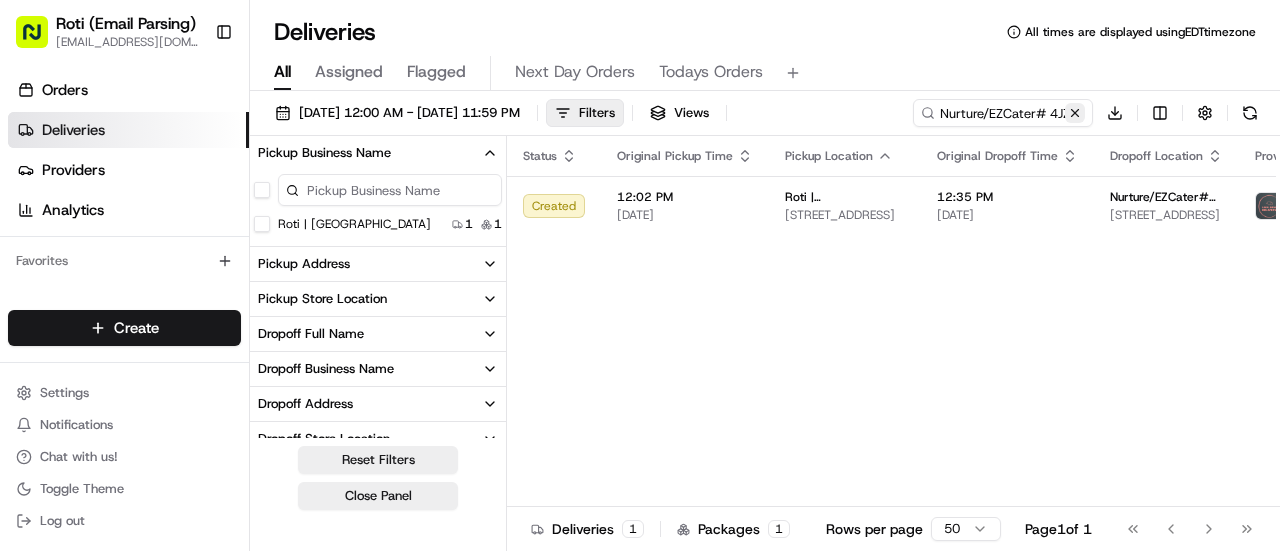 click at bounding box center [1075, 113] 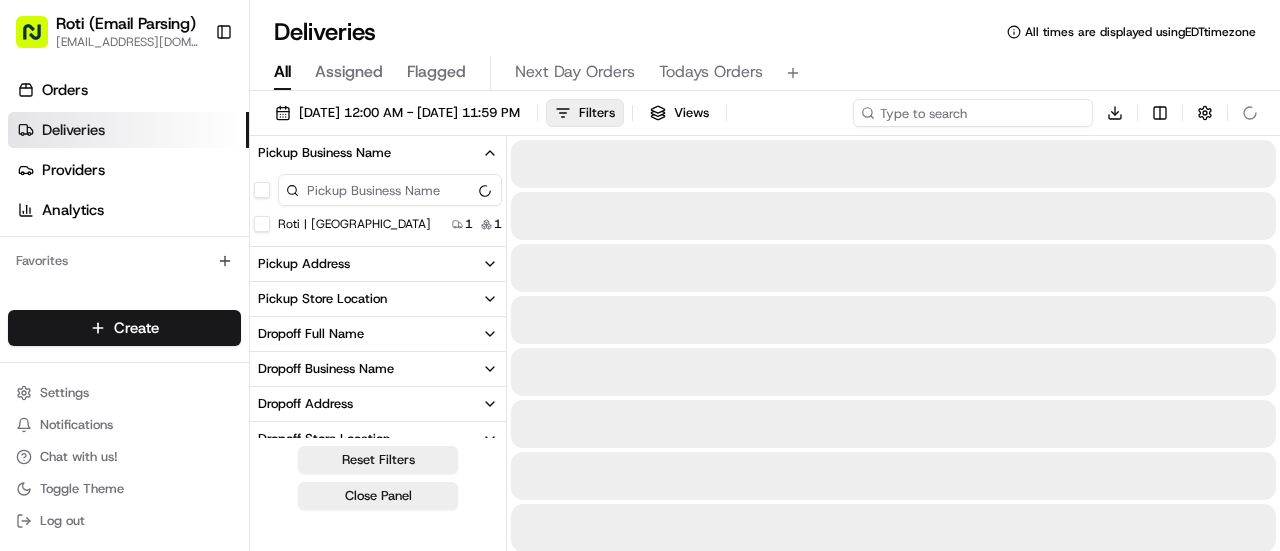 click at bounding box center [973, 113] 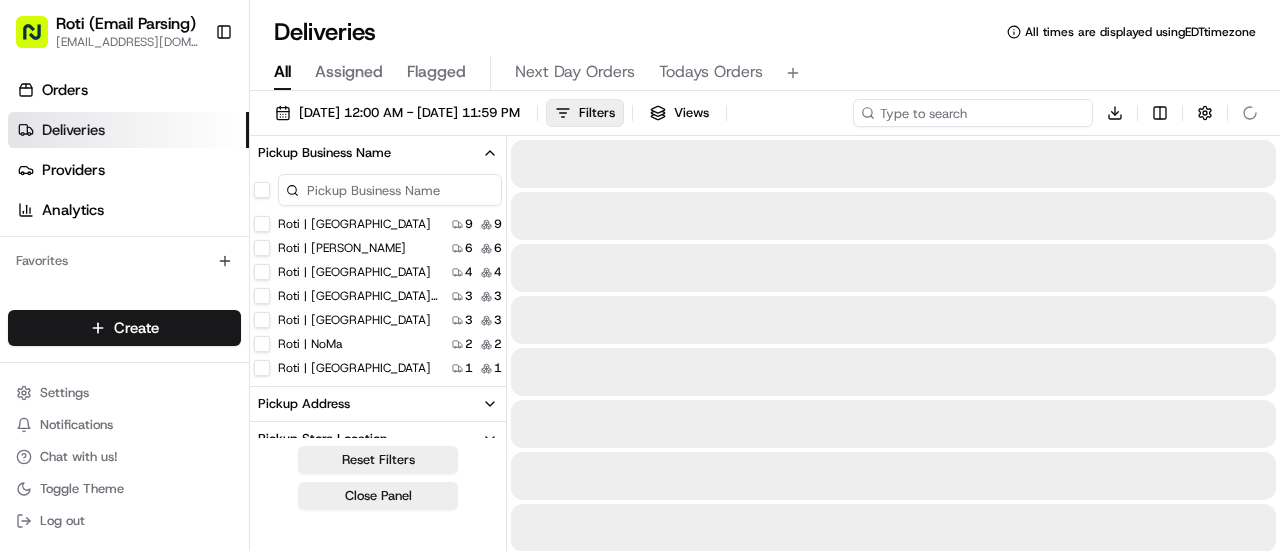 paste on "State of Play Hospitality" 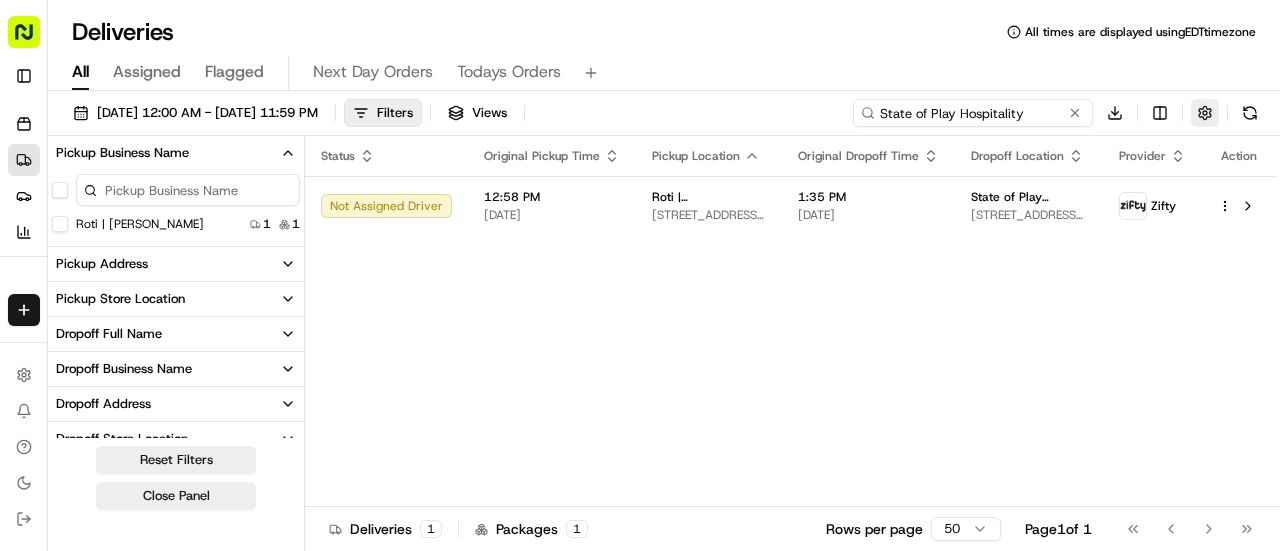 type on "State of Play Hospitality" 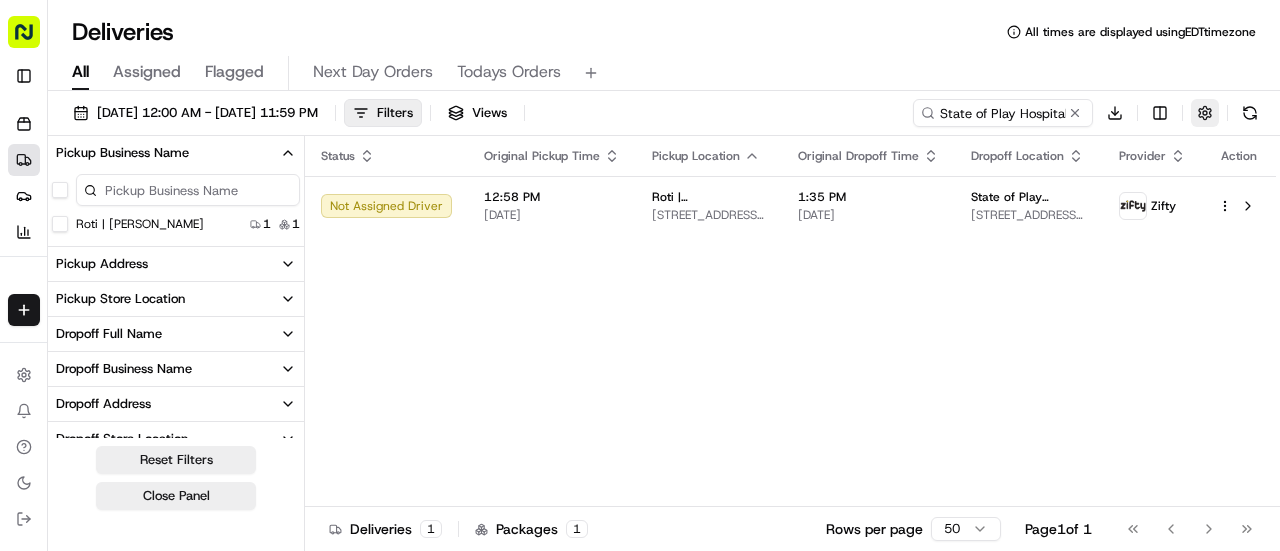 click at bounding box center (1205, 113) 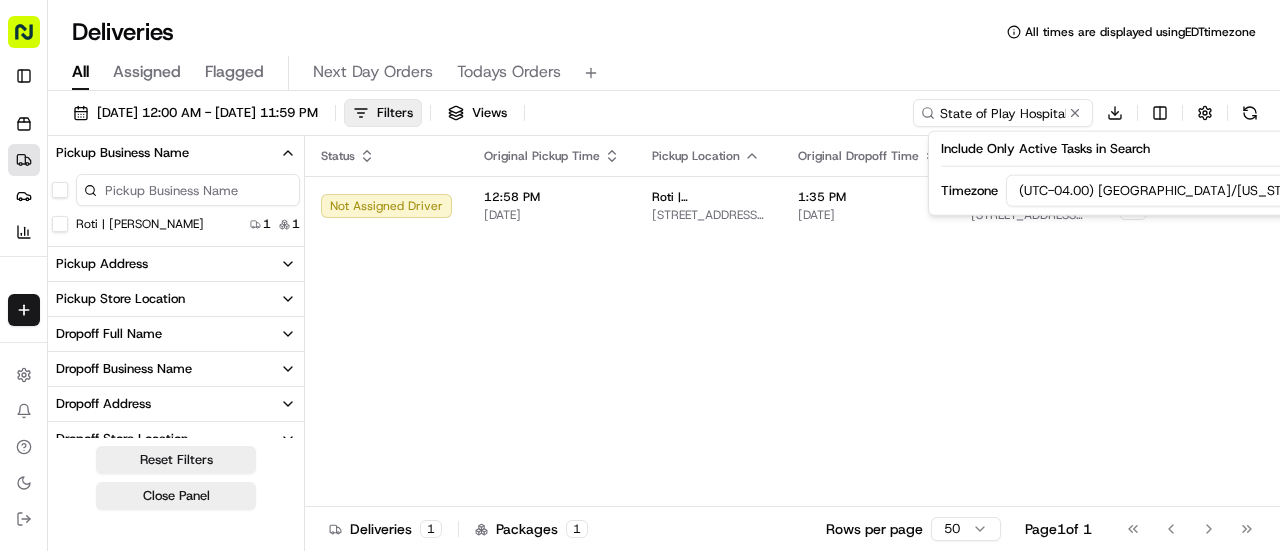click on "Roti (Email Parsing) sbroadhead@roti.com Toggle Sidebar Orders Deliveries Providers Analytics Favorites Main Menu Members & Organization Organization Users Roles Preferences Customization Tracking Orchestration Automations Dispatch Strategy Locations Pickup Locations Dropoff Locations Billing Billing Refund Requests Integrations Notification Triggers Webhooks API Keys Request Logs Create Settings Notifications Chat with us! Toggle Theme Log out Deliveries All times are displayed using  EDT  timezone All Assigned Flagged Next Day Orders Todays Orders 07/15/2025 12:00 AM - 07/15/2025 11:59 PM Filters Views State of Play Hospitality Download Delivery Status Not Assigned Driver 1 1 Arrived At Facility 0 0 Assigned Driver 0 0 Awaiting Consignee Pickup 0 0 Awaiting Consignor Dropoff 0 0 Canceled By Auto Reassign 0 0 Canceled 0 0 Canceled By Nash 0 0 Canceled By Provider 0 0 Contacting Provider 0 0 Created 0 0 Departed From Facility 0 0 Dispatch Failure 0 0 Dispatched To Provider 0 0 Dropoff Arrived" at bounding box center [640, 275] 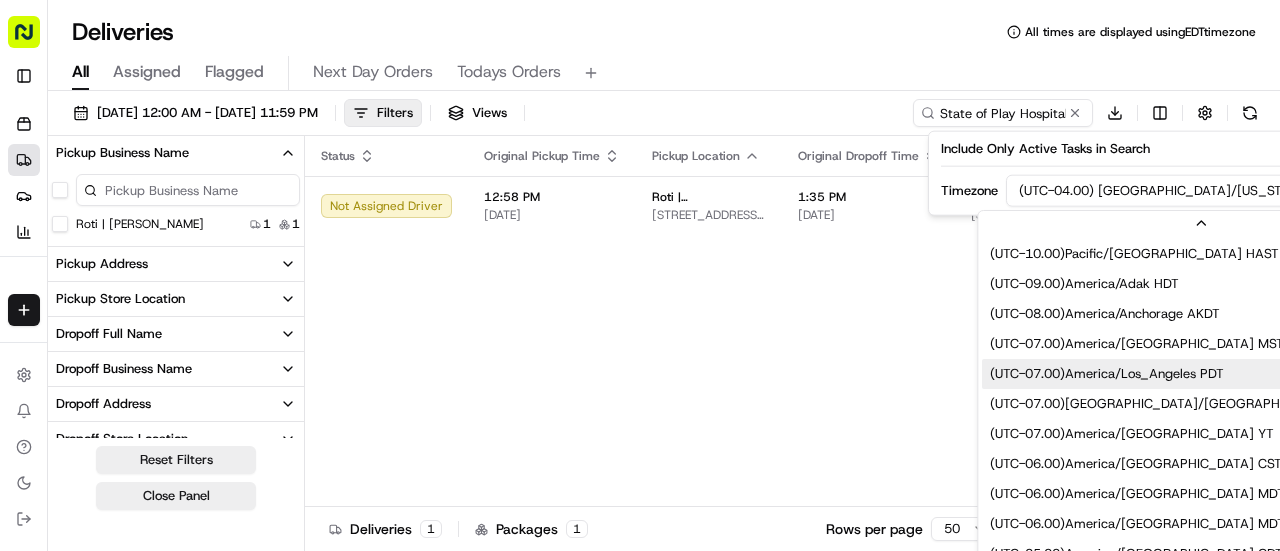scroll, scrollTop: 119, scrollLeft: 0, axis: vertical 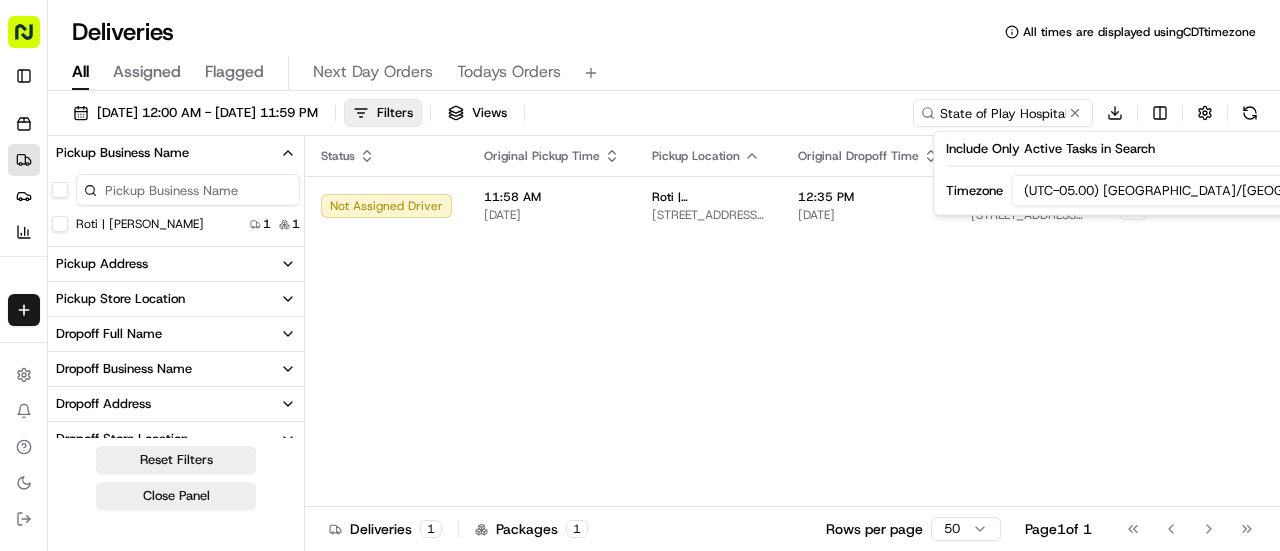 click on "Status Original Pickup Time Pickup Location Original Dropoff Time Dropoff Location Provider Action Not Assigned Driver 11:58 AM 07/15/2025 Roti | Adams 310 W Adams St, Chicago, IL 60606, USA 12:35 PM 07/15/2025 State of Play Hospitality 300 S Wacker Dr 8th floor, Chicago, IL 60606, USA Zifty" at bounding box center [790, 321] 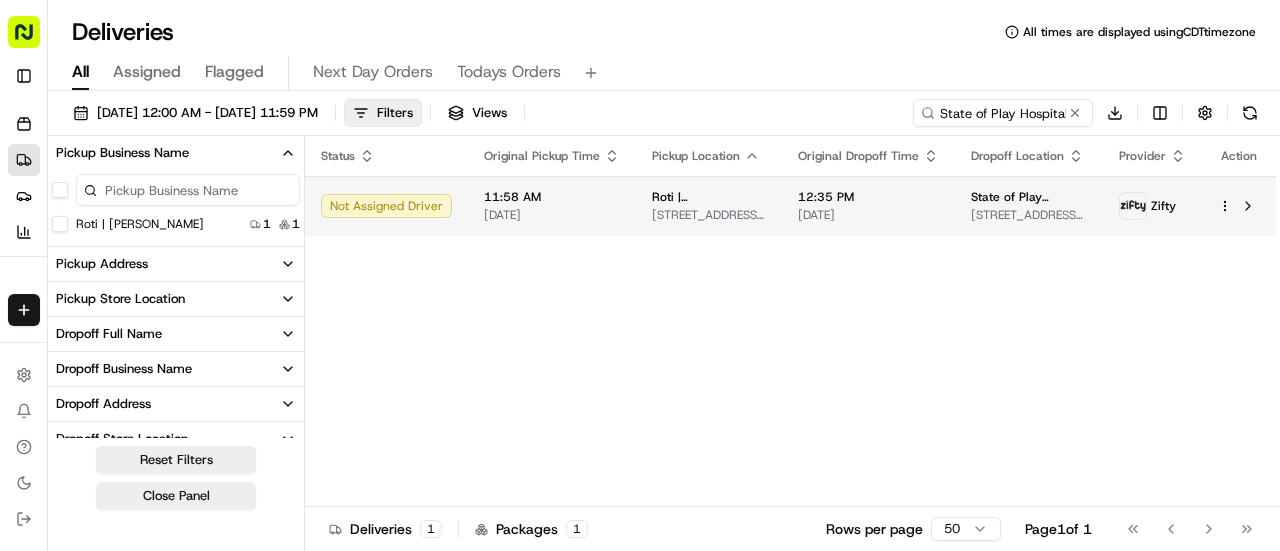 click on "Roti (Email Parsing) sbroadhead@roti.com Toggle Sidebar Orders Deliveries Providers Analytics Favorites Main Menu Members & Organization Organization Users Roles Preferences Customization Tracking Orchestration Automations Dispatch Strategy Locations Pickup Locations Dropoff Locations Billing Billing Refund Requests Integrations Notification Triggers Webhooks API Keys Request Logs Create Settings Notifications Chat with us! Toggle Theme Log out Deliveries All times are displayed using  CDT  timezone All Assigned Flagged Next Day Orders Todays Orders 07/15/2025 12:00 AM - 07/15/2025 11:59 PM Filters Views State of Play Hospitality Download Delivery Status Not Assigned Driver 1 1 Arrived At Facility 0 0 Assigned Driver 0 0 Awaiting Consignee Pickup 0 0 Awaiting Consignor Dropoff 0 0 Canceled By Auto Reassign 0 0 Canceled 0 0 Canceled By Nash 0 0 Canceled By Provider 0 0 Contacting Provider 0 0 Created 0 0 Departed From Facility 0 0 Dispatch Failure 0 0 Dispatched To Provider 0 0 Dropoff Arrived" at bounding box center (640, 275) 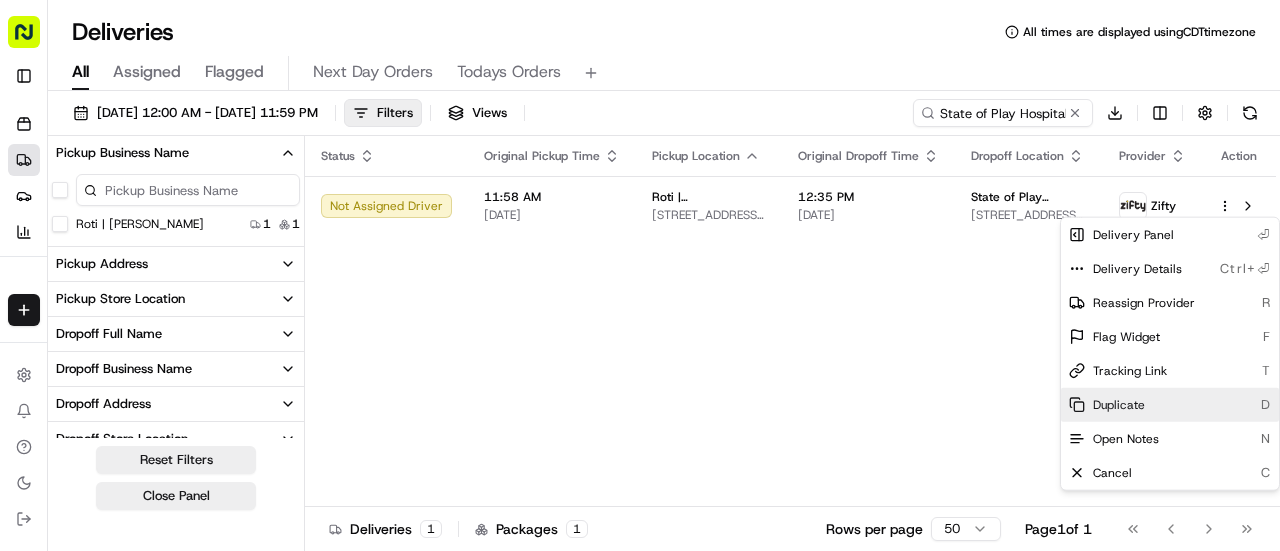 click on "Duplicate" at bounding box center [1119, 405] 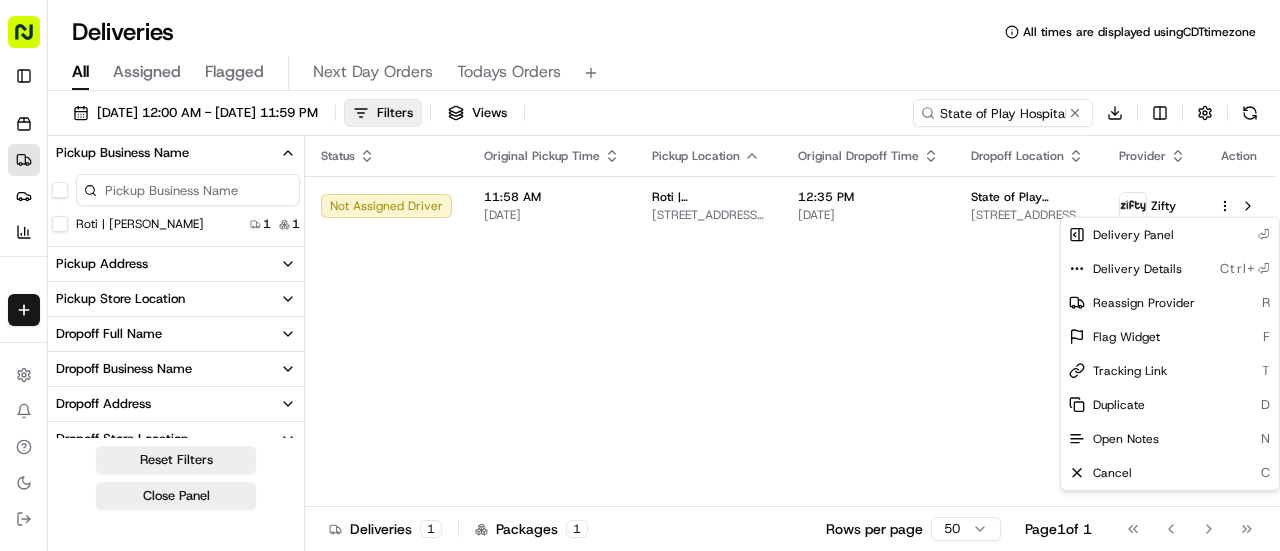 click on "Roti (Email Parsing) sbroadhead@roti.com Toggle Sidebar Orders Deliveries Providers Analytics Favorites Main Menu Members & Organization Organization Users Roles Preferences Customization Tracking Orchestration Automations Dispatch Strategy Locations Pickup Locations Dropoff Locations Billing Billing Refund Requests Integrations Notification Triggers Webhooks API Keys Request Logs Create Settings Notifications Chat with us! Toggle Theme Log out Deliveries All times are displayed using  CDT  timezone All Assigned Flagged Next Day Orders Todays Orders 07/15/2025 12:00 AM - 07/15/2025 11:59 PM Filters Views State of Play Hospitality Download Delivery Status Not Assigned Driver 1 1 Arrived At Facility 0 0 Assigned Driver 0 0 Awaiting Consignee Pickup 0 0 Awaiting Consignor Dropoff 0 0 Canceled By Auto Reassign 0 0 Canceled 0 0 Canceled By Nash 0 0 Canceled By Provider 0 0 Contacting Provider 0 0 Created 0 0 Departed From Facility 0 0 Dispatch Failure 0 0 Dispatched To Provider 0 0 Dropoff Arrived" at bounding box center [640, 275] 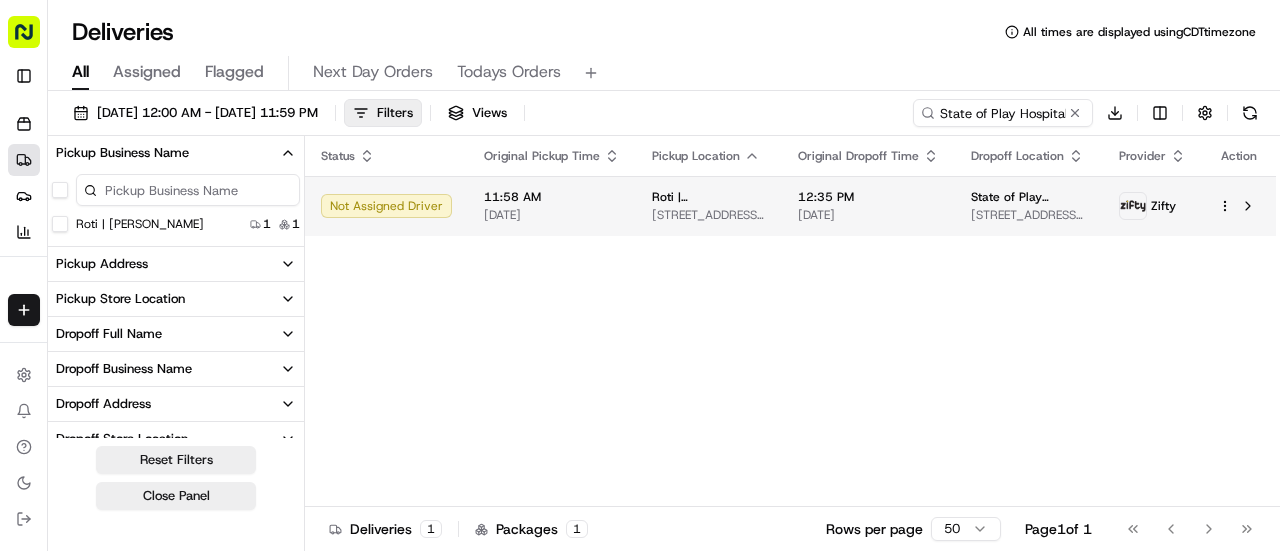 click on "Roti (Email Parsing) sbroadhead@roti.com Toggle Sidebar Orders Deliveries Providers Analytics Favorites Main Menu Members & Organization Organization Users Roles Preferences Customization Tracking Orchestration Automations Dispatch Strategy Locations Pickup Locations Dropoff Locations Billing Billing Refund Requests Integrations Notification Triggers Webhooks API Keys Request Logs Create Settings Notifications Chat with us! Toggle Theme Log out Deliveries All times are displayed using  CDT  timezone All Assigned Flagged Next Day Orders Todays Orders 07/15/2025 12:00 AM - 07/15/2025 11:59 PM Filters Views State of Play Hospitality Download Delivery Status Not Assigned Driver 1 1 Arrived At Facility 0 0 Assigned Driver 0 0 Awaiting Consignee Pickup 0 0 Awaiting Consignor Dropoff 0 0 Canceled By Auto Reassign 0 0 Canceled 0 0 Canceled By Nash 0 0 Canceled By Provider 0 0 Contacting Provider 0 0 Created 0 0 Departed From Facility 0 0 Dispatch Failure 0 0 Dispatched To Provider 0 0 Dropoff Arrived" at bounding box center [640, 275] 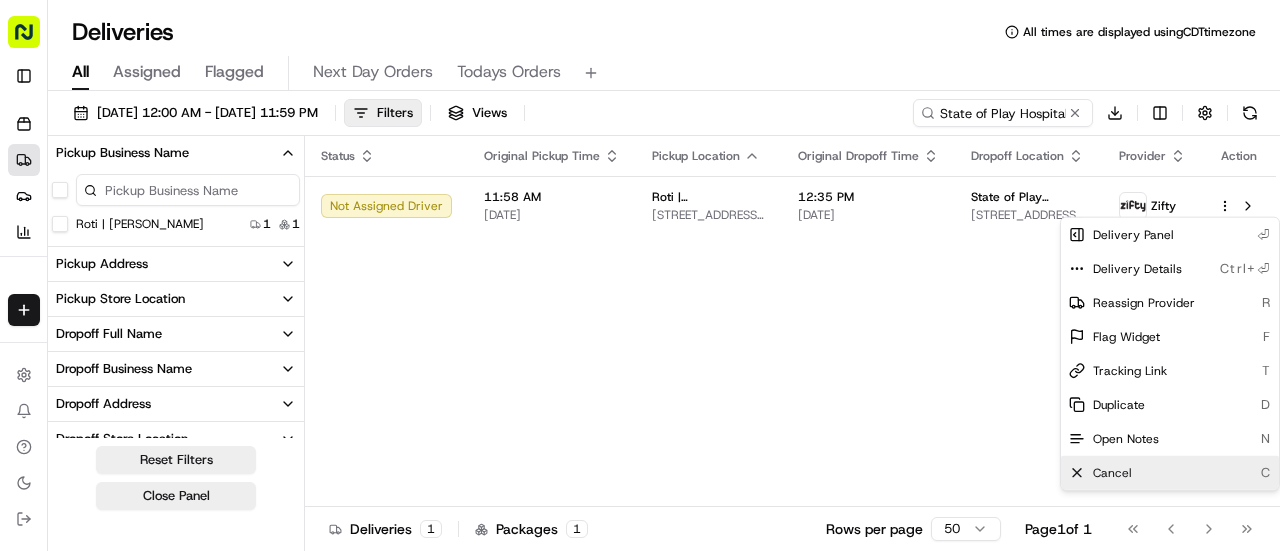 click on "Cancel" at bounding box center [1112, 473] 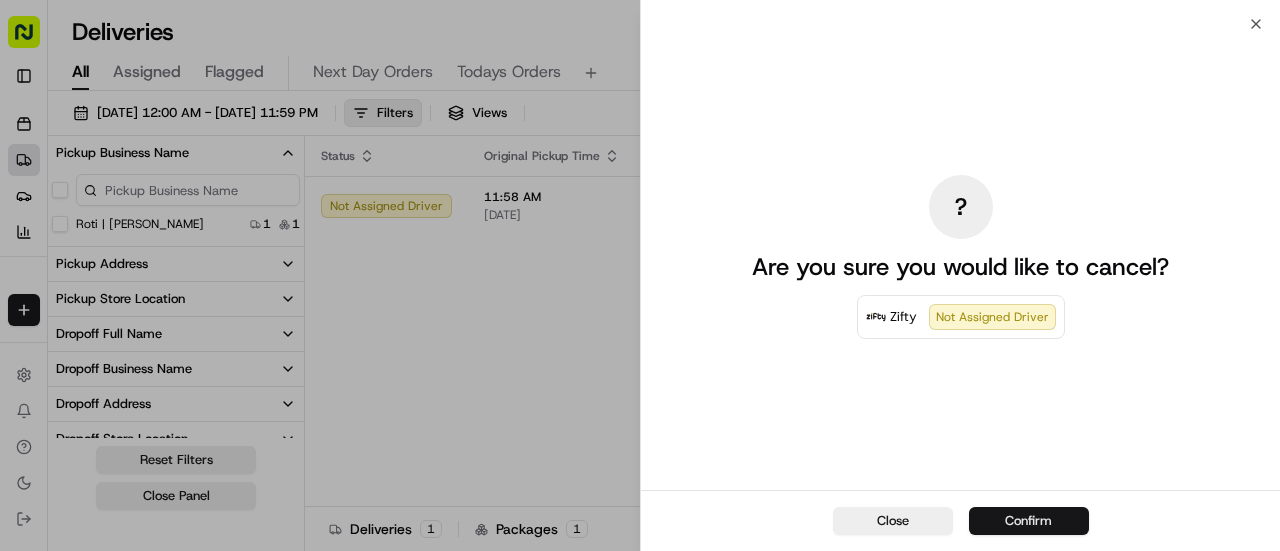 click on "Confirm" at bounding box center [1029, 521] 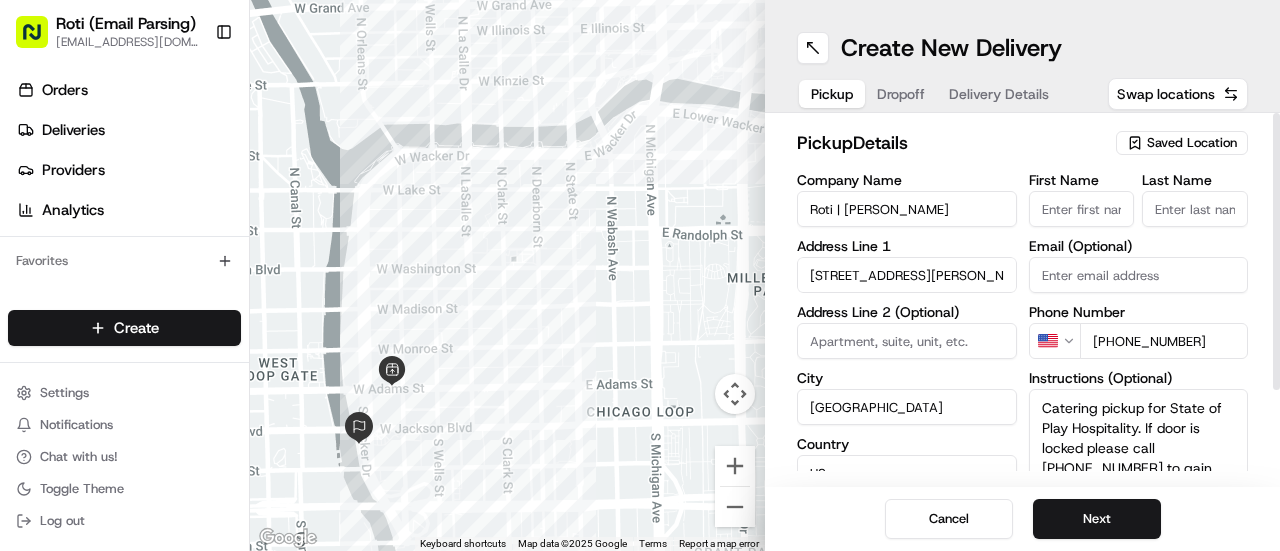 scroll, scrollTop: 0, scrollLeft: 0, axis: both 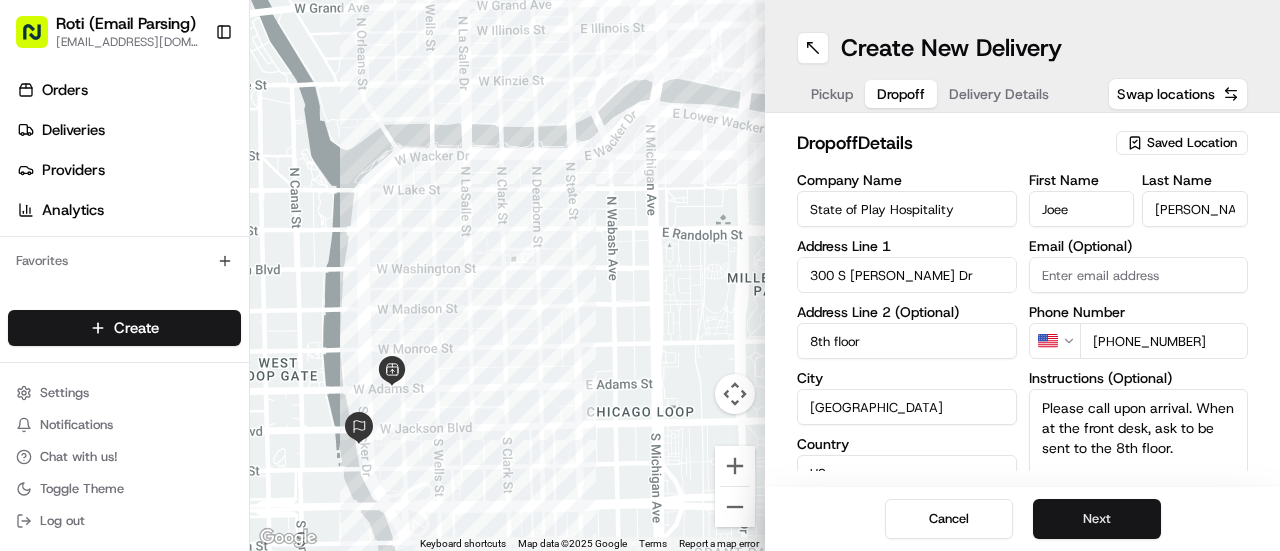 click on "Next" at bounding box center (1097, 519) 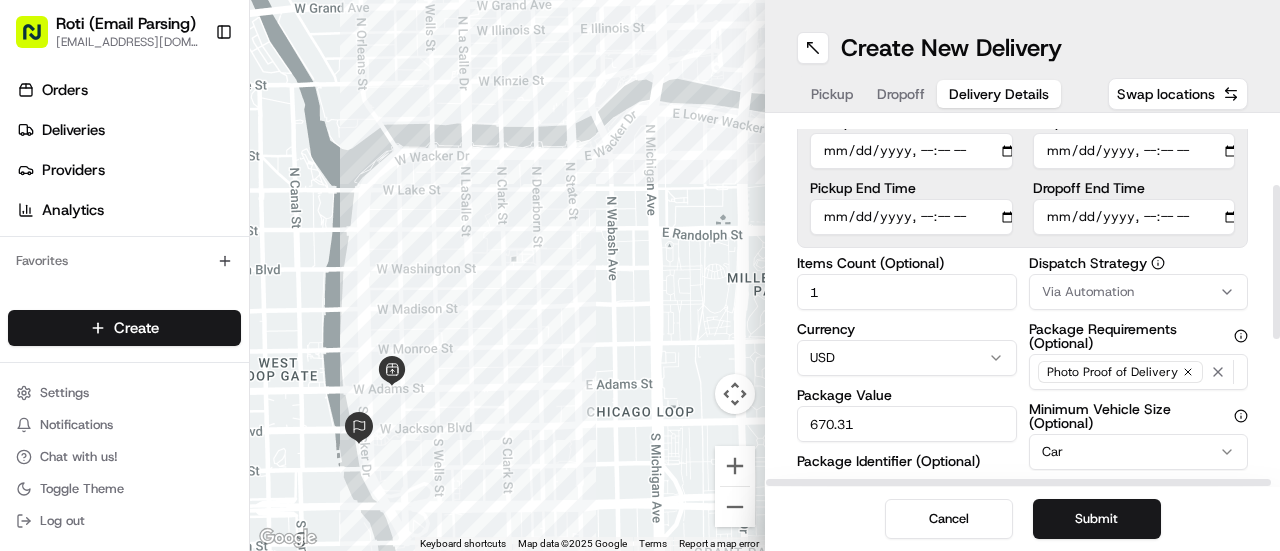 scroll, scrollTop: 168, scrollLeft: 0, axis: vertical 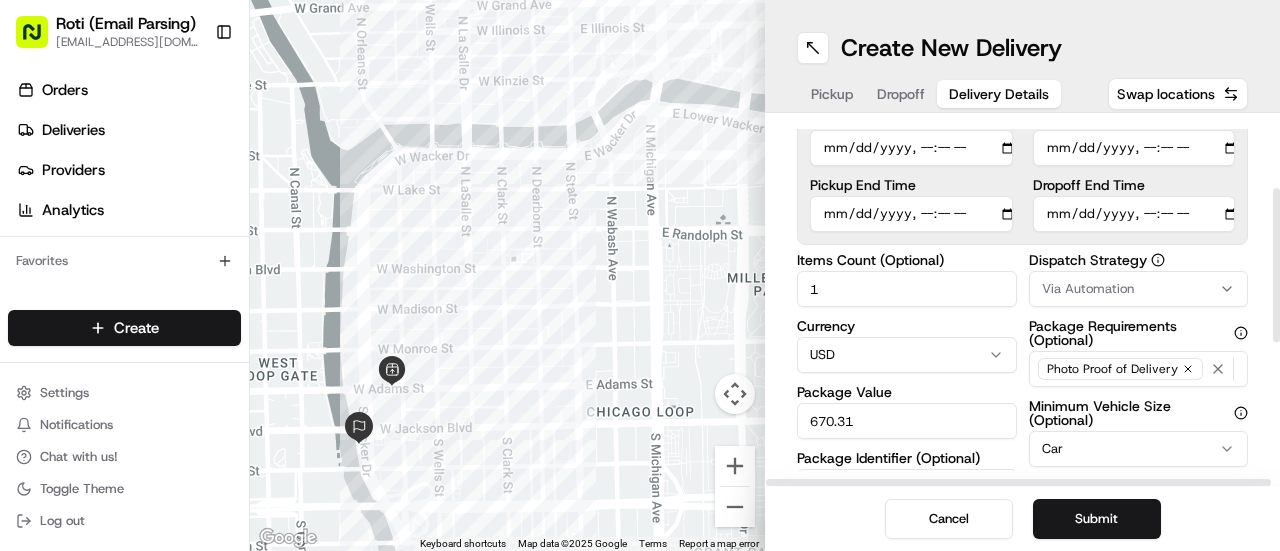 drag, startPoint x: 1279, startPoint y: 223, endPoint x: 1279, endPoint y: 299, distance: 76 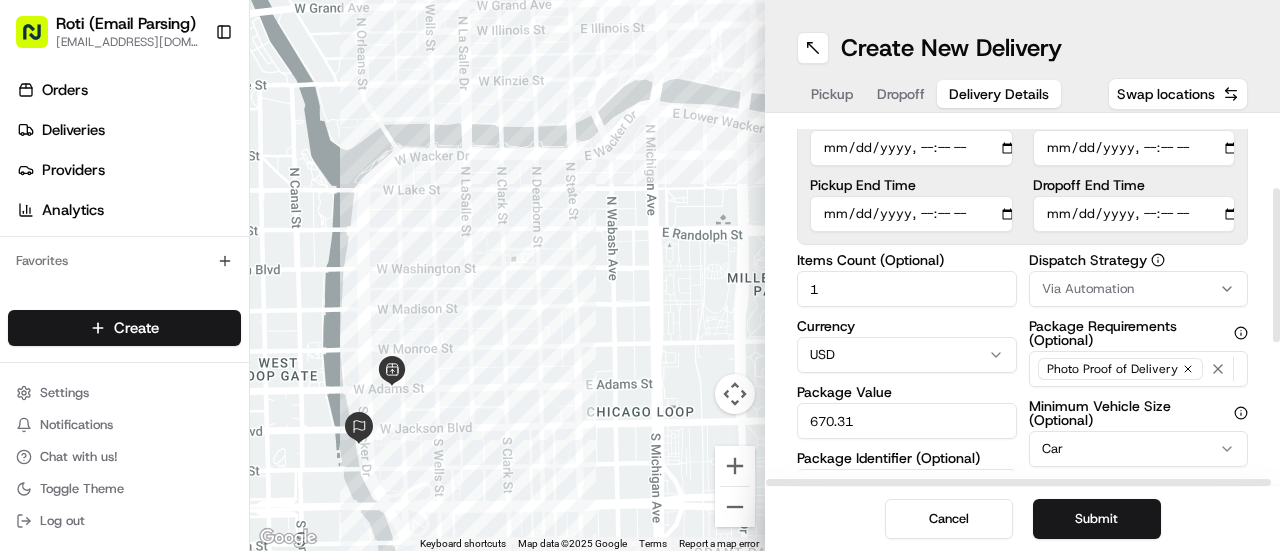 click at bounding box center [1276, 265] 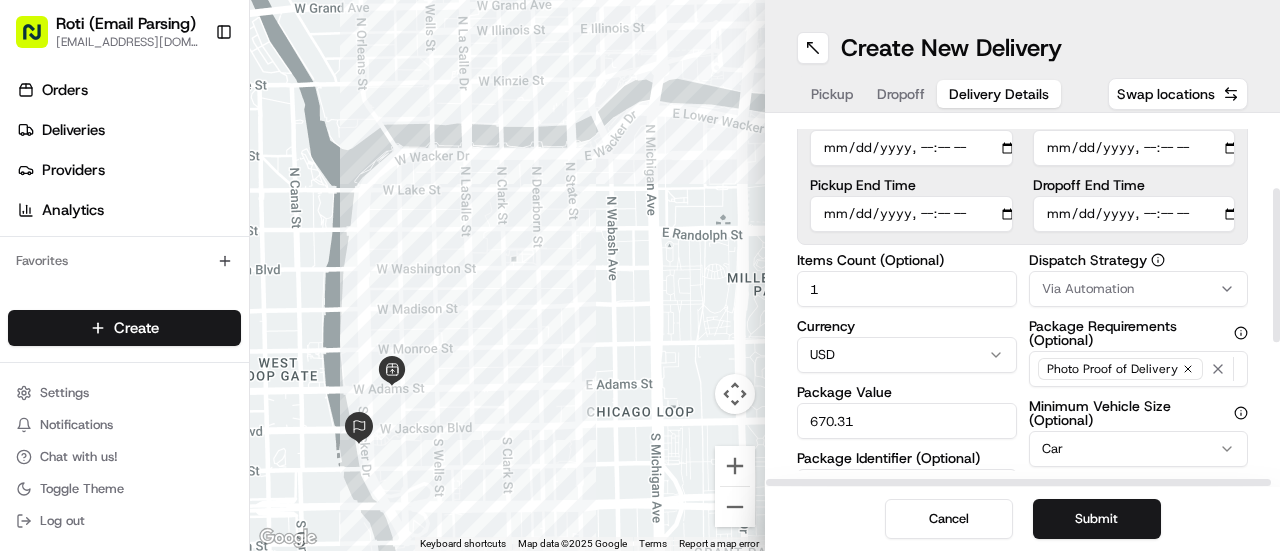 click on "Via Automation" at bounding box center [1139, 289] 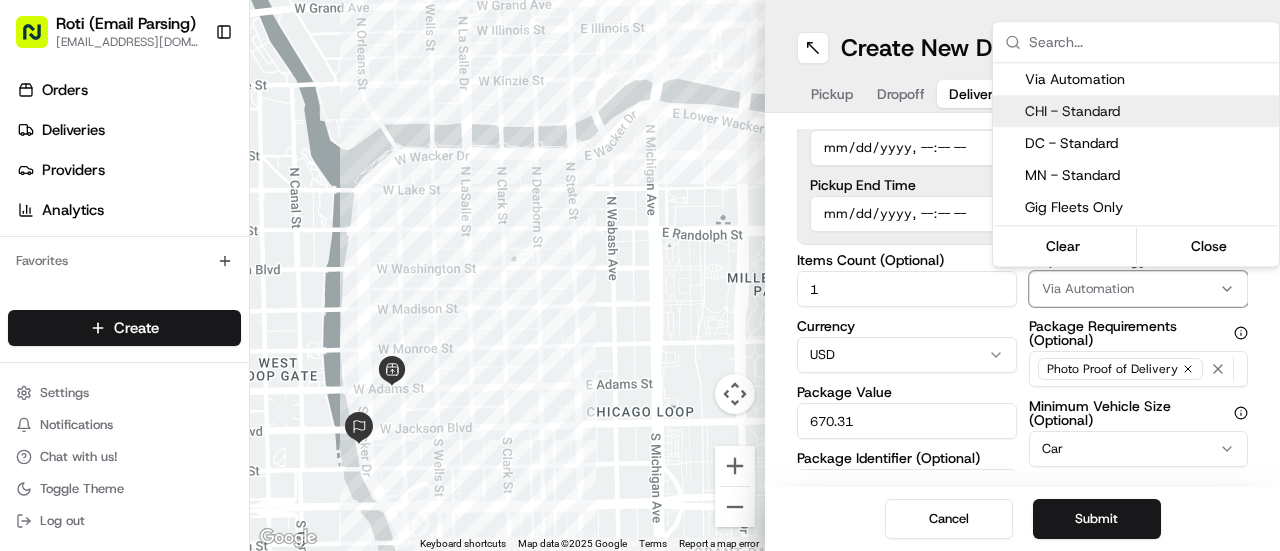 click on "CHI - Standard" at bounding box center [1148, 111] 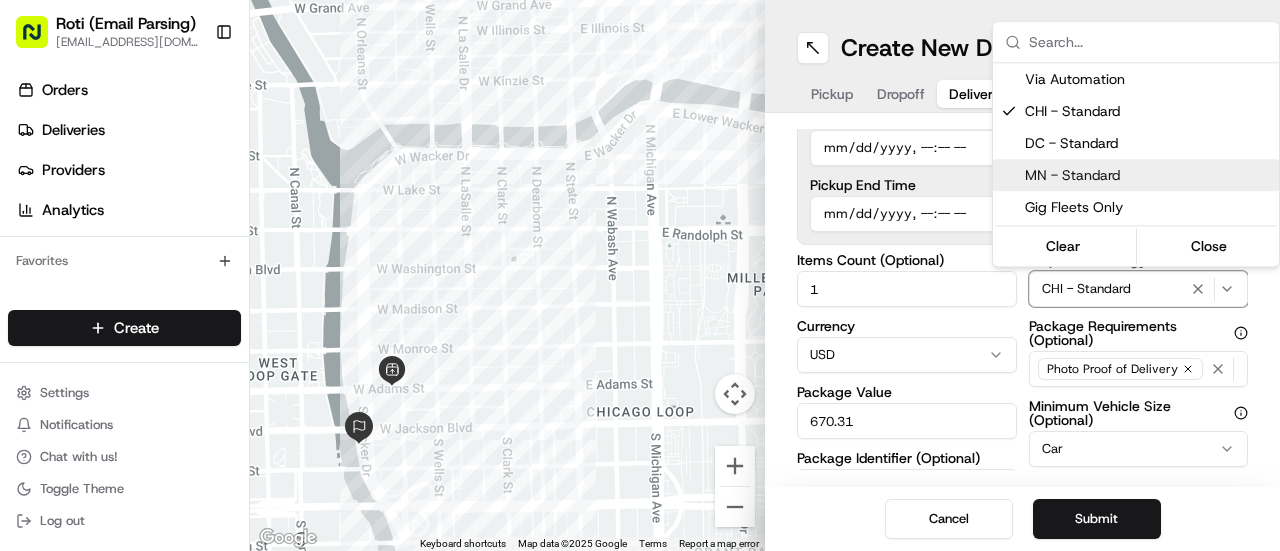 click on "Roti (Email Parsing) [EMAIL_ADDRESS][DOMAIN_NAME] Toggle Sidebar Orders Deliveries Providers Analytics Favorites Main Menu Members & Organization Organization Users Roles Preferences Customization Tracking Orchestration Automations Dispatch Strategy Locations Pickup Locations Dropoff Locations Billing Billing Refund Requests Integrations Notification Triggers Webhooks API Keys Request Logs Create Settings Notifications Chat with us! Toggle Theme Log out ← Move left → Move right ↑ Move up ↓ Move down + Zoom in - Zoom out Home Jump left by 75% End Jump right by 75% Page Up Jump up by 75% Page Down Jump down by 75% Keyboard shortcuts Map Data Map data ©2025 Google Map data ©2025 Google 200 m  Click to toggle between metric and imperial units Terms Report a map error Create New Delivery Pickup Dropoff Delivery Details Swap locations Delivery Details now scheduled Time Zone (UTC-04.00) [GEOGRAPHIC_DATA]/[US_STATE] EDT Pickup Start Time Pickup End Time Dropoff Start Time Dropoff End Time 1 Currency USD 670.31" at bounding box center [640, 275] 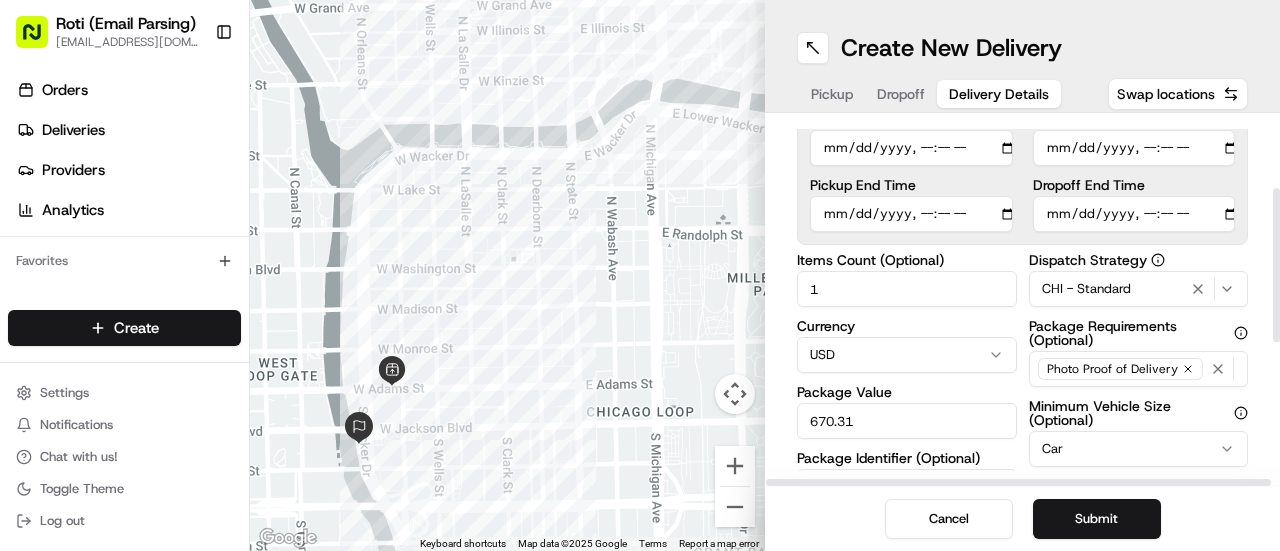 click on "Pickup Start Time" at bounding box center [911, 148] 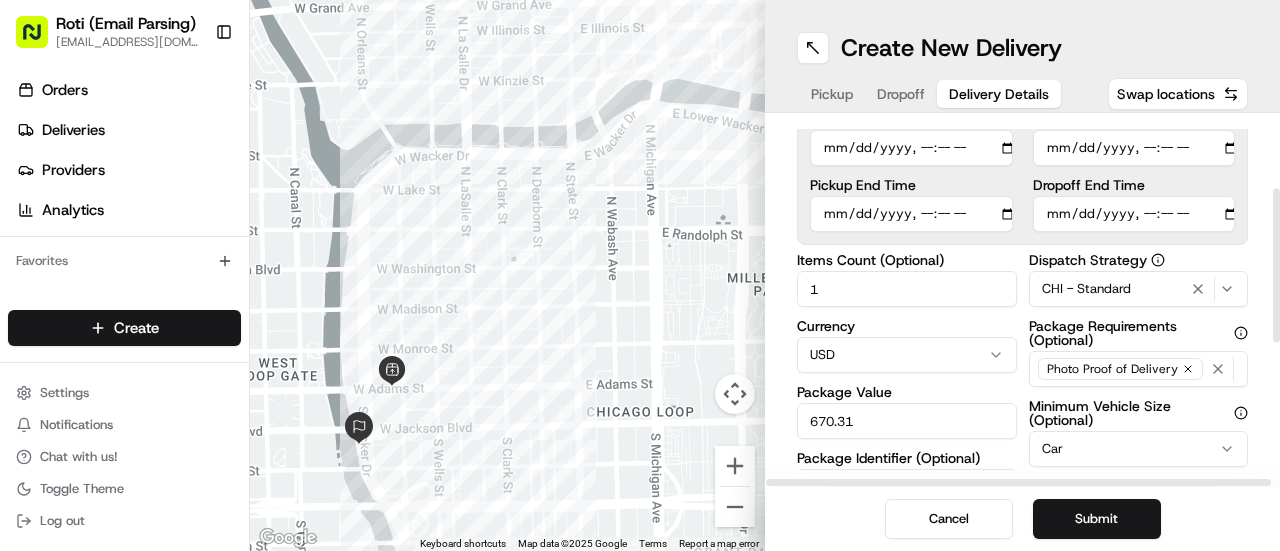 type 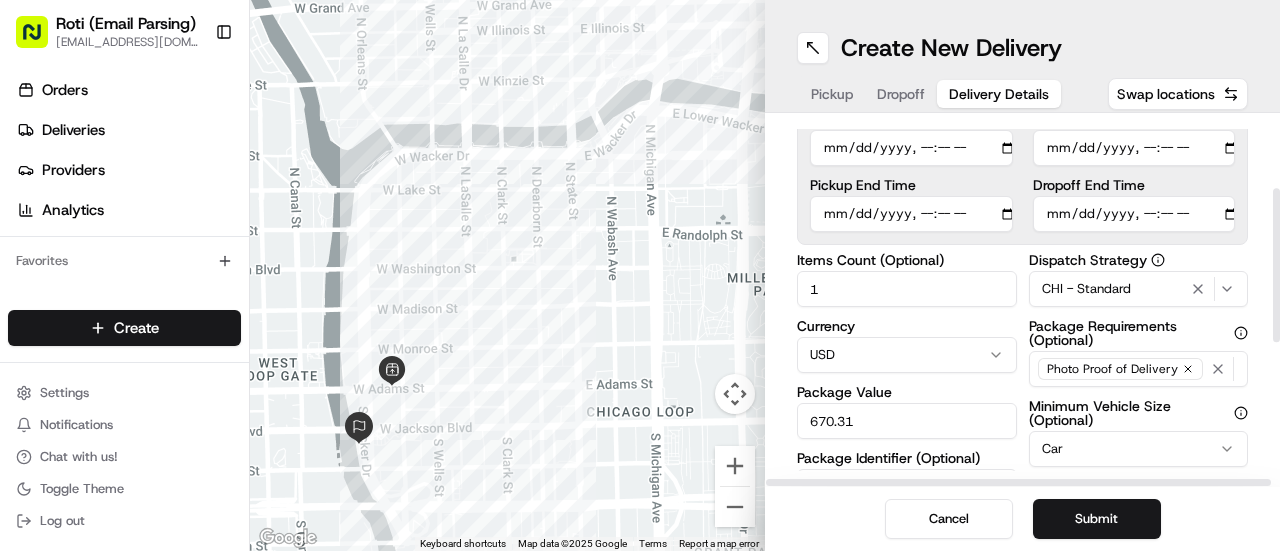 click on "Pickup End Time" at bounding box center (911, 214) 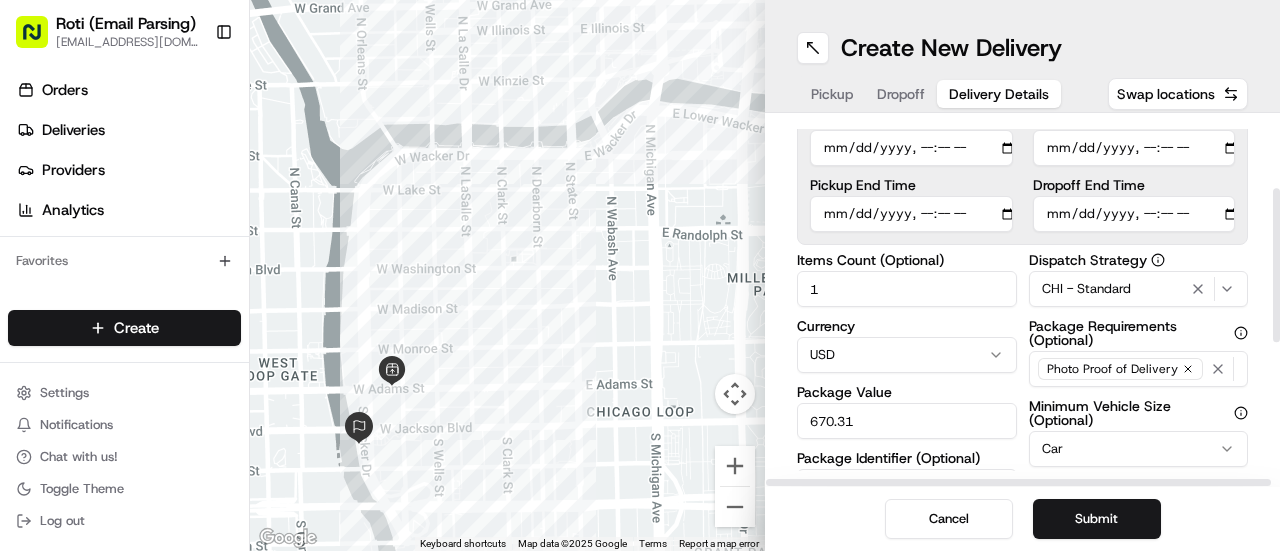 type 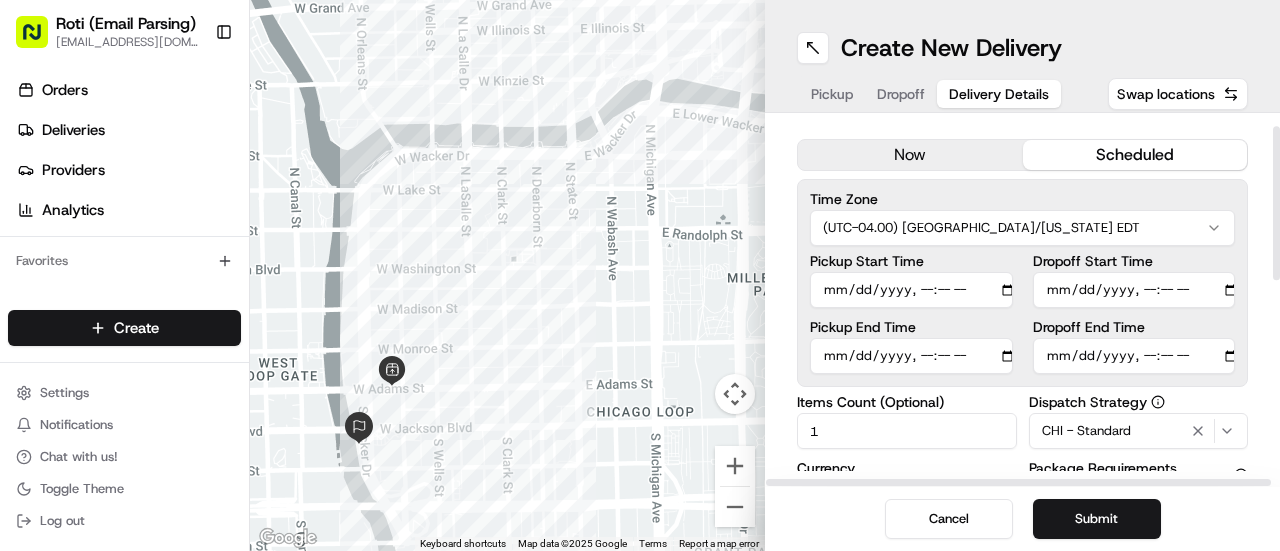 scroll, scrollTop: 22, scrollLeft: 0, axis: vertical 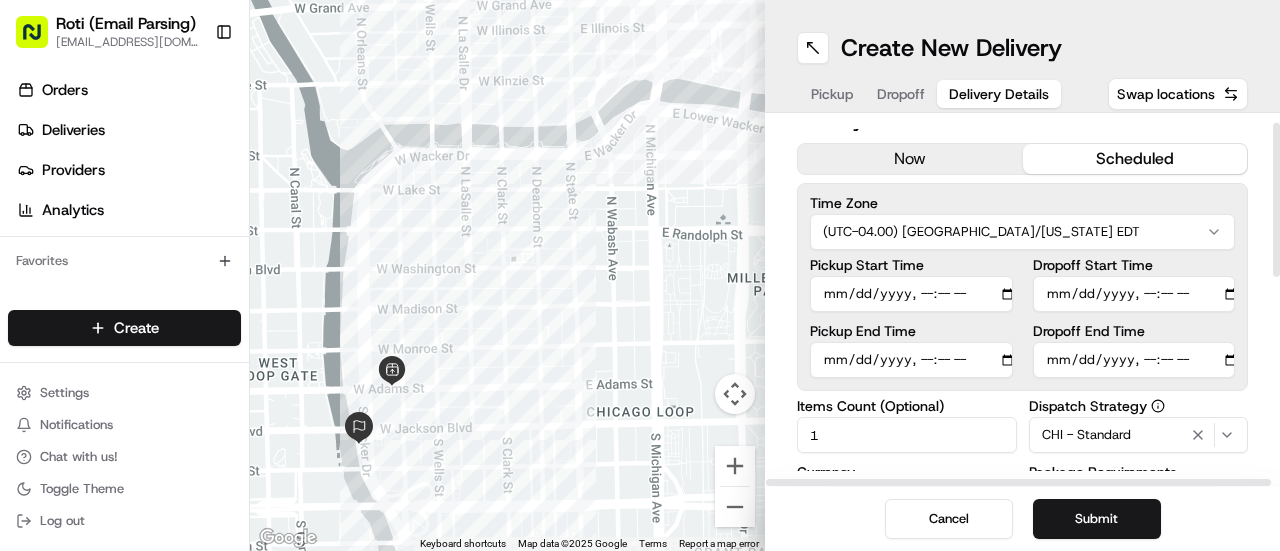 drag, startPoint x: 1279, startPoint y: 257, endPoint x: 1279, endPoint y: 192, distance: 65 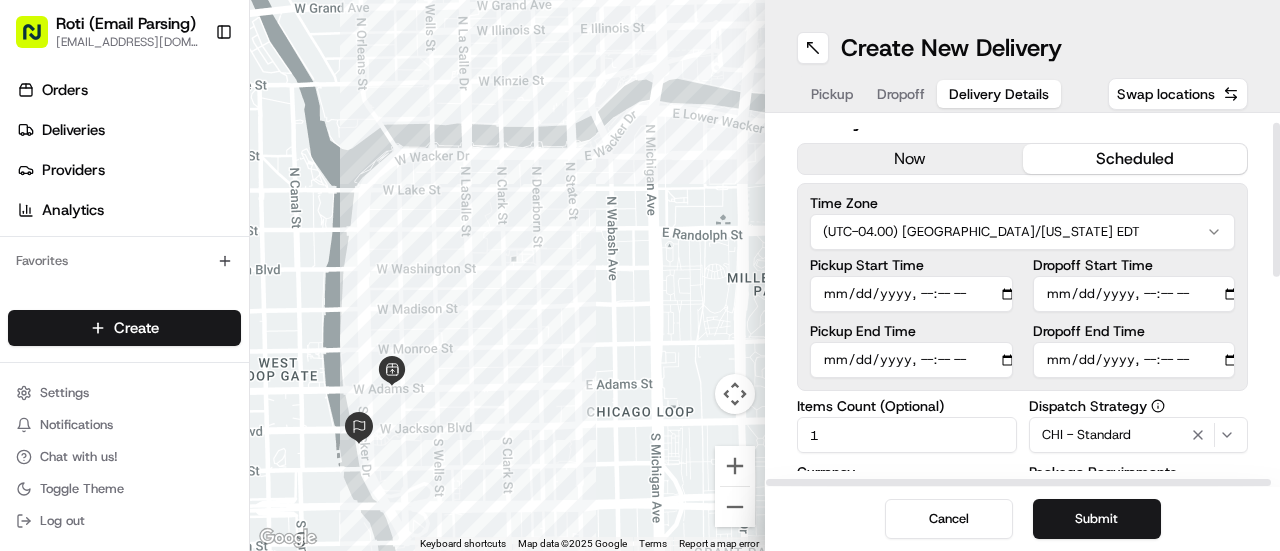 click at bounding box center (1276, 200) 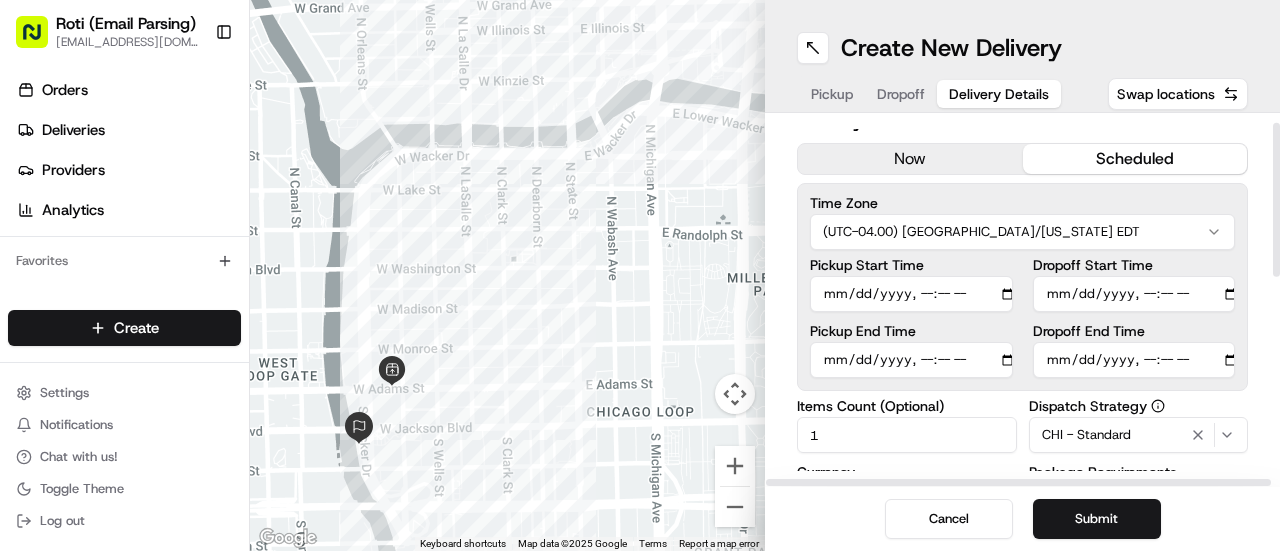 click on "Roti (Email Parsing) [EMAIL_ADDRESS][DOMAIN_NAME] Toggle Sidebar Orders Deliveries Providers Analytics Favorites Main Menu Members & Organization Organization Users Roles Preferences Customization Tracking Orchestration Automations Dispatch Strategy Locations Pickup Locations Dropoff Locations Billing Billing Refund Requests Integrations Notification Triggers Webhooks API Keys Request Logs Create Settings Notifications Chat with us! Toggle Theme Log out ← Move left → Move right ↑ Move up ↓ Move down + Zoom in - Zoom out Home Jump left by 75% End Jump right by 75% Page Up Jump up by 75% Page Down Jump down by 75% Keyboard shortcuts Map Data Map data ©2025 Google Map data ©2025 Google 200 m  Click to toggle between metric and imperial units Terms Report a map error Create New Delivery Pickup Dropoff Delivery Details Swap locations Delivery Details now scheduled Time Zone (UTC-04.00) [GEOGRAPHIC_DATA]/[US_STATE] EDT Pickup Start Time Pickup End Time Dropoff Start Time Dropoff End Time 1 Currency USD 670.31" at bounding box center (640, 275) 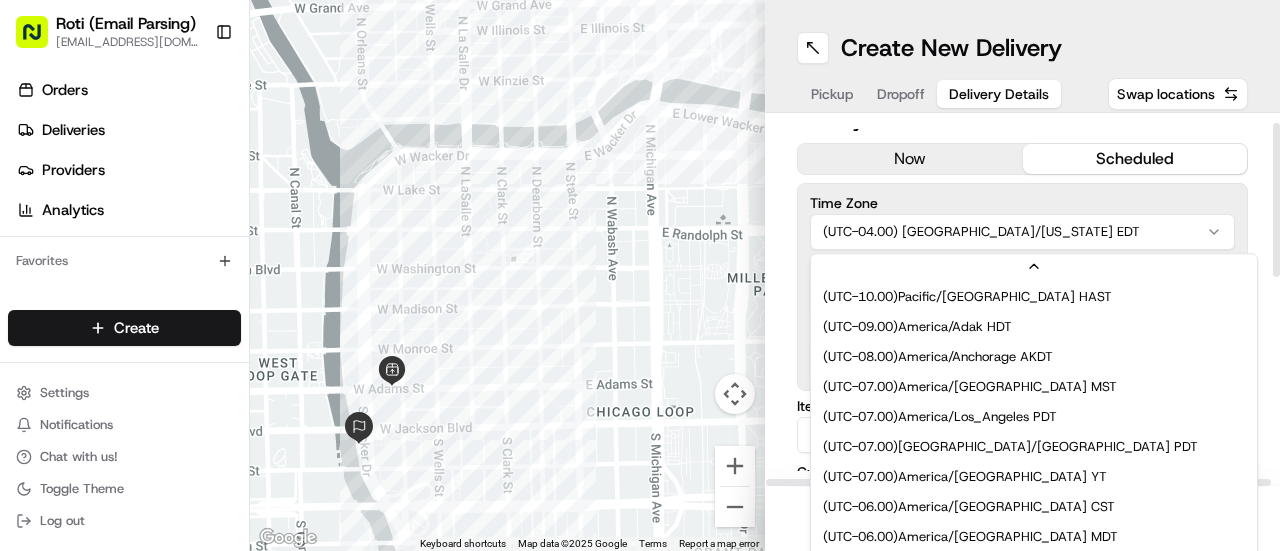 scroll, scrollTop: 119, scrollLeft: 0, axis: vertical 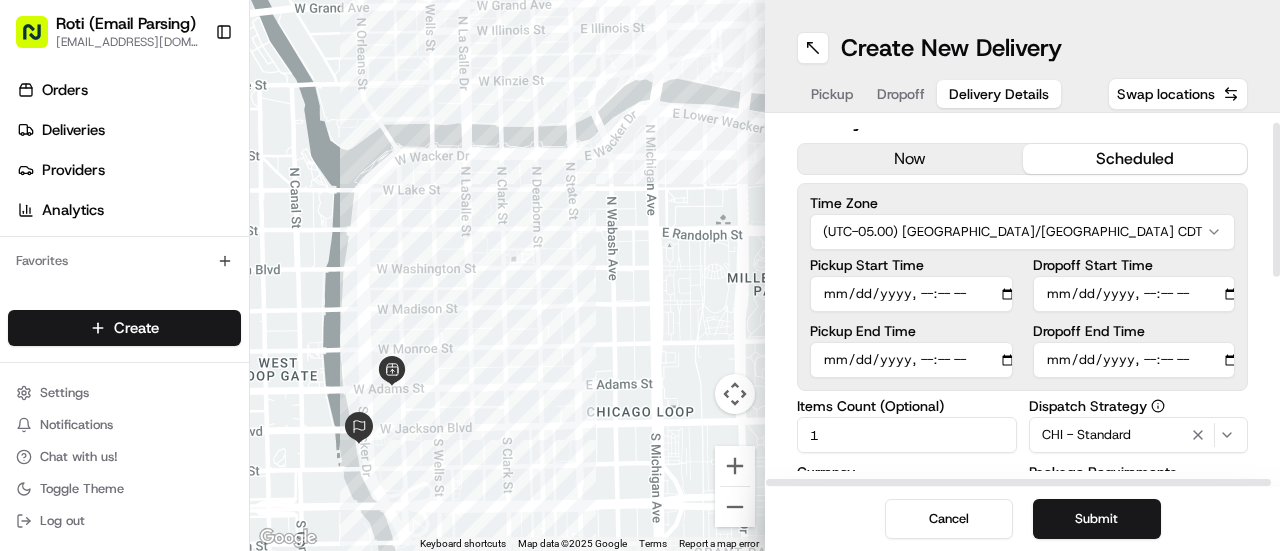 click on "Dropoff Start Time" at bounding box center (1134, 294) 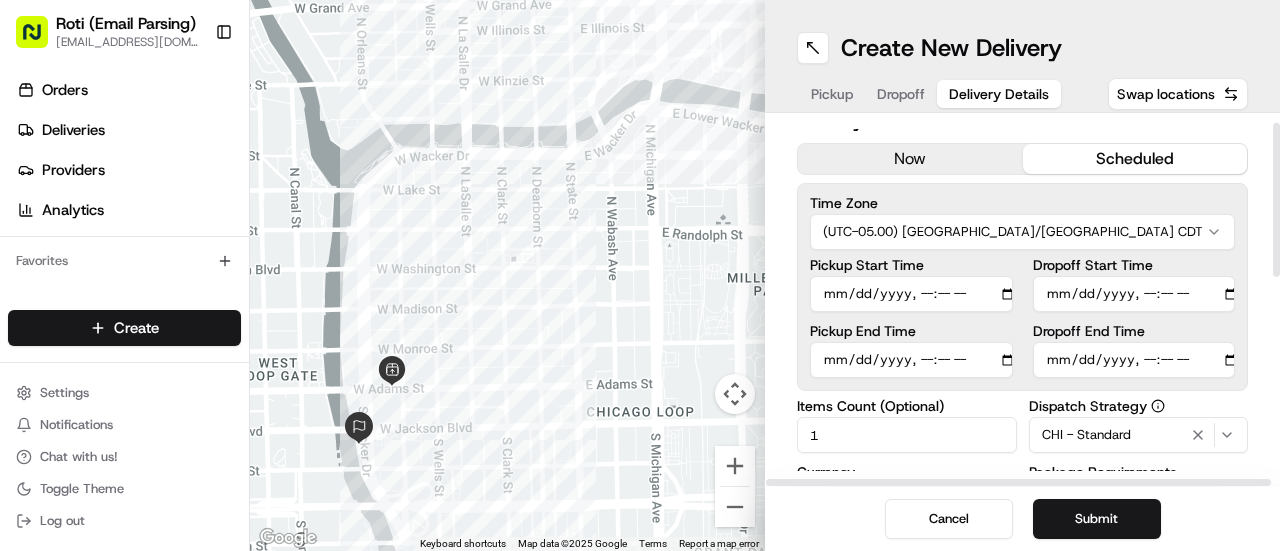 type on "[DATE]T12:15" 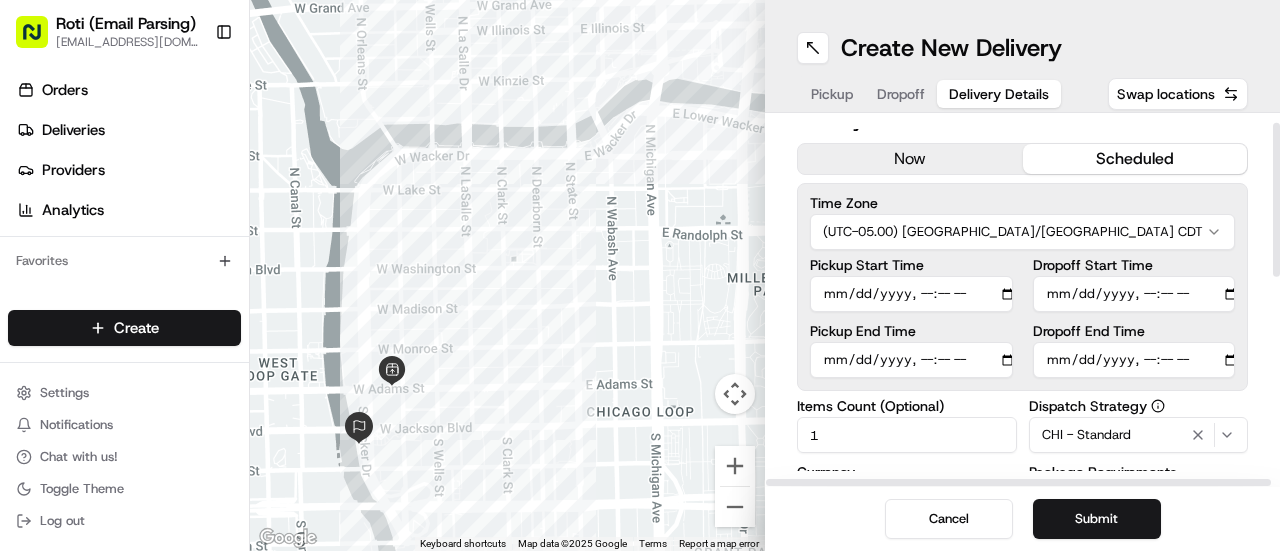 click on "Delivery Details now scheduled Time Zone (UTC-05.00) America/[GEOGRAPHIC_DATA] CDT Pickup Start Time Pickup End Time Dropoff Start Time Dropoff End Time Items Count (Optional) 1 Currency USD Package Value 670.31 Package Identifier (Optional) 018534_copy Description (Optional) N/A Dispatch Strategy CHI - Standard Package Requirements (Optional) Photo Proof of Delivery Minimum Vehicle Size (Optional) Car Driver Tip (Optional) 25 $ 5 $ 10 $ 15 $ 30 $ 50 Package Items ( 0 ) Total Package Dimensions (Optional) Advanced (Optional)" at bounding box center [1022, 300] 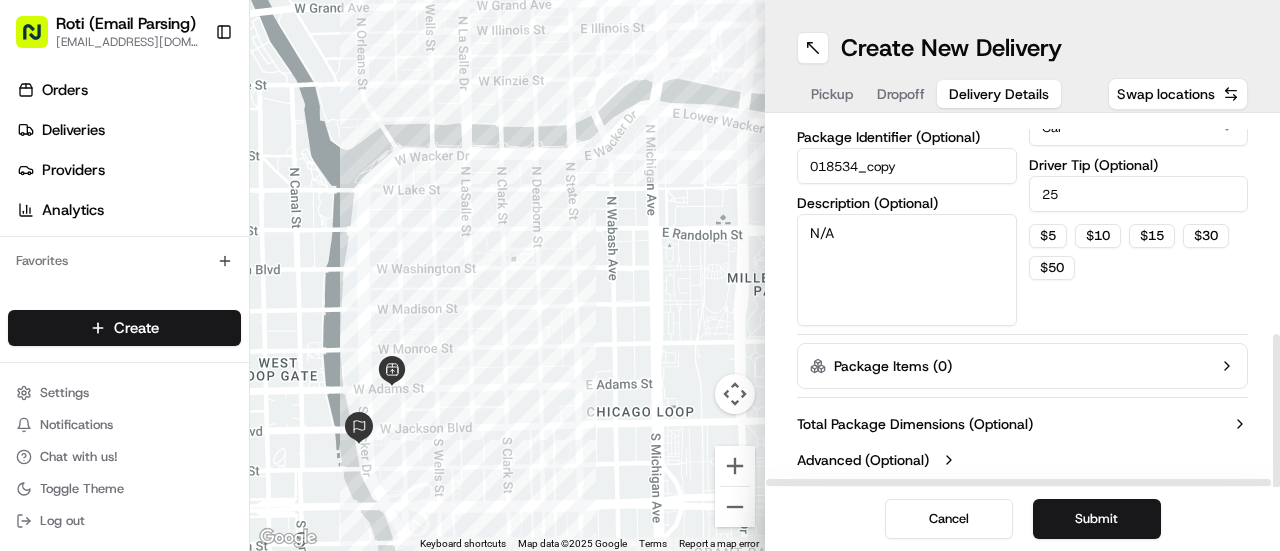 scroll, scrollTop: 494, scrollLeft: 0, axis: vertical 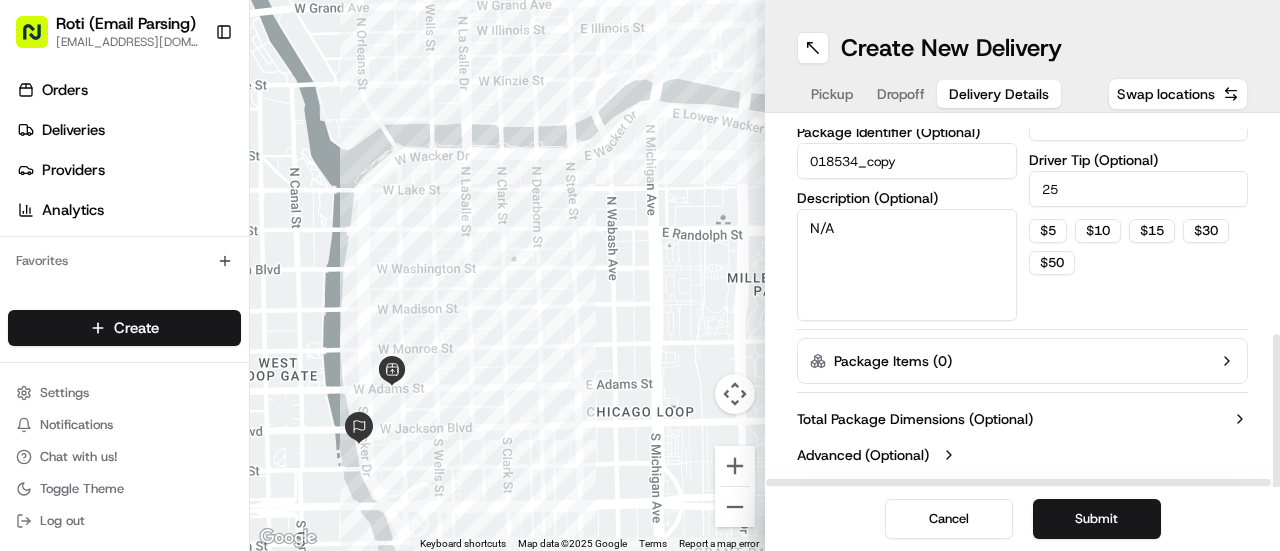 drag, startPoint x: 1279, startPoint y: 202, endPoint x: 1245, endPoint y: 455, distance: 255.27437 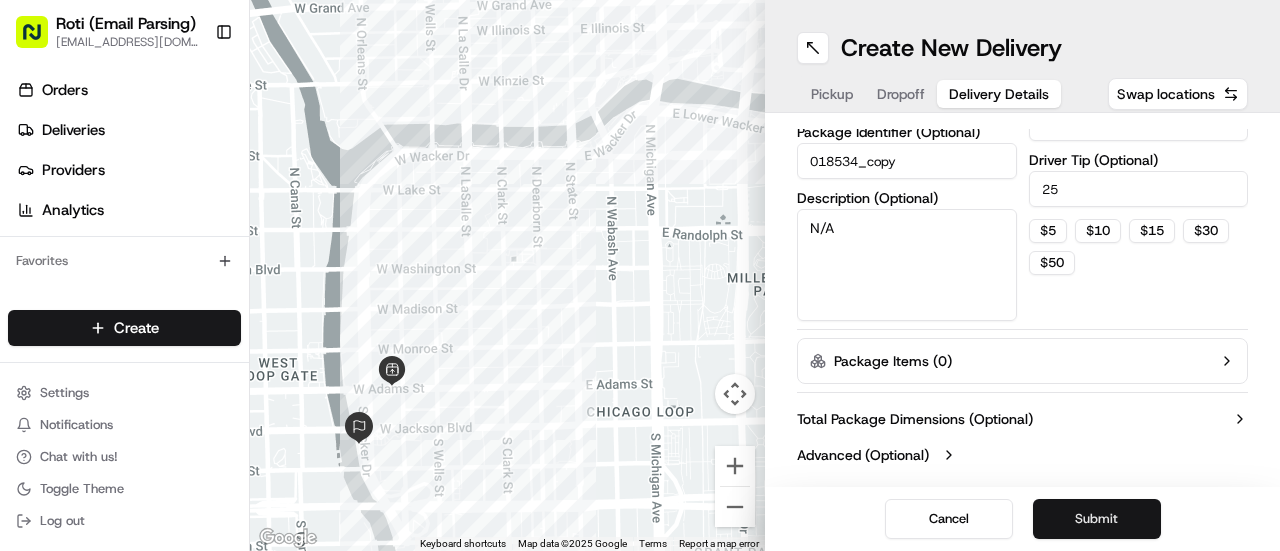 click on "Submit" at bounding box center [1097, 519] 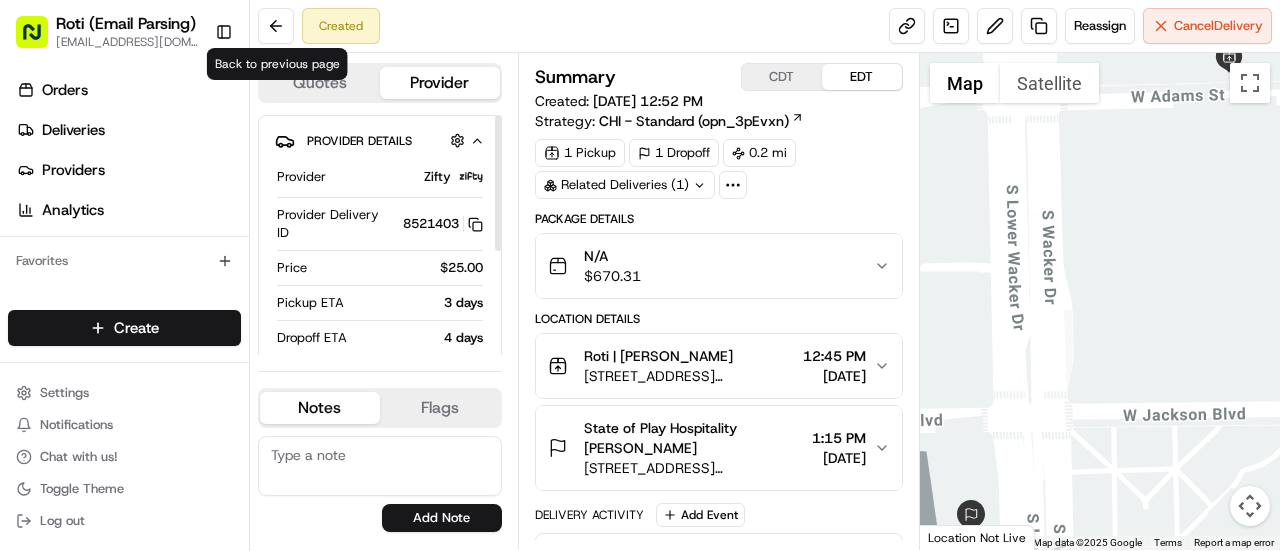 click at bounding box center (276, 26) 